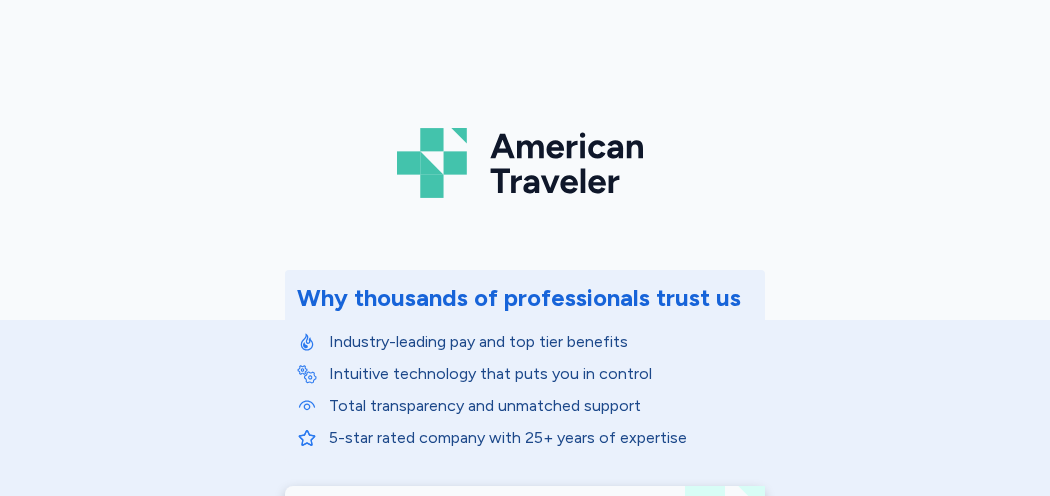 scroll, scrollTop: 0, scrollLeft: 0, axis: both 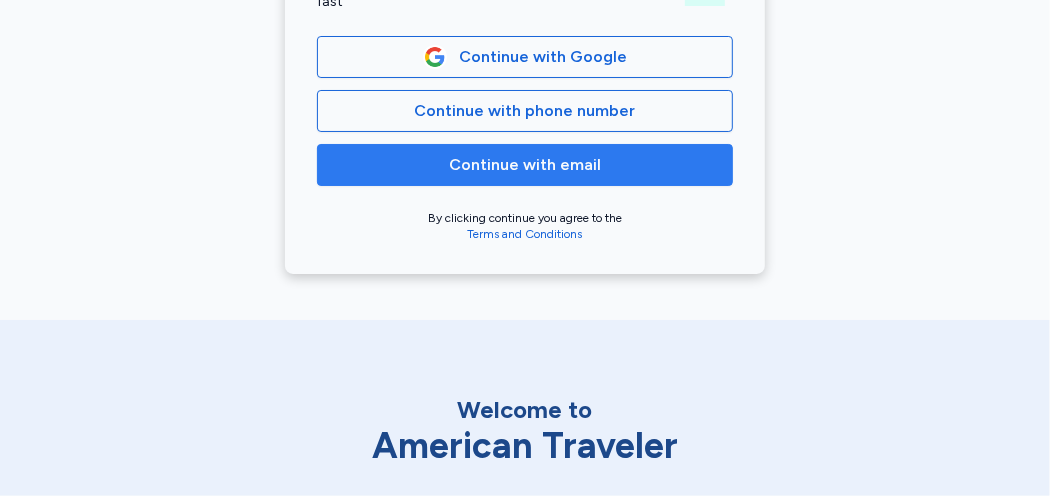 click on "Continue with email" at bounding box center [525, 165] 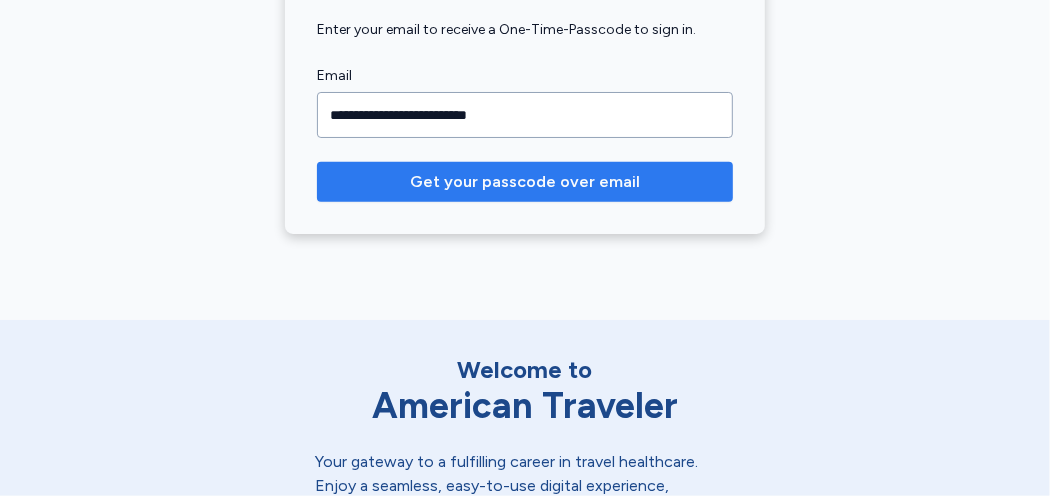 type on "**********" 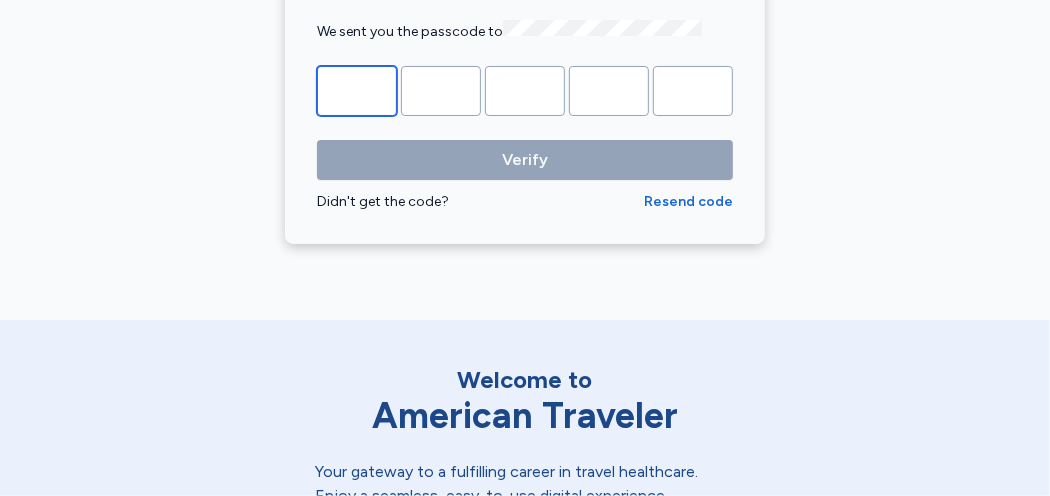 type on "*" 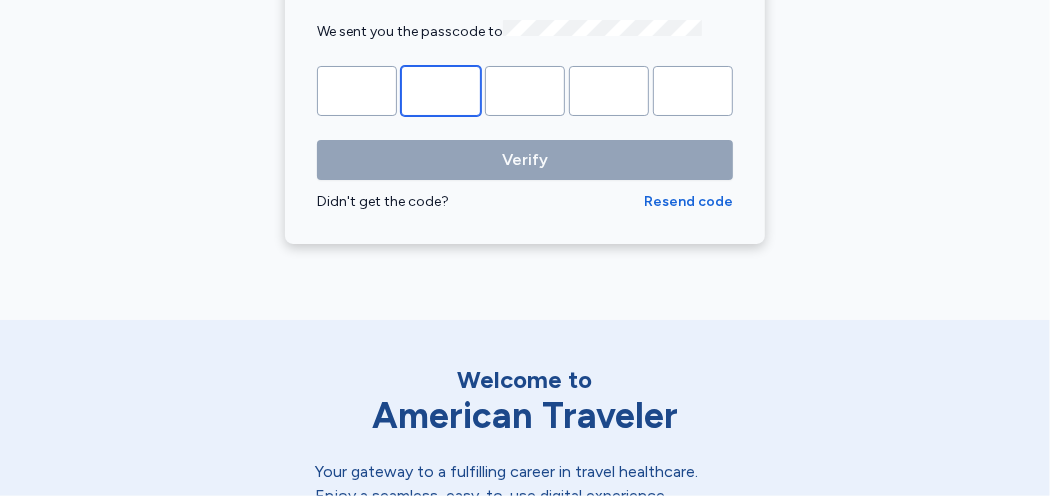 type on "*" 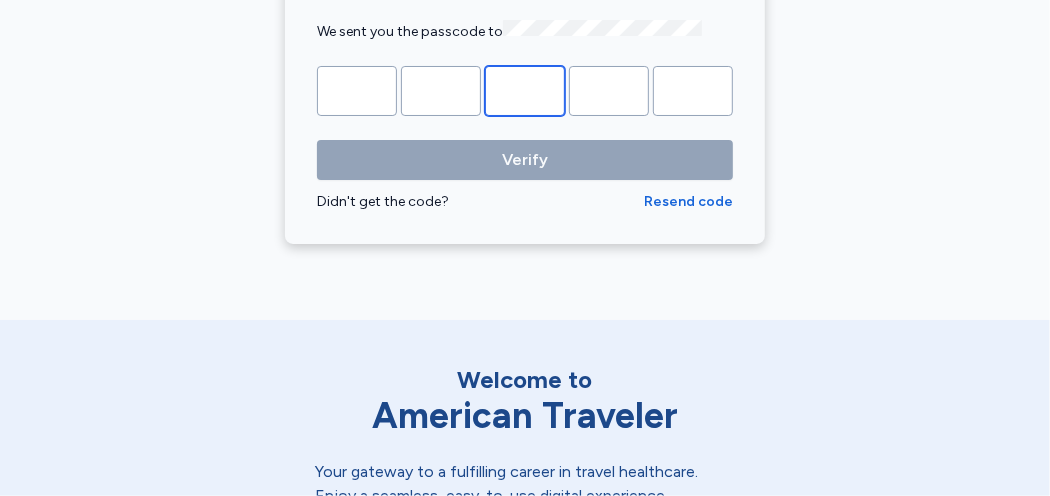 type on "*" 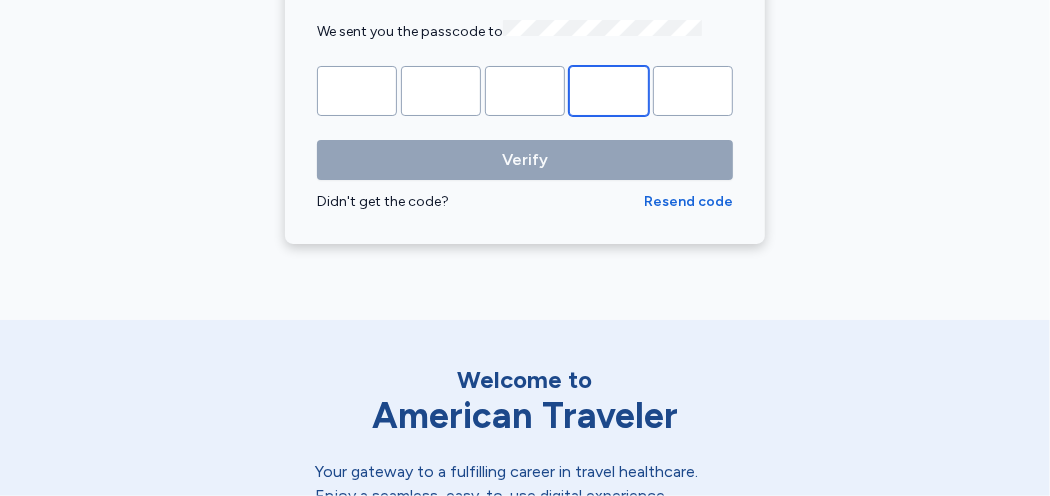 type on "*" 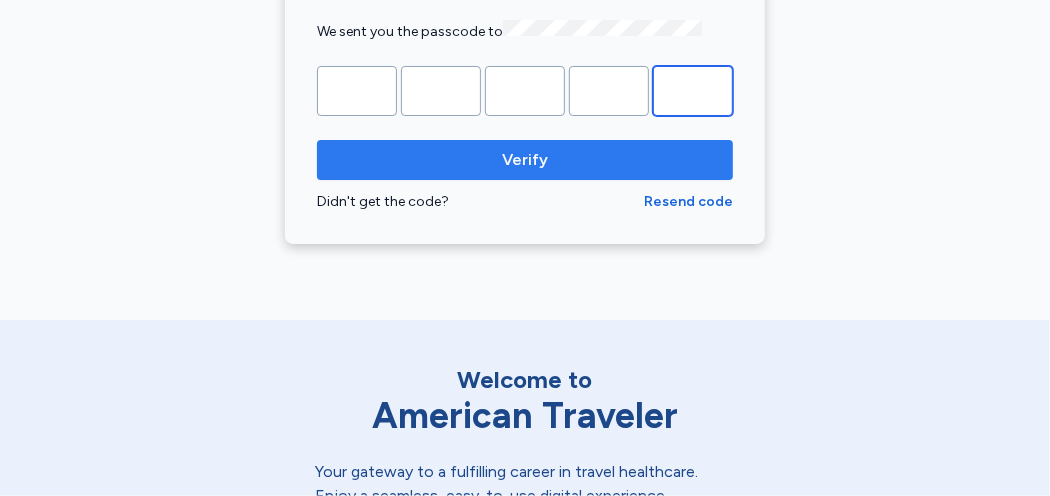type on "*" 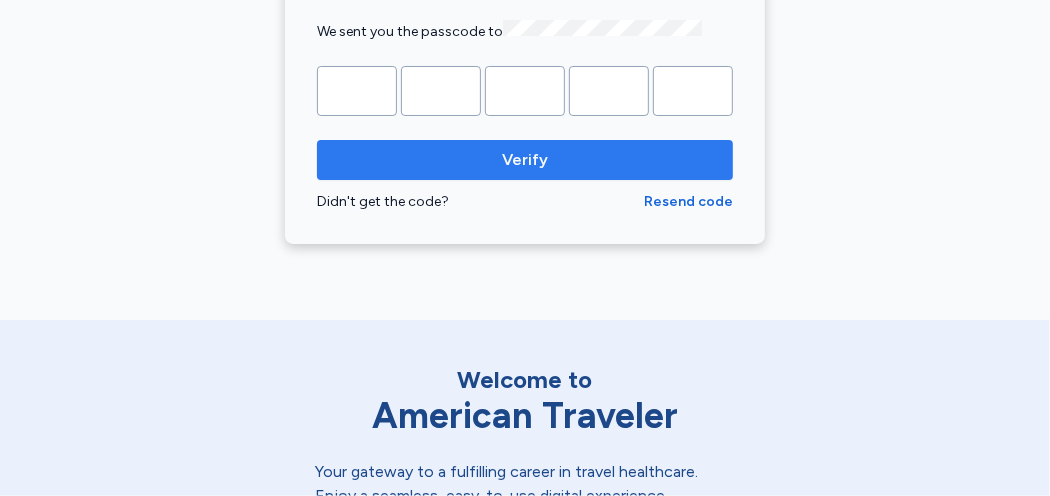 click on "Verify" at bounding box center [525, 160] 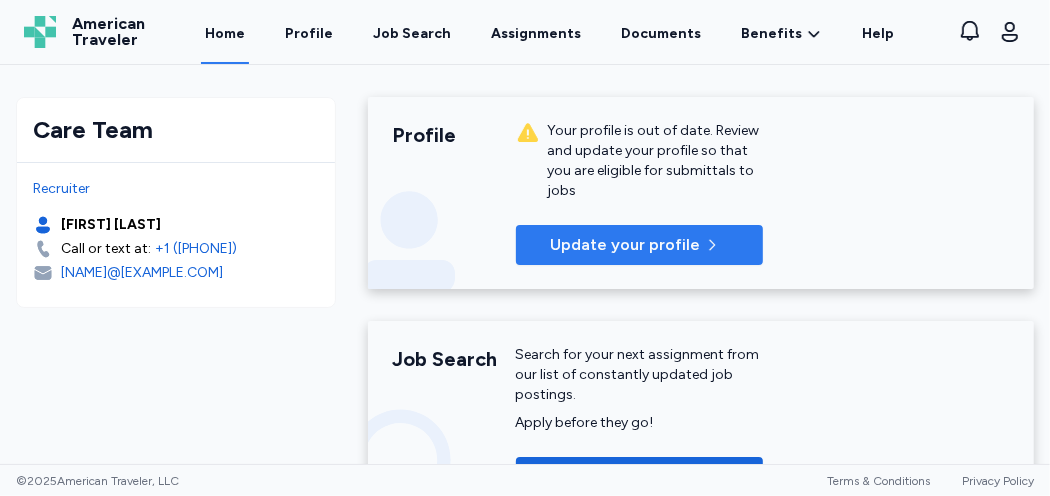 click on "Update your profile" at bounding box center [639, 245] 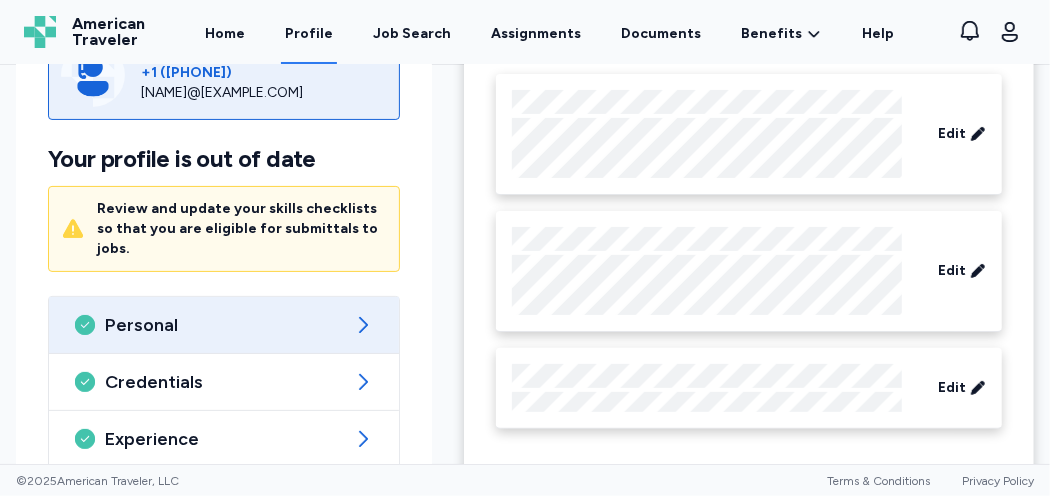 scroll, scrollTop: 300, scrollLeft: 0, axis: vertical 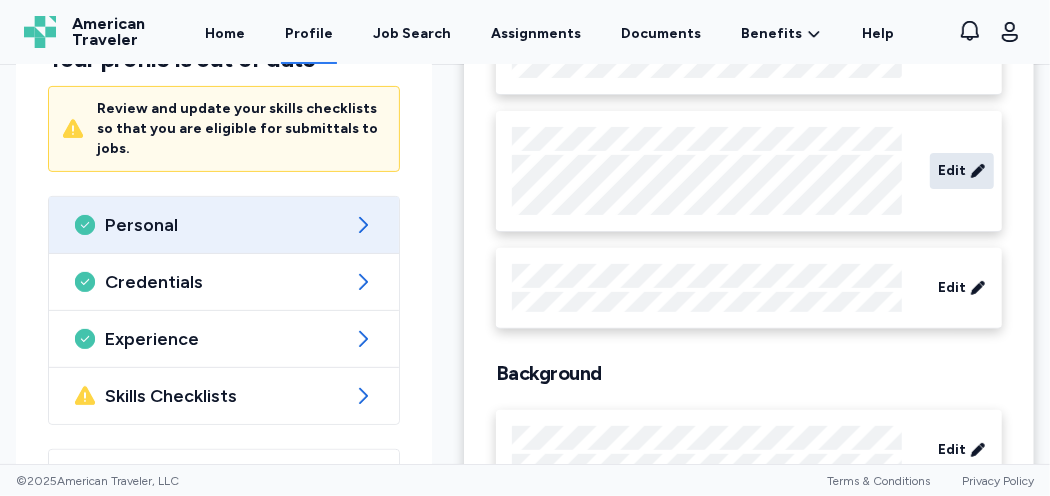 click on "Edit" at bounding box center (952, 171) 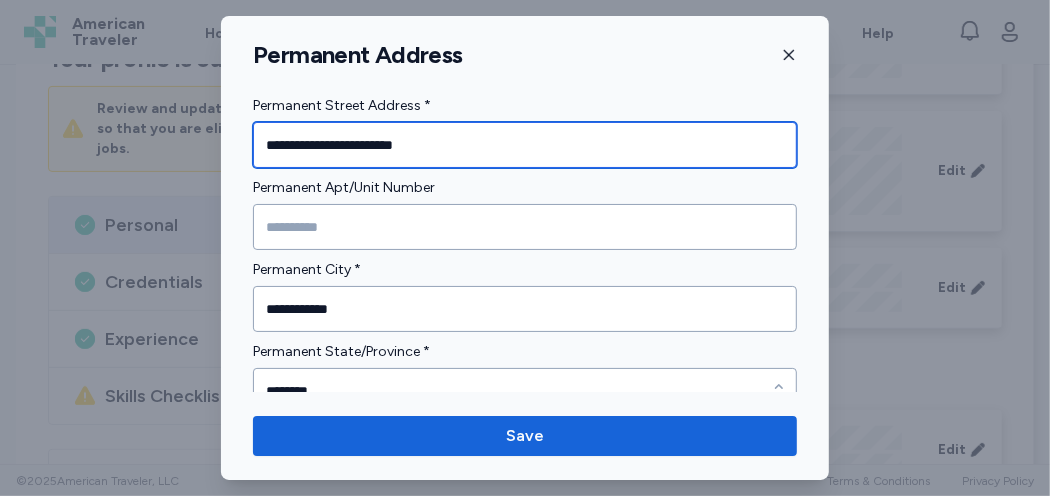 drag, startPoint x: 478, startPoint y: 138, endPoint x: 14, endPoint y: 89, distance: 466.5801 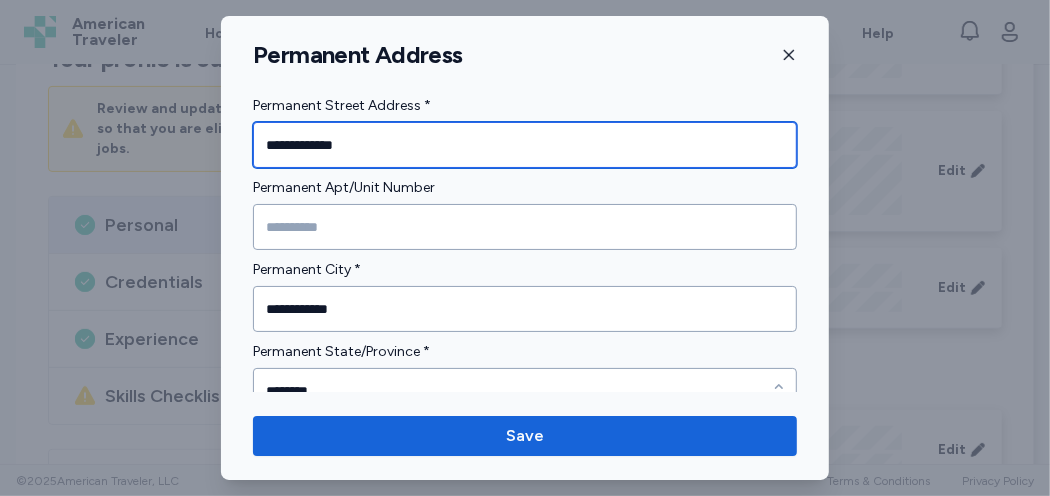 type on "**********" 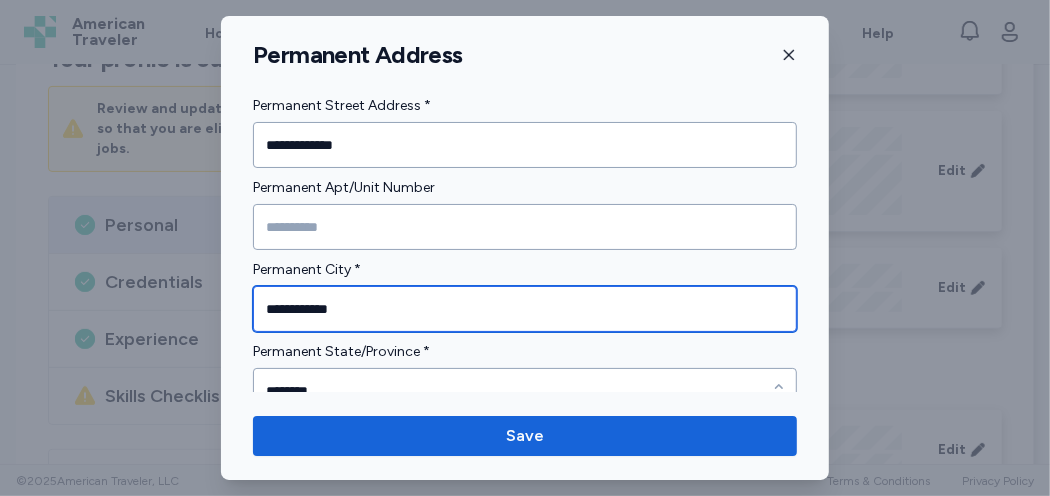 type on "**********" 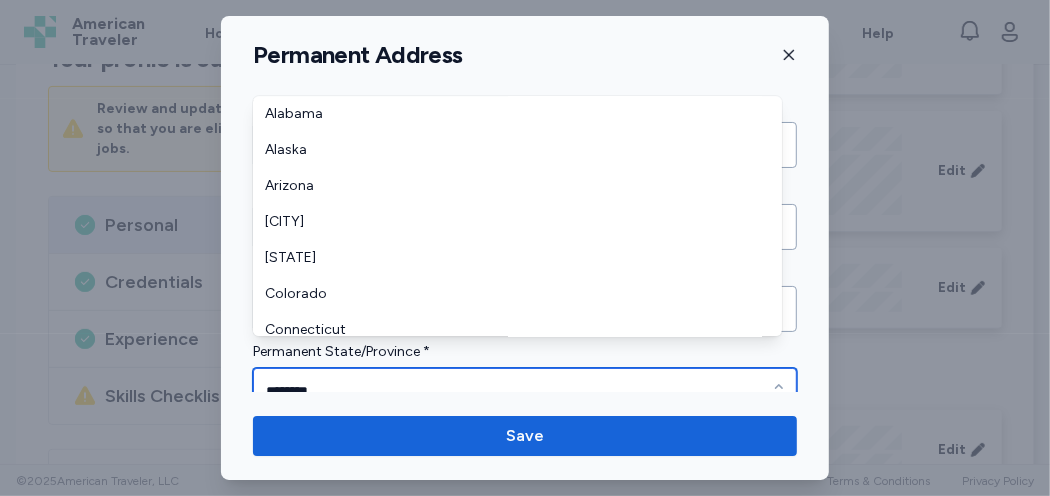 scroll, scrollTop: 19, scrollLeft: 0, axis: vertical 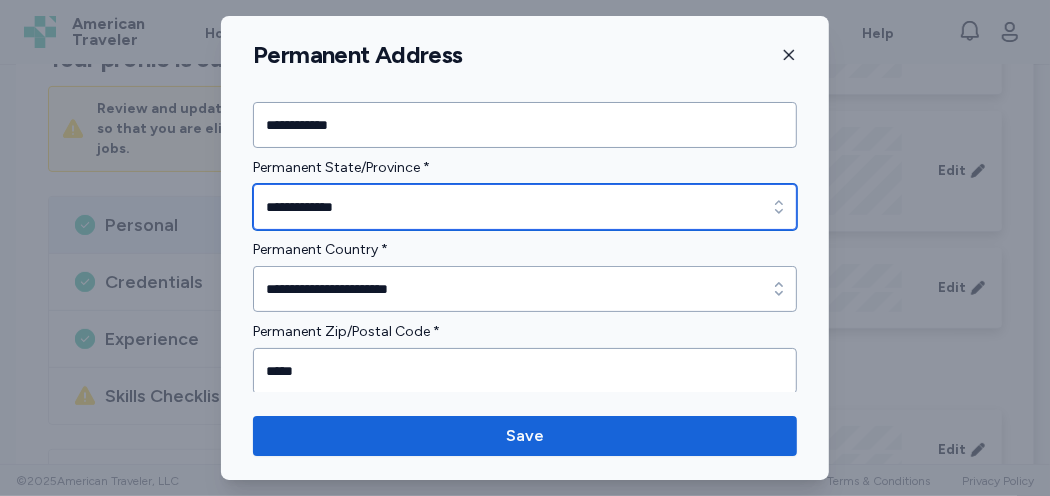 type on "**********" 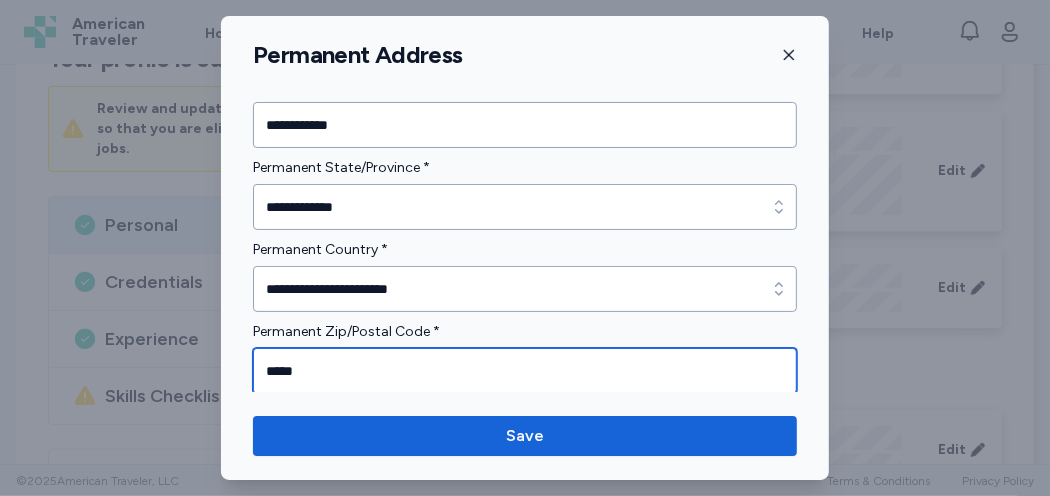click on "*****" at bounding box center [525, 371] 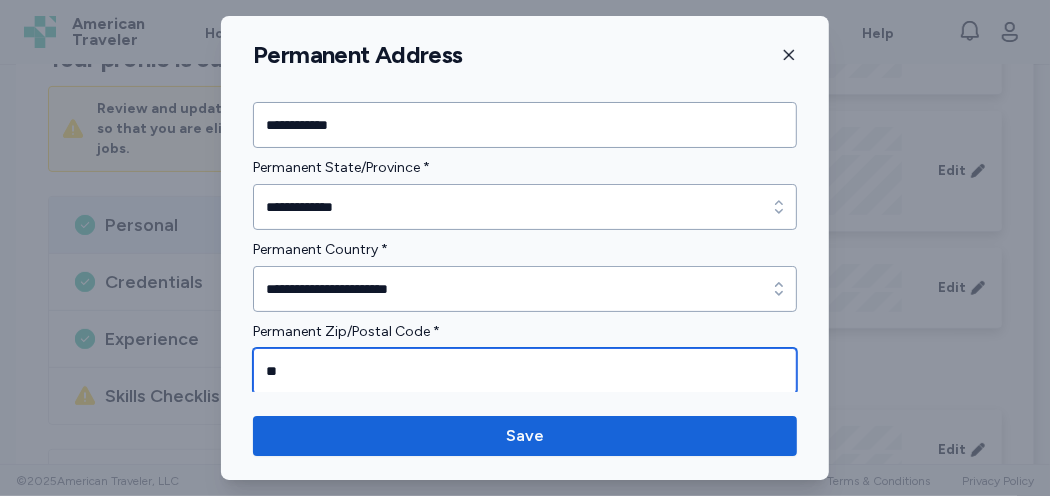type on "*" 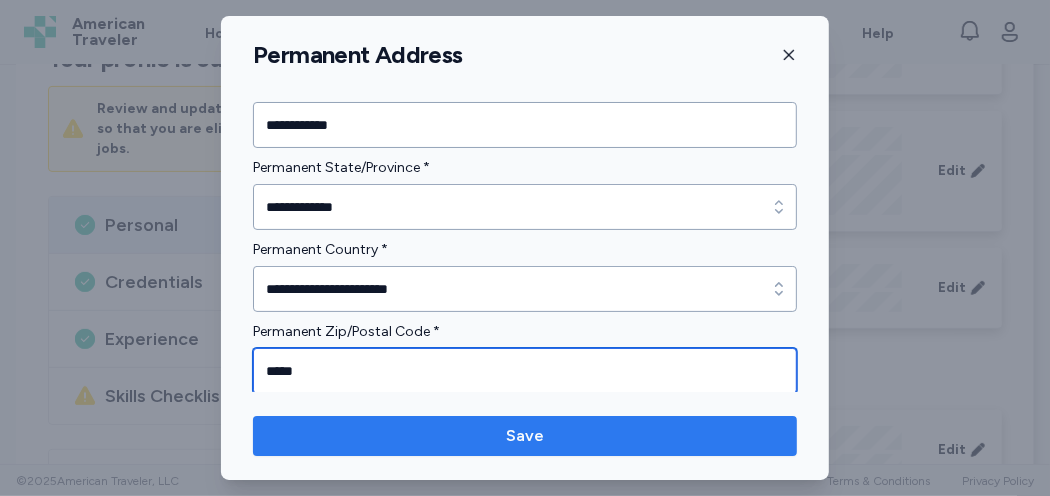 type on "*****" 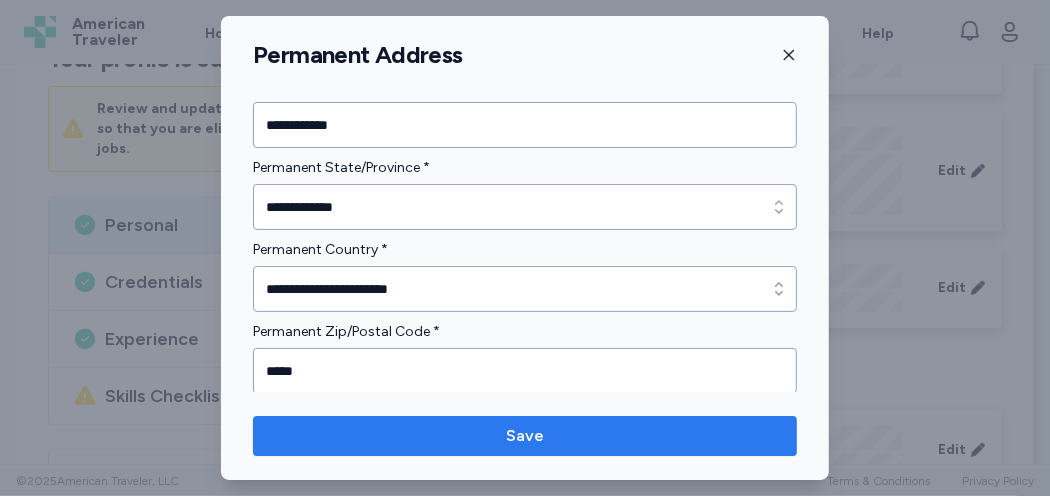 click on "Save" at bounding box center (525, 436) 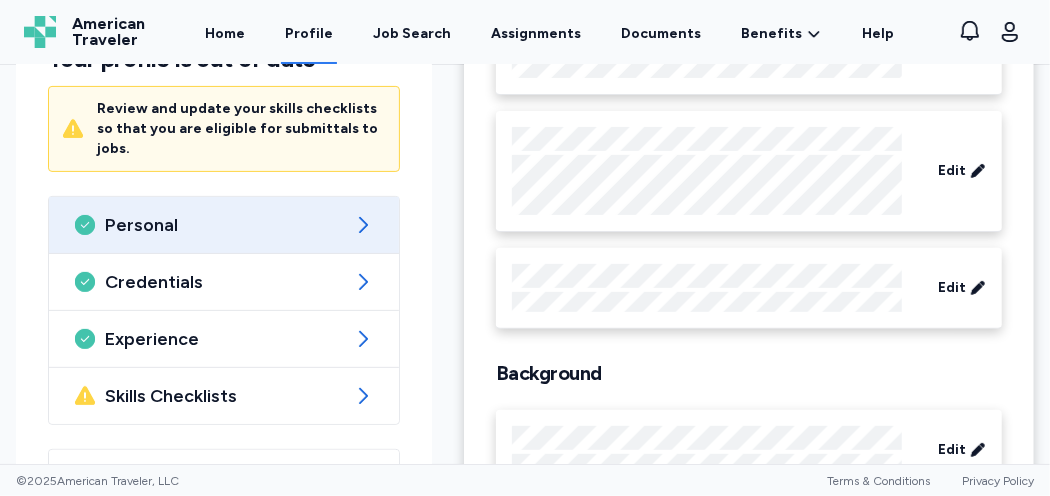 scroll, scrollTop: 184, scrollLeft: 0, axis: vertical 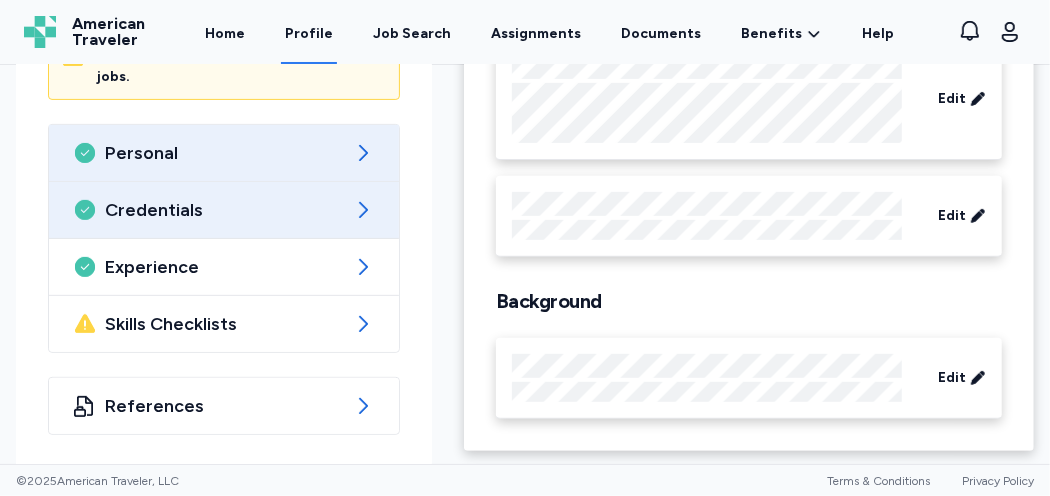 click on "Credentials" at bounding box center [224, 210] 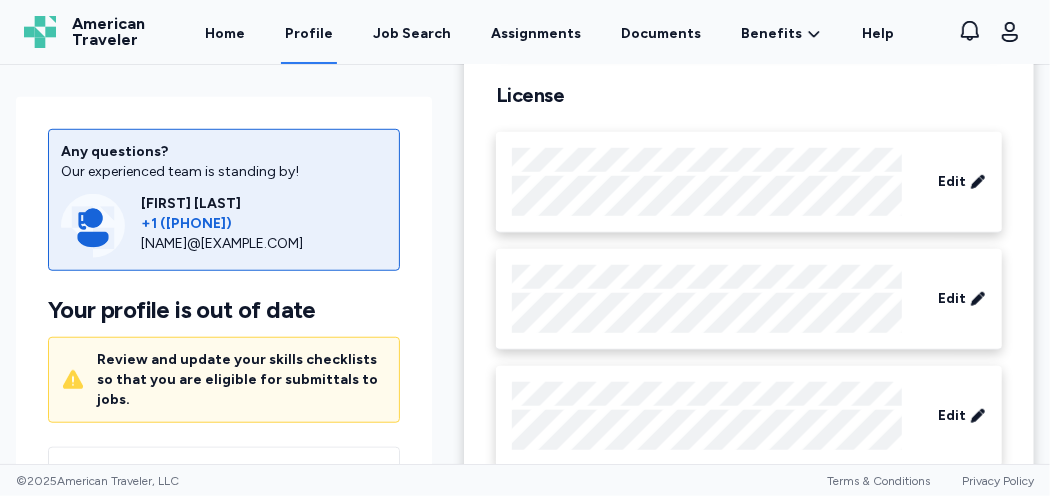 scroll, scrollTop: 800, scrollLeft: 0, axis: vertical 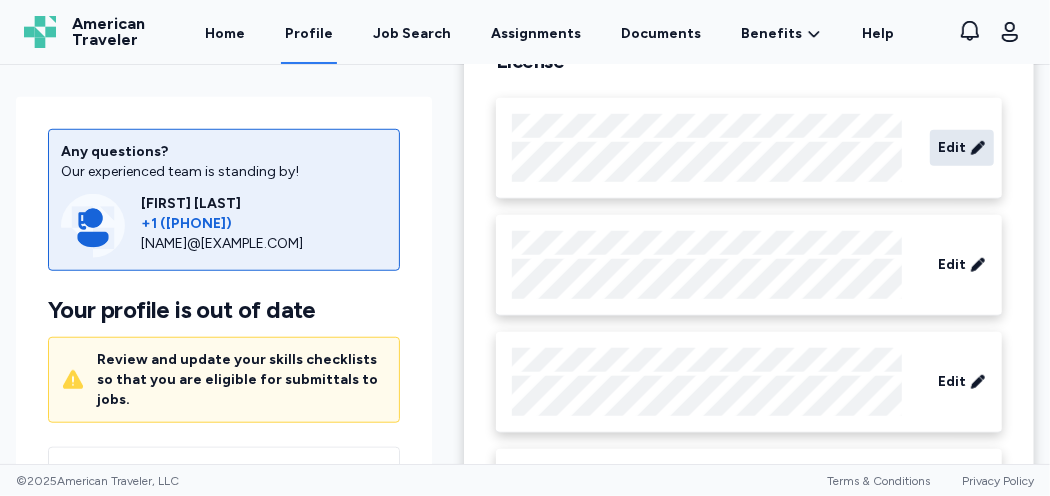 click on "Edit" at bounding box center [952, 148] 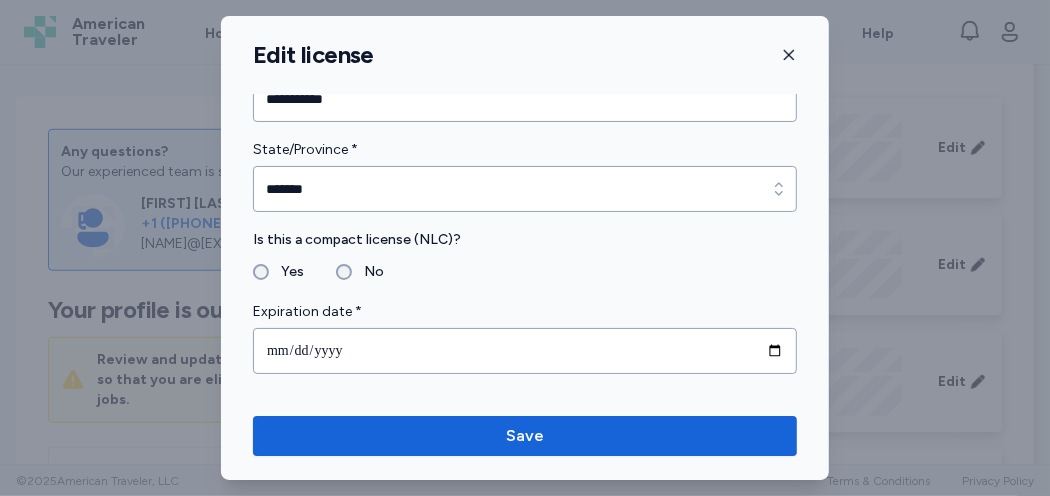 scroll, scrollTop: 69, scrollLeft: 0, axis: vertical 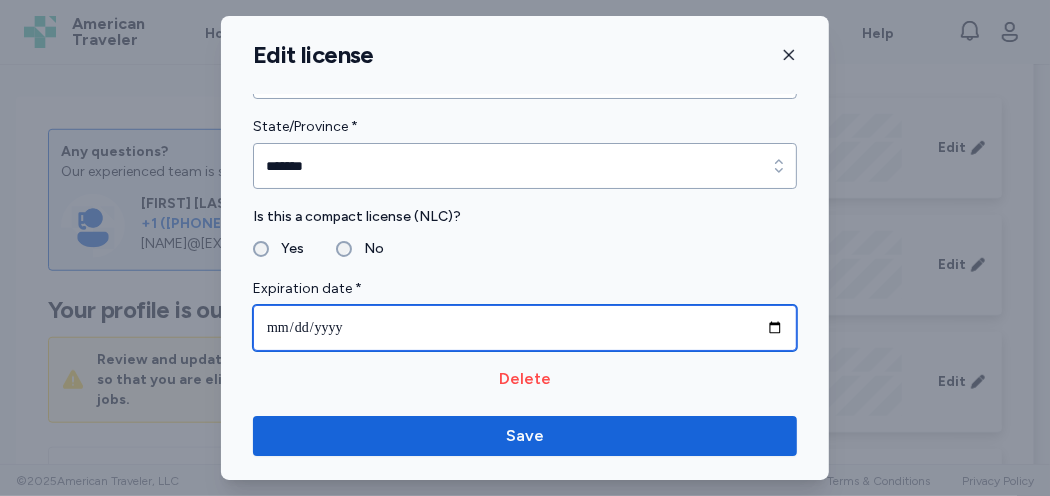 click on "**********" at bounding box center [525, 328] 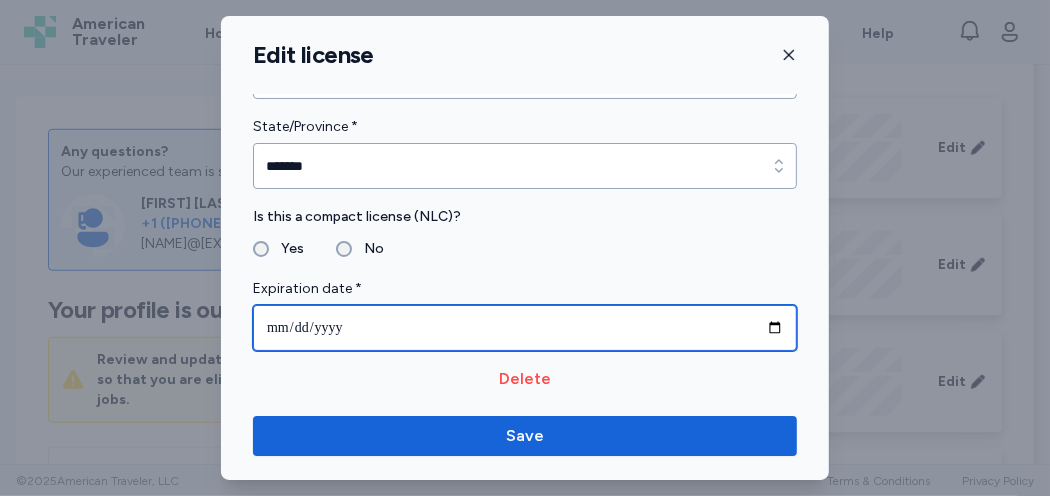 click on "**********" at bounding box center [525, 328] 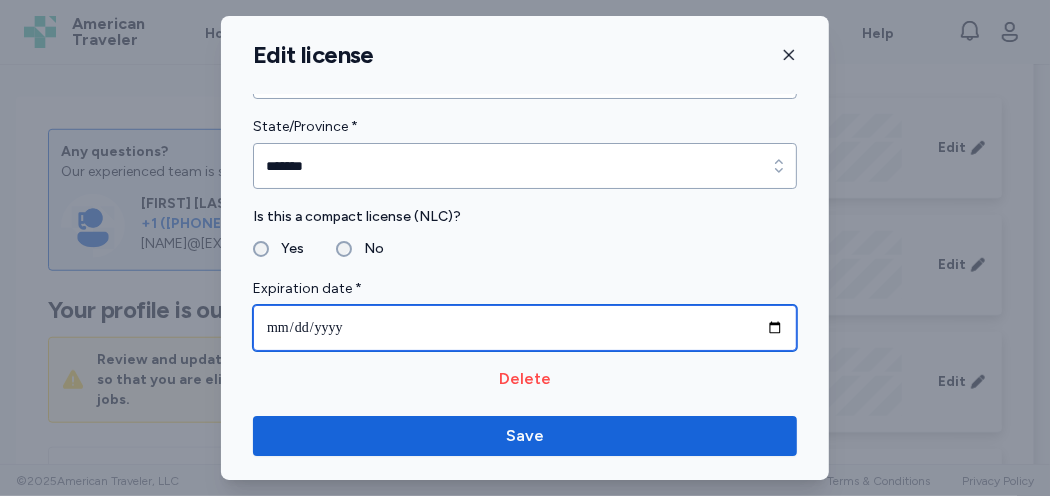 type on "**********" 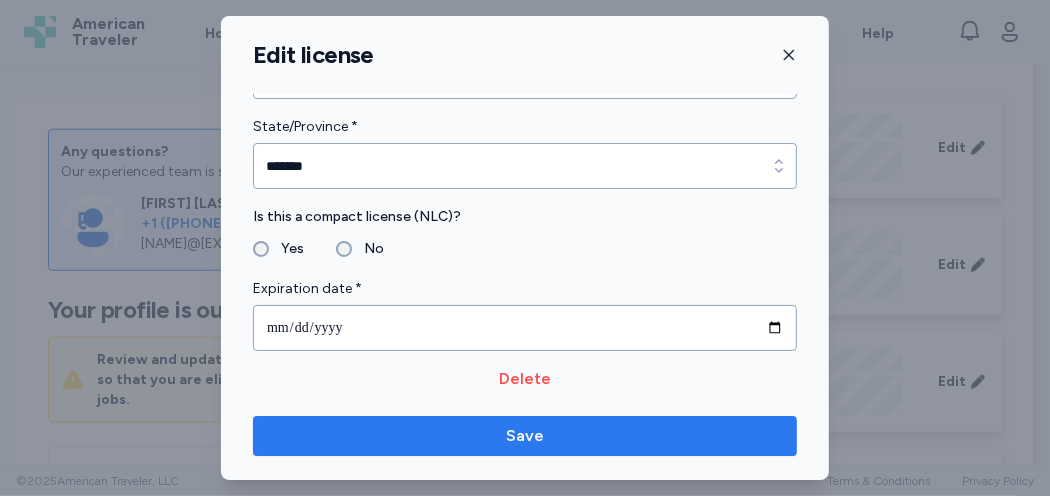 click on "Save" at bounding box center [525, 436] 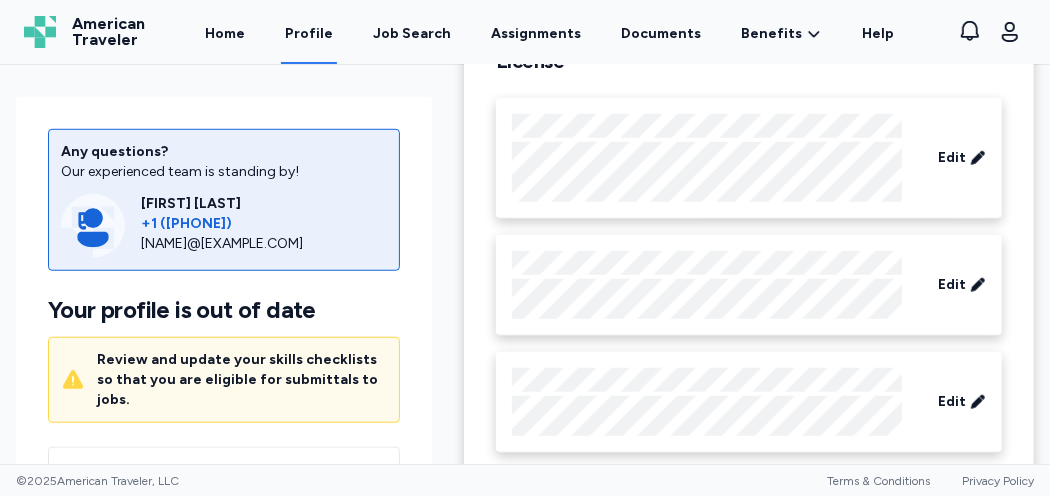 scroll, scrollTop: 29, scrollLeft: 0, axis: vertical 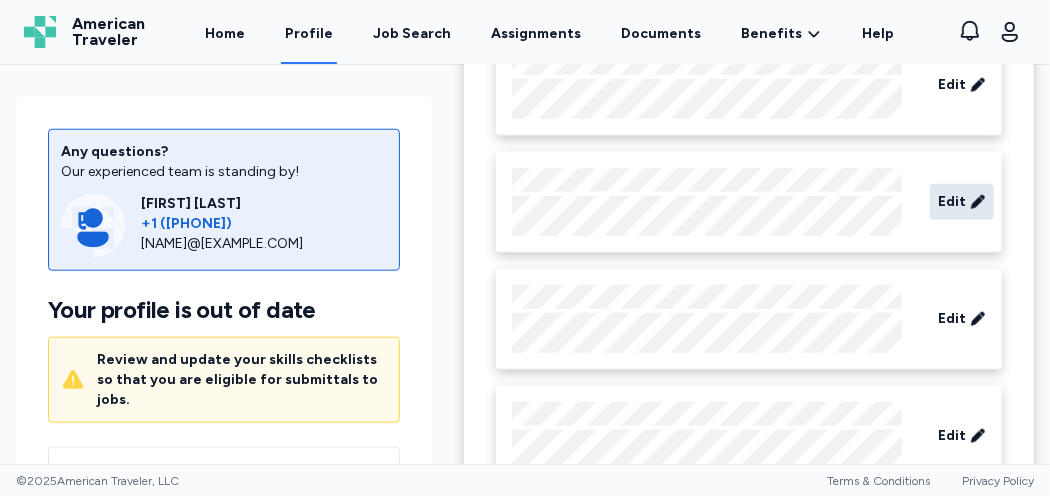 click on "Edit" at bounding box center [952, 202] 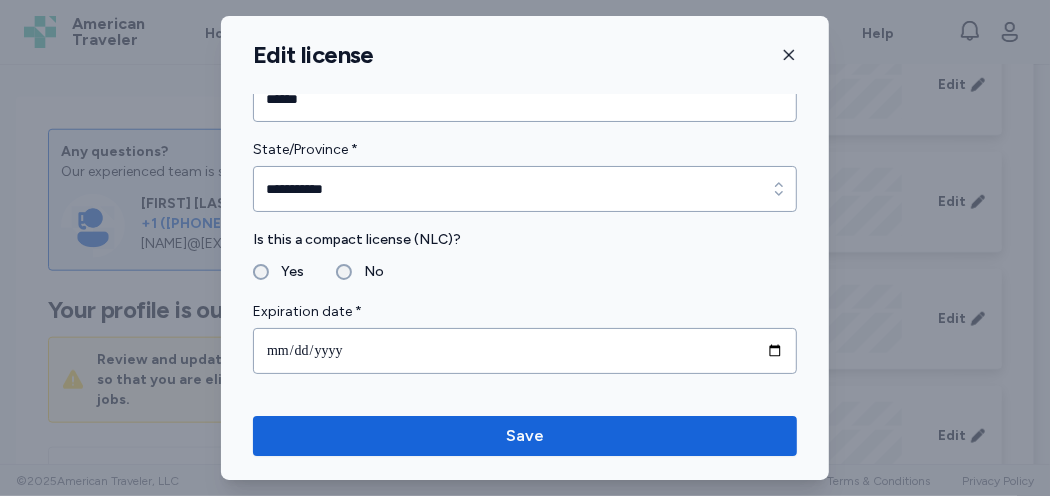 scroll, scrollTop: 69, scrollLeft: 0, axis: vertical 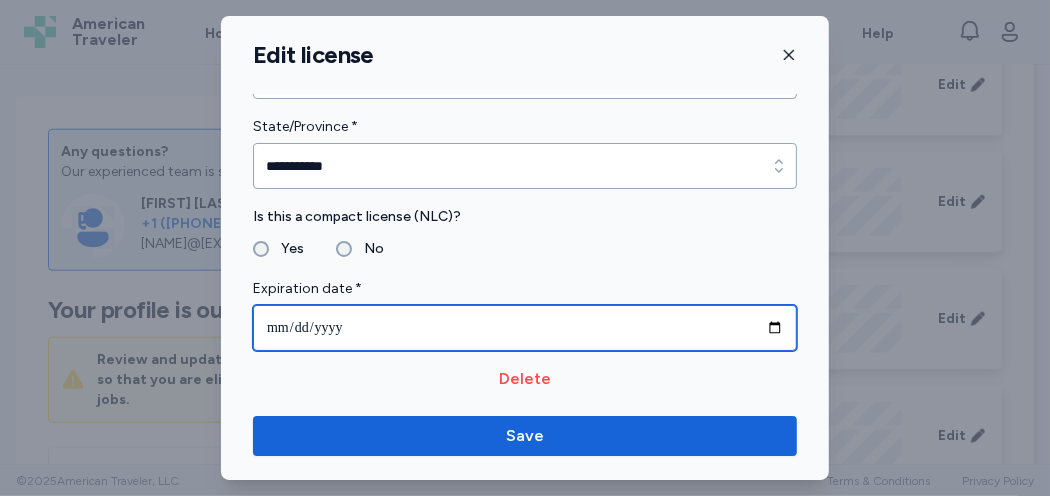 click on "**********" at bounding box center (525, 328) 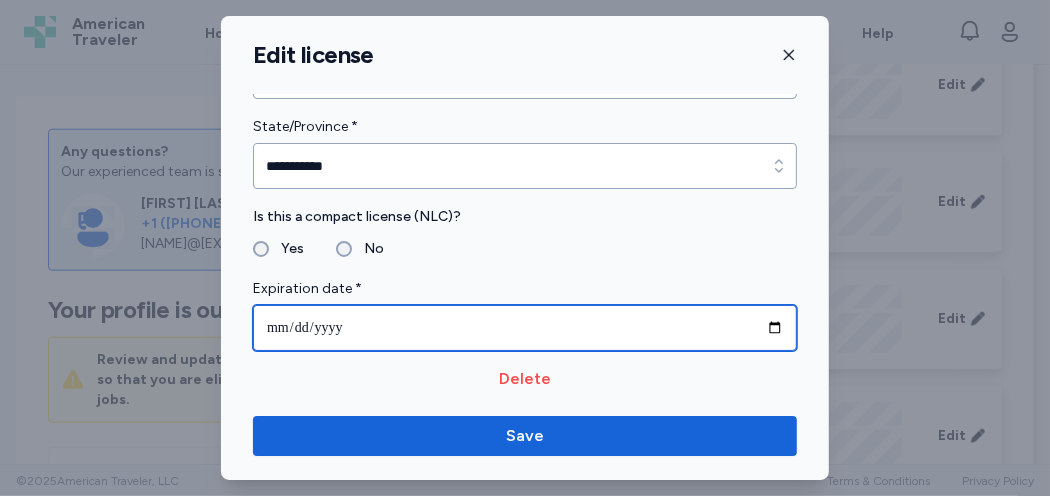type on "**********" 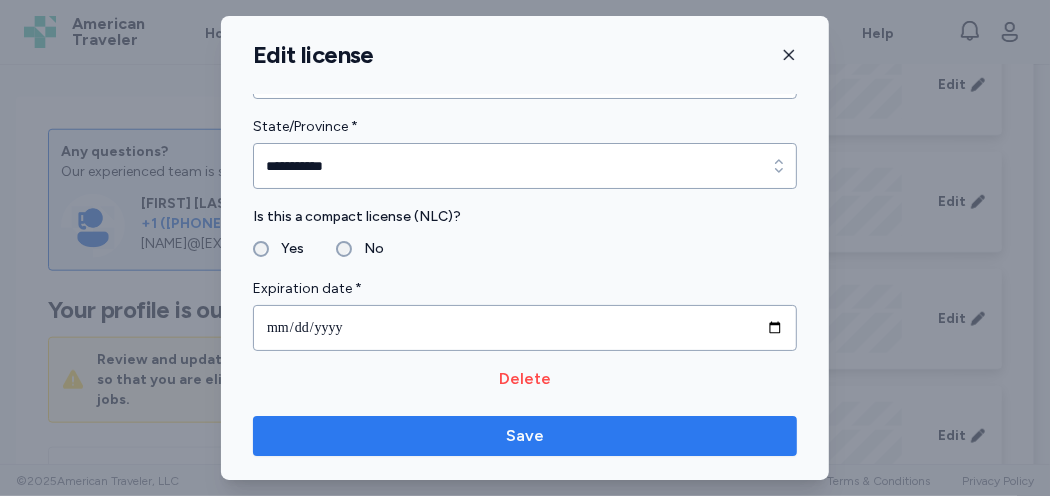click on "Save" at bounding box center (525, 436) 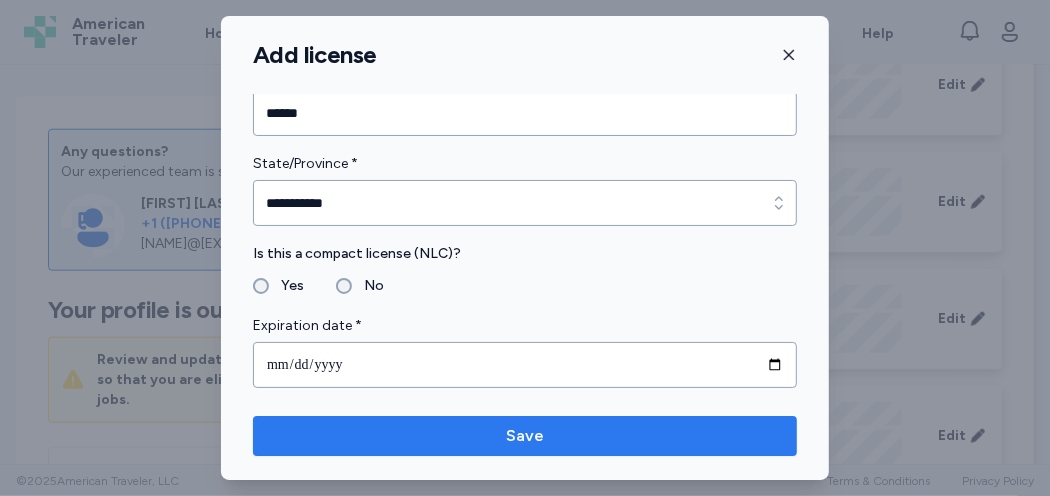 scroll, scrollTop: 29, scrollLeft: 0, axis: vertical 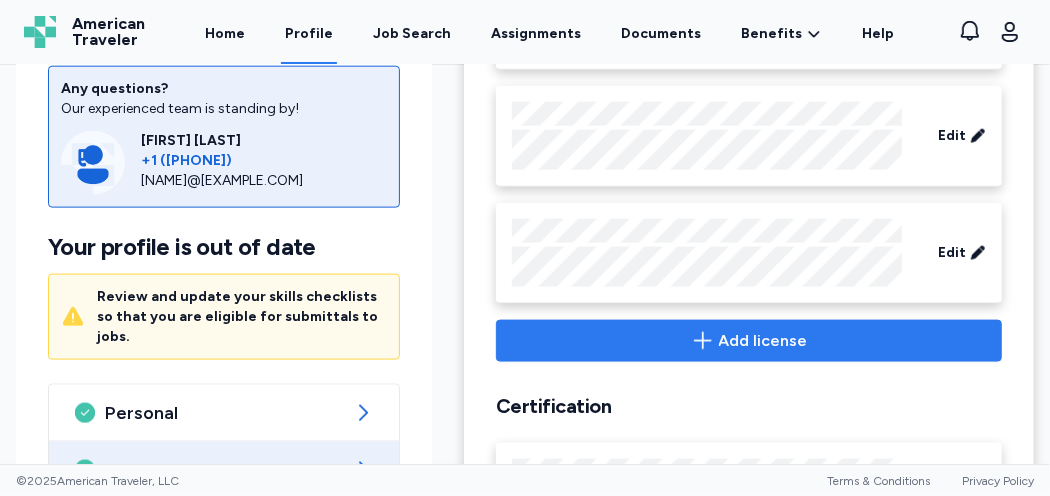 click on "Add license" at bounding box center (763, 341) 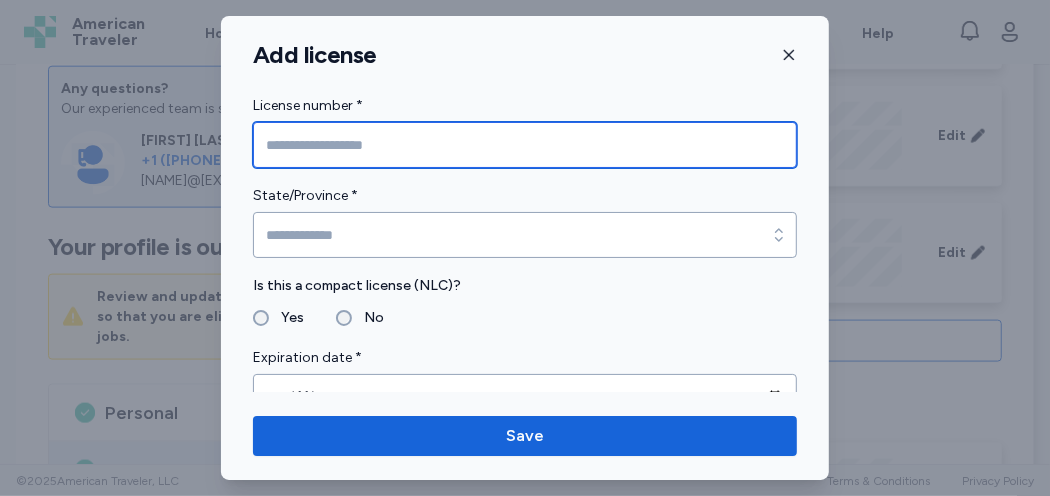 click at bounding box center (525, 145) 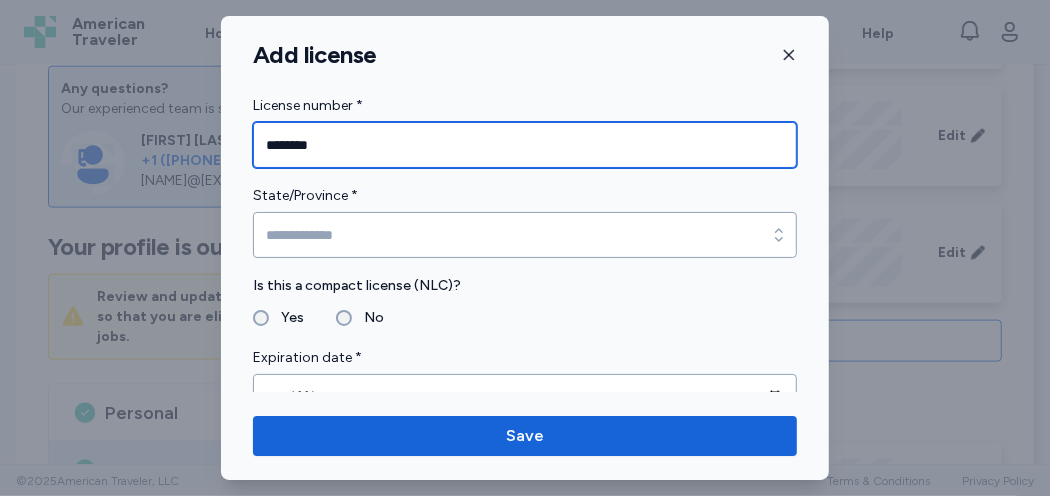 type on "********" 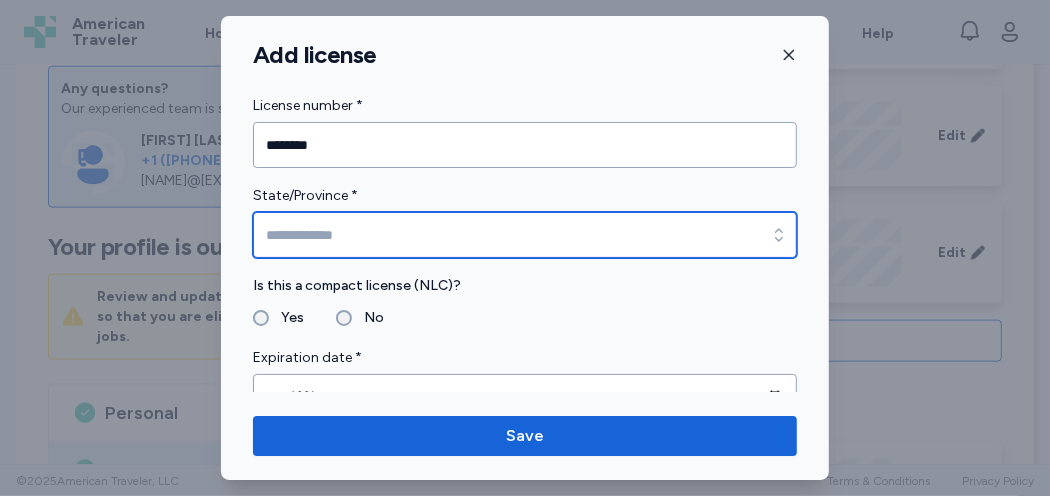 click on "State/Province *" at bounding box center (525, 235) 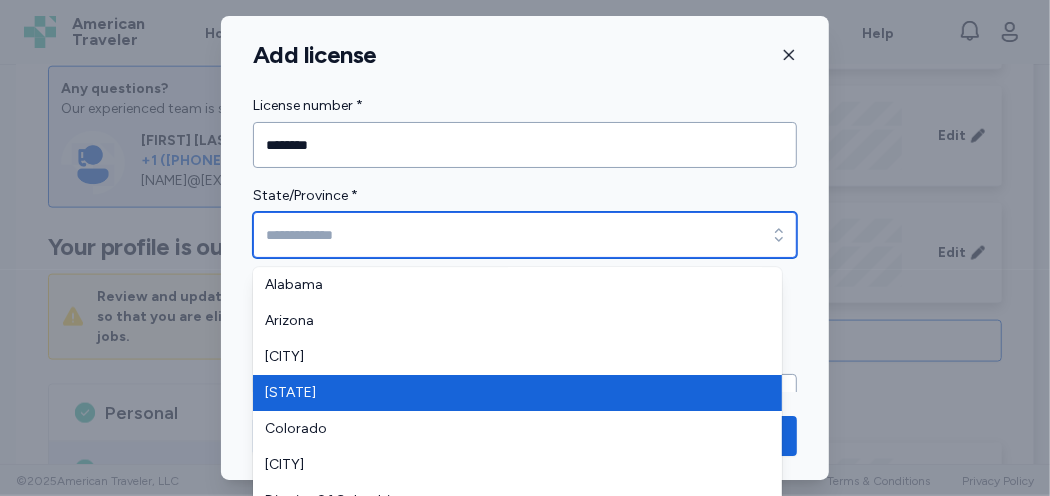type on "**********" 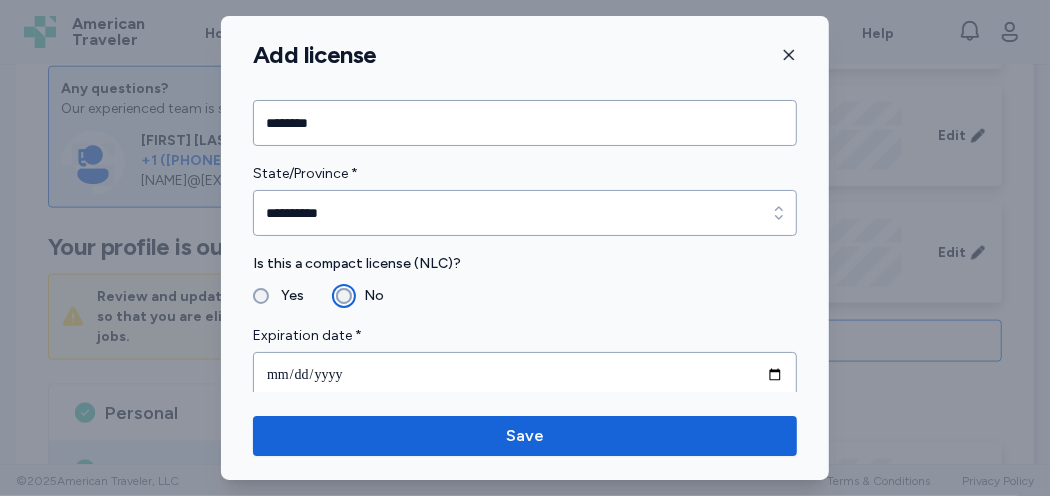 scroll, scrollTop: 29, scrollLeft: 0, axis: vertical 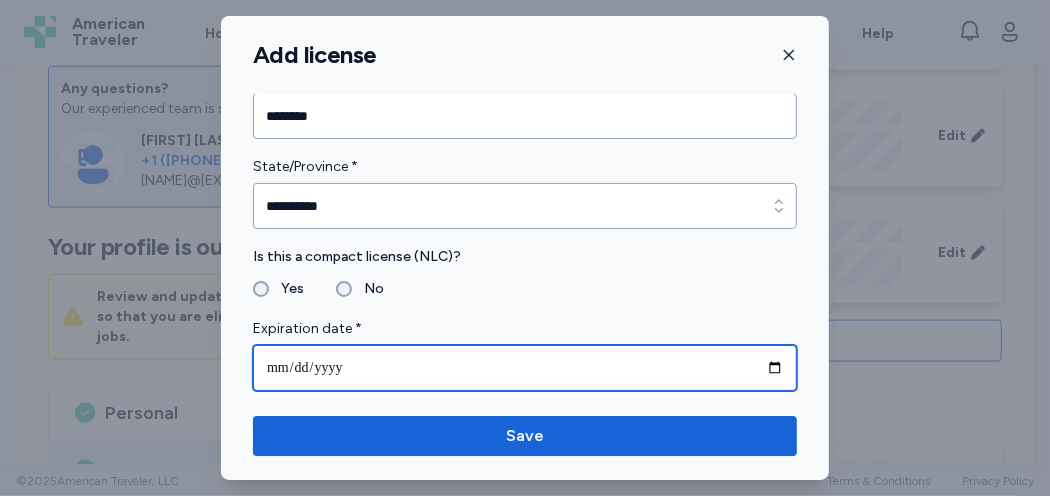 click at bounding box center [525, 368] 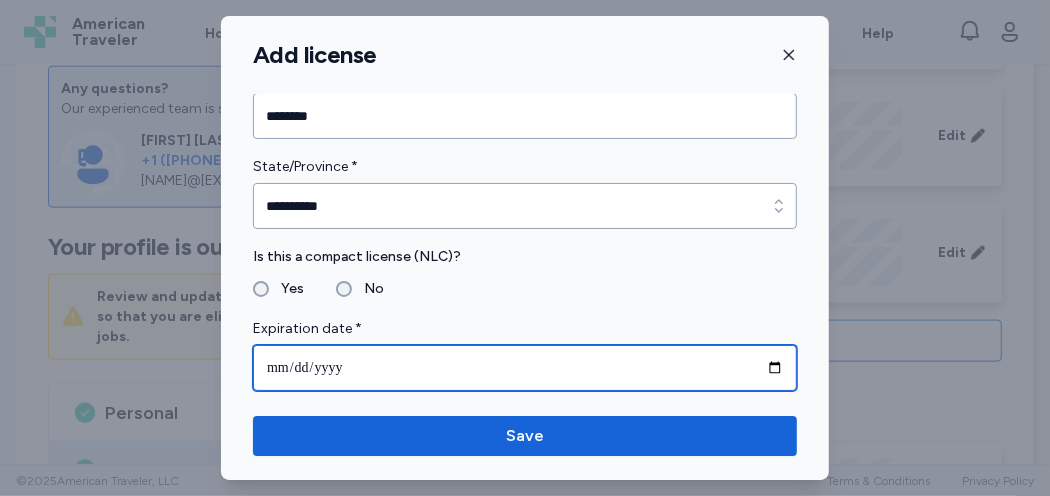 click at bounding box center [525, 368] 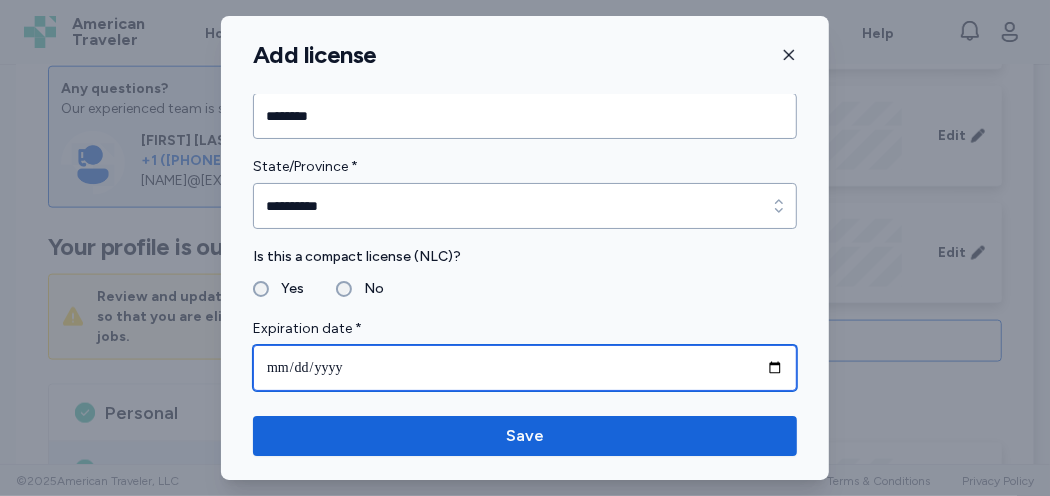 type on "**********" 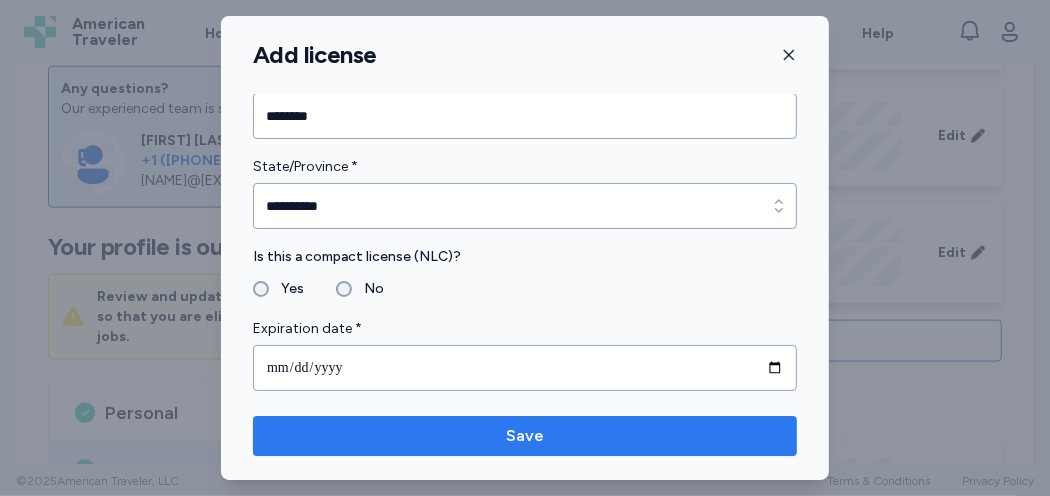 click on "Save" at bounding box center (525, 436) 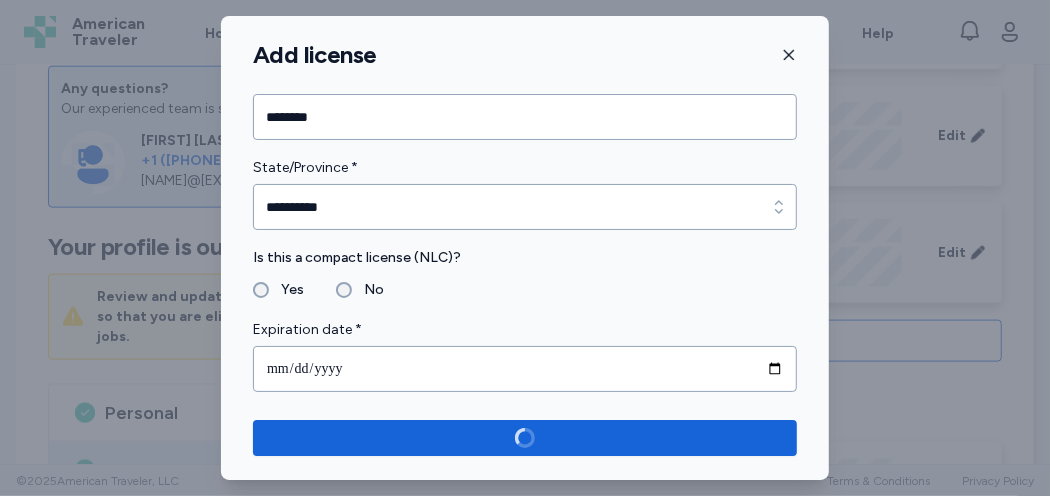 scroll, scrollTop: 25, scrollLeft: 0, axis: vertical 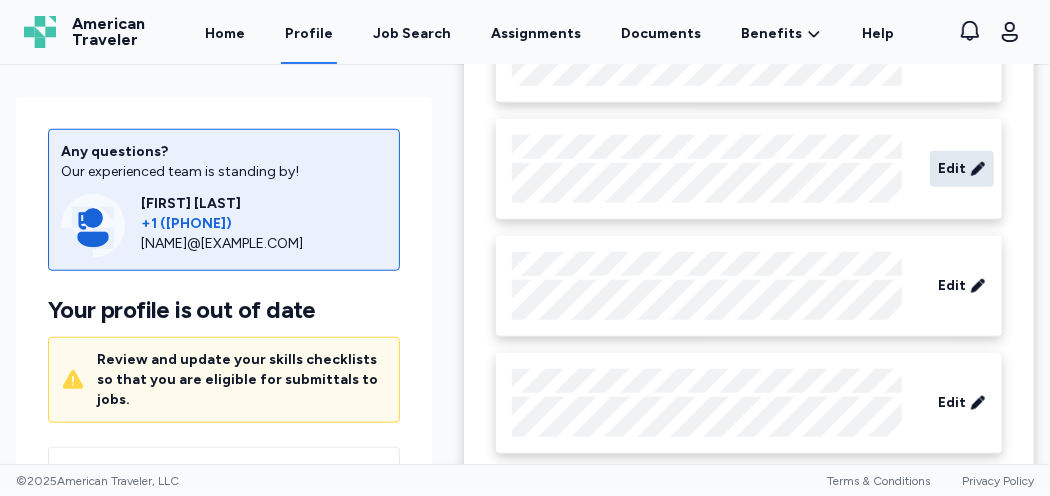 click on "Edit" at bounding box center [952, 169] 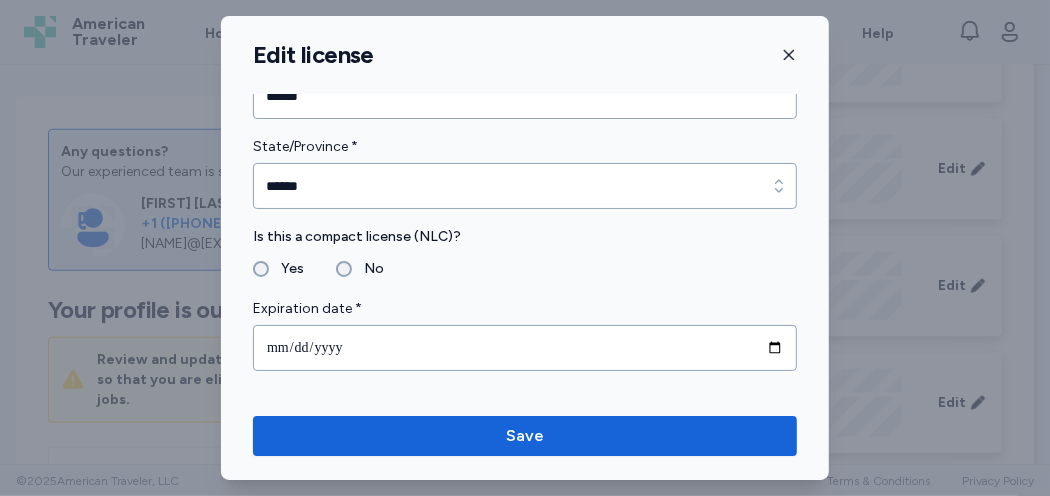 scroll, scrollTop: 69, scrollLeft: 0, axis: vertical 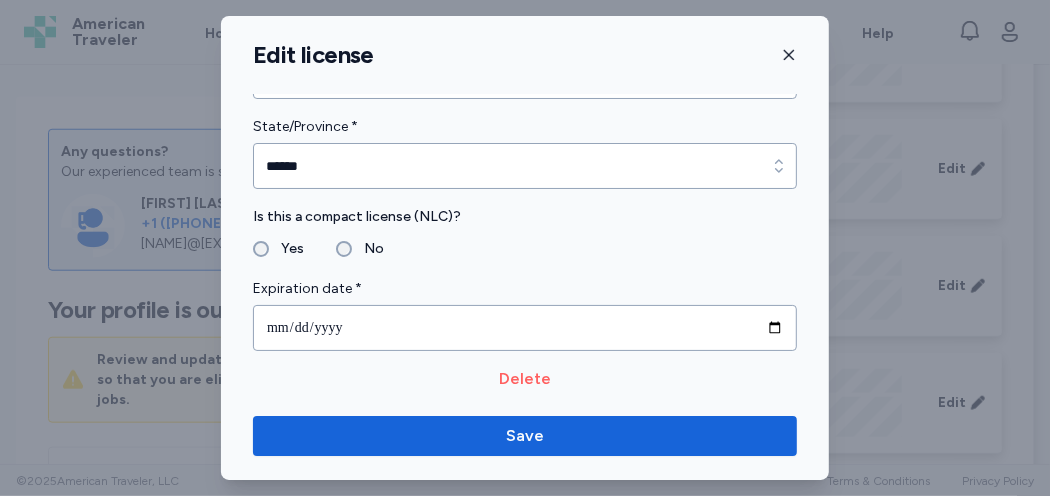 click on "Delete" at bounding box center [525, 379] 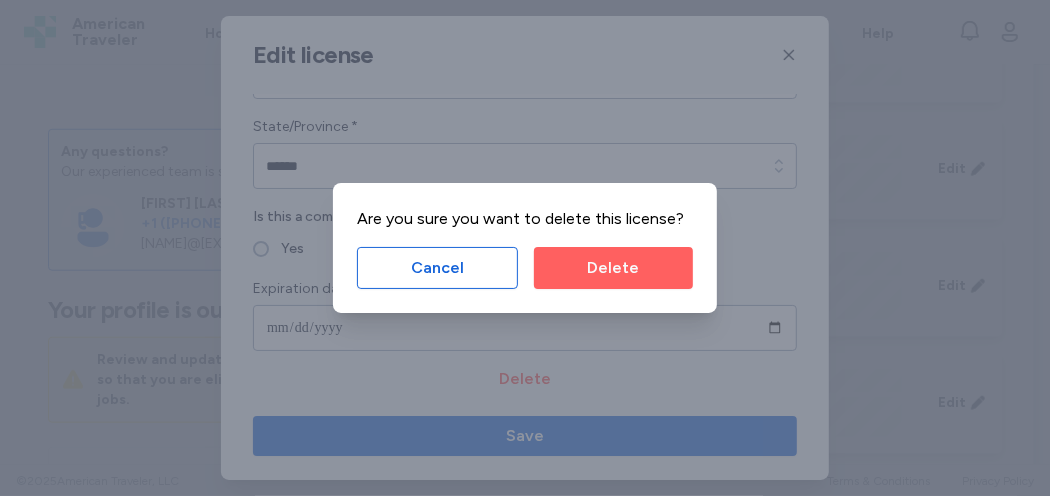 click on "Delete" at bounding box center [613, 268] 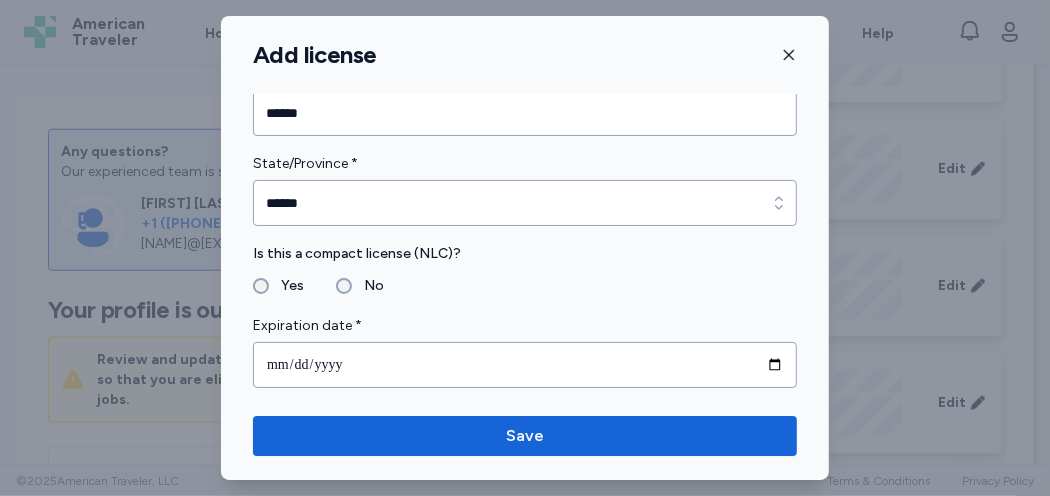 scroll, scrollTop: 29, scrollLeft: 0, axis: vertical 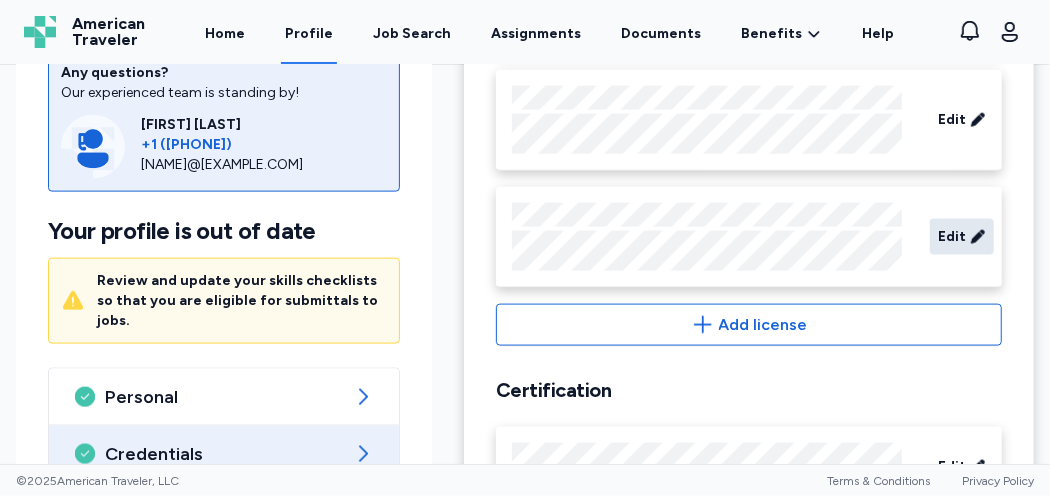 click on "Edit" at bounding box center (952, 237) 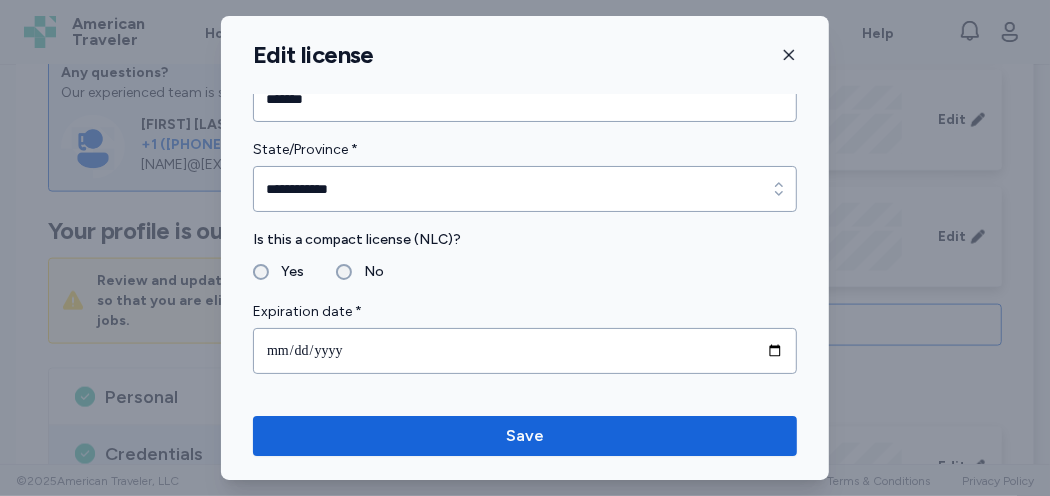 scroll, scrollTop: 69, scrollLeft: 0, axis: vertical 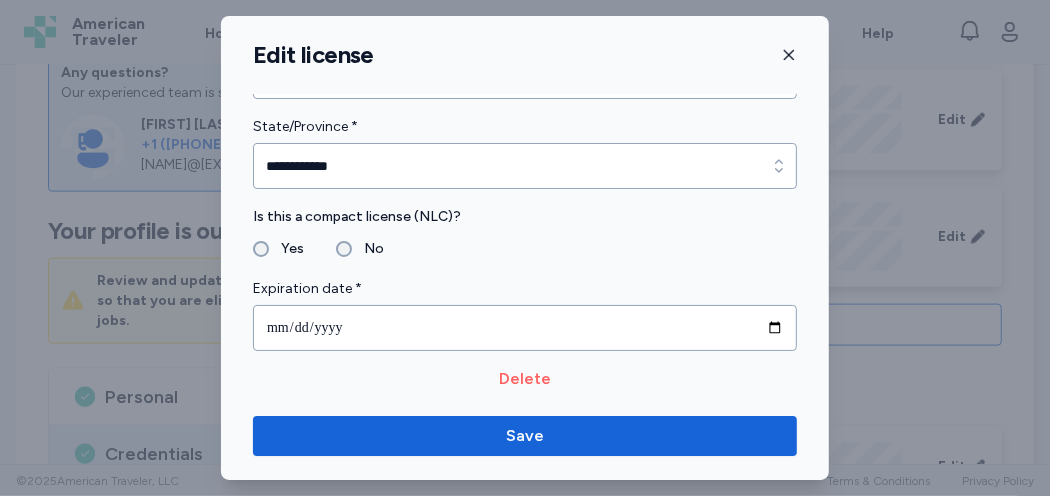 click on "Delete" at bounding box center (525, 379) 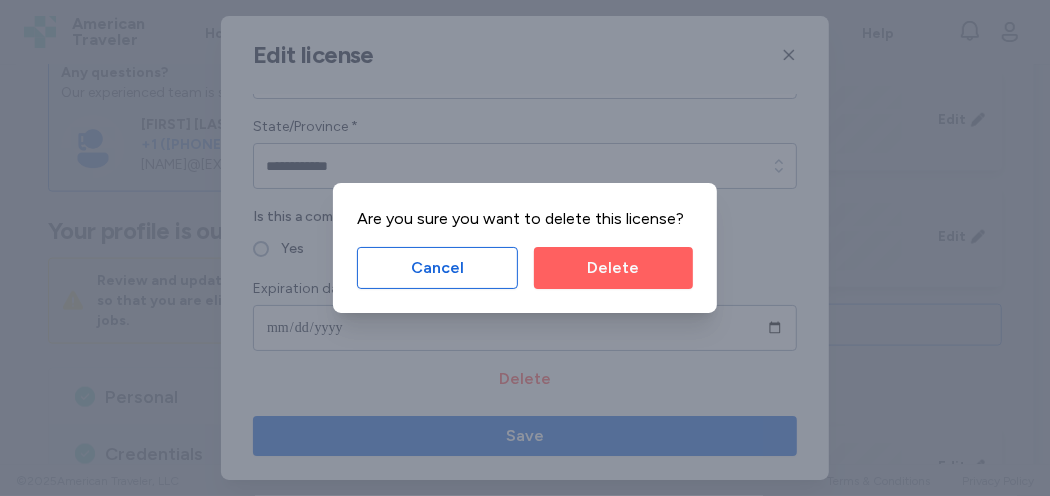 click on "Delete" at bounding box center [613, 268] 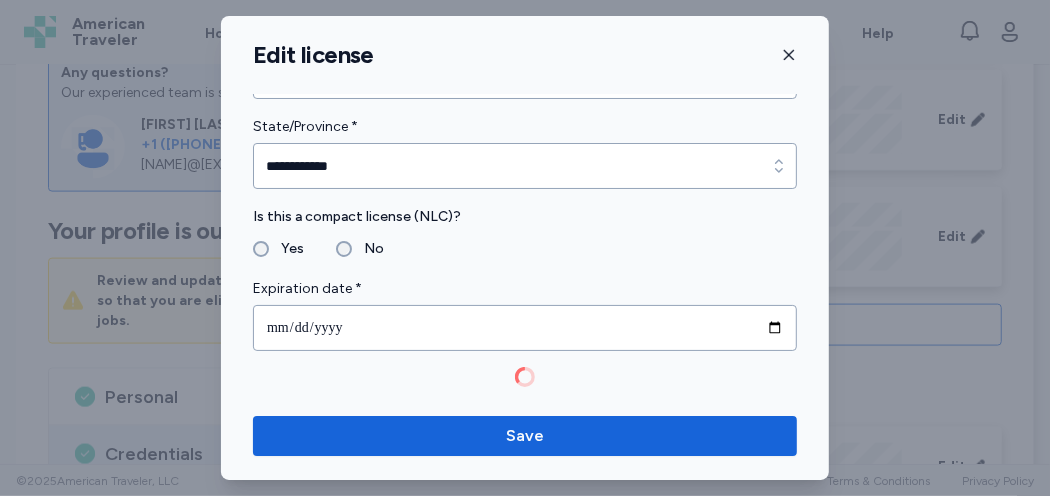 scroll, scrollTop: 29, scrollLeft: 0, axis: vertical 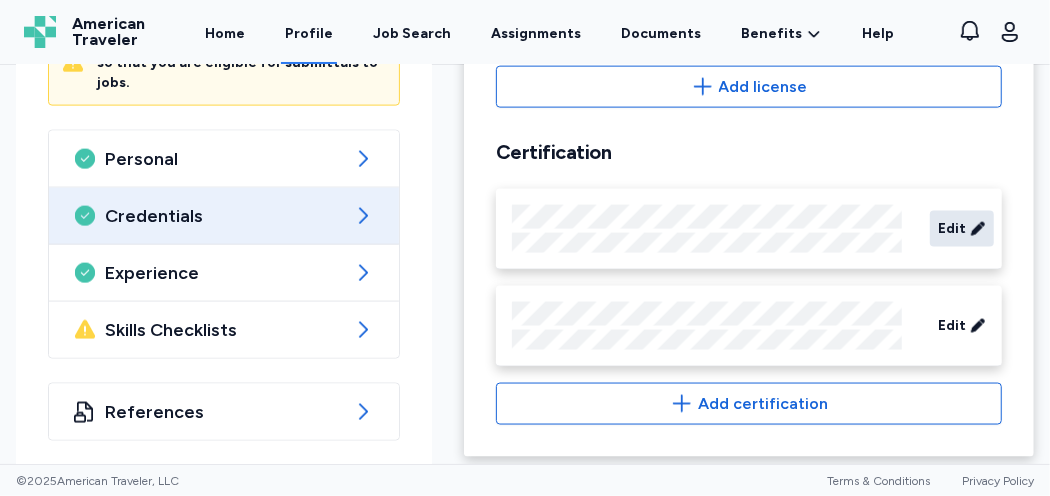 click on "Edit" at bounding box center (952, 229) 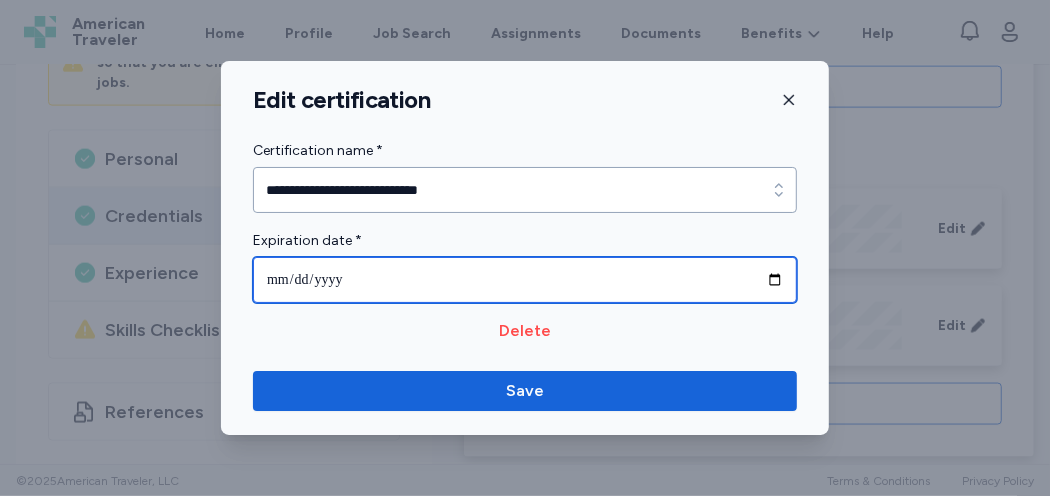click on "**********" at bounding box center [525, 280] 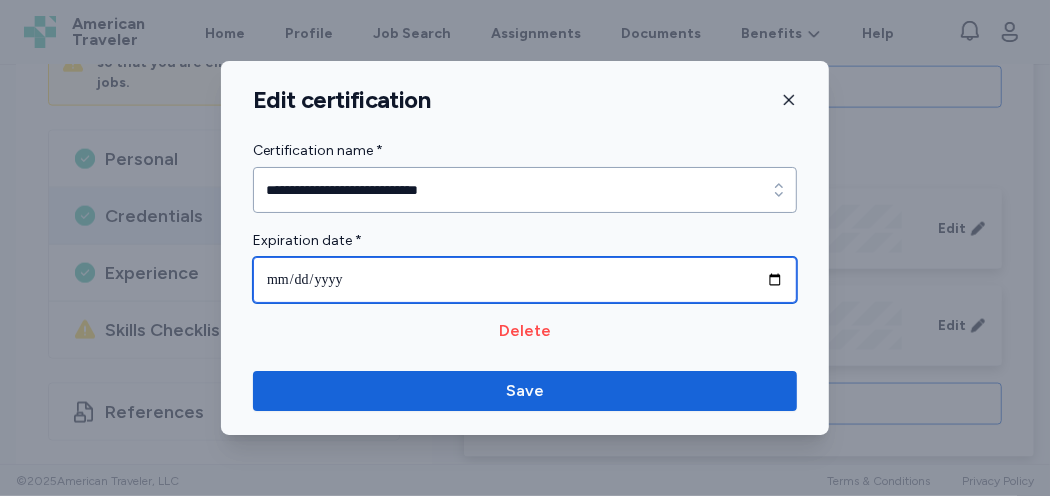 type on "**********" 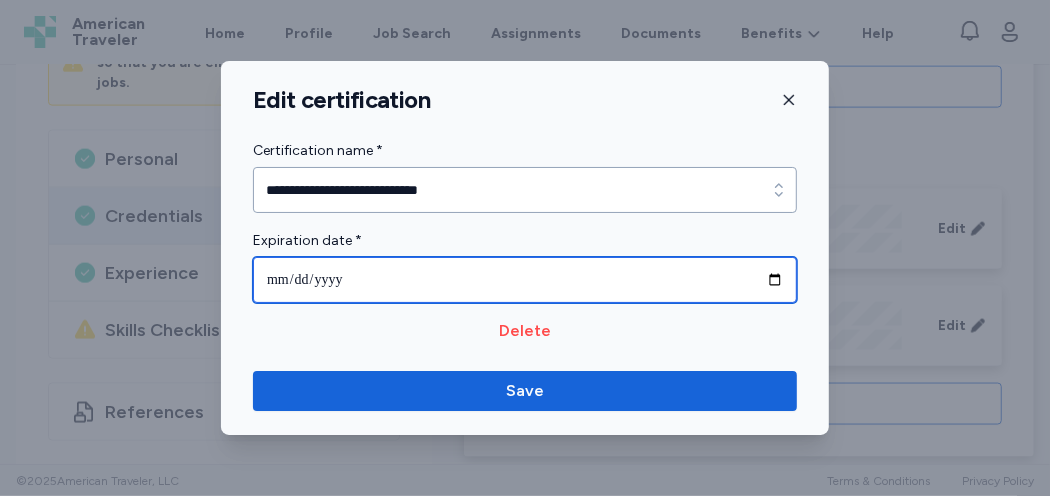 type on "**********" 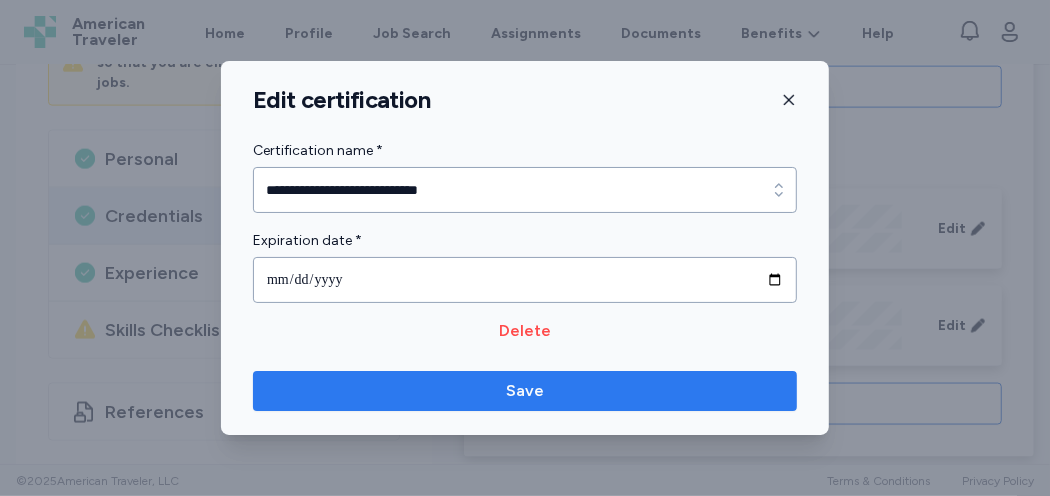 click on "Save" at bounding box center (525, 391) 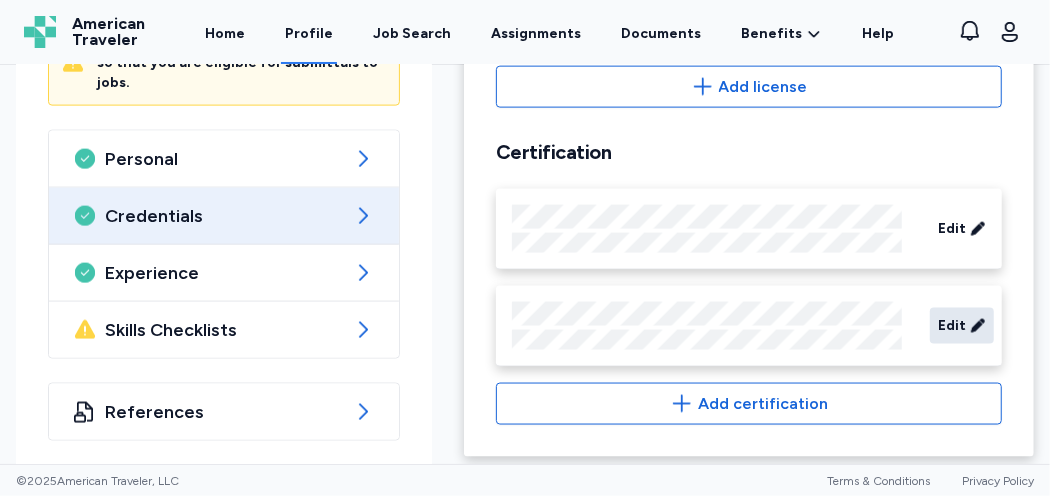 click on "Edit" at bounding box center [952, 326] 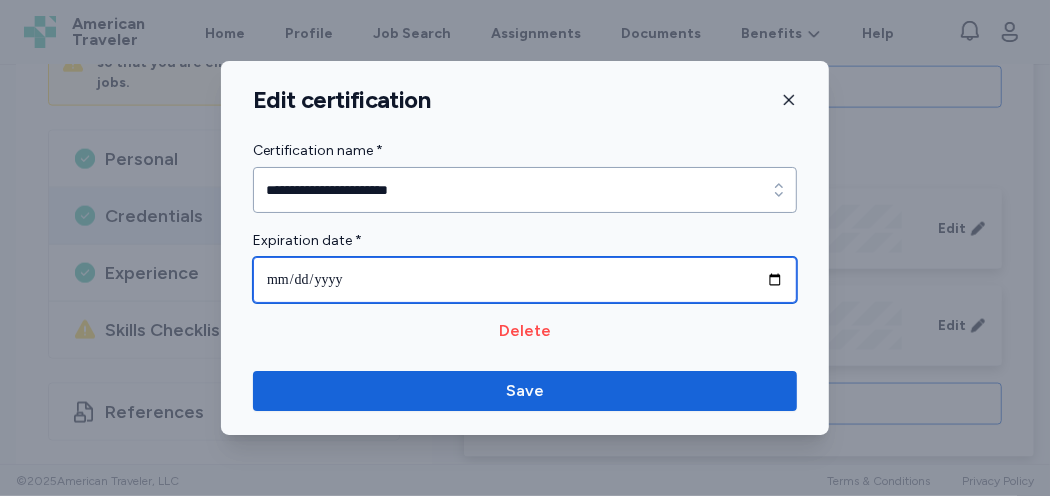 click on "**********" at bounding box center [525, 280] 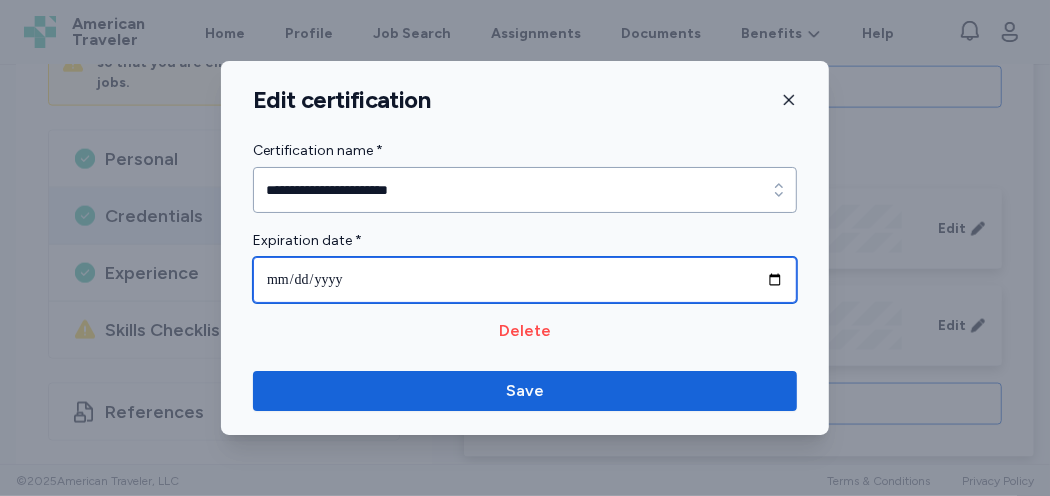 type on "**********" 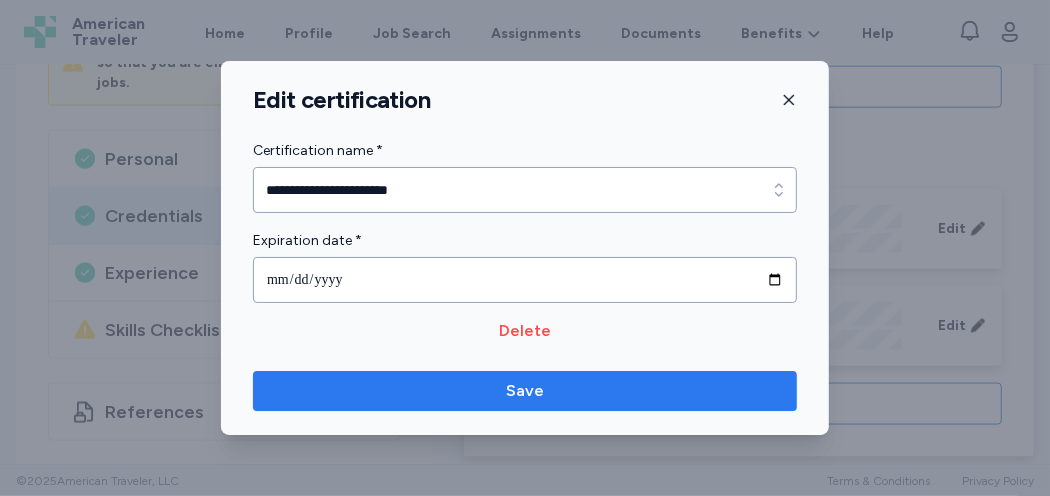click on "Save" at bounding box center [525, 391] 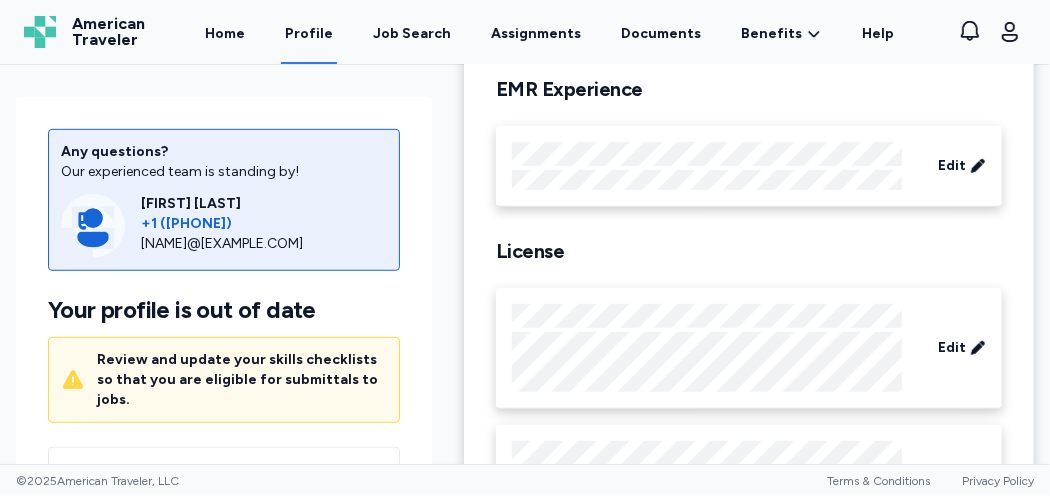 scroll, scrollTop: 637, scrollLeft: 0, axis: vertical 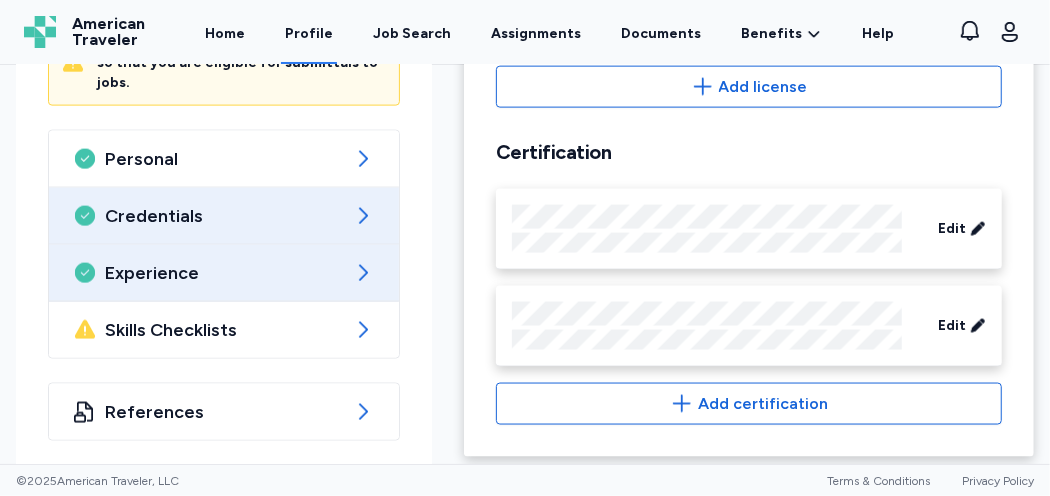 click on "Experience" at bounding box center [224, 273] 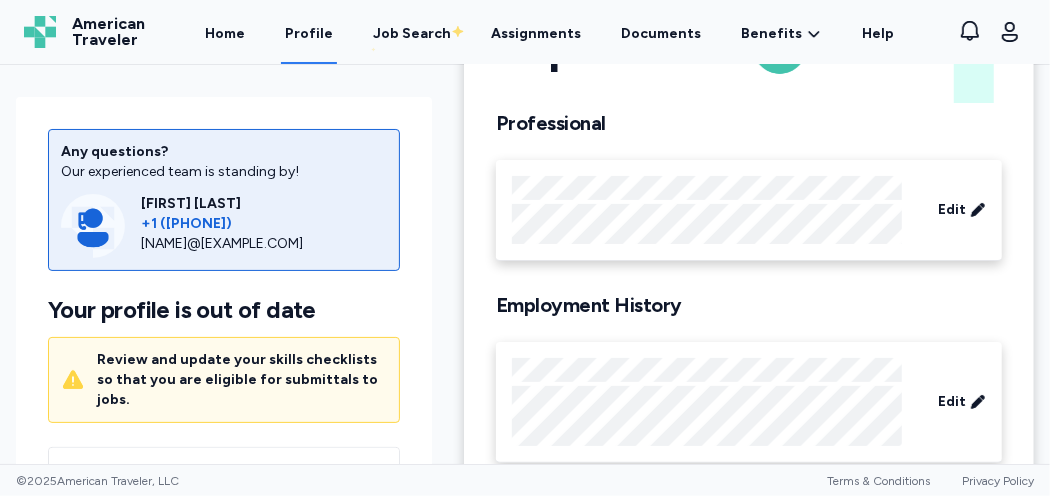 scroll, scrollTop: 100, scrollLeft: 0, axis: vertical 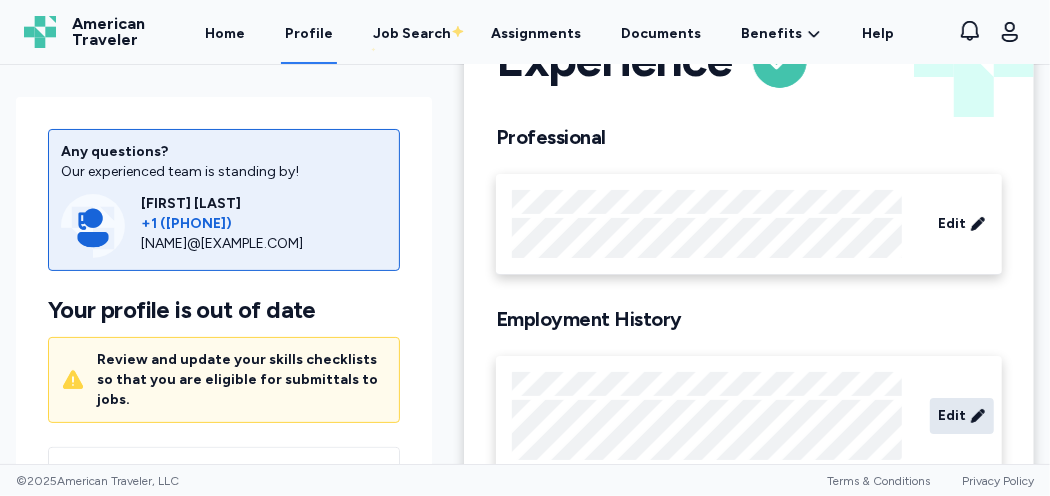 click on "Edit" at bounding box center (952, 416) 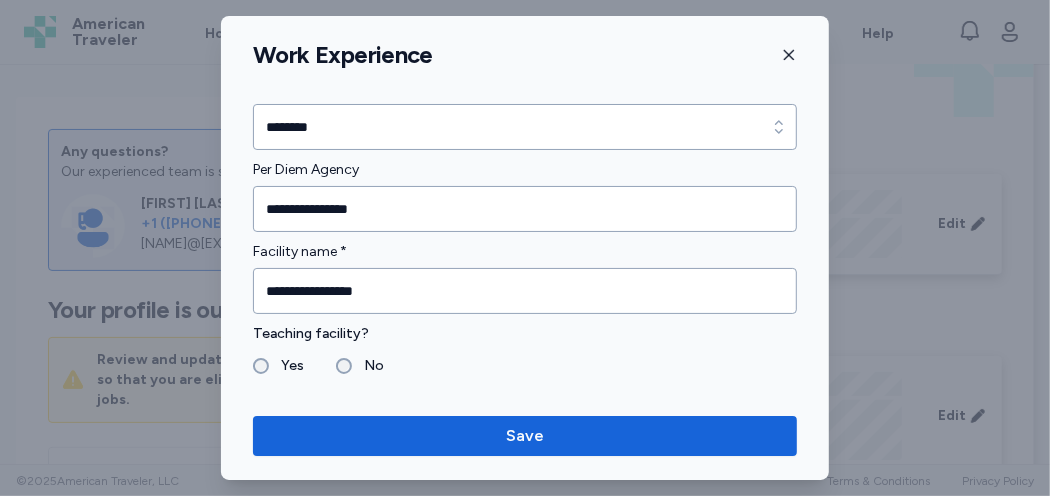 scroll, scrollTop: 200, scrollLeft: 0, axis: vertical 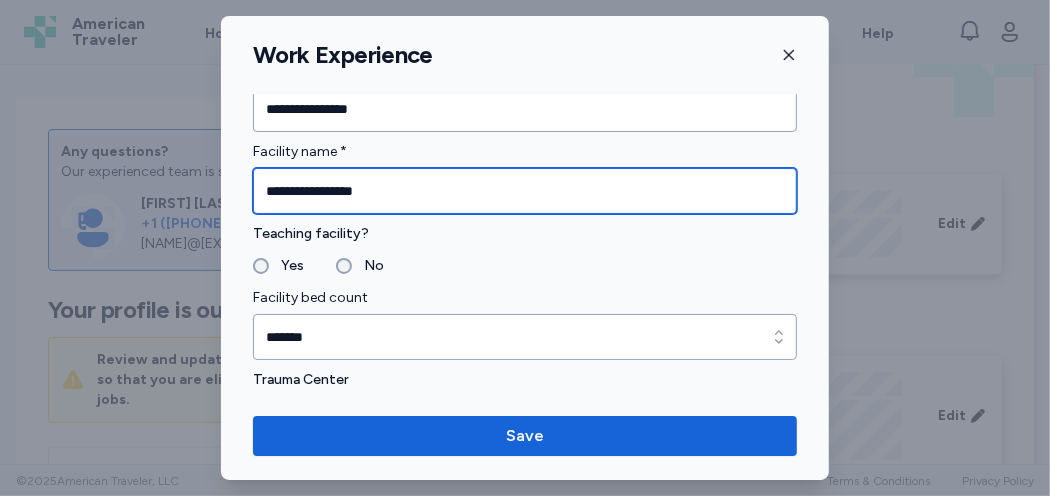drag, startPoint x: 406, startPoint y: 191, endPoint x: 148, endPoint y: 169, distance: 258.93628 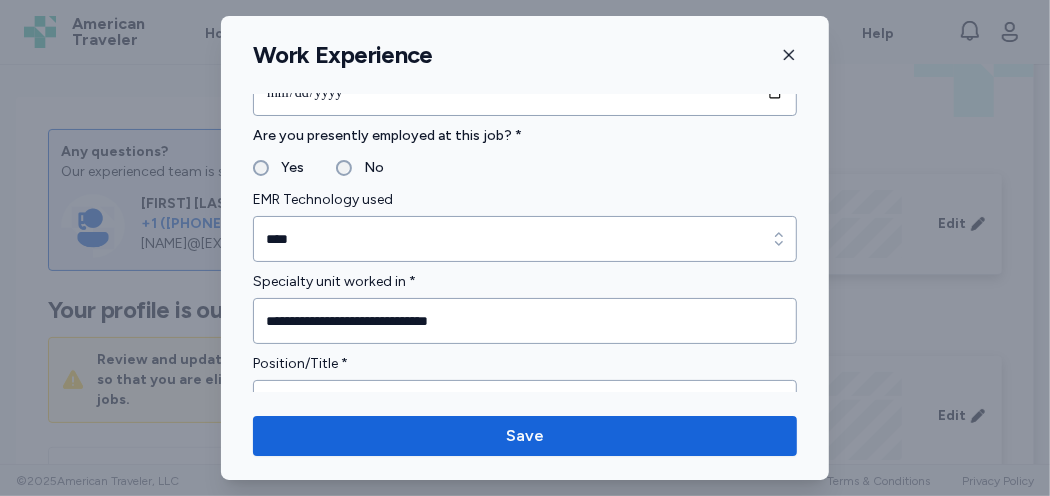 scroll, scrollTop: 1200, scrollLeft: 0, axis: vertical 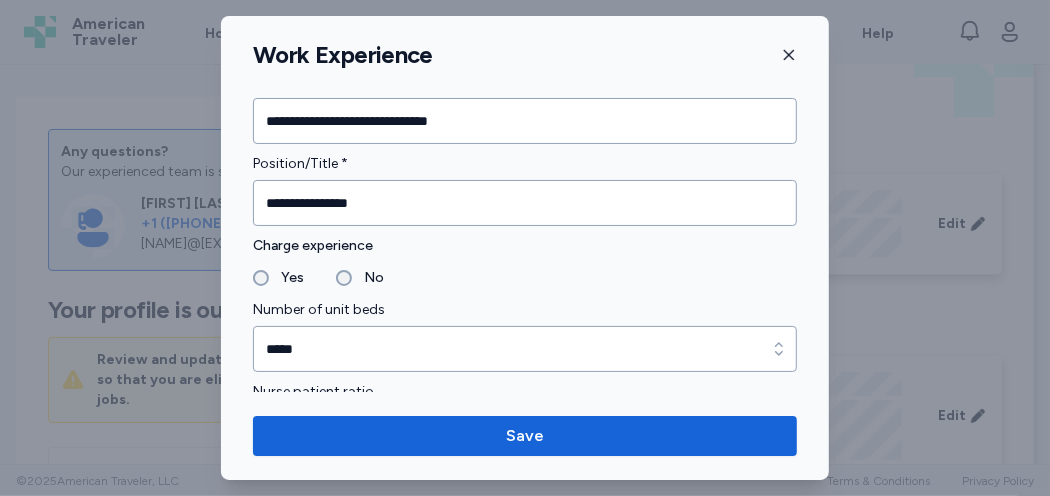 type on "**********" 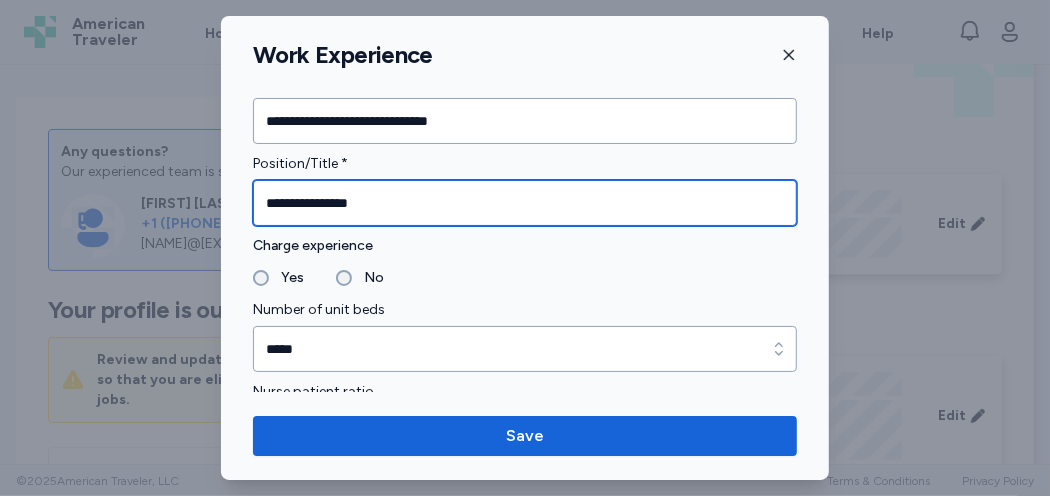 click on "**********" at bounding box center (525, 203) 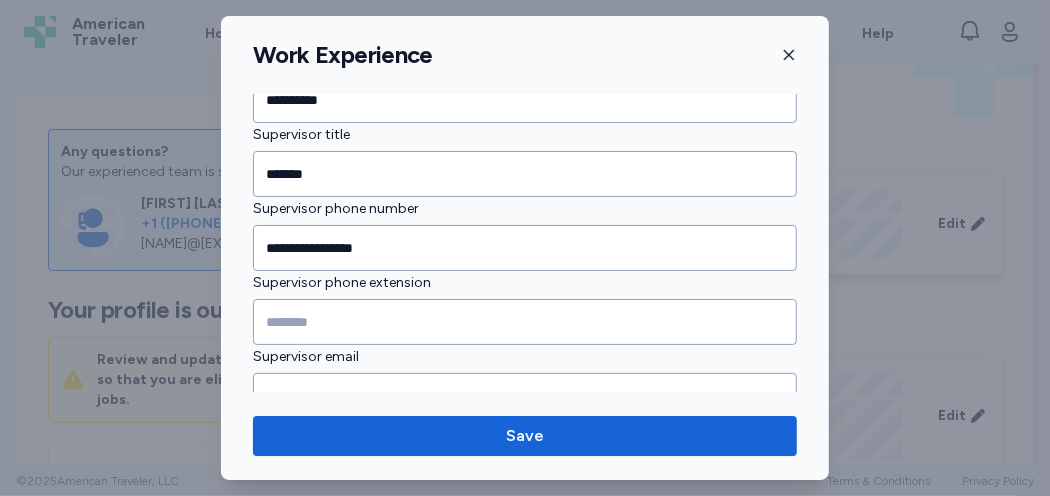 scroll, scrollTop: 2281, scrollLeft: 0, axis: vertical 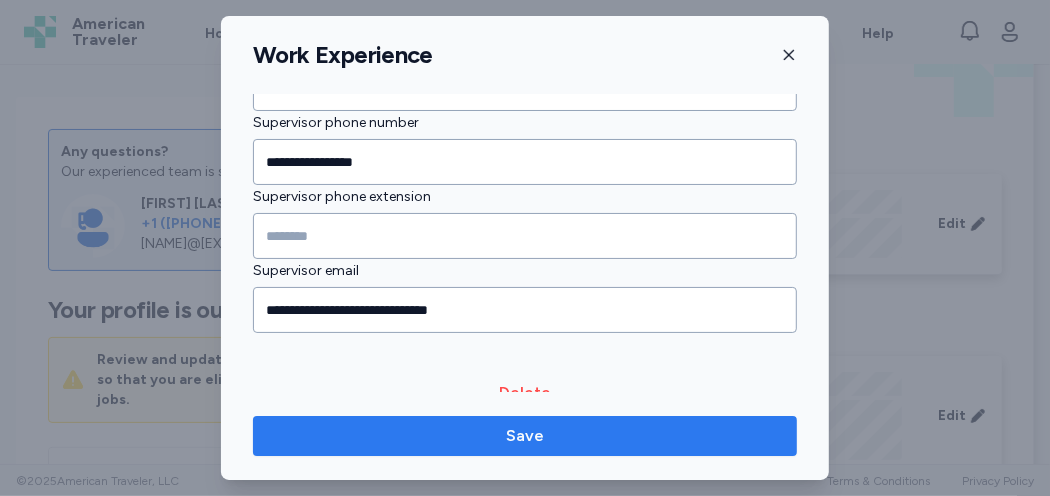 type on "**********" 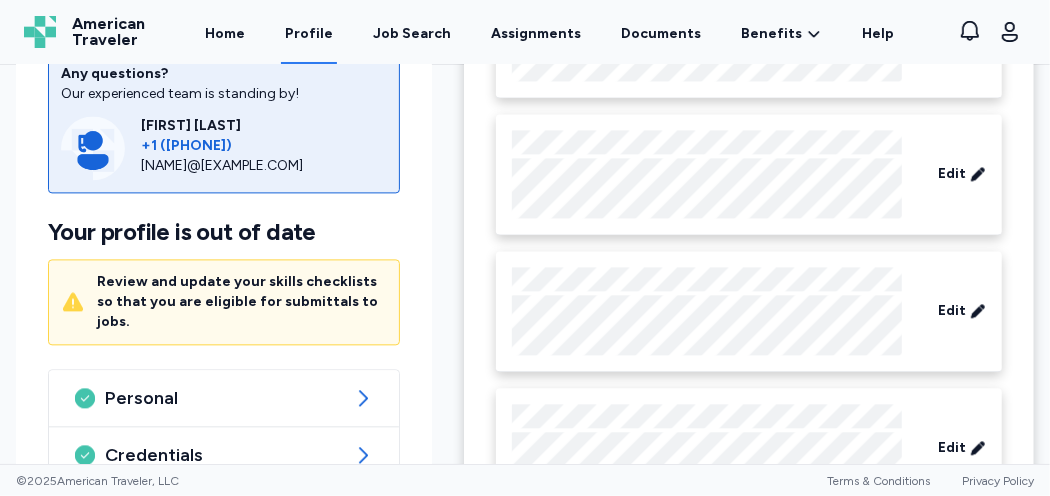 scroll, scrollTop: 2437, scrollLeft: 0, axis: vertical 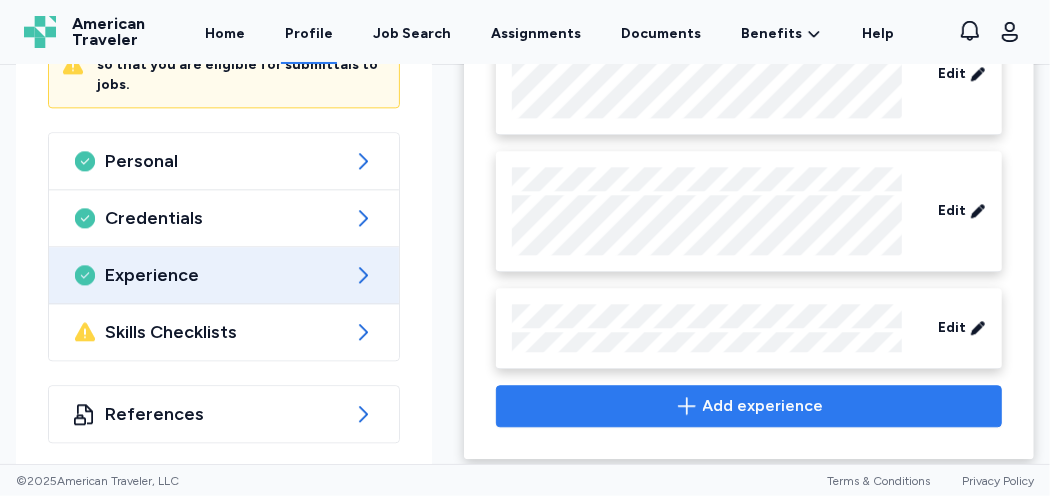 click on "Add experience" at bounding box center (763, 406) 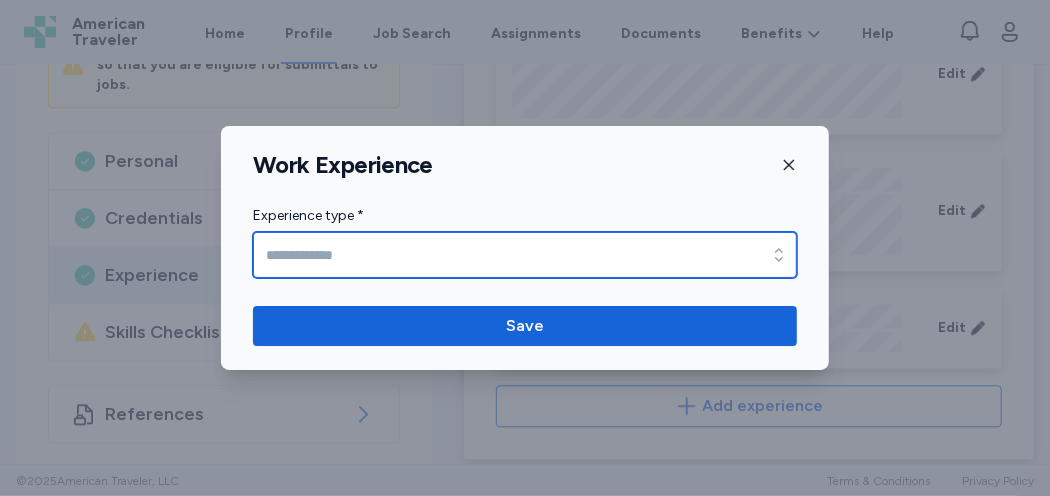 click on "Experience type *" at bounding box center (525, 255) 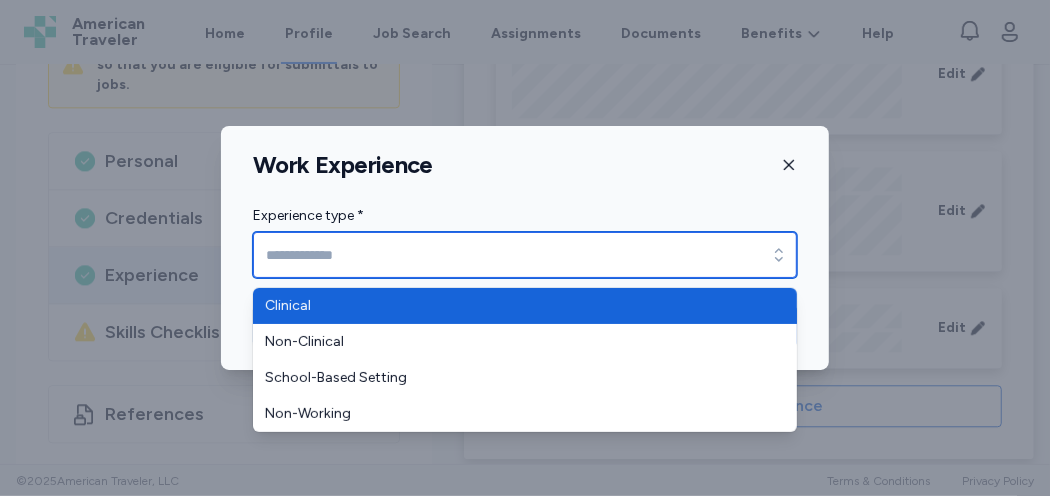 type on "********" 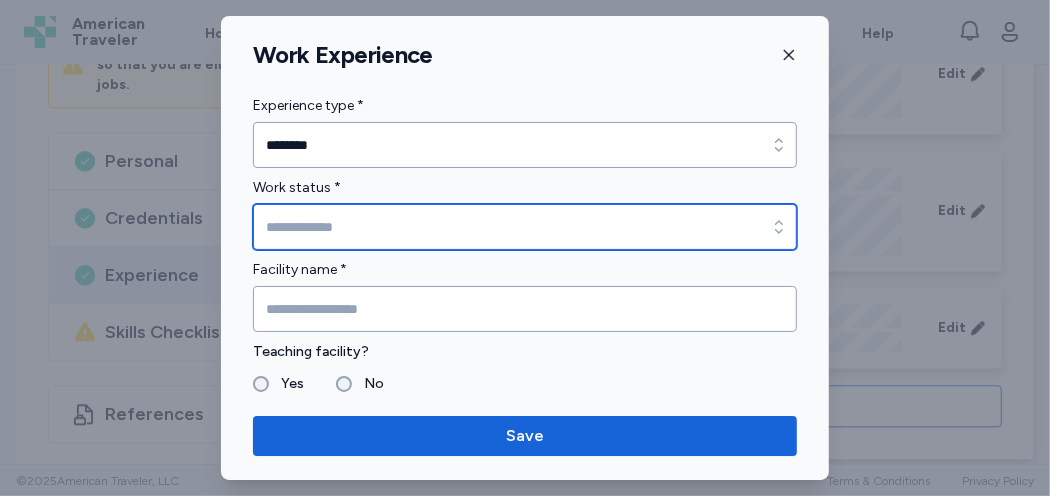 click on "Work status *" at bounding box center (525, 227) 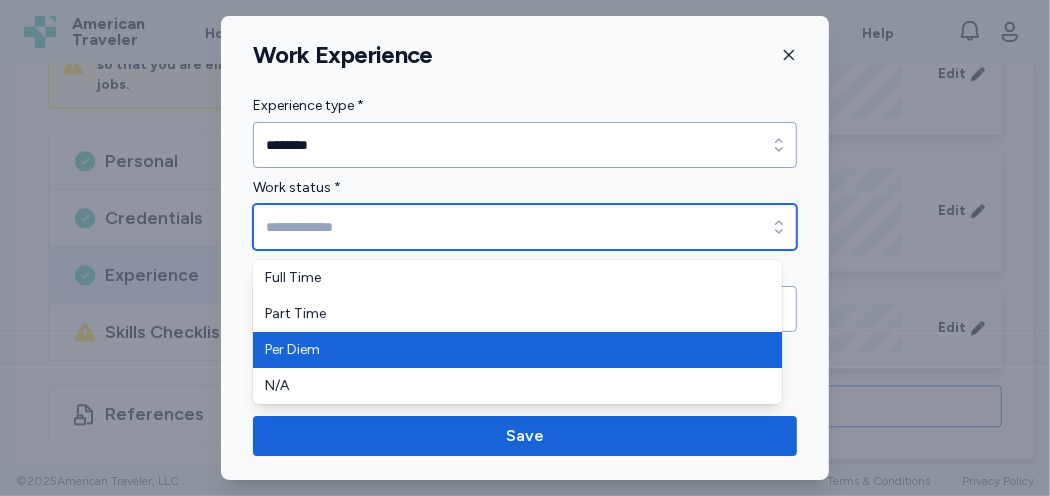 type on "********" 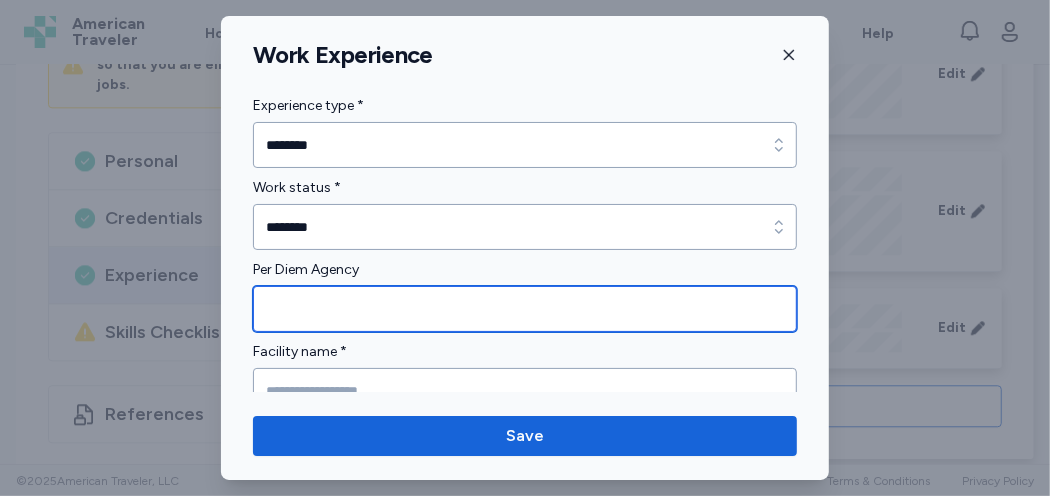 click at bounding box center (525, 309) 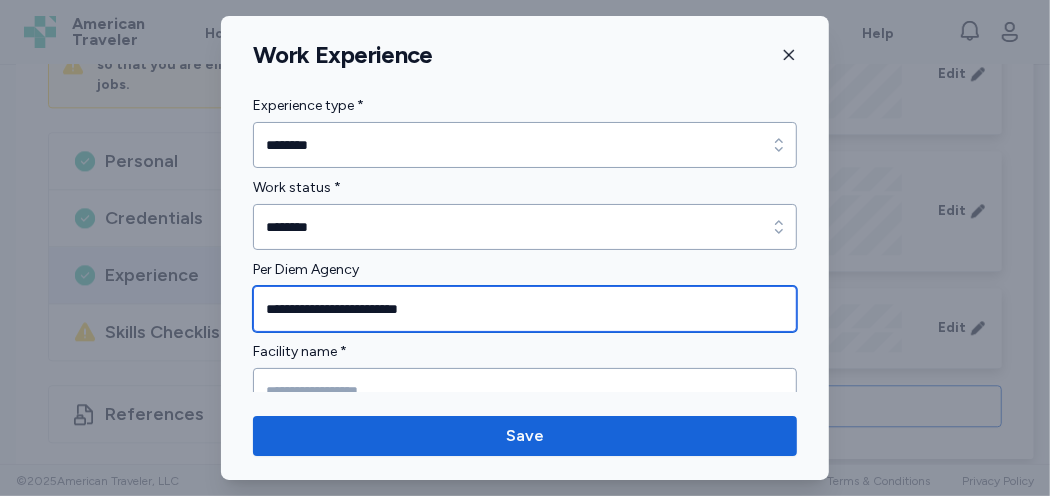 scroll, scrollTop: 100, scrollLeft: 0, axis: vertical 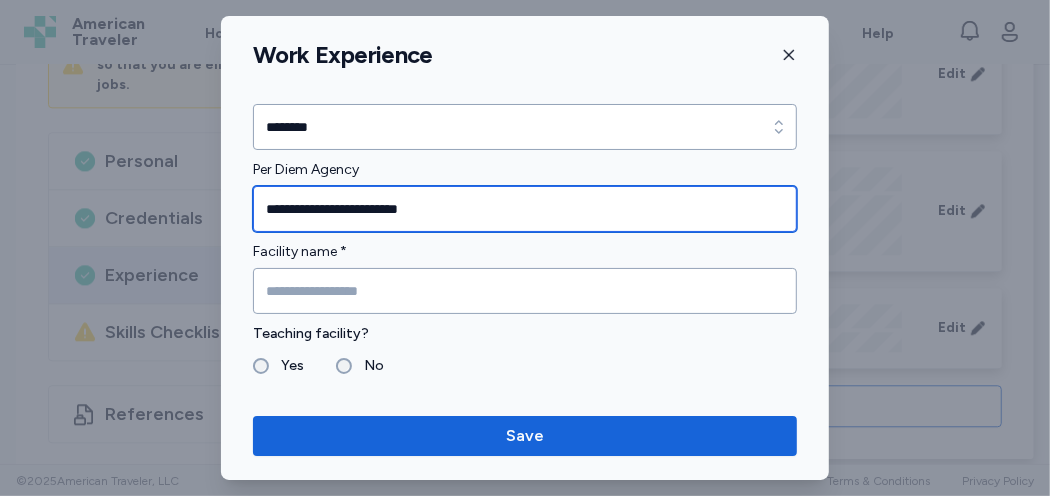 type on "**********" 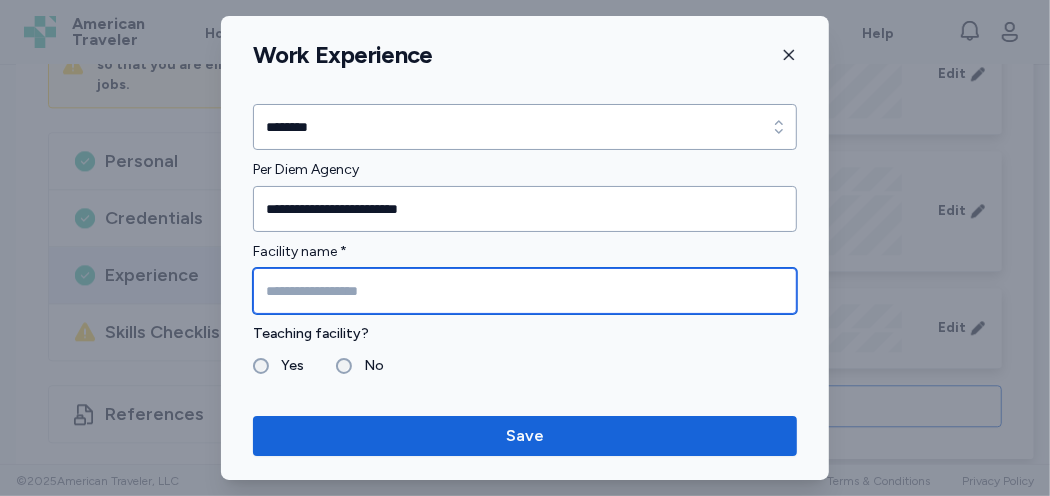 click at bounding box center (525, 291) 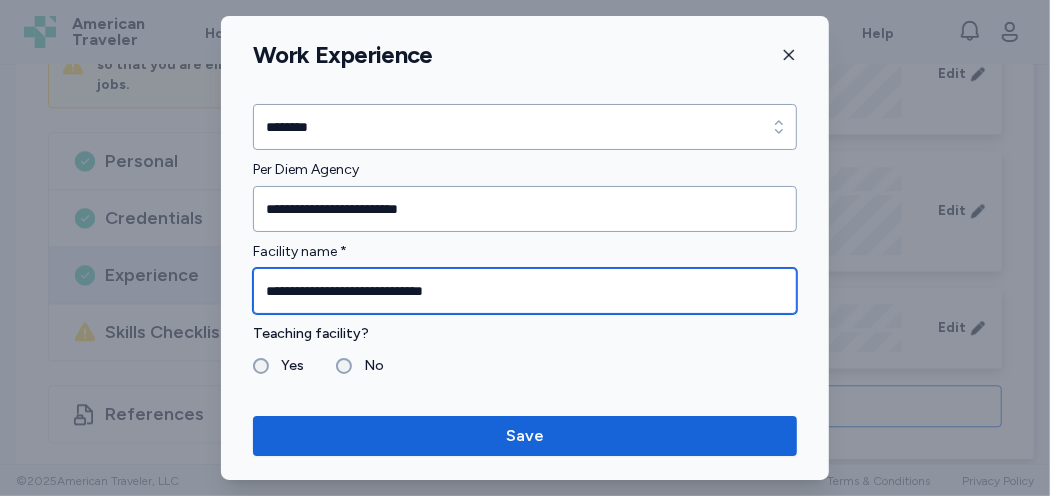 type on "**********" 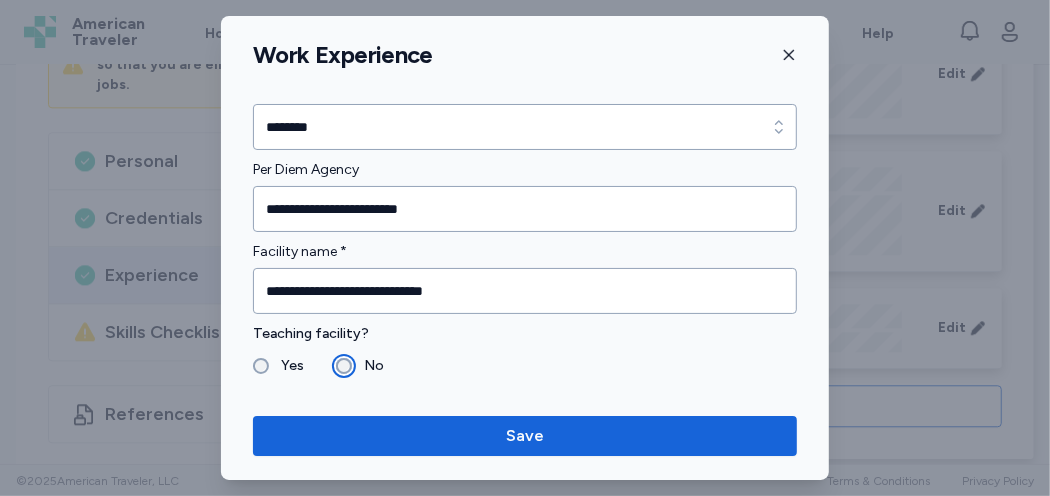 scroll, scrollTop: 300, scrollLeft: 0, axis: vertical 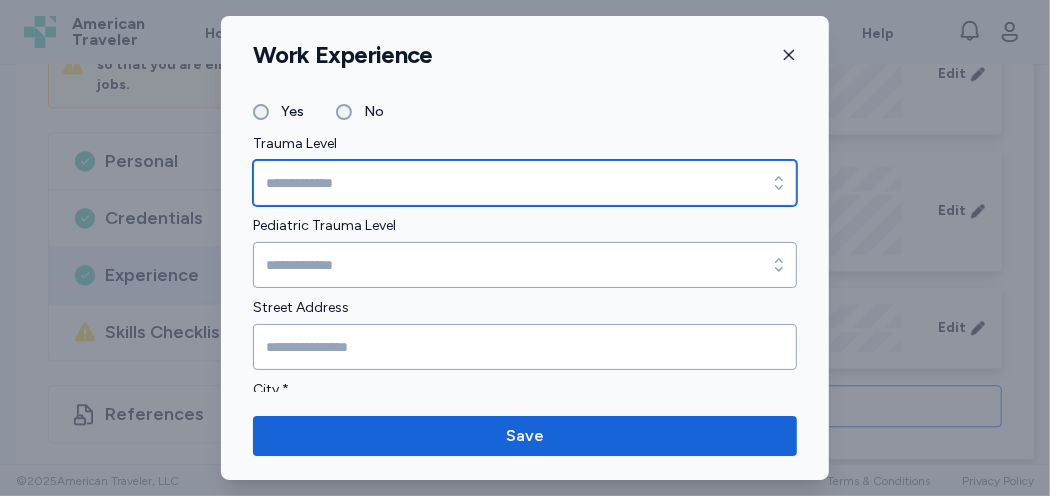click on "Trauma Level" at bounding box center (525, 183) 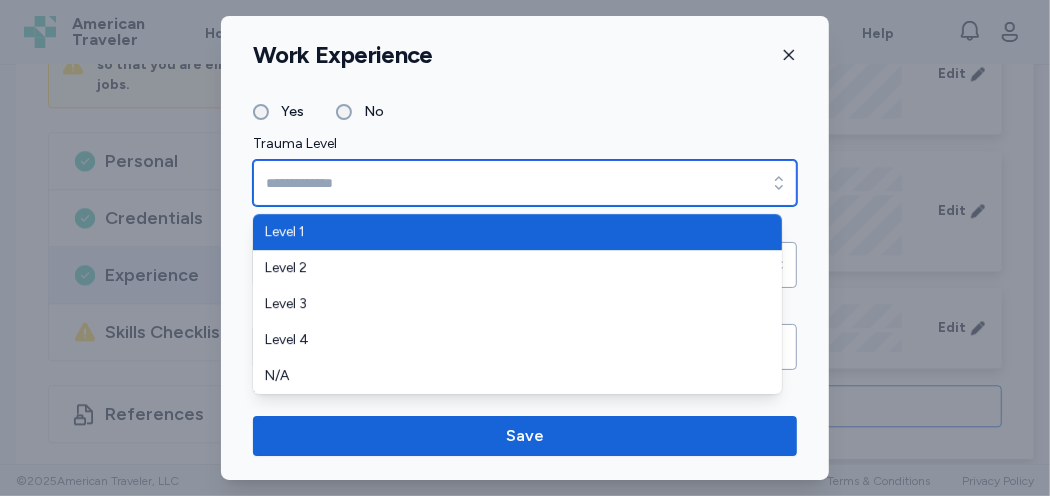 type on "*******" 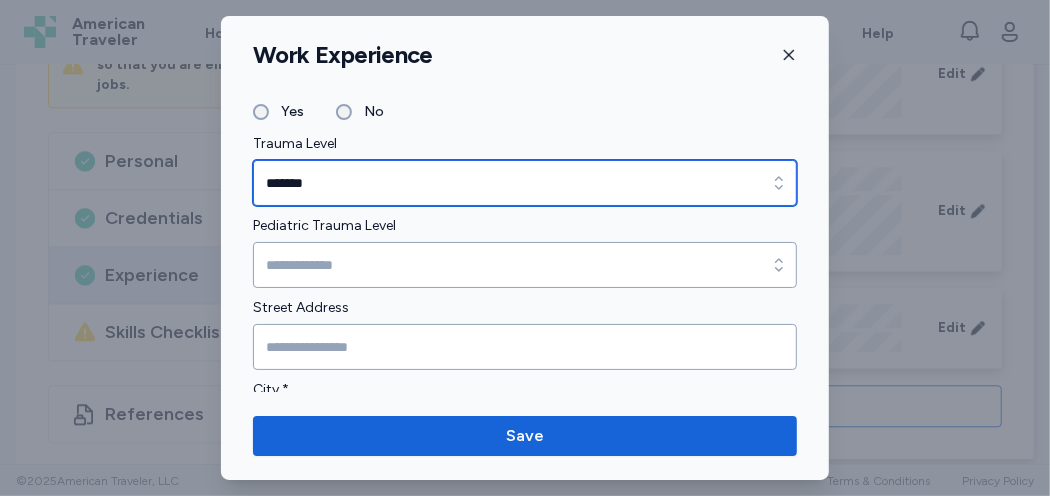 scroll, scrollTop: 600, scrollLeft: 0, axis: vertical 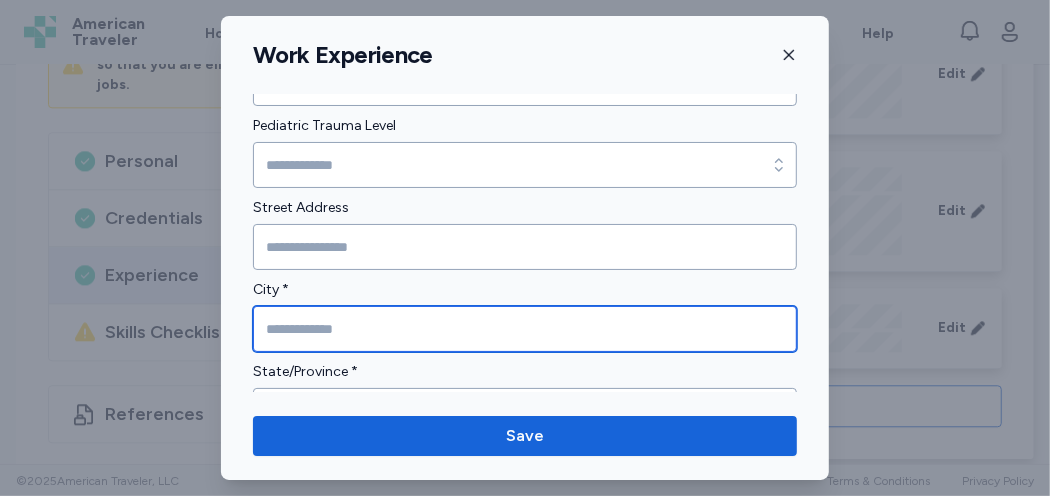 click at bounding box center [525, 329] 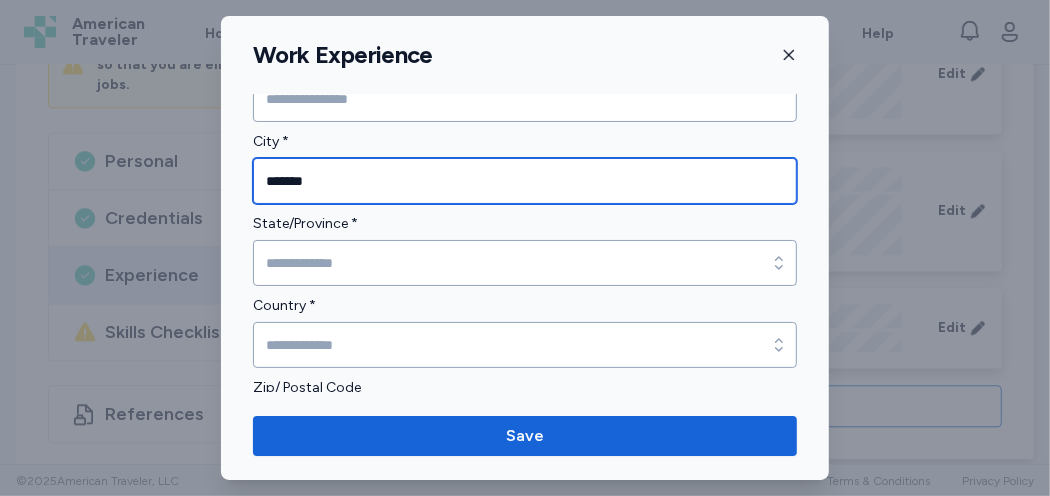 scroll, scrollTop: 800, scrollLeft: 0, axis: vertical 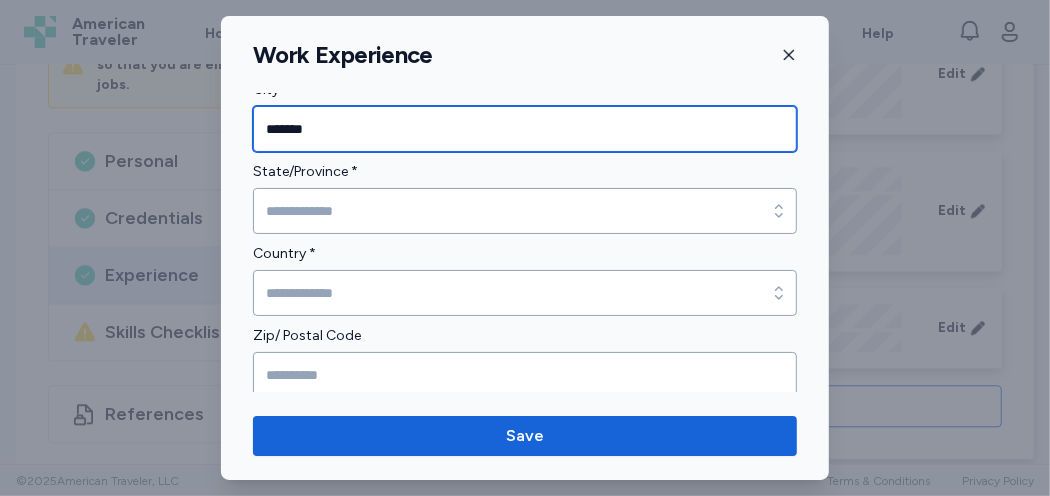 type on "*******" 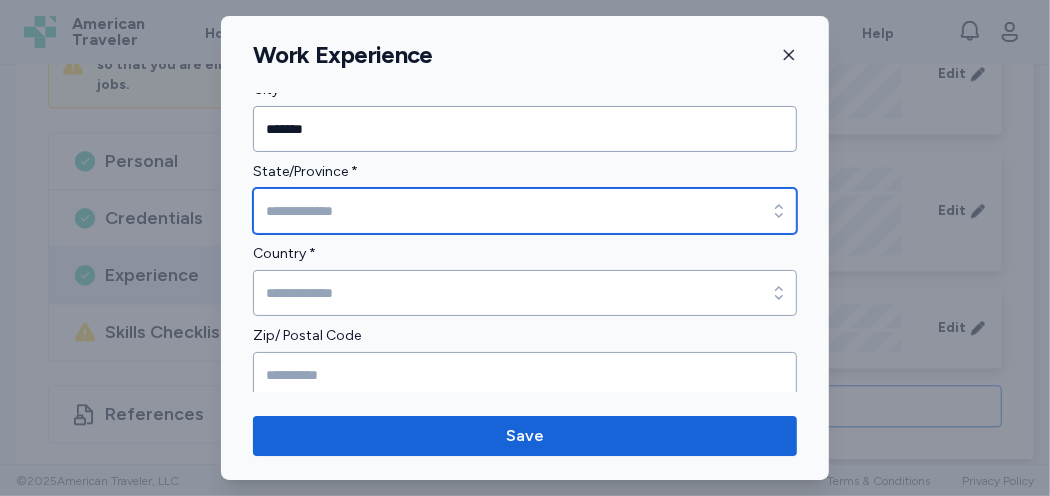 click on "State/Province *" at bounding box center (525, 211) 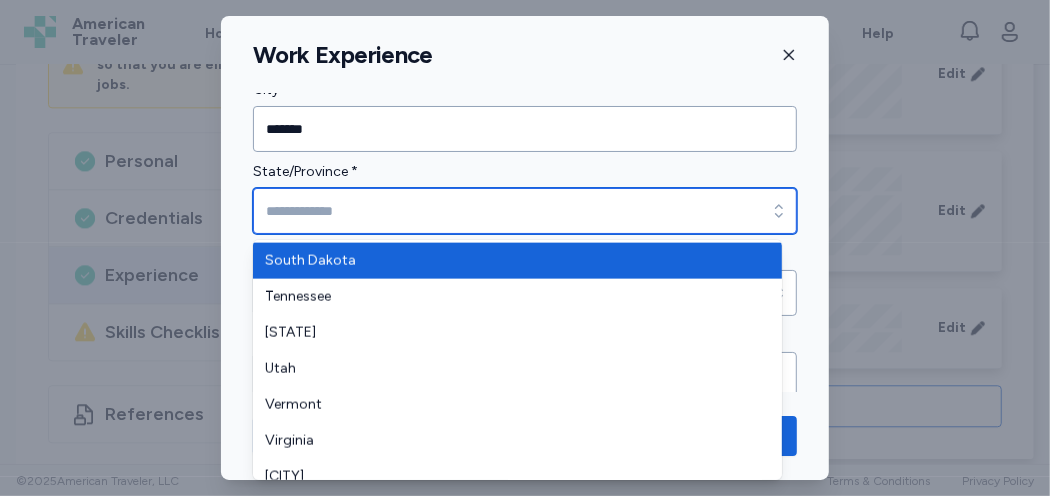 scroll, scrollTop: 1500, scrollLeft: 0, axis: vertical 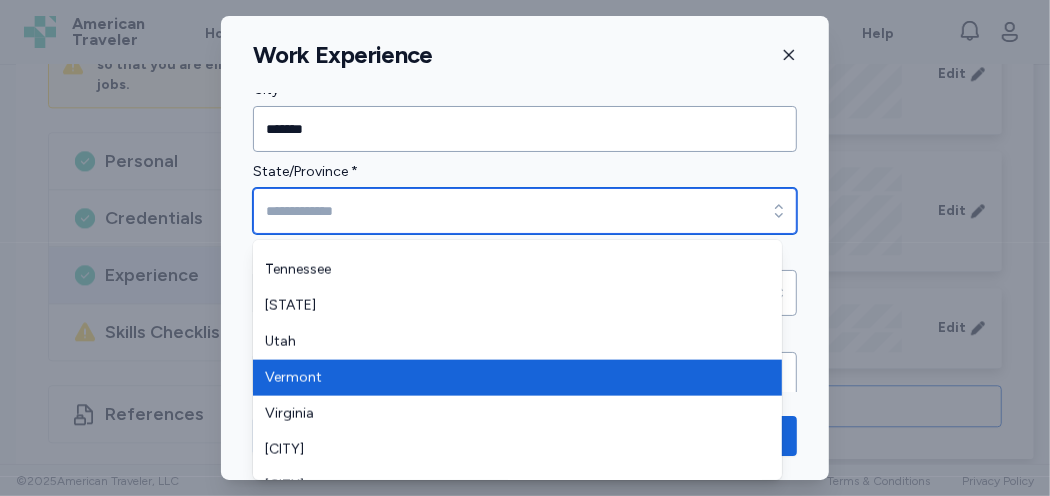type on "*******" 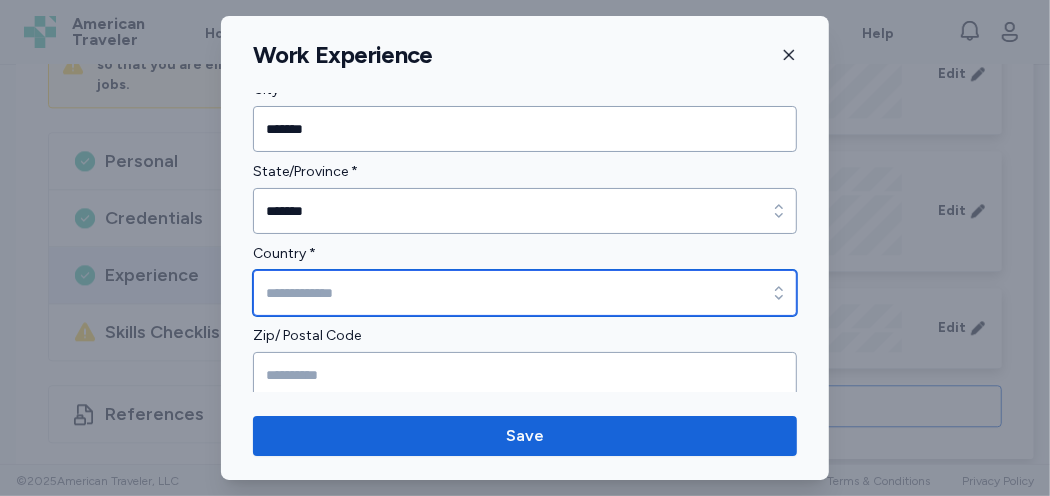 click on "Country *" at bounding box center [525, 293] 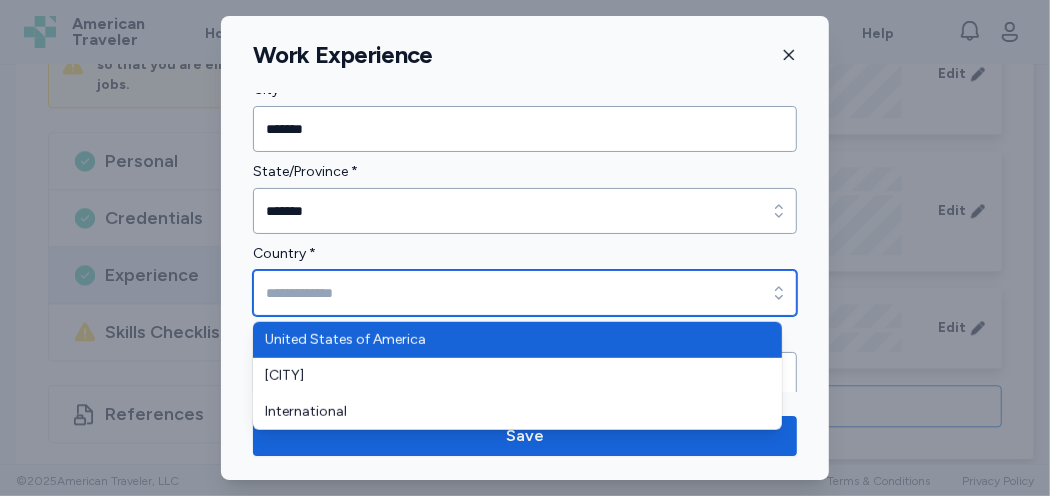 type on "**********" 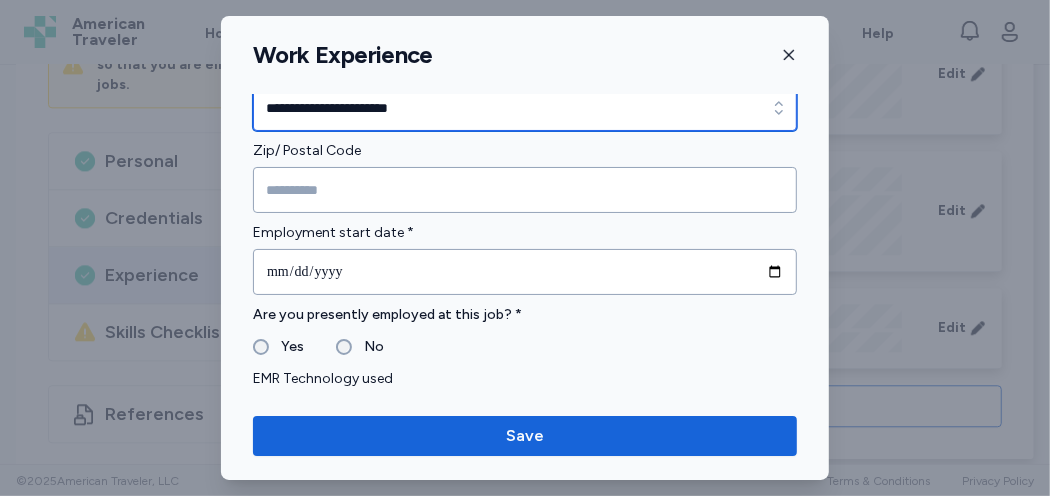 scroll, scrollTop: 1000, scrollLeft: 0, axis: vertical 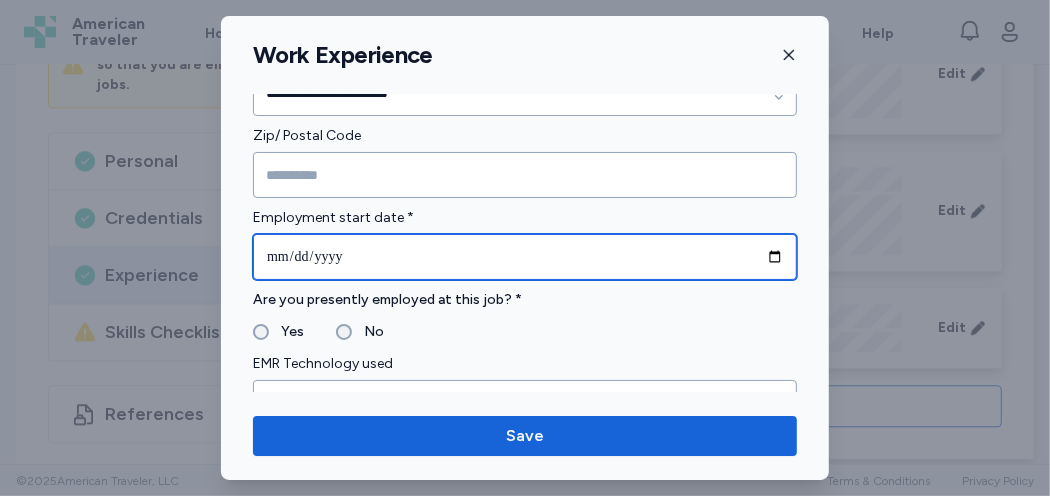 click at bounding box center [525, 257] 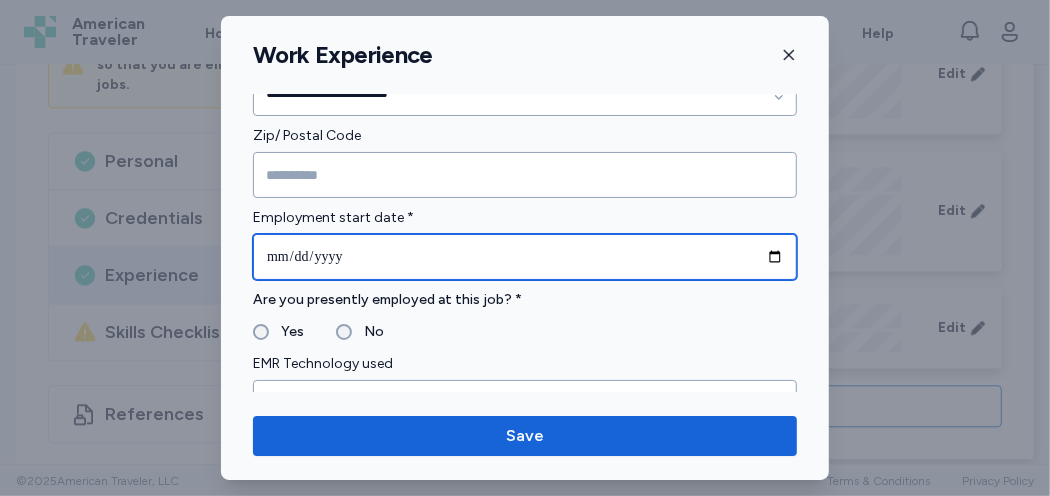 click at bounding box center [525, 257] 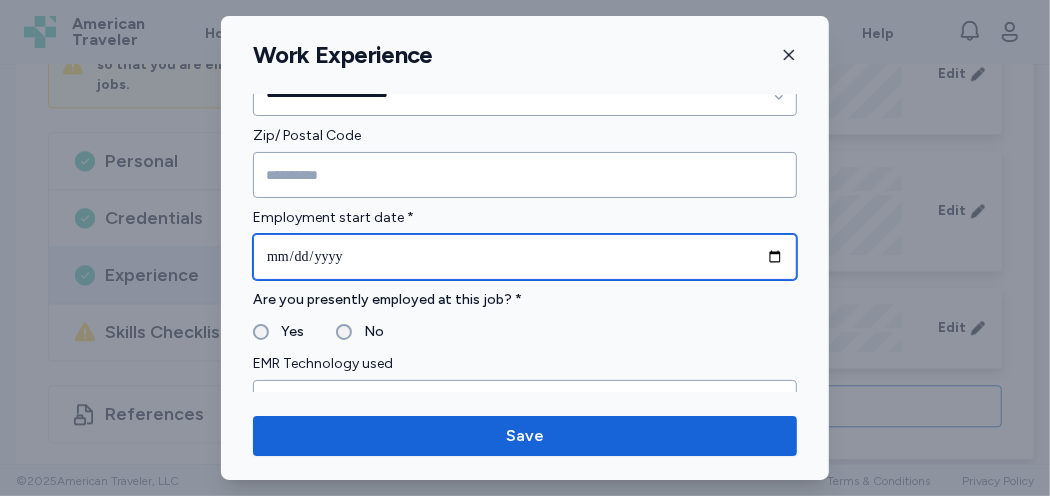 type on "**********" 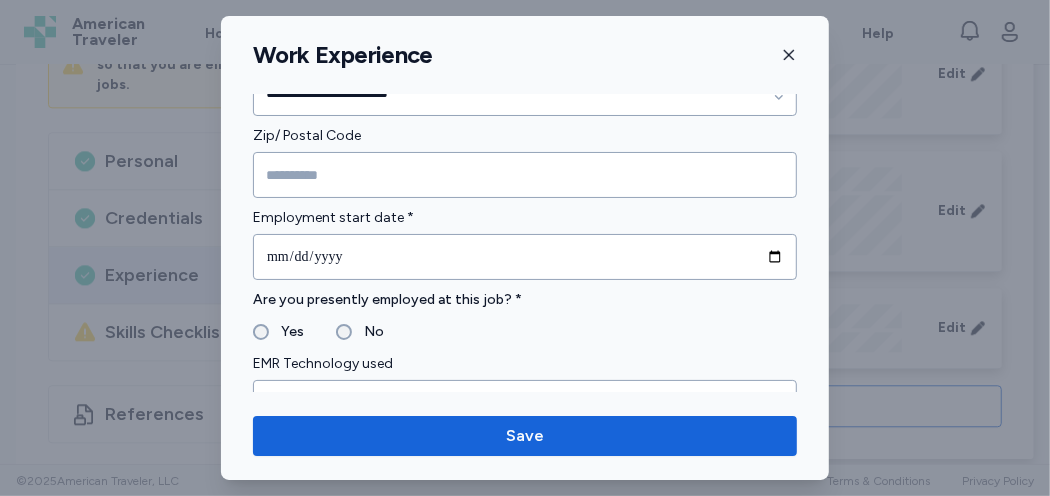click on "No" at bounding box center (368, 332) 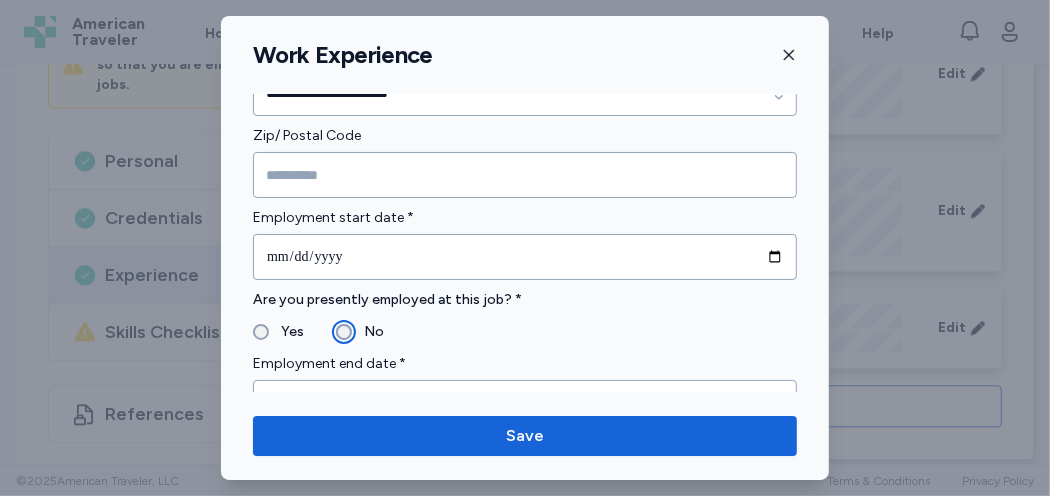 scroll, scrollTop: 1200, scrollLeft: 0, axis: vertical 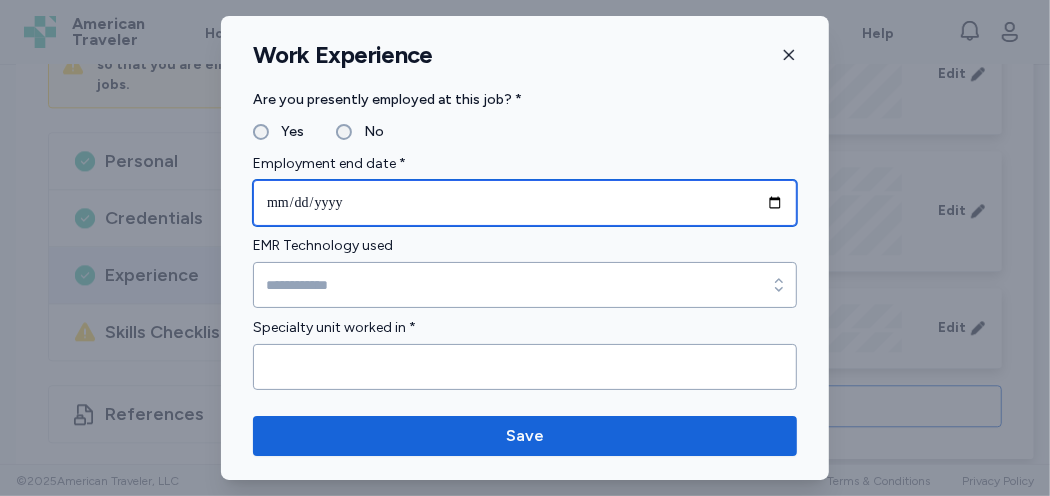 click at bounding box center (525, 203) 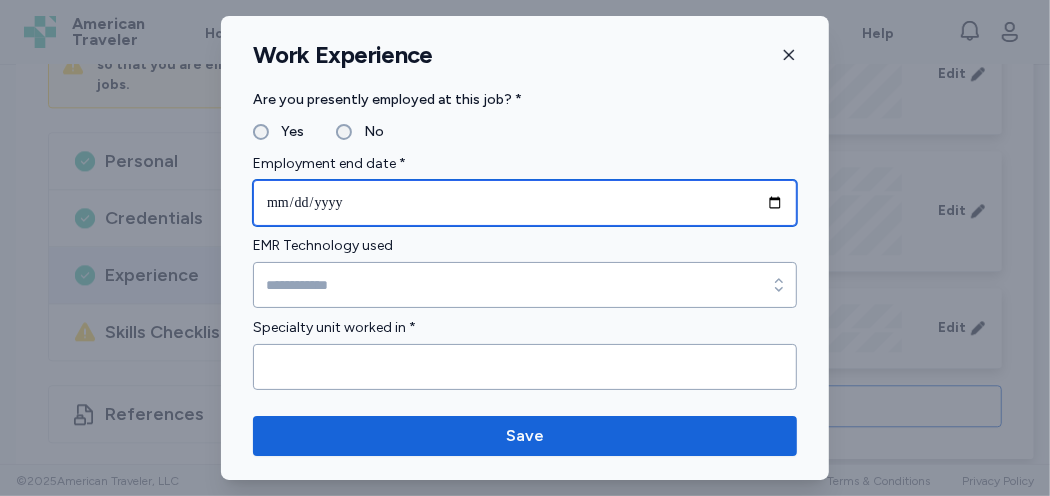type on "**********" 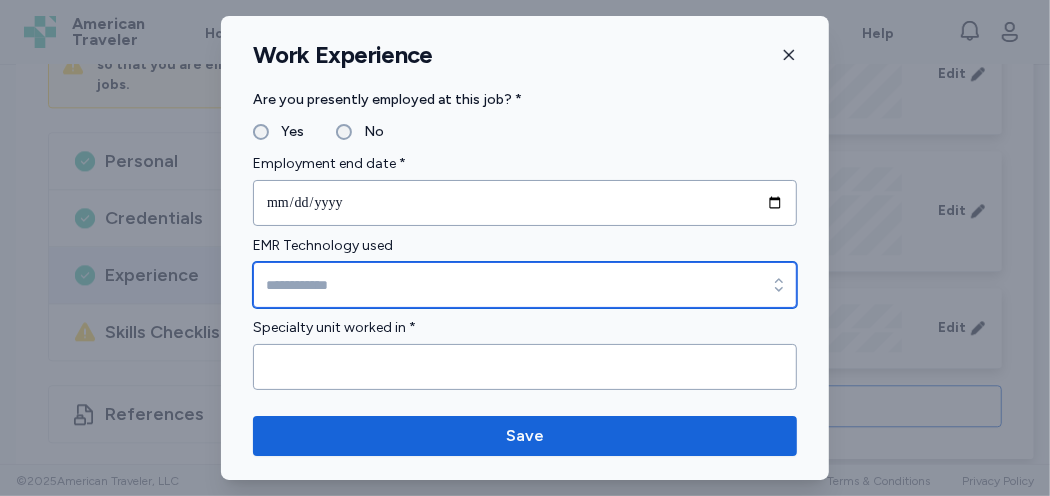 click on "EMR Technology used" at bounding box center [525, 285] 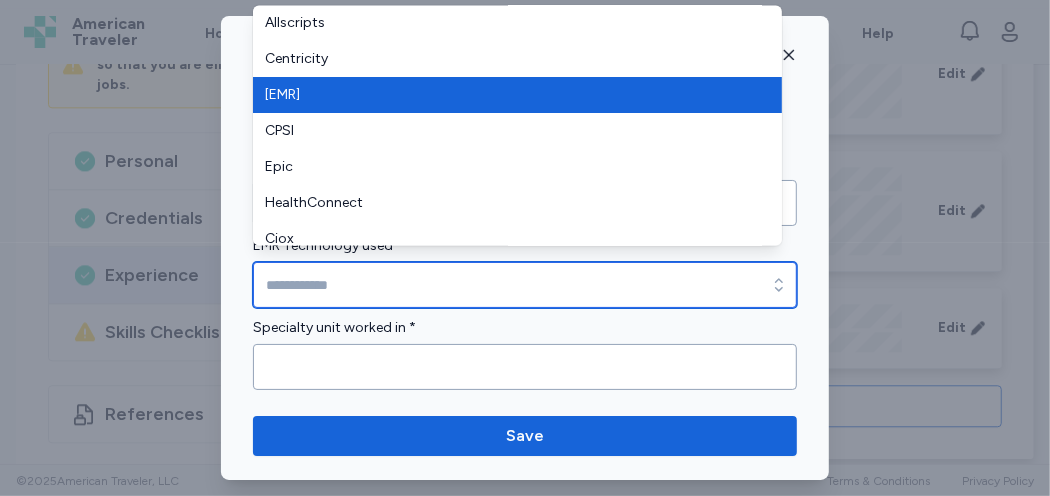 type on "******" 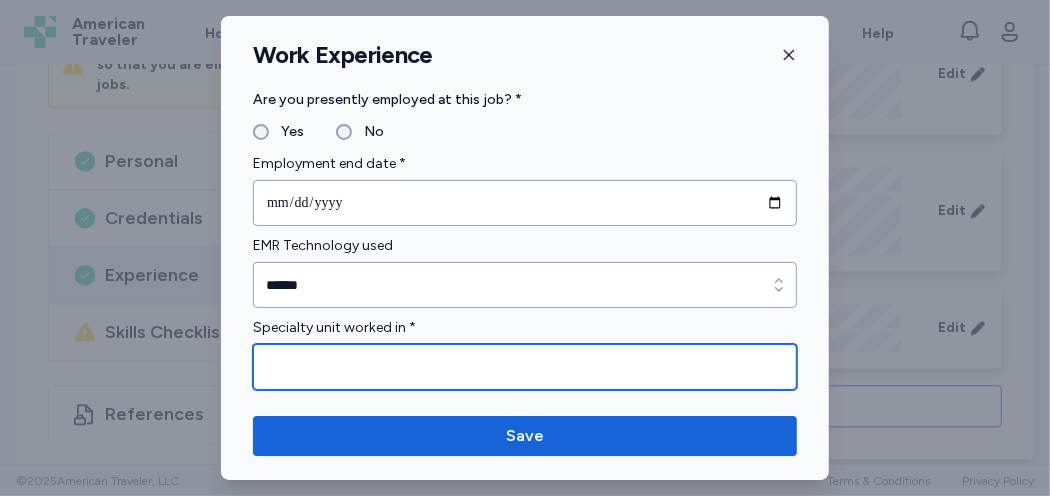 click at bounding box center [525, 367] 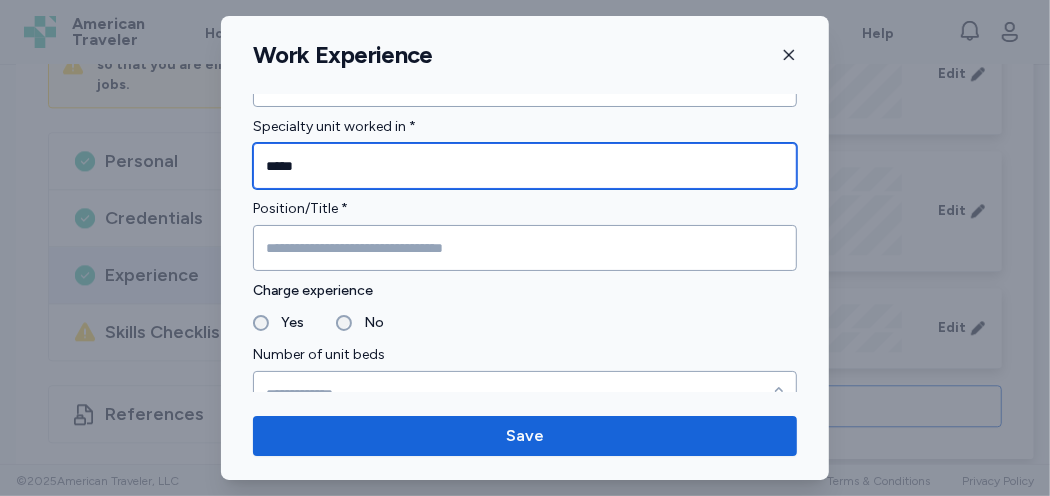 scroll, scrollTop: 1400, scrollLeft: 0, axis: vertical 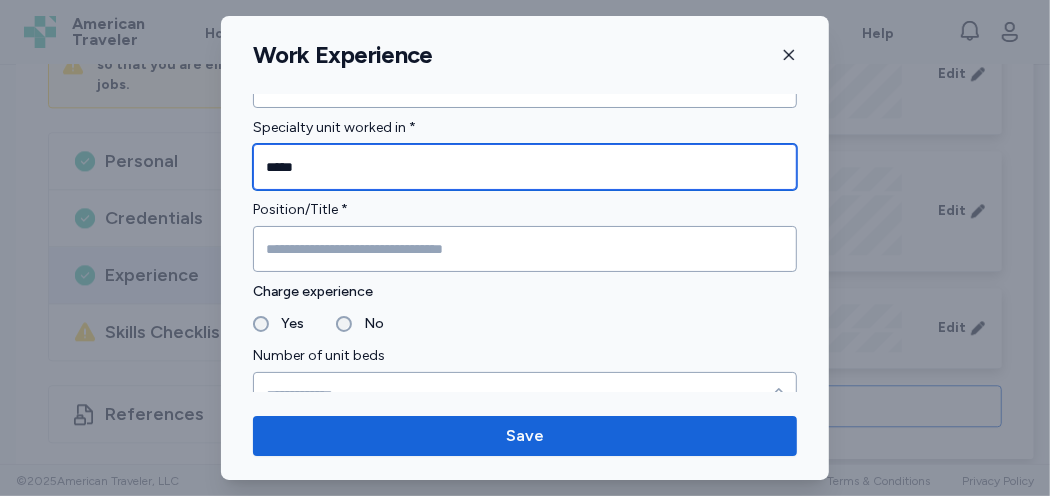 click on "*****" at bounding box center [525, 167] 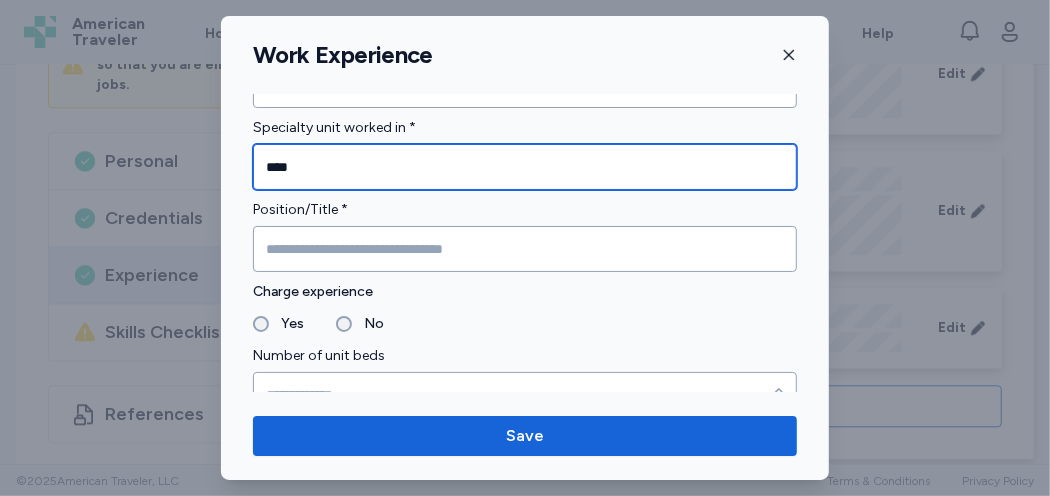 type on "****" 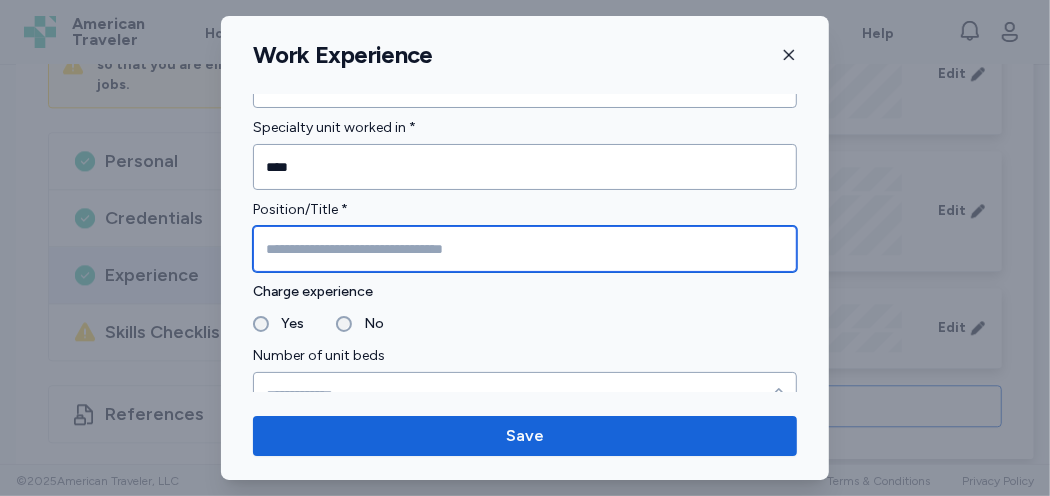 click at bounding box center [525, 249] 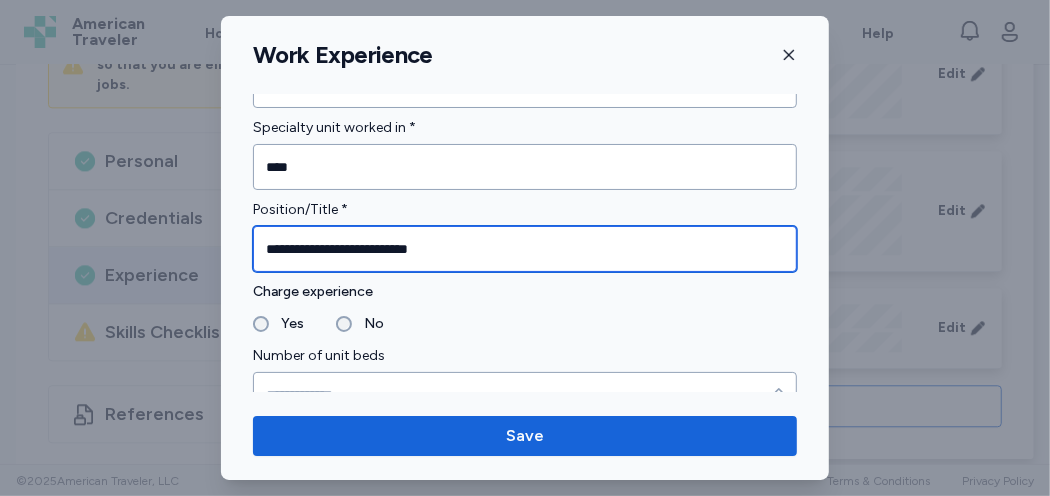 type on "**********" 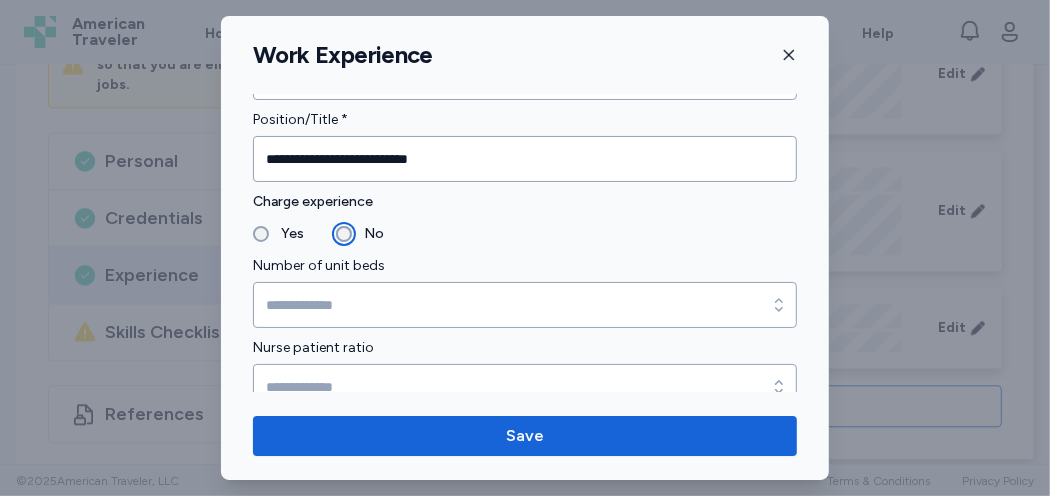 scroll, scrollTop: 1600, scrollLeft: 0, axis: vertical 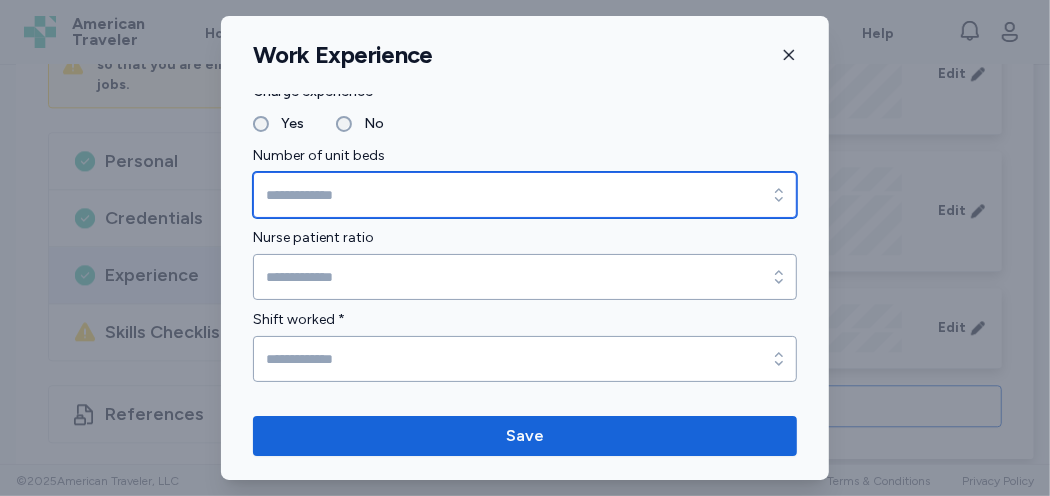 click on "Number of unit beds" at bounding box center (525, 195) 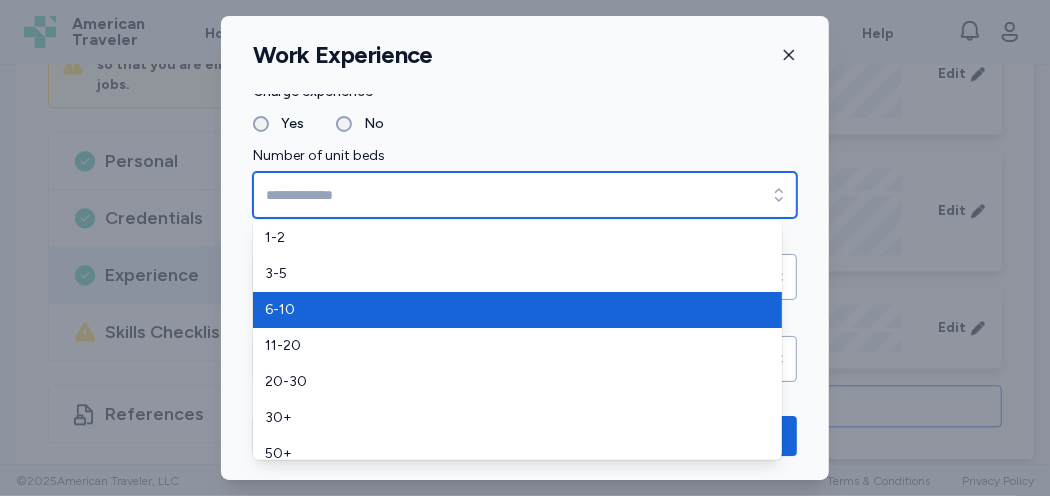type on "****" 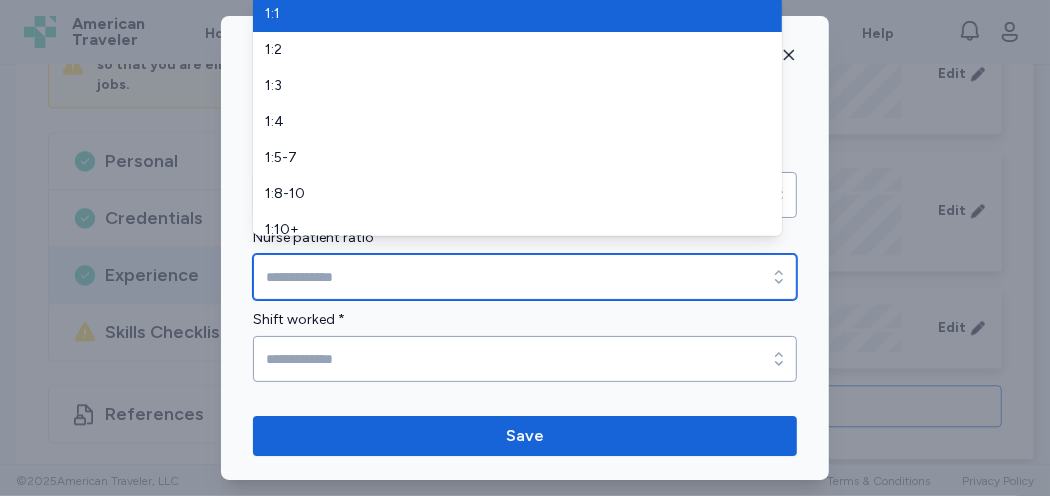 click on "Nurse patient ratio" at bounding box center (525, 277) 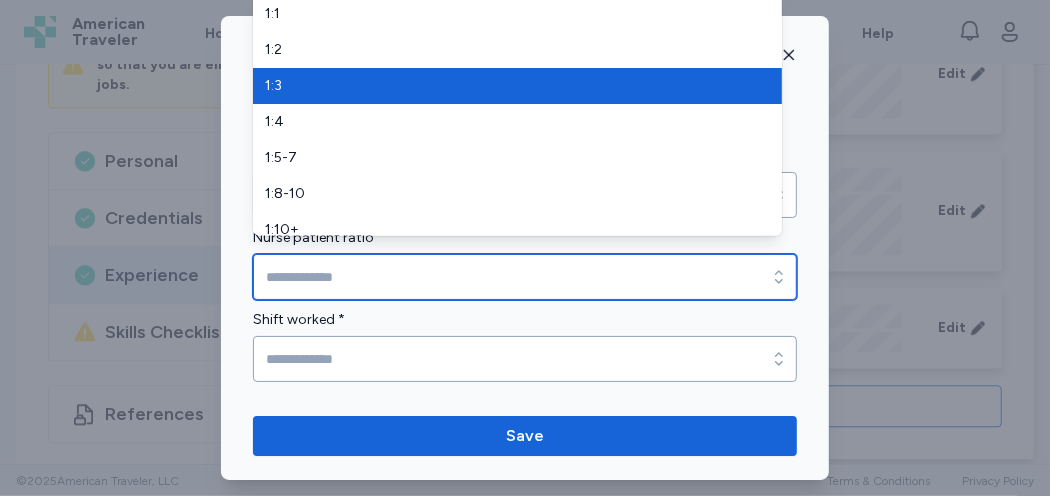 type on "***" 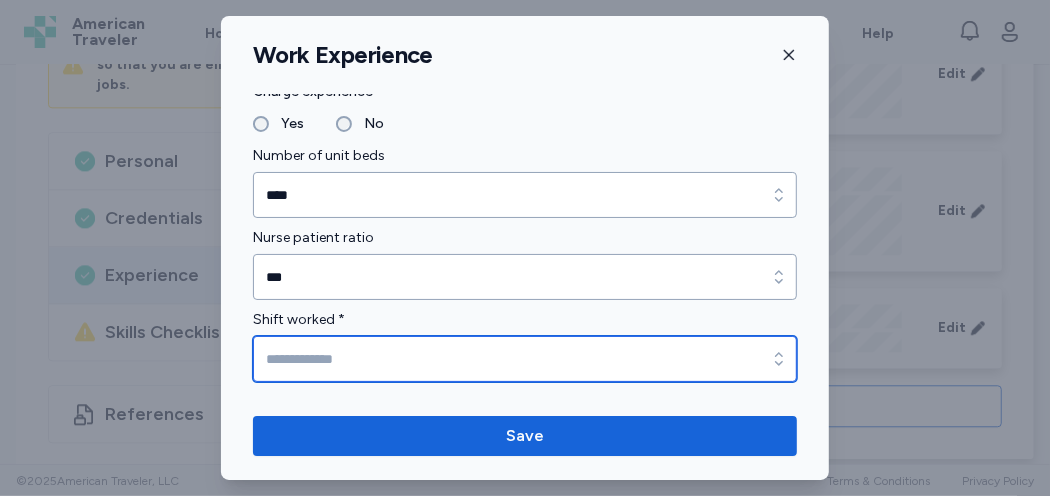 click on "Shift worked *" at bounding box center [525, 359] 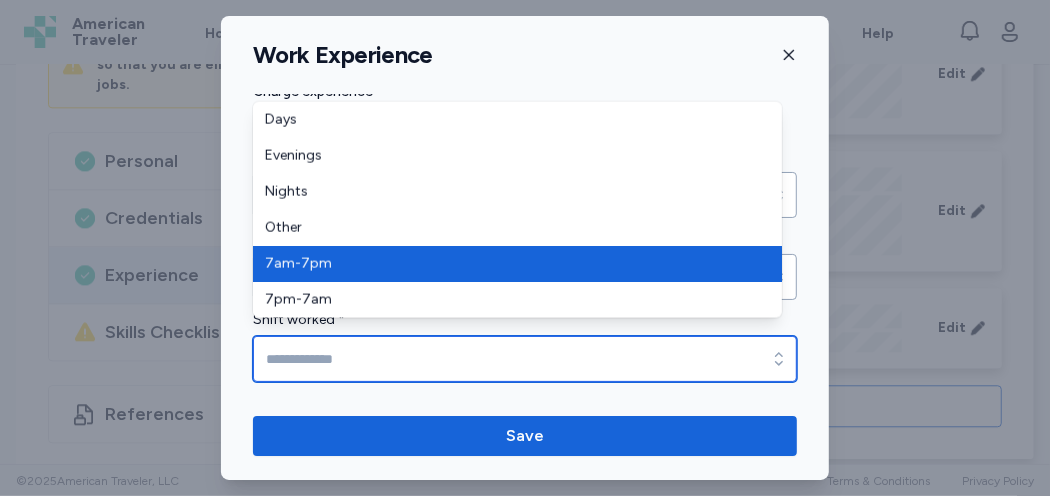 type on "*******" 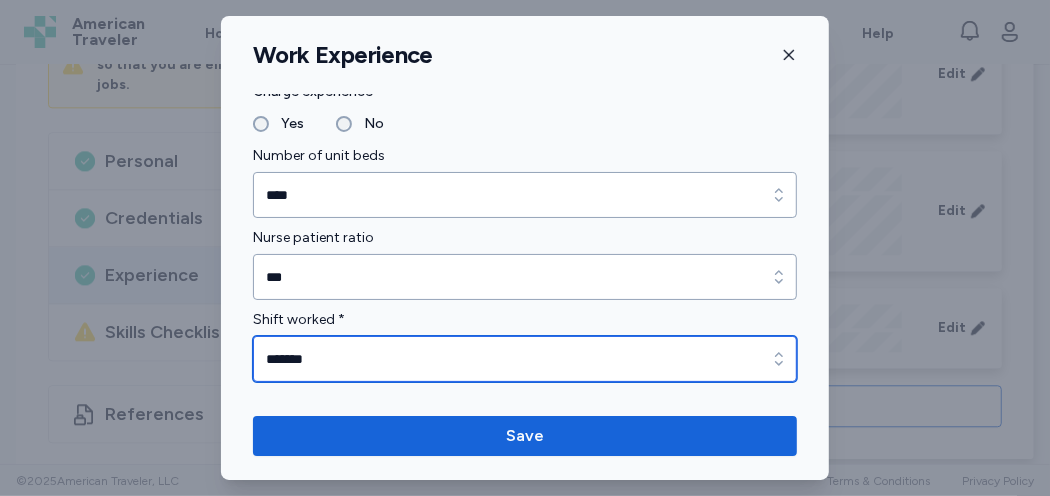 scroll, scrollTop: 1800, scrollLeft: 0, axis: vertical 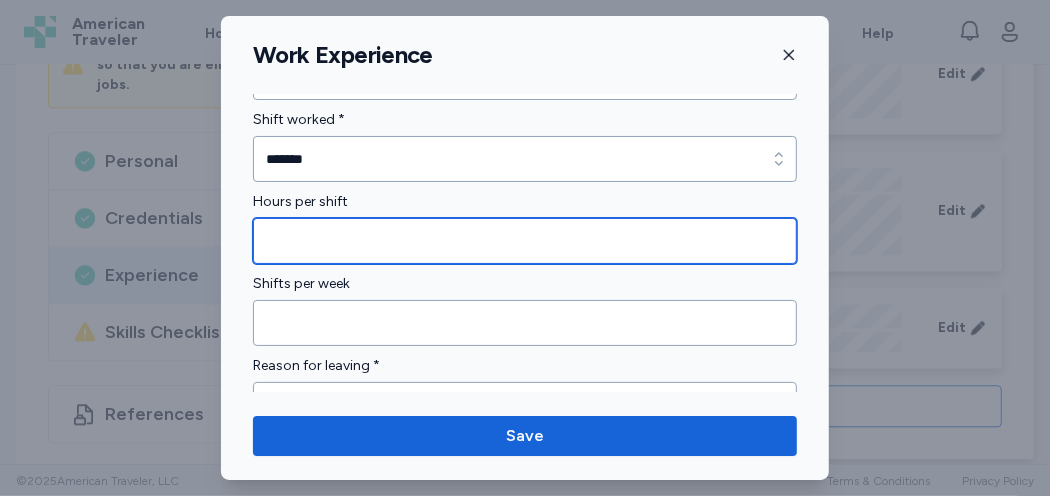 click at bounding box center [525, 241] 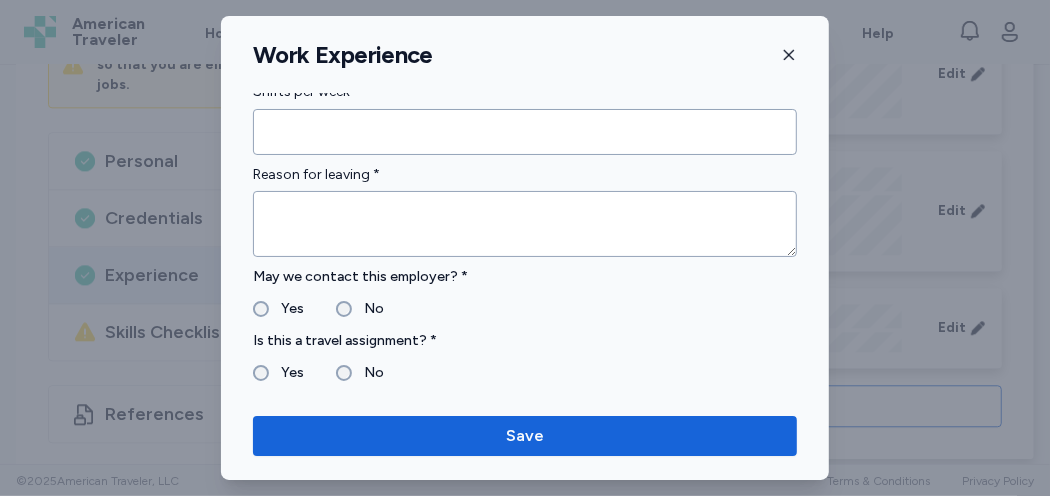 scroll, scrollTop: 2000, scrollLeft: 0, axis: vertical 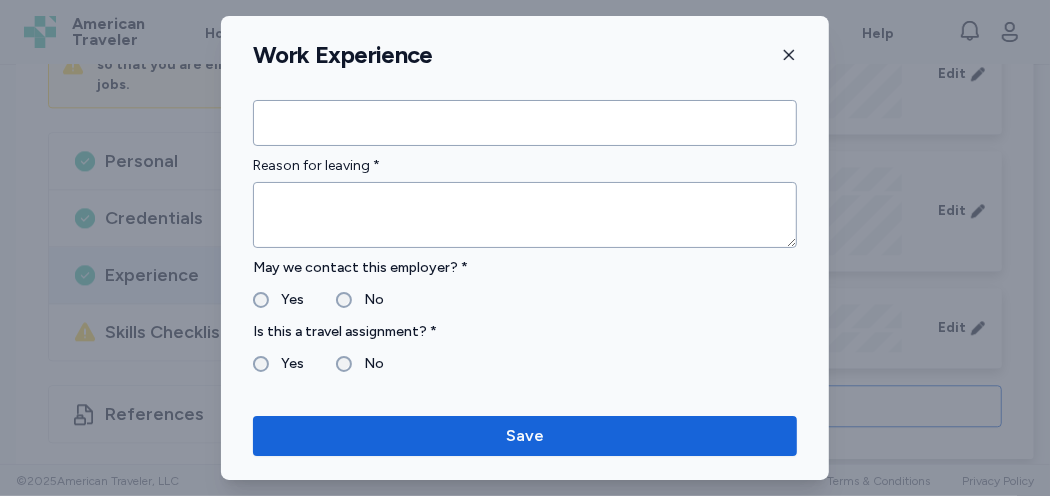 type on "**" 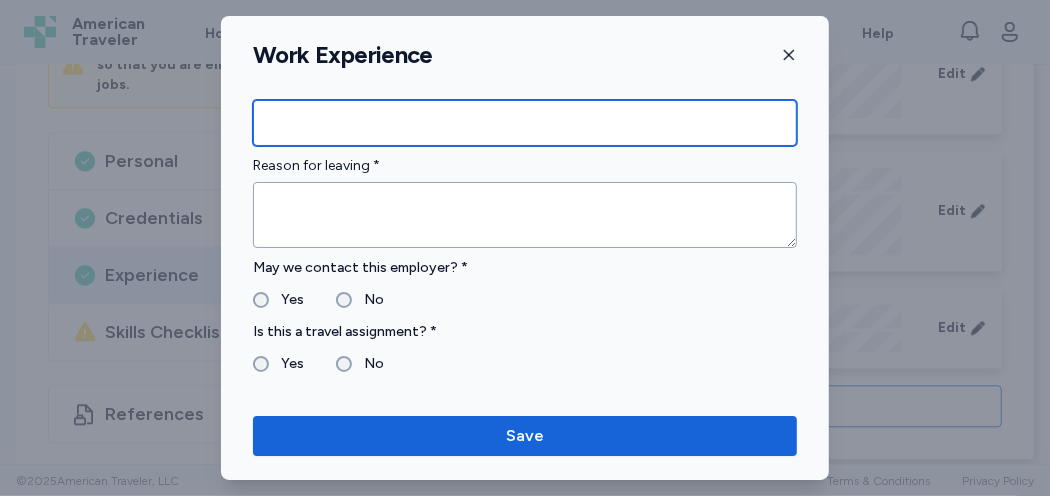 click at bounding box center (525, 123) 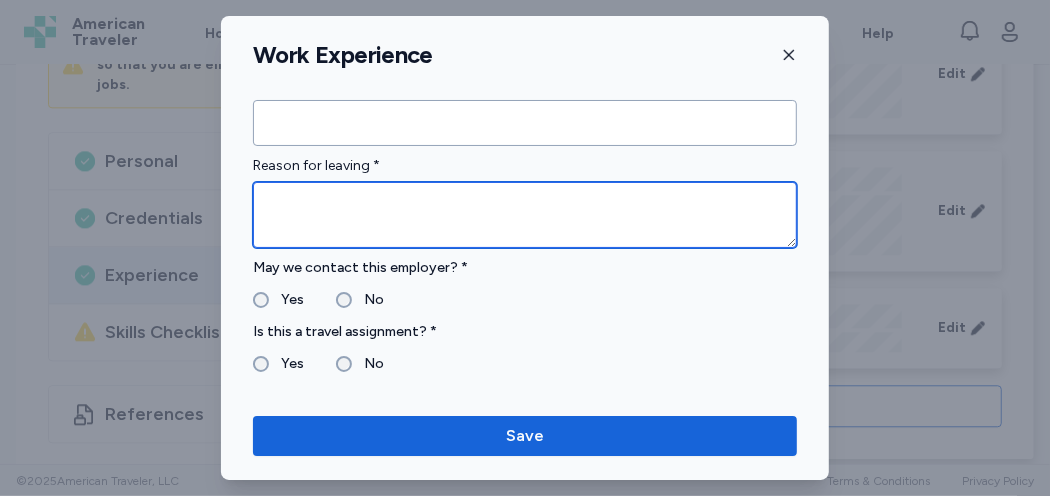 click at bounding box center [525, 215] 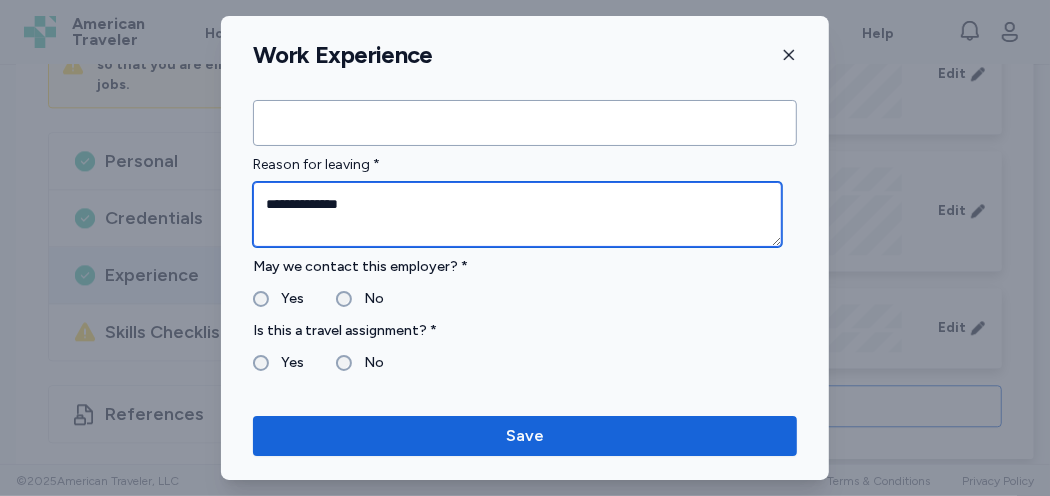 type on "**********" 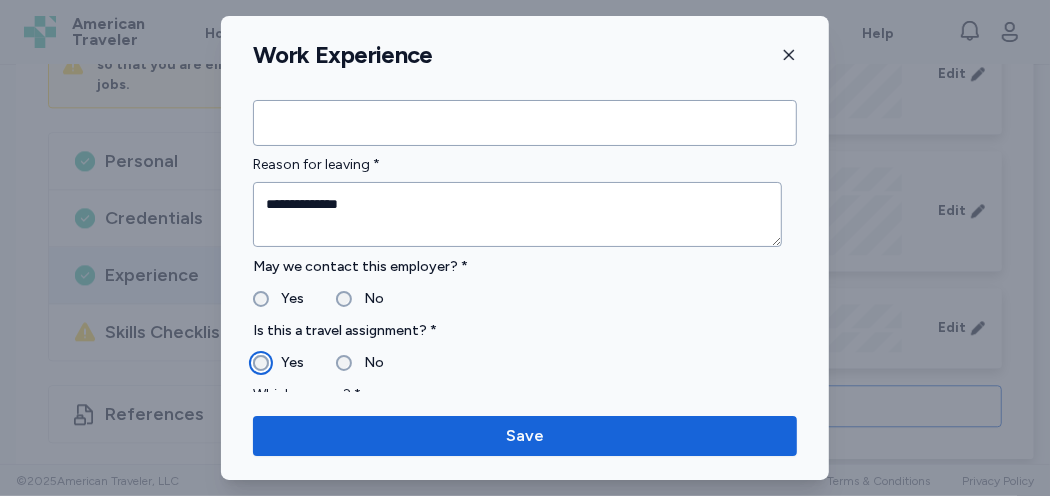 scroll, scrollTop: 2200, scrollLeft: 0, axis: vertical 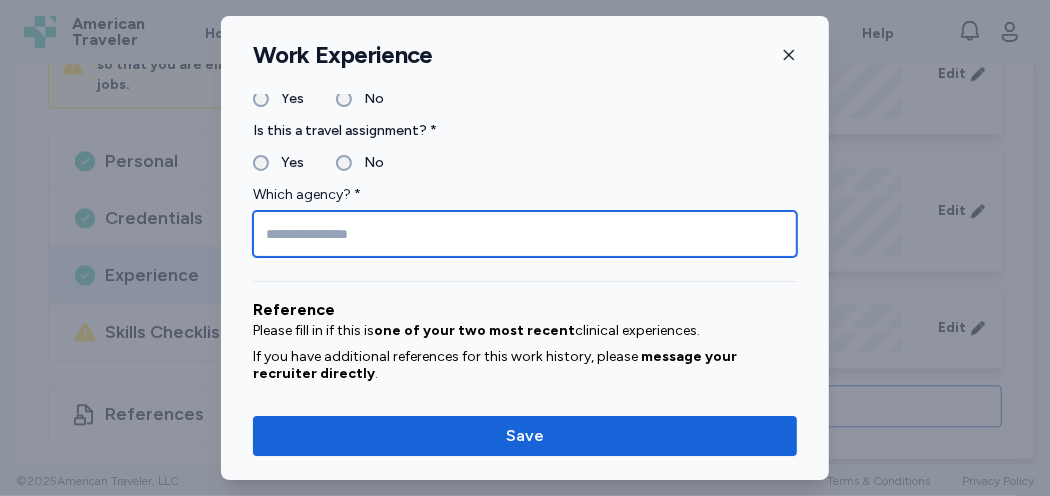 click at bounding box center [525, 234] 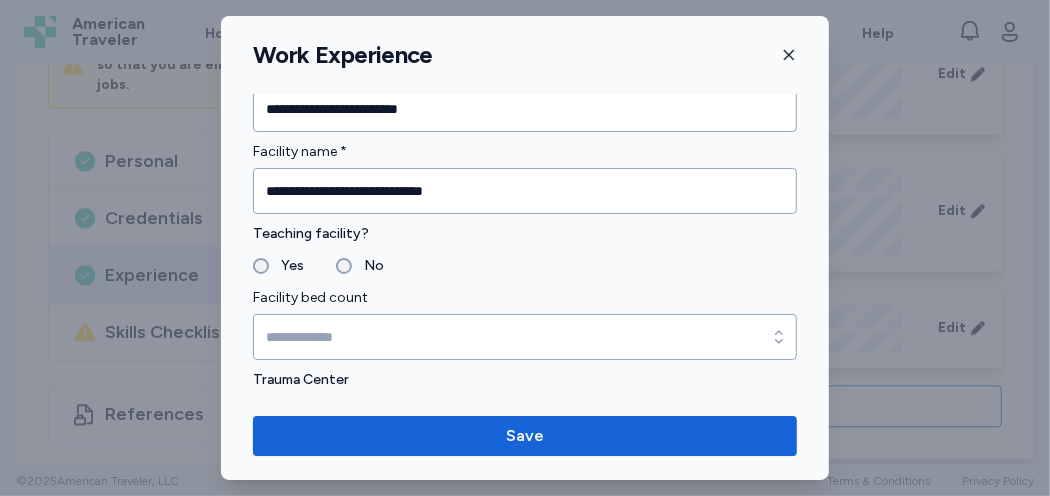 scroll, scrollTop: 0, scrollLeft: 0, axis: both 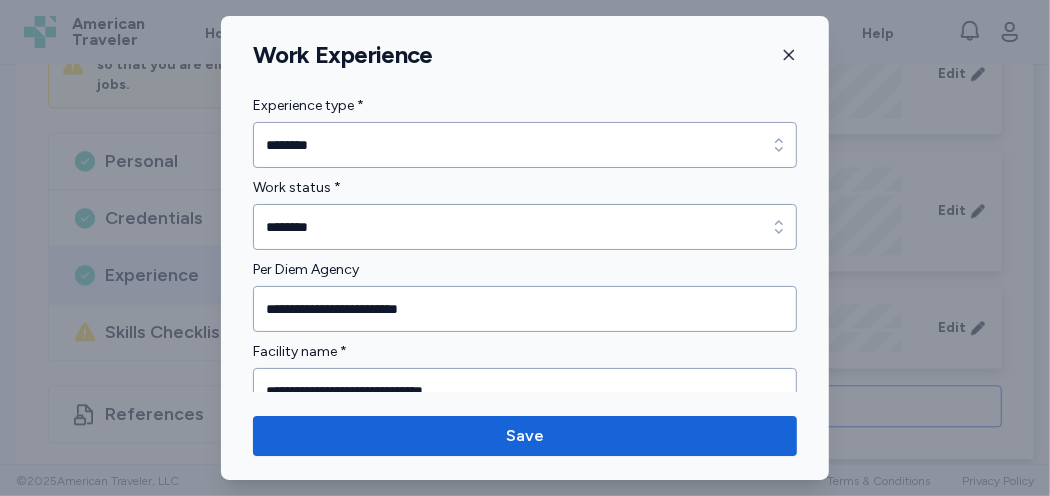 type on "**********" 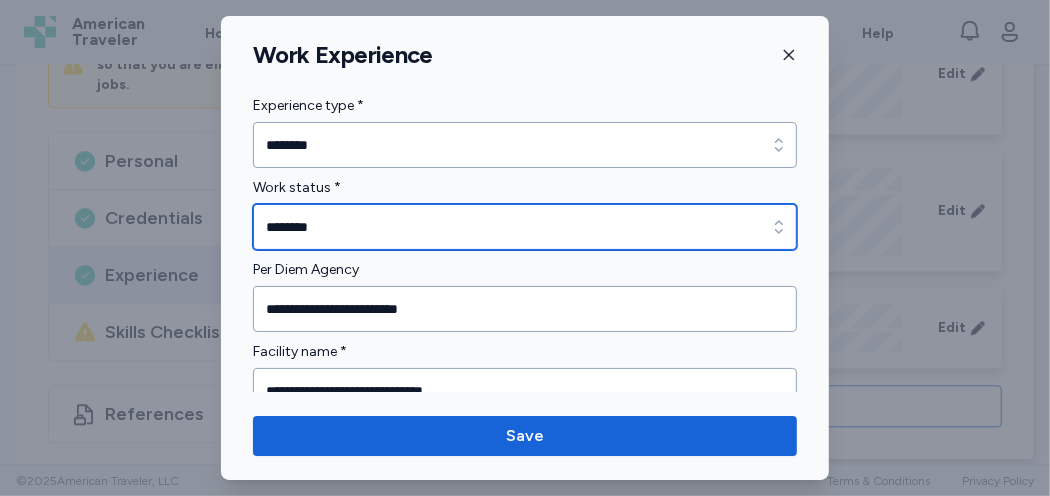 click on "********" at bounding box center (525, 227) 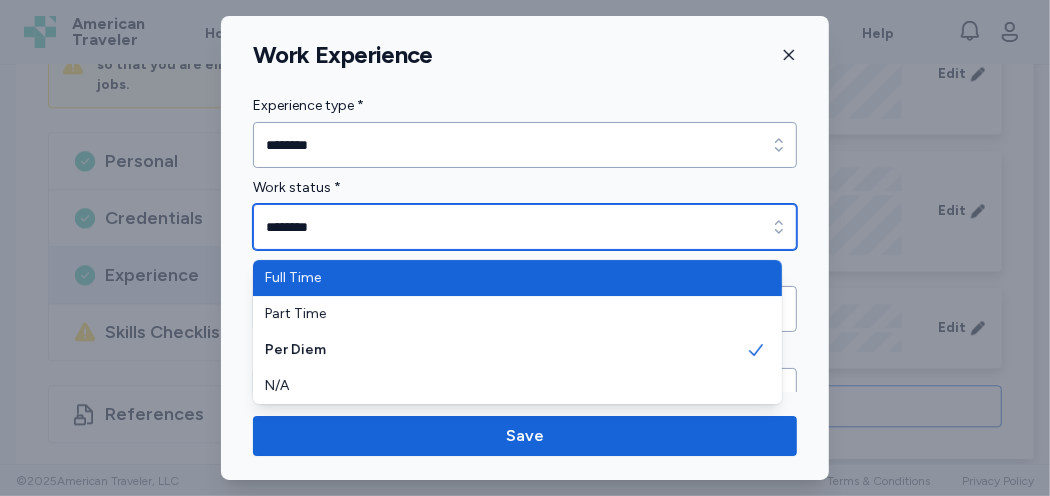 type on "*********" 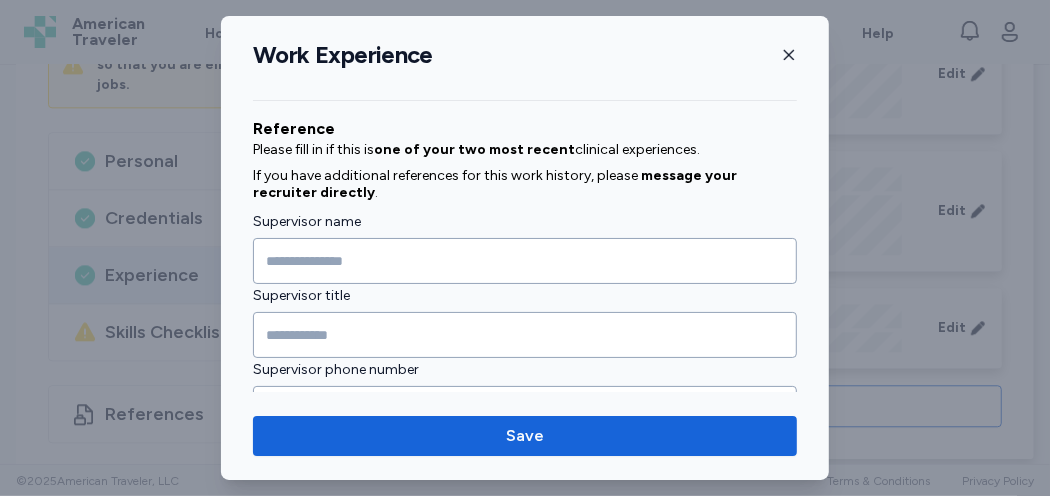 scroll, scrollTop: 2300, scrollLeft: 0, axis: vertical 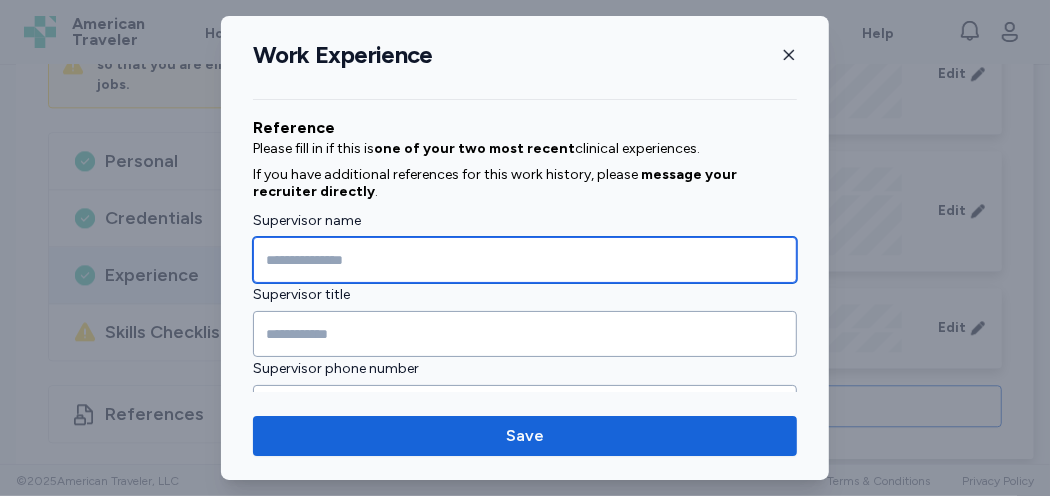 click at bounding box center (525, 260) 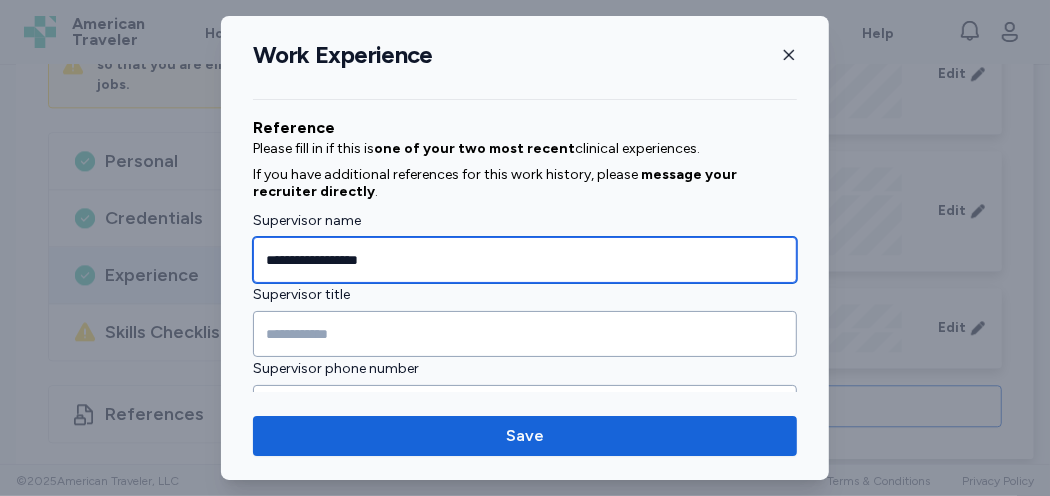 type on "**********" 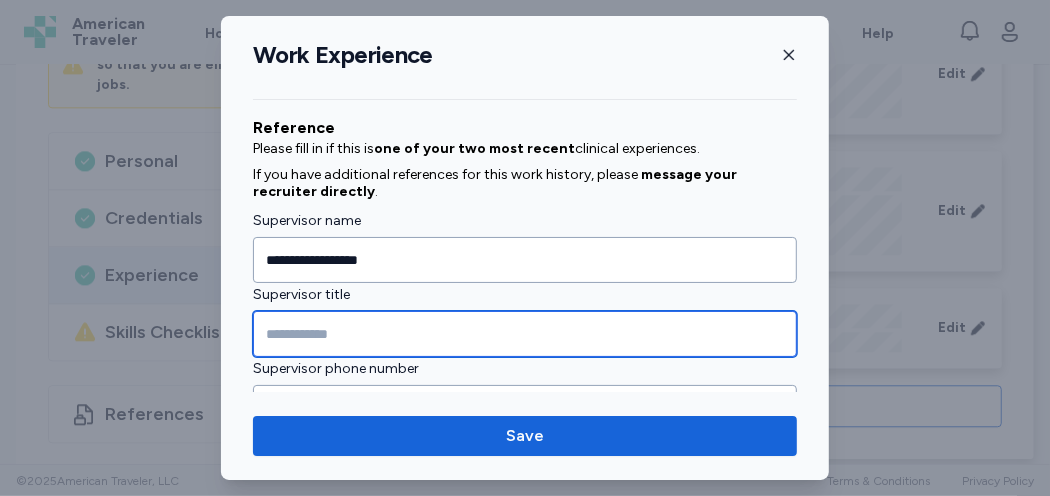 click at bounding box center (525, 334) 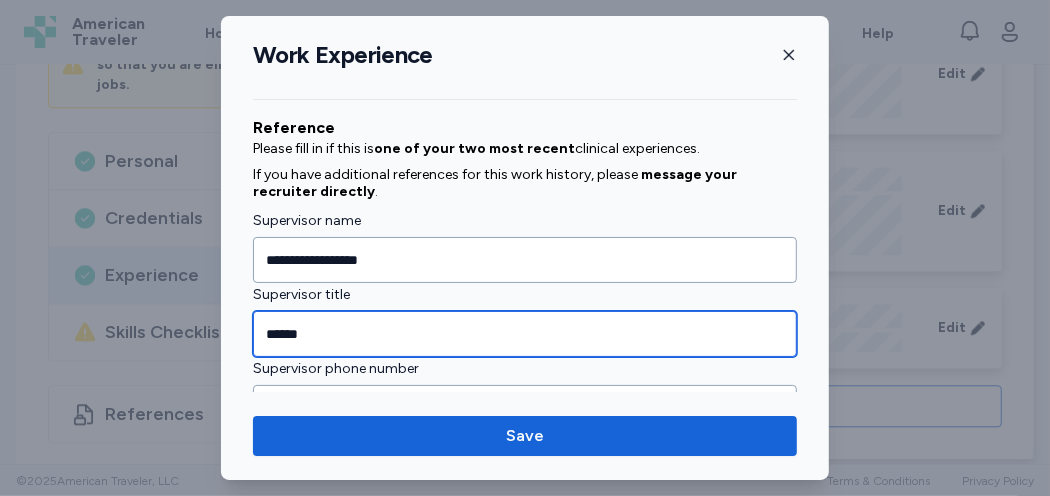 scroll, scrollTop: 2500, scrollLeft: 0, axis: vertical 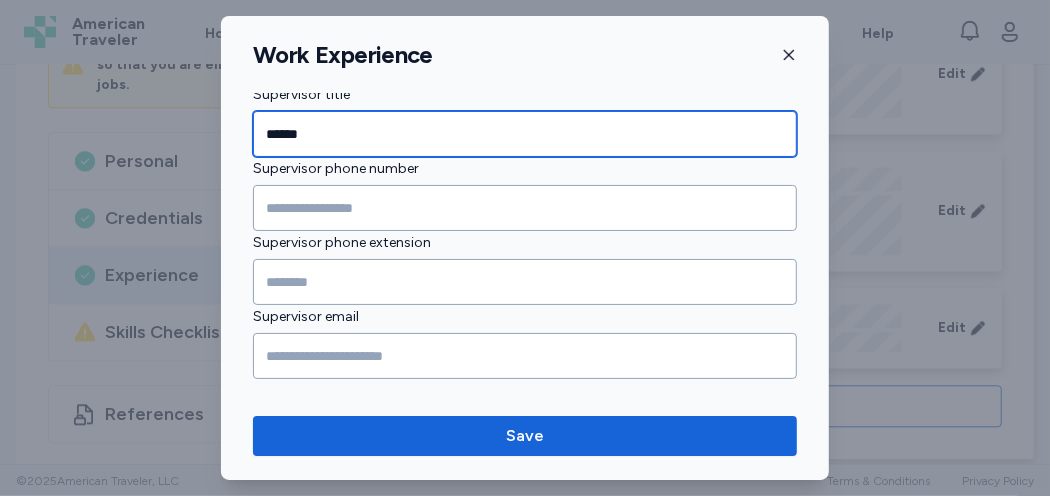 type on "******" 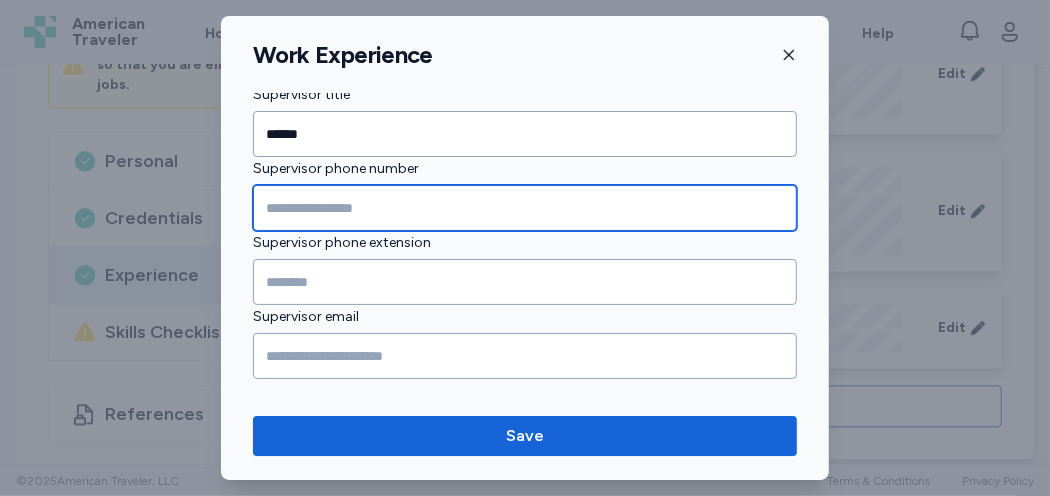 click at bounding box center [525, 208] 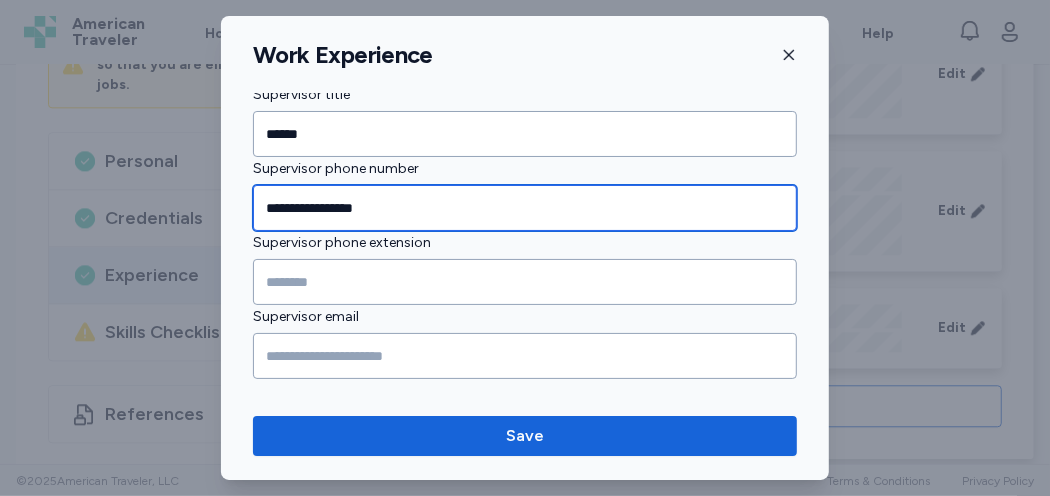 type on "**********" 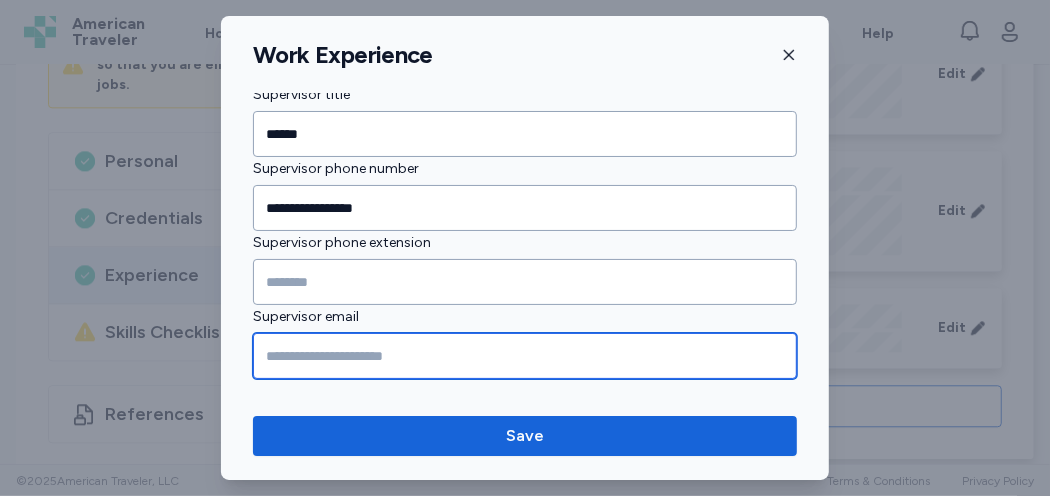 click at bounding box center (525, 356) 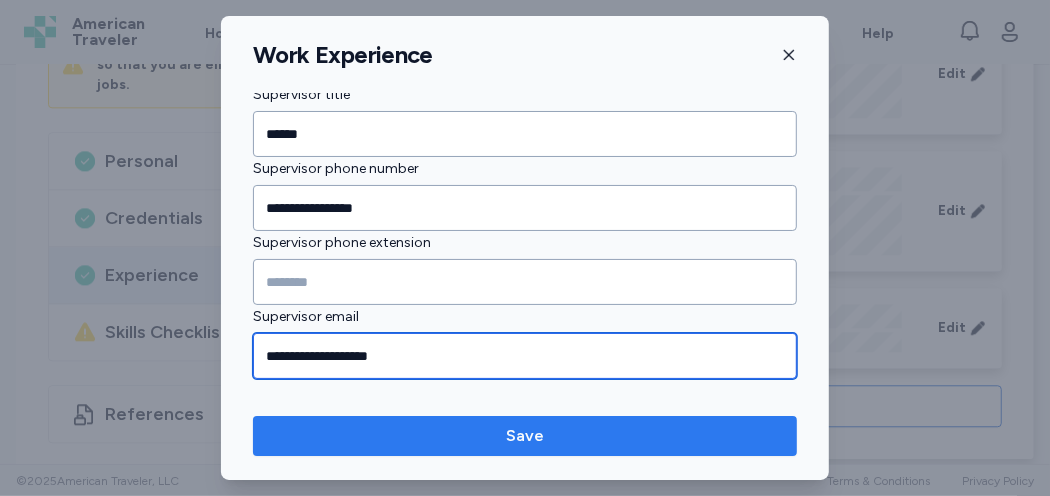 type on "**********" 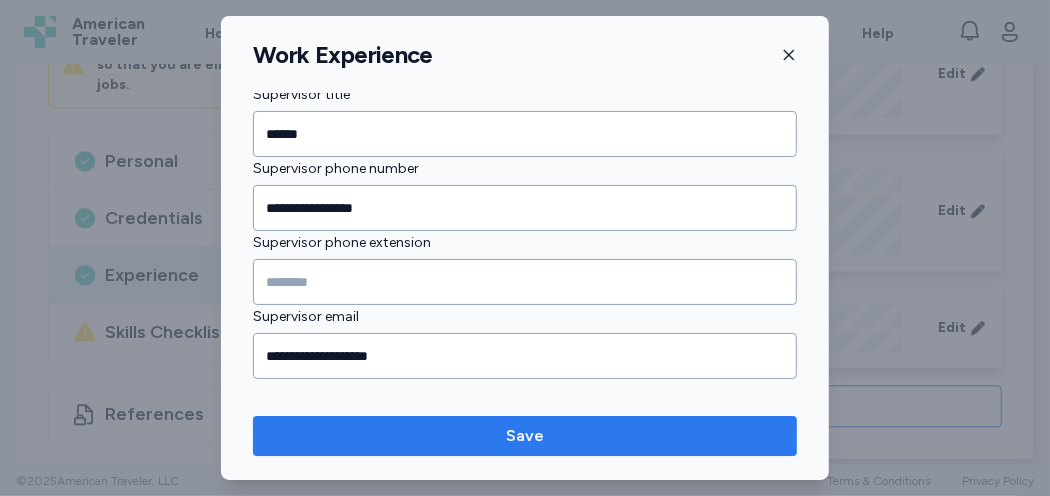 click on "Save" at bounding box center [525, 436] 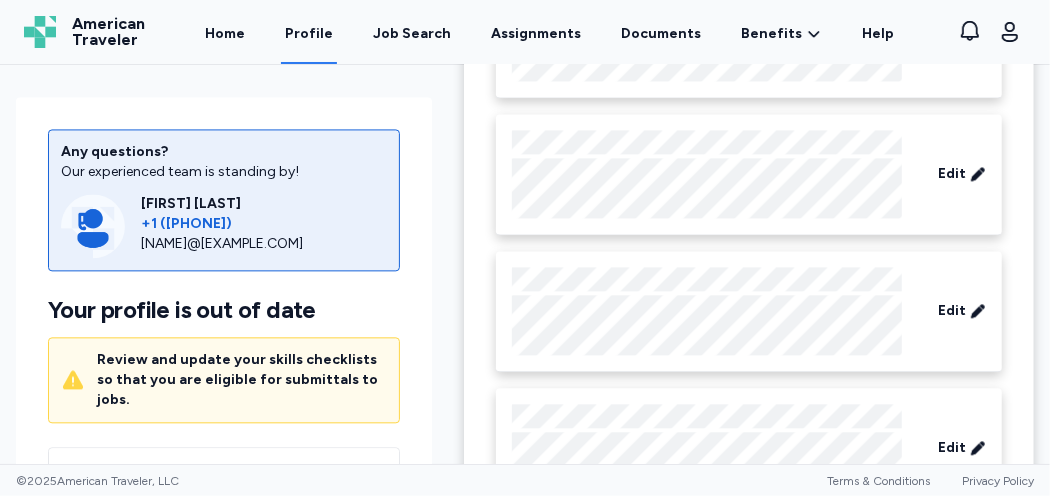 scroll, scrollTop: 2573, scrollLeft: 0, axis: vertical 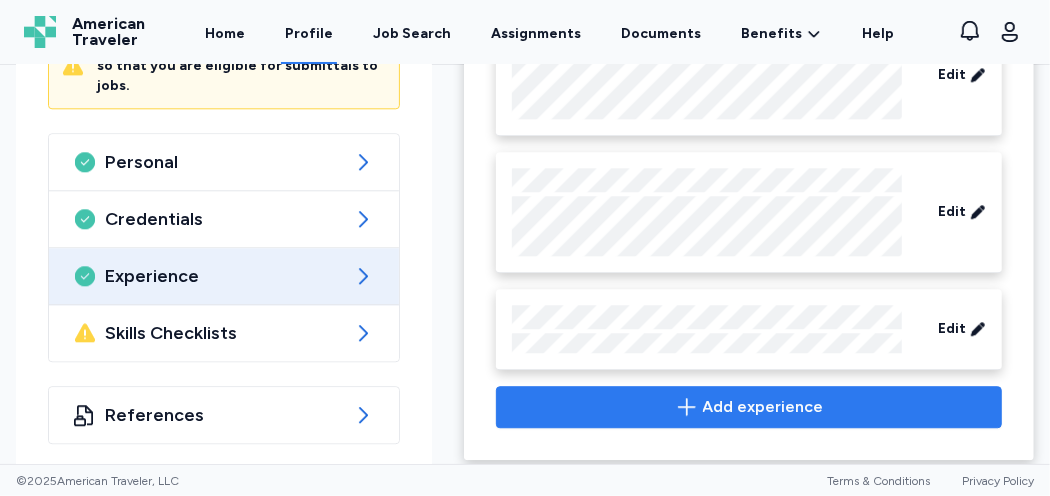 click on "Add experience" at bounding box center [763, 407] 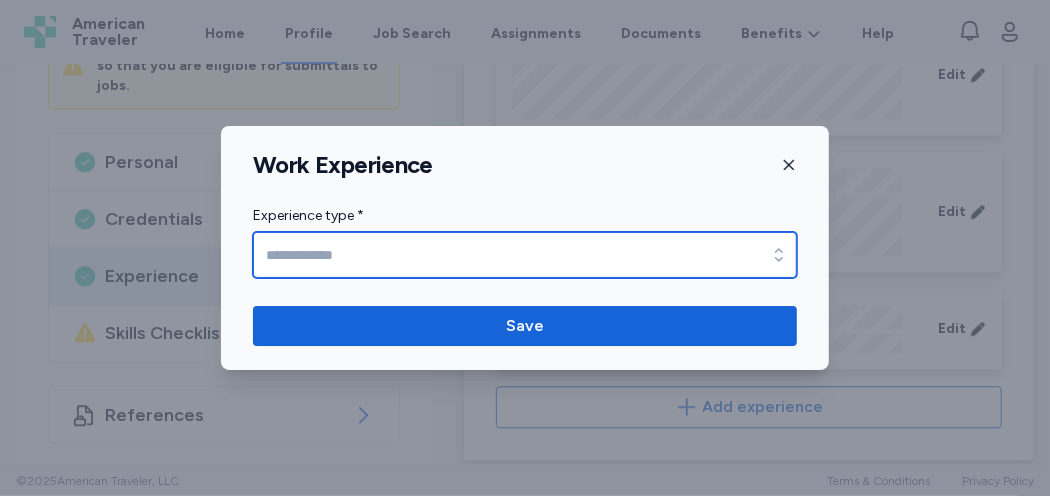 click on "Experience type *" at bounding box center [525, 255] 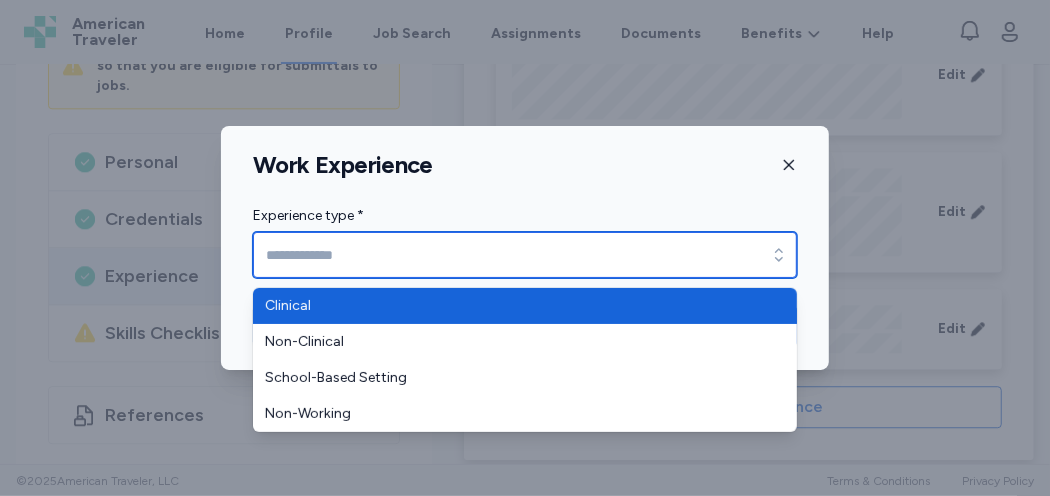 type on "********" 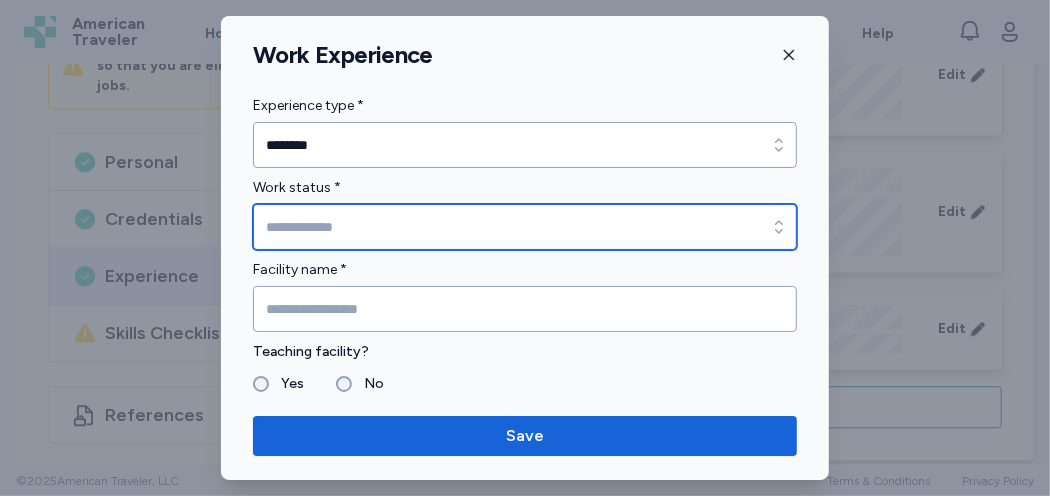 click on "Work status *" at bounding box center [525, 227] 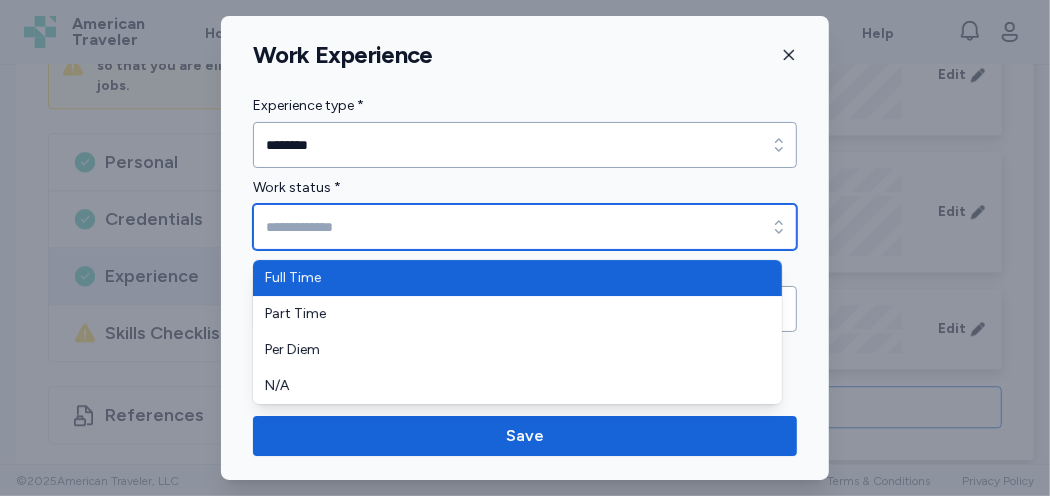 type on "*********" 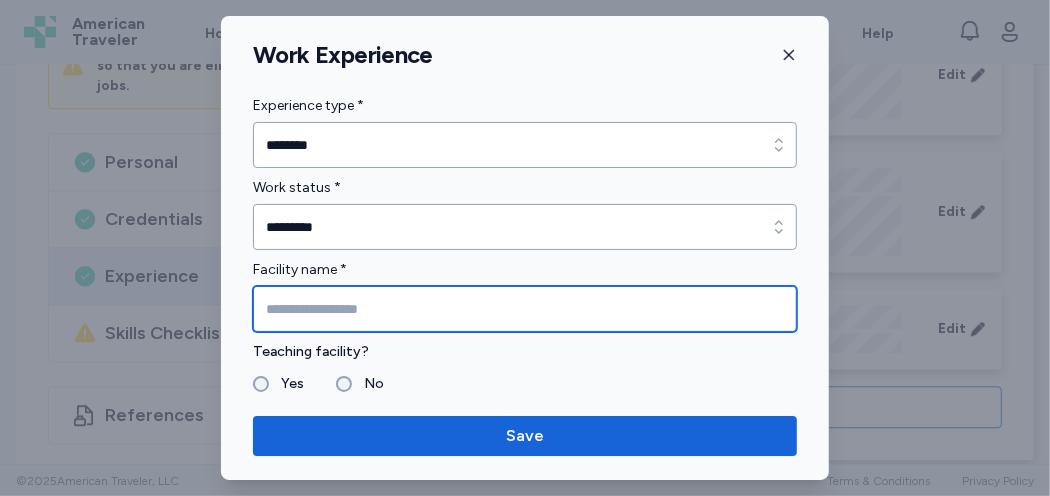 click at bounding box center (525, 309) 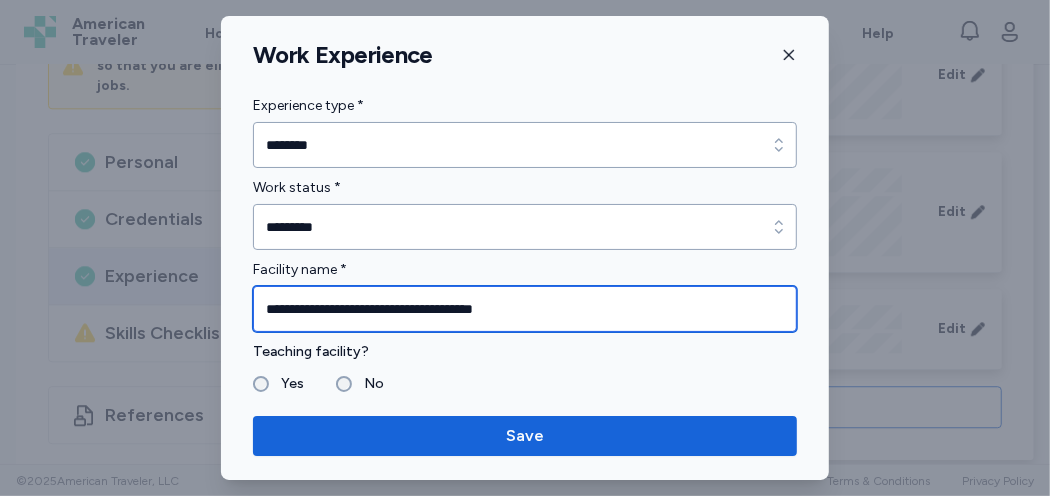 type on "**********" 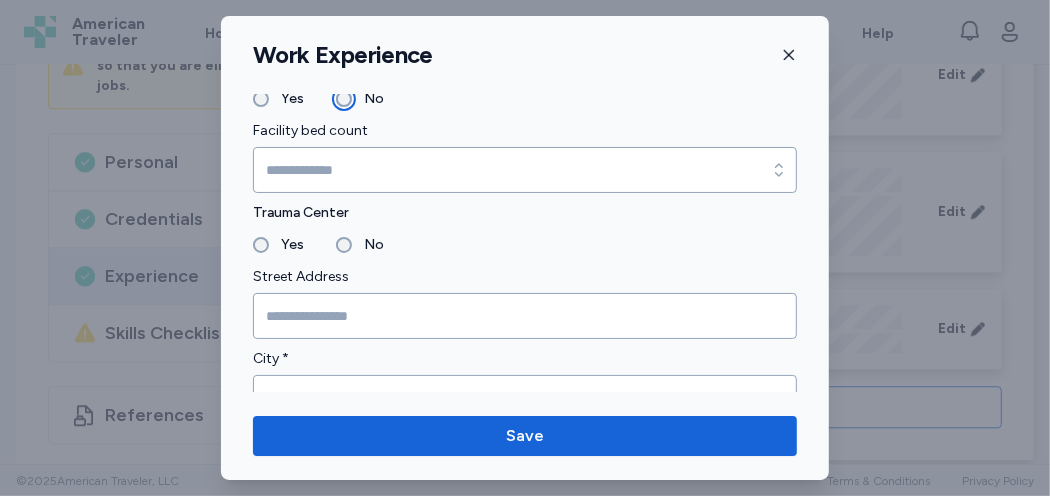 scroll, scrollTop: 300, scrollLeft: 0, axis: vertical 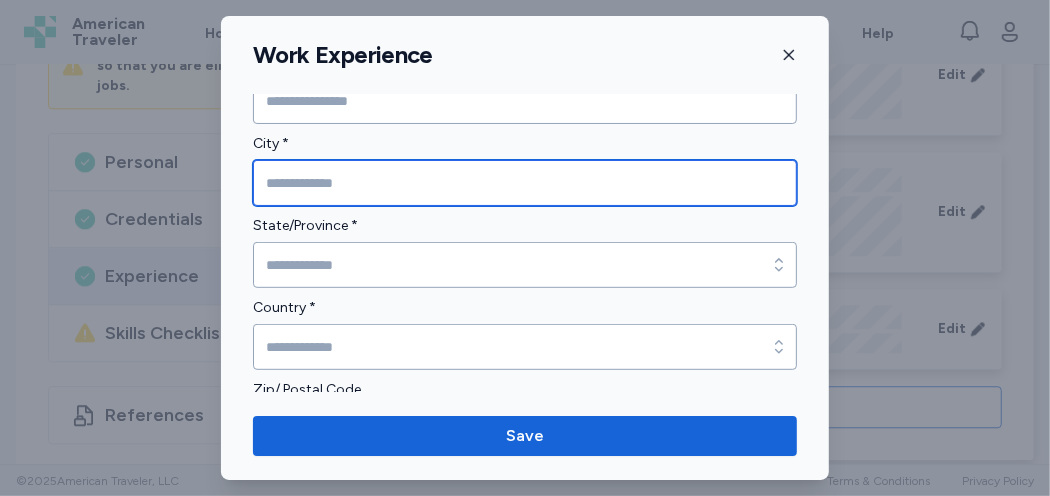 click at bounding box center [525, 183] 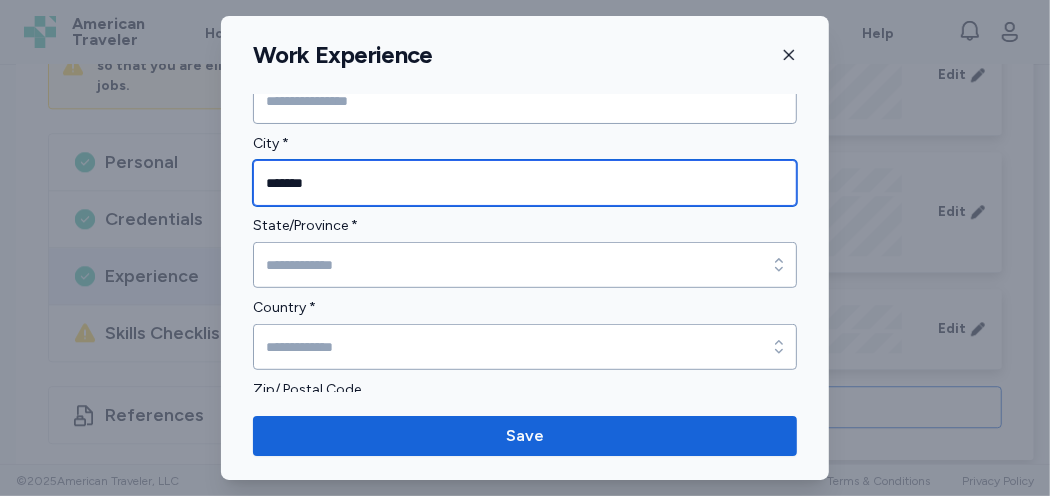 type on "*******" 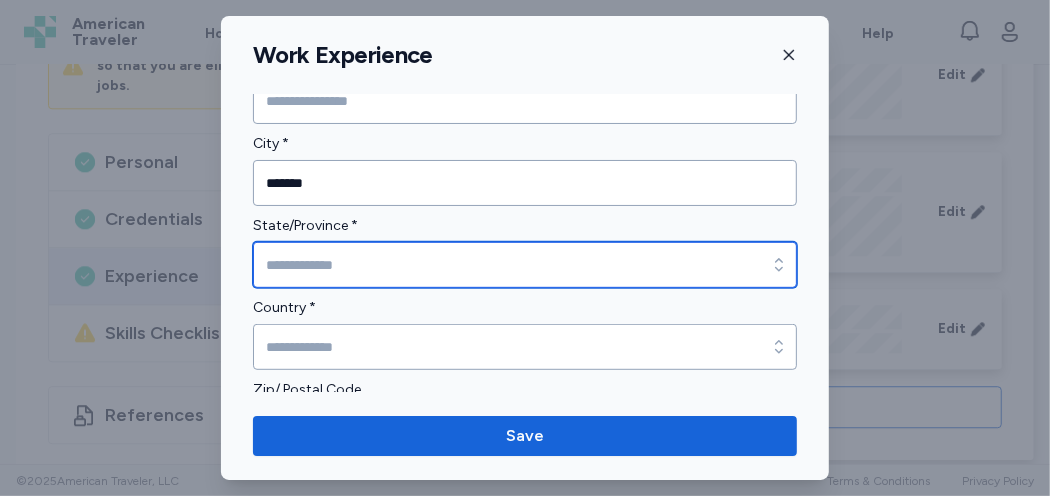 click on "State/Province *" at bounding box center (525, 265) 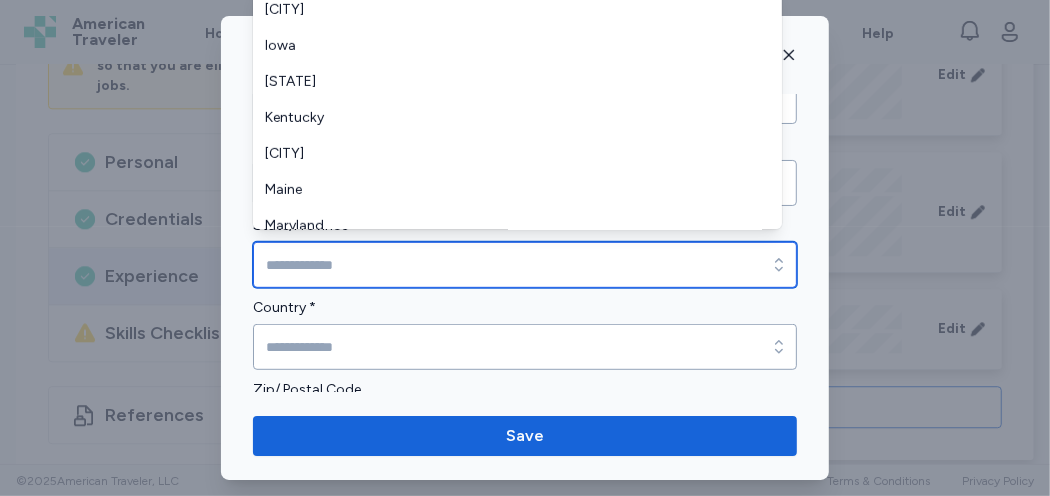 scroll, scrollTop: 600, scrollLeft: 0, axis: vertical 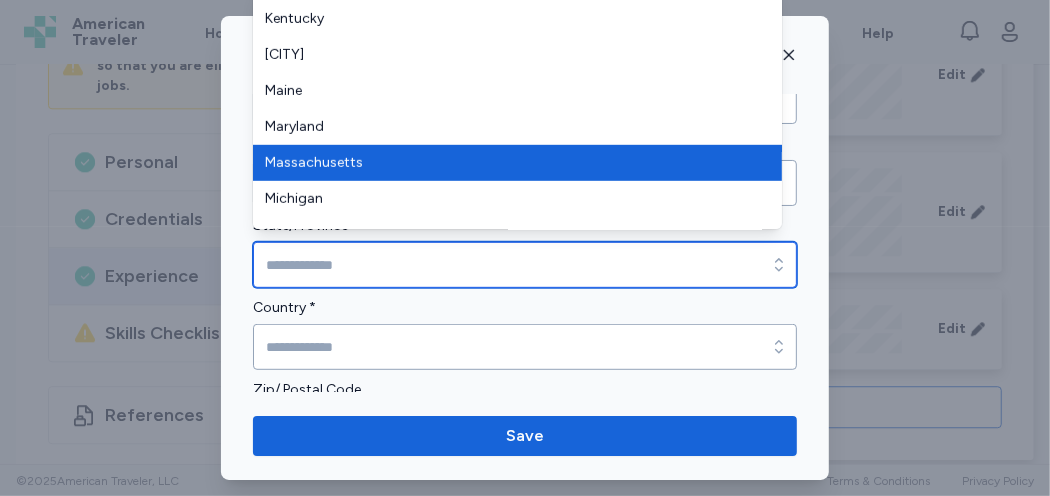 type on "**********" 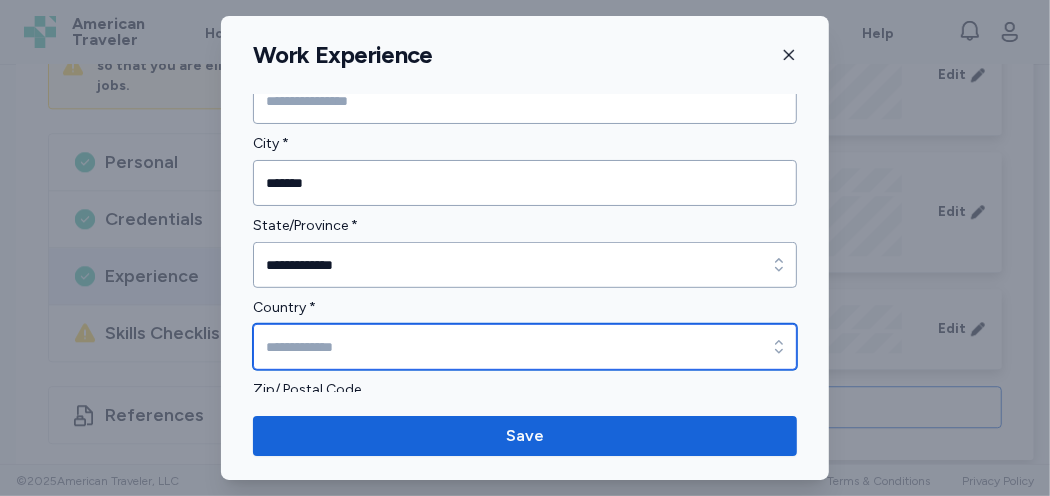 click on "Country *" at bounding box center (525, 347) 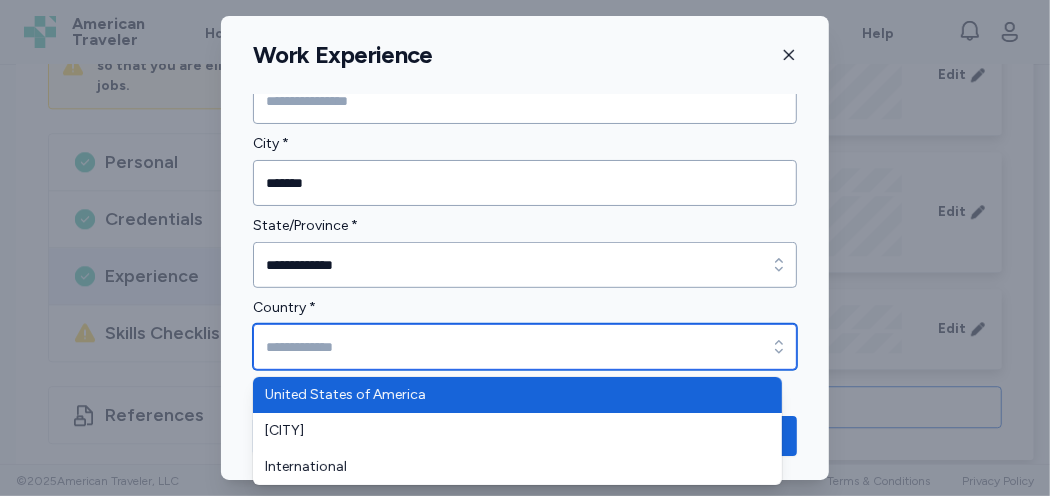 type on "**********" 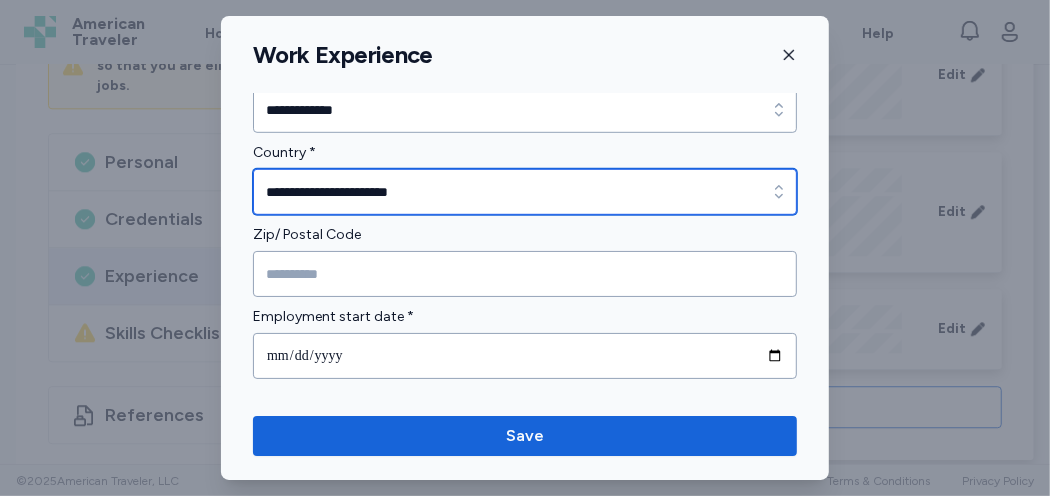 scroll, scrollTop: 700, scrollLeft: 0, axis: vertical 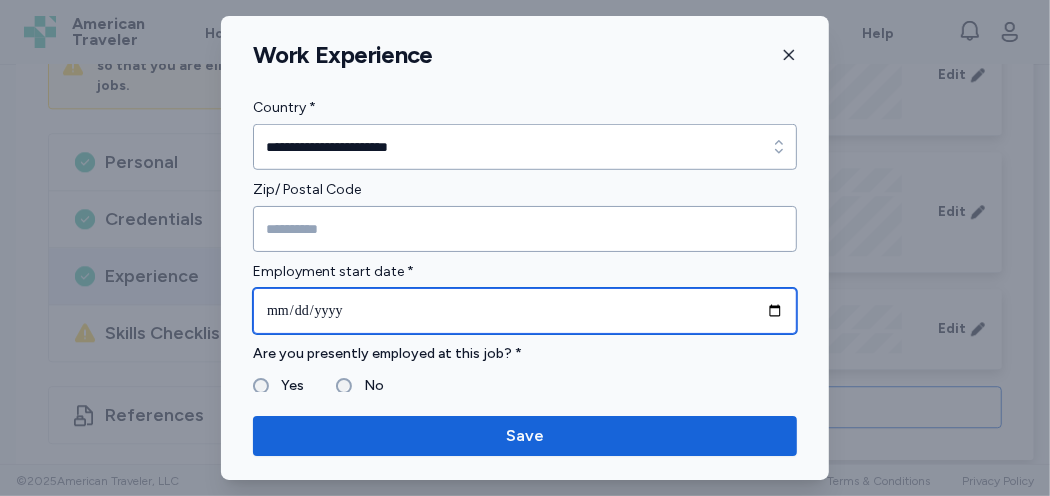 click at bounding box center (525, 311) 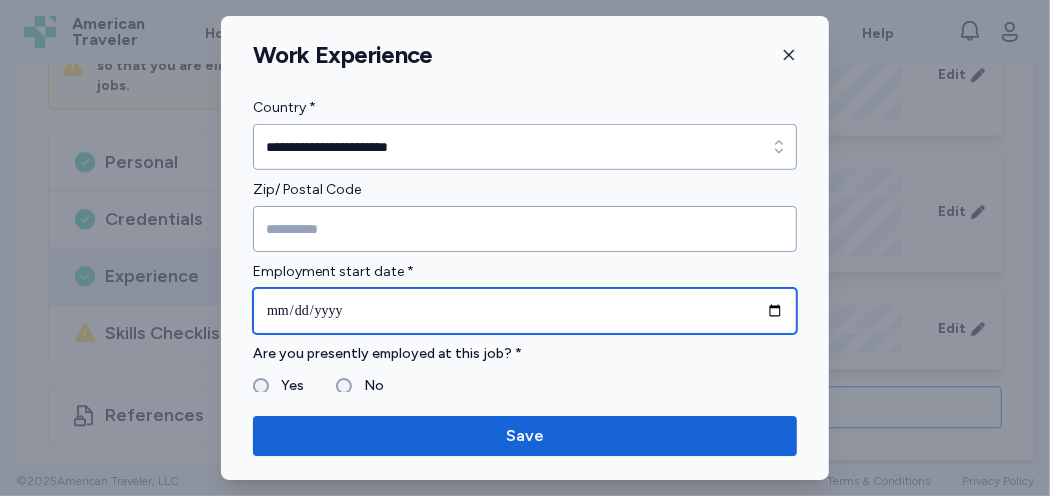 click at bounding box center [525, 311] 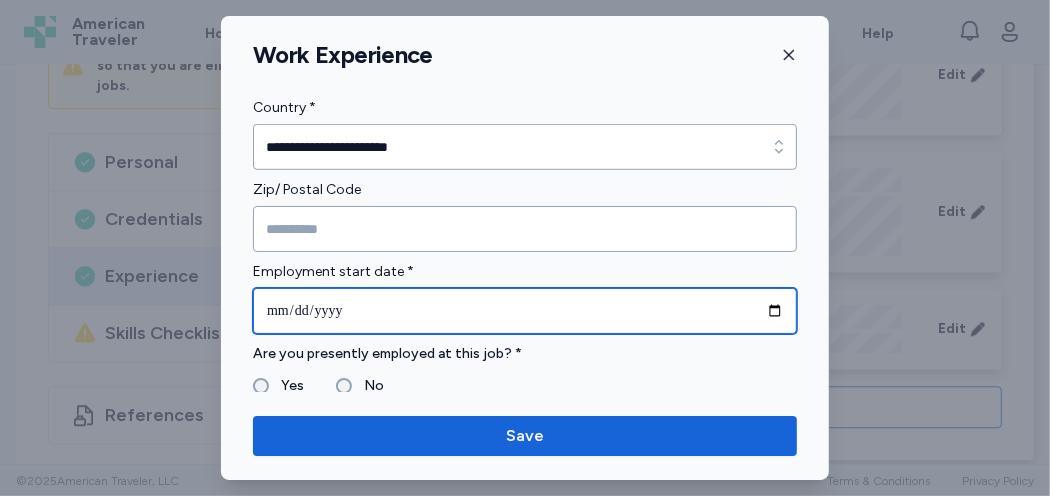 type on "**********" 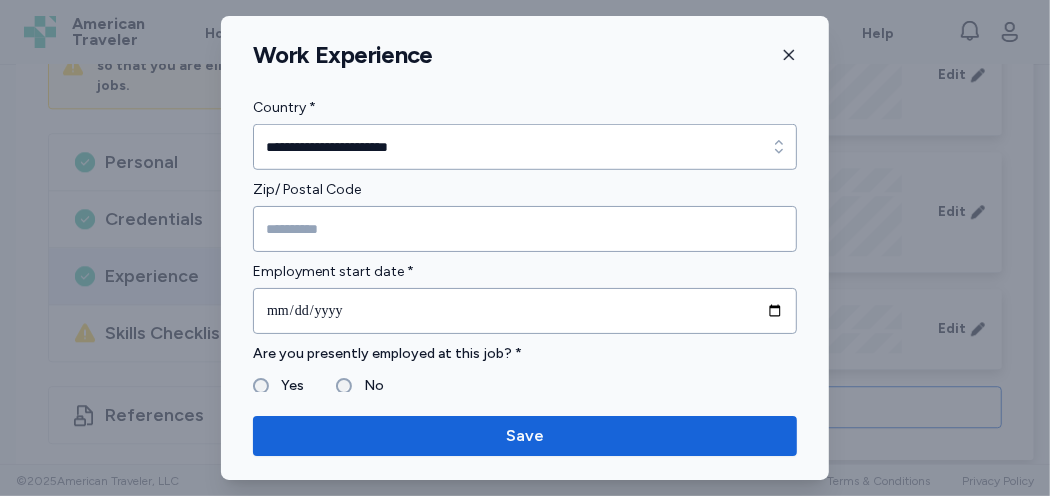 click on "No" at bounding box center (368, 386) 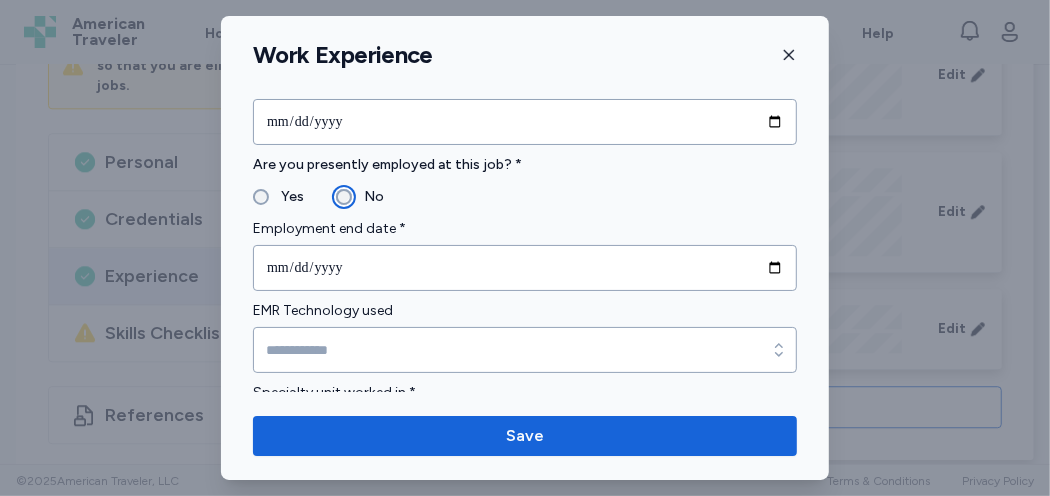 scroll, scrollTop: 900, scrollLeft: 0, axis: vertical 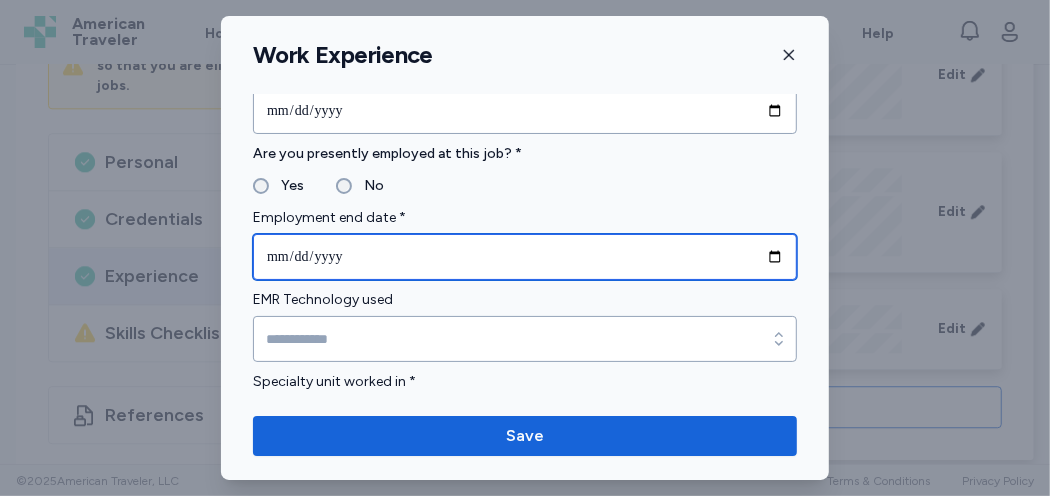 click at bounding box center [525, 257] 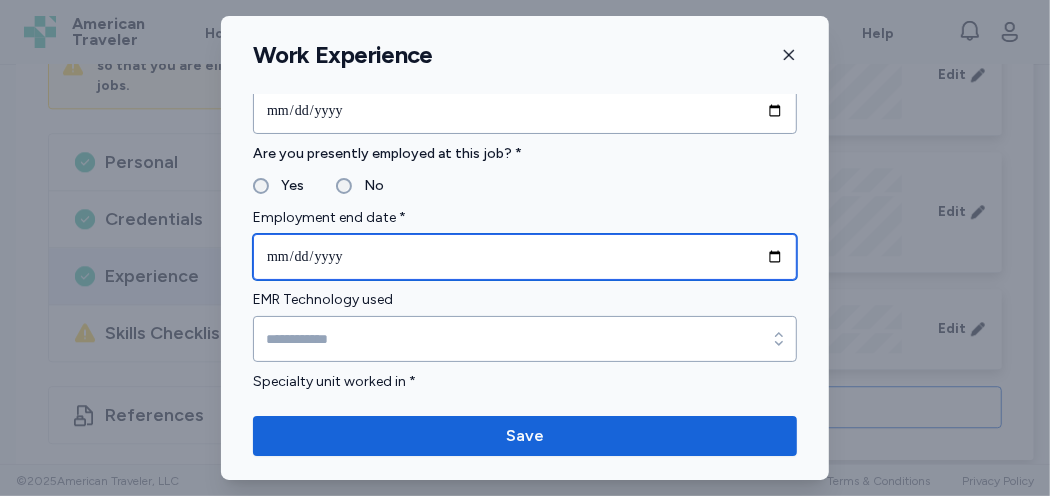 type on "**********" 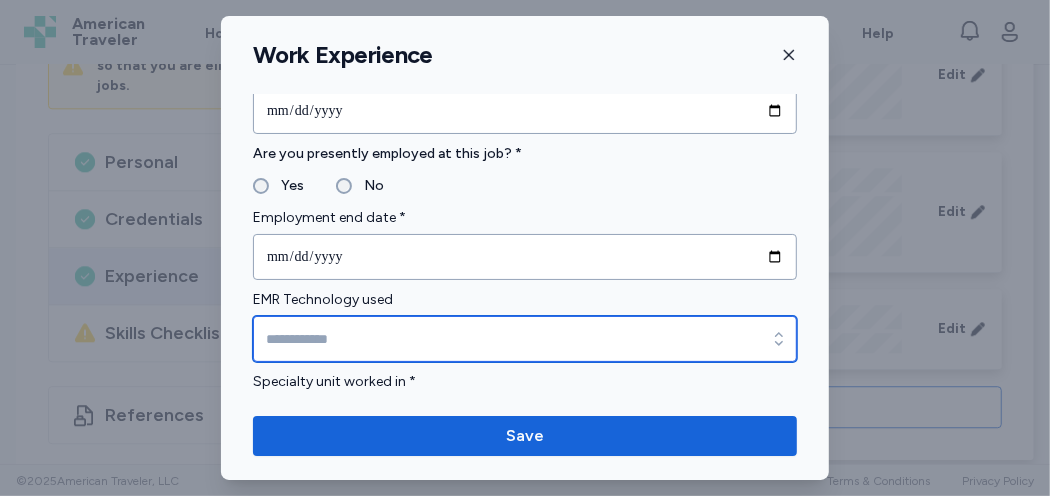 click on "EMR Technology used" at bounding box center (525, 339) 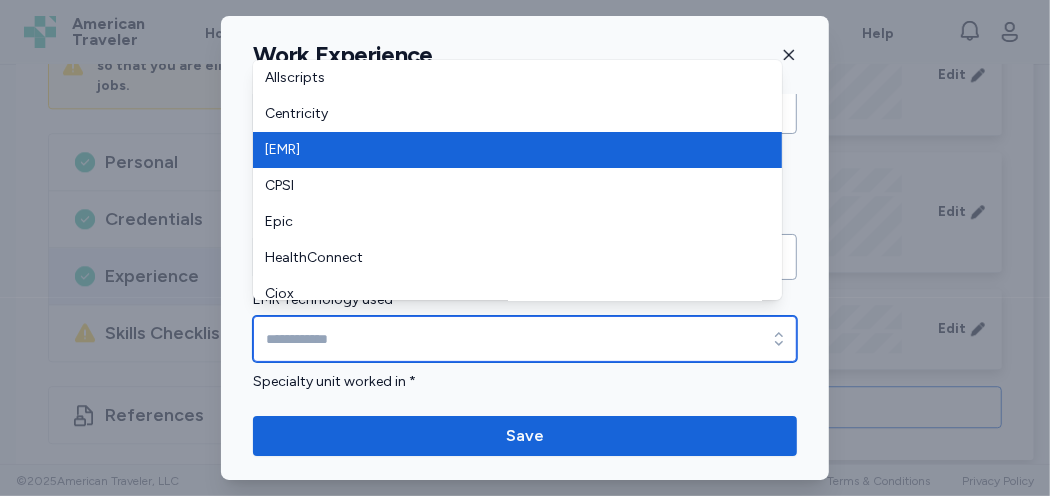 type on "******" 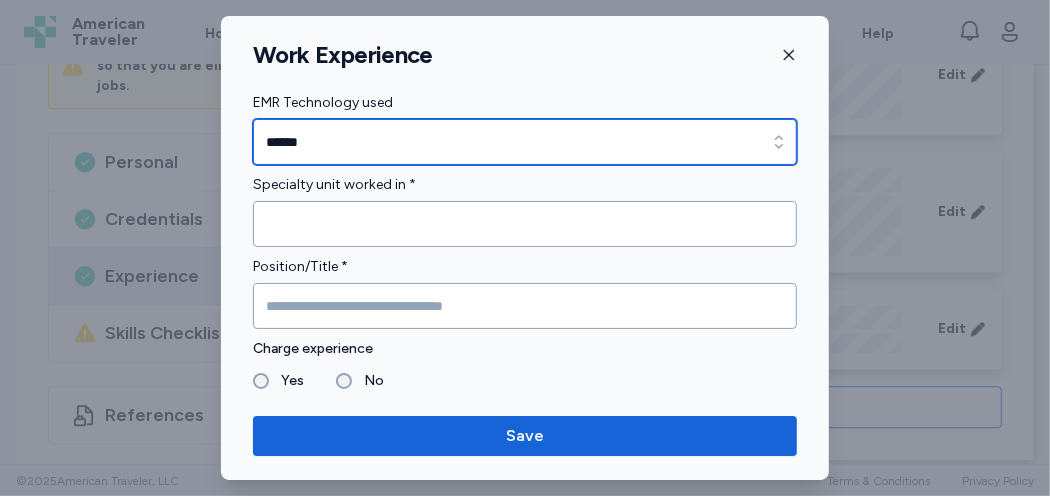 scroll, scrollTop: 1100, scrollLeft: 0, axis: vertical 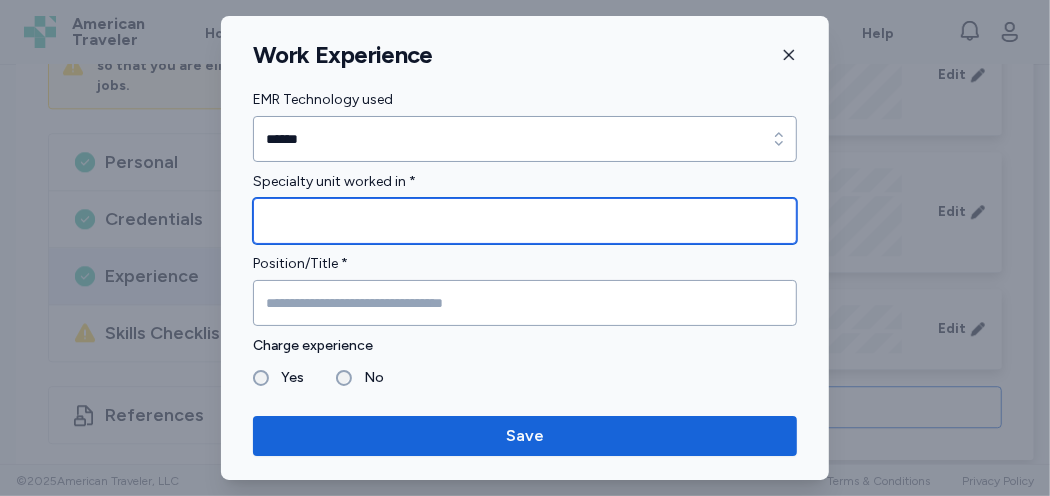 click at bounding box center (525, 221) 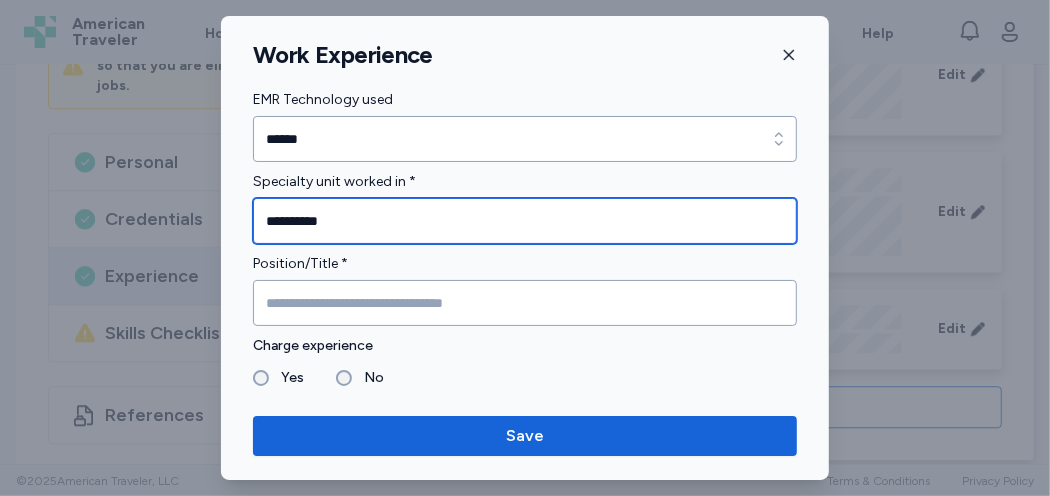 type on "**********" 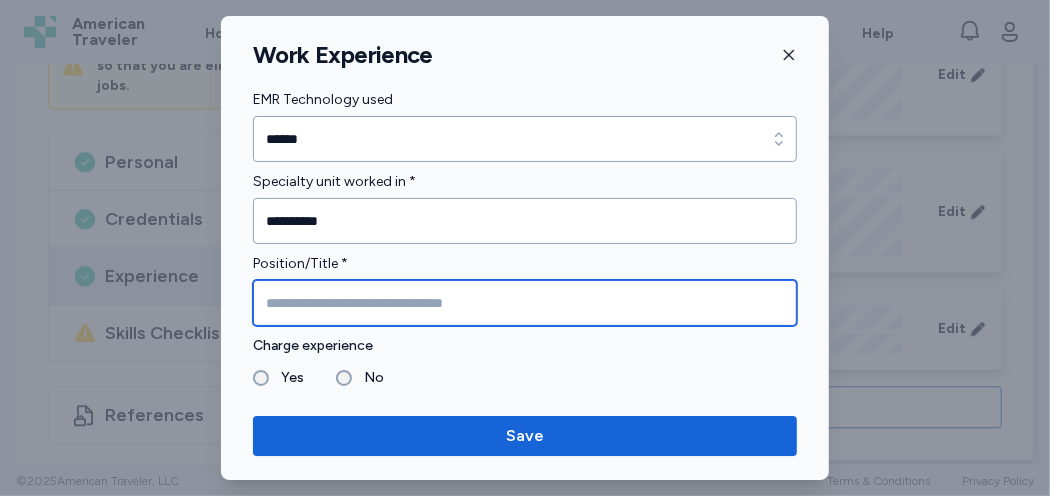 click at bounding box center [525, 303] 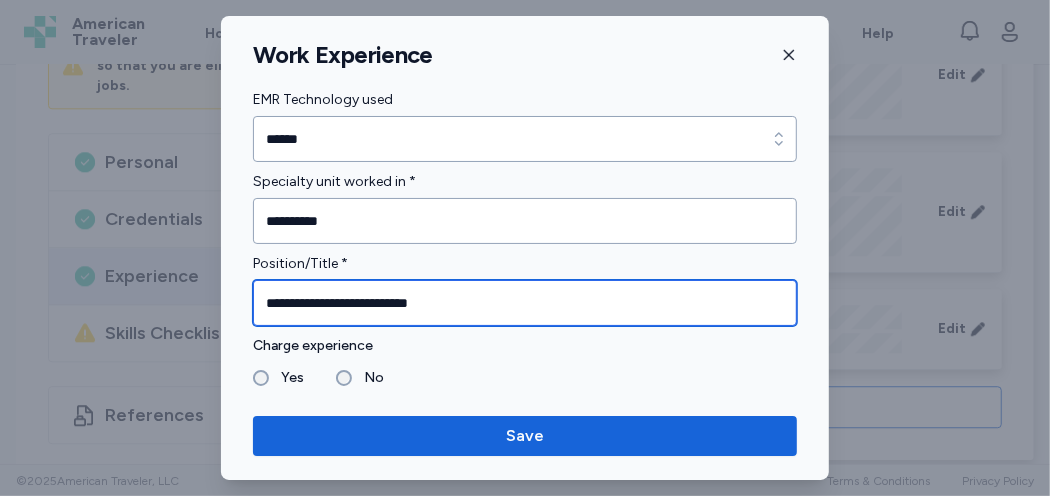 type on "**********" 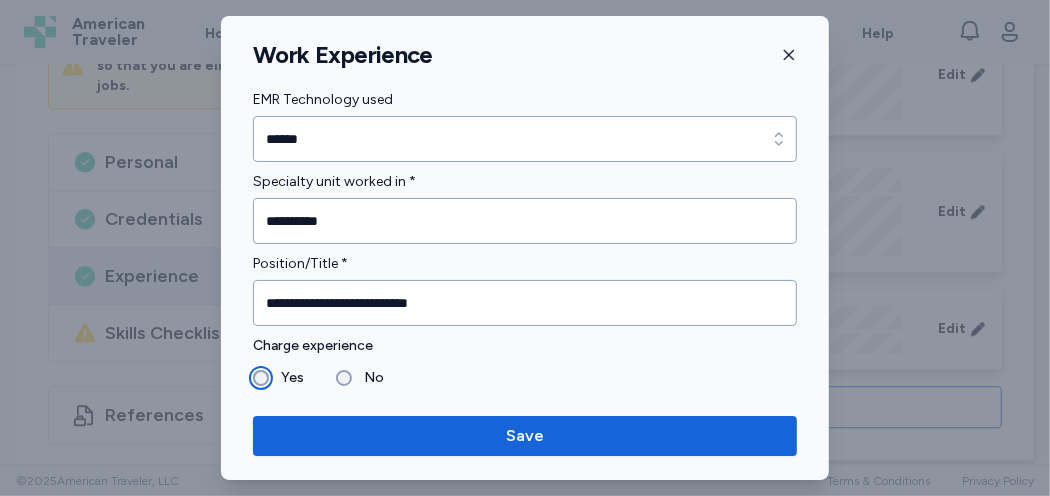 scroll, scrollTop: 1300, scrollLeft: 0, axis: vertical 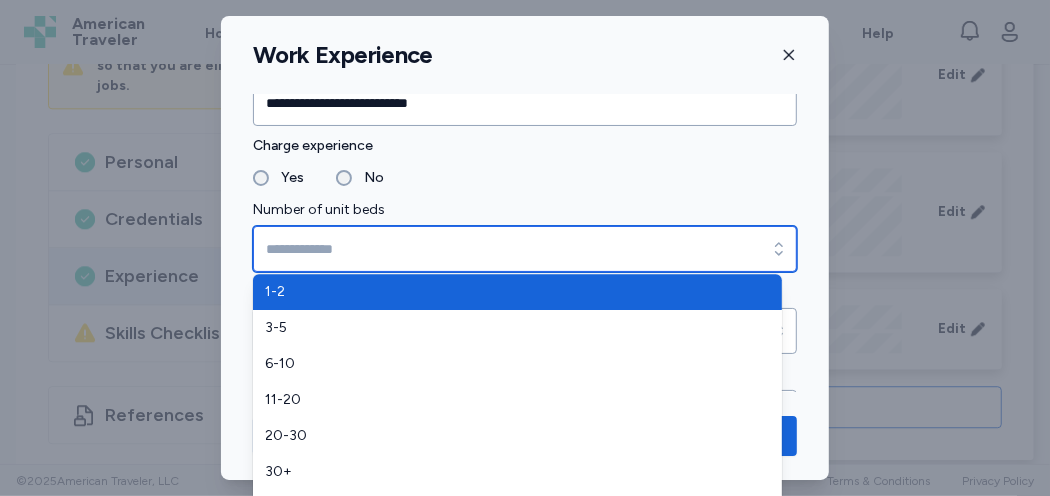 click on "Number of unit beds" at bounding box center (525, 249) 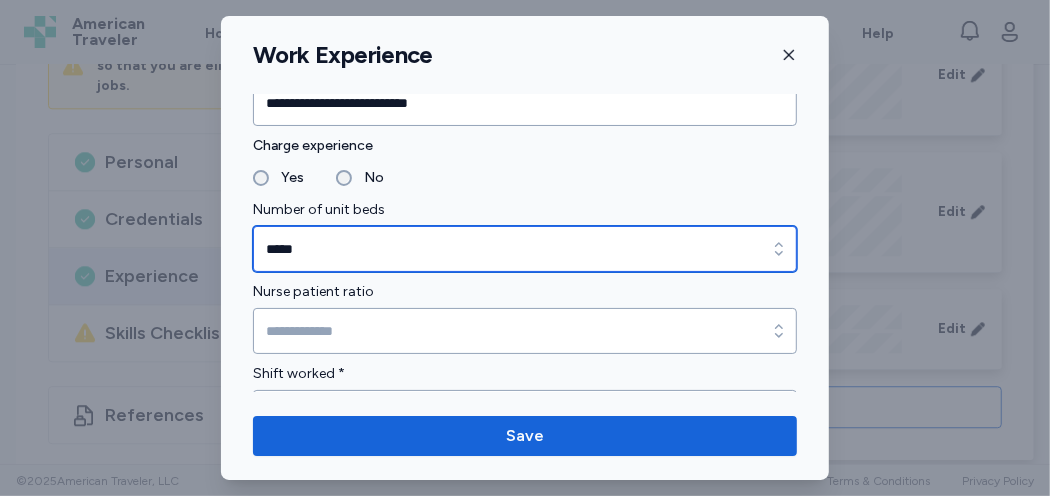 type on "*****" 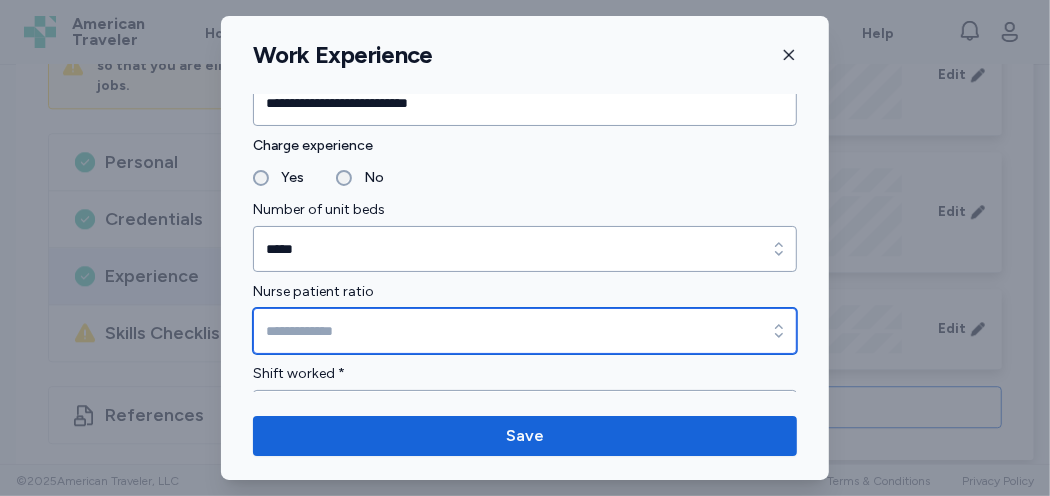 click on "Nurse patient ratio" at bounding box center [525, 331] 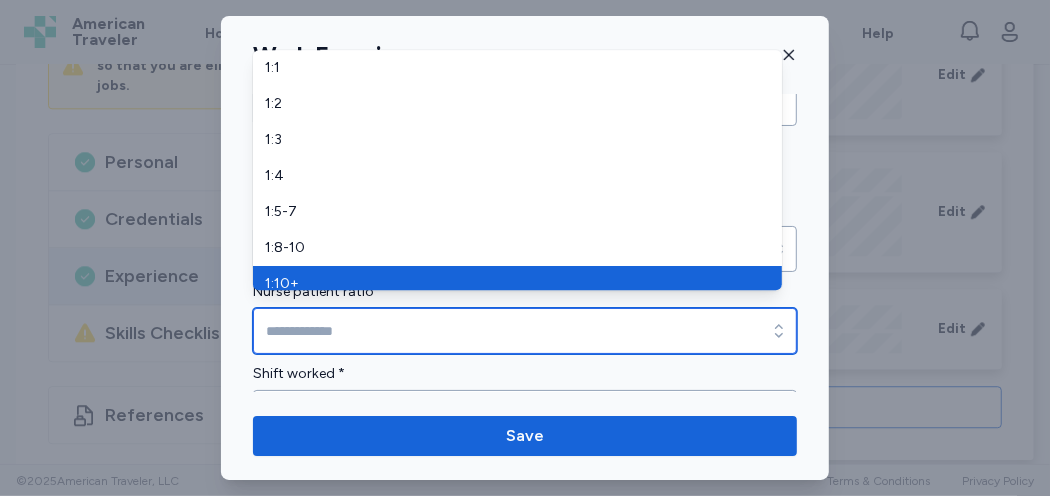 type on "*****" 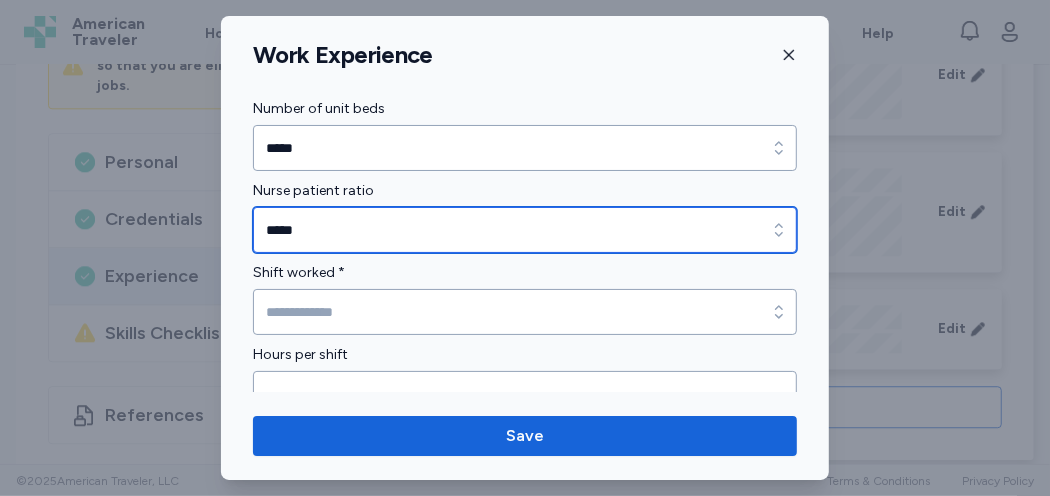 scroll, scrollTop: 1500, scrollLeft: 0, axis: vertical 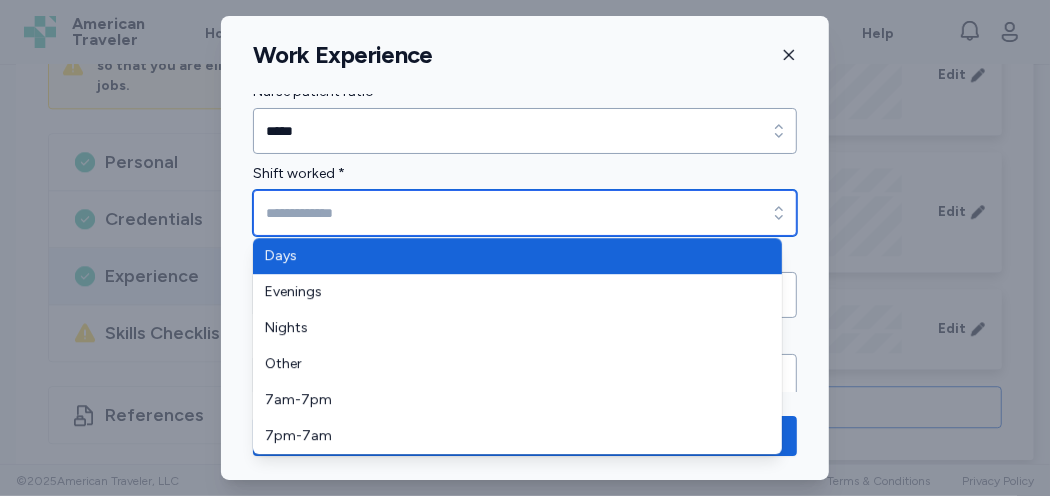click on "Shift worked *" at bounding box center (525, 213) 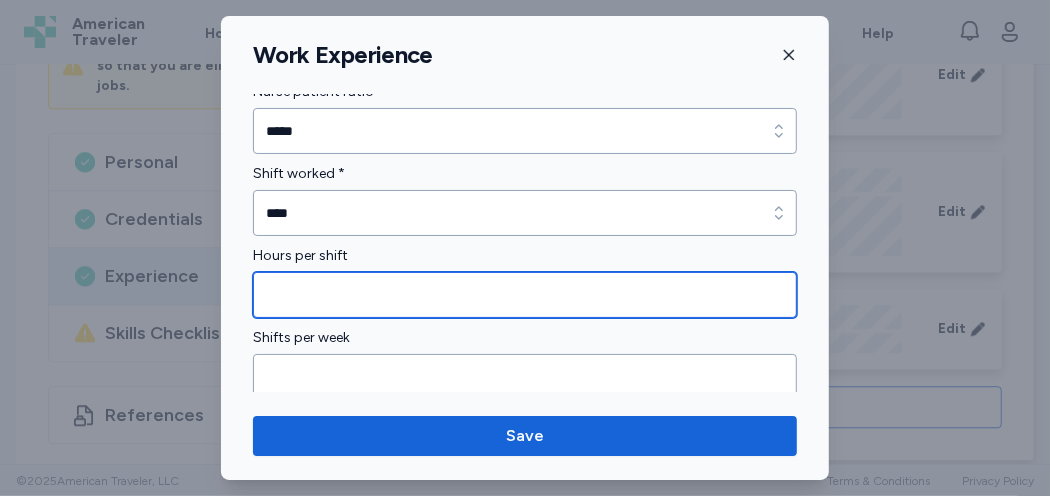 click at bounding box center [525, 295] 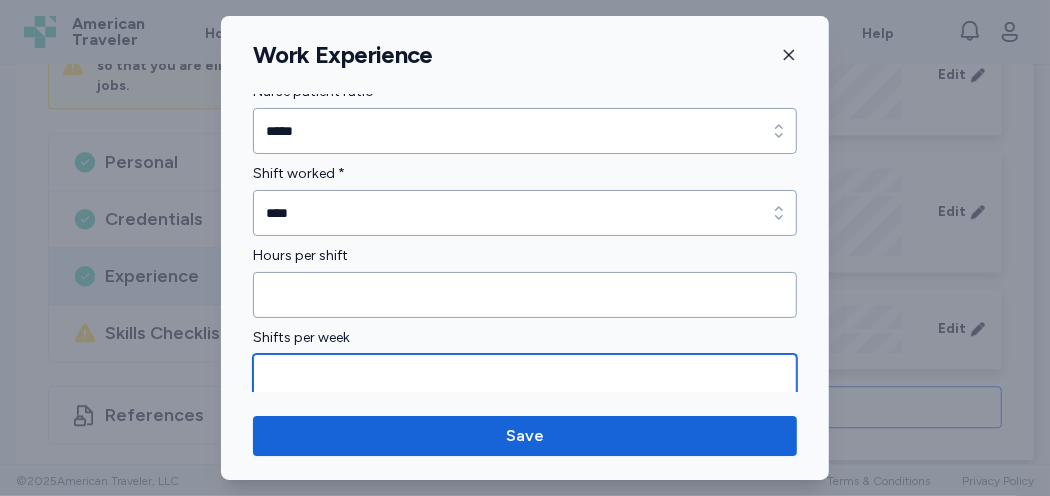 click at bounding box center [525, 377] 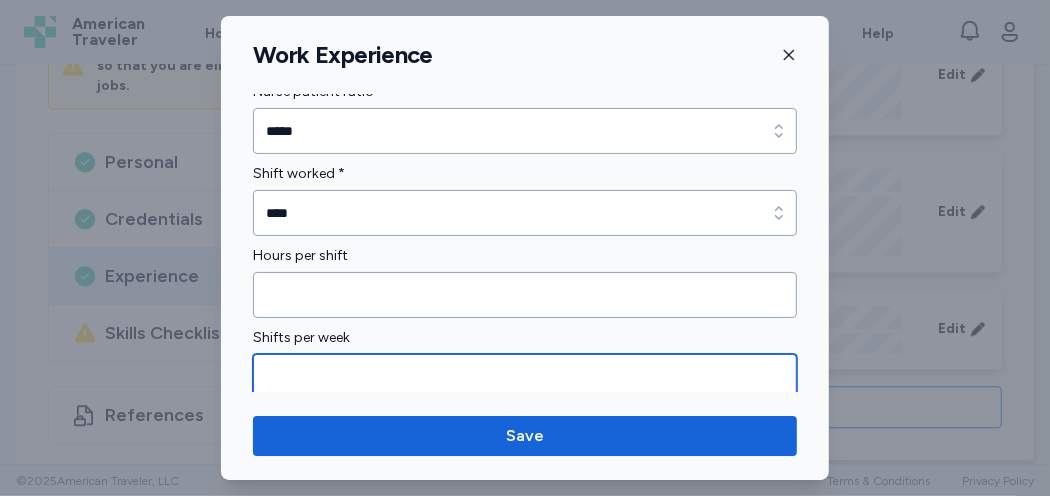 type on "*" 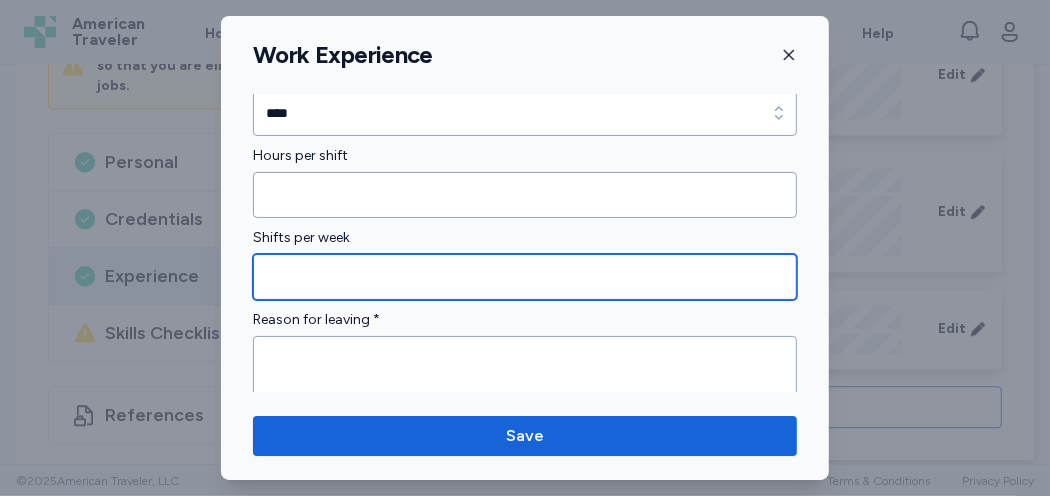 scroll, scrollTop: 1700, scrollLeft: 0, axis: vertical 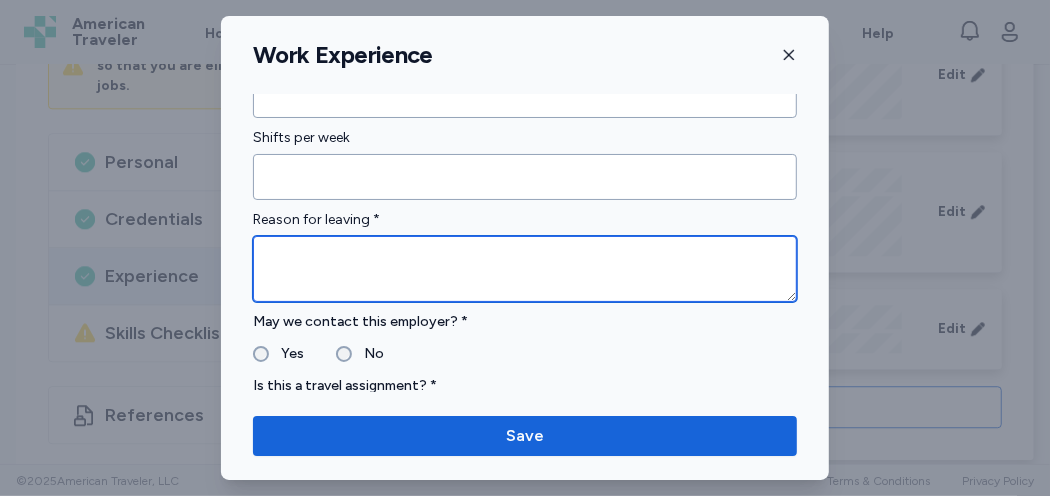 click at bounding box center (525, 269) 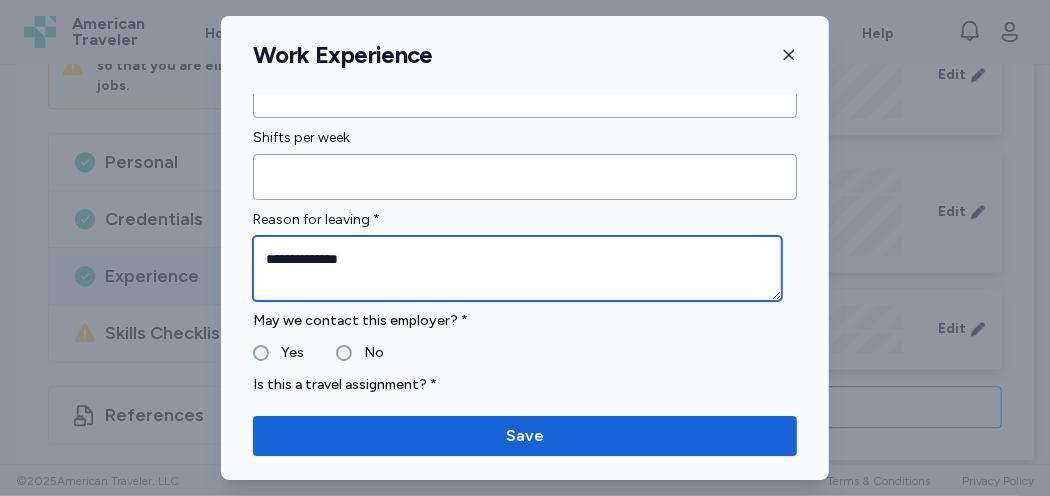 type on "**********" 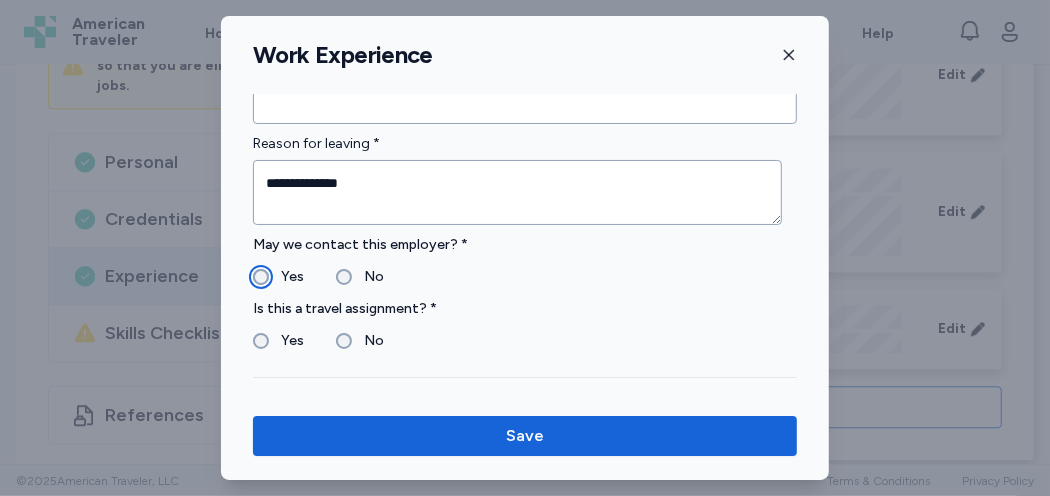scroll, scrollTop: 1900, scrollLeft: 0, axis: vertical 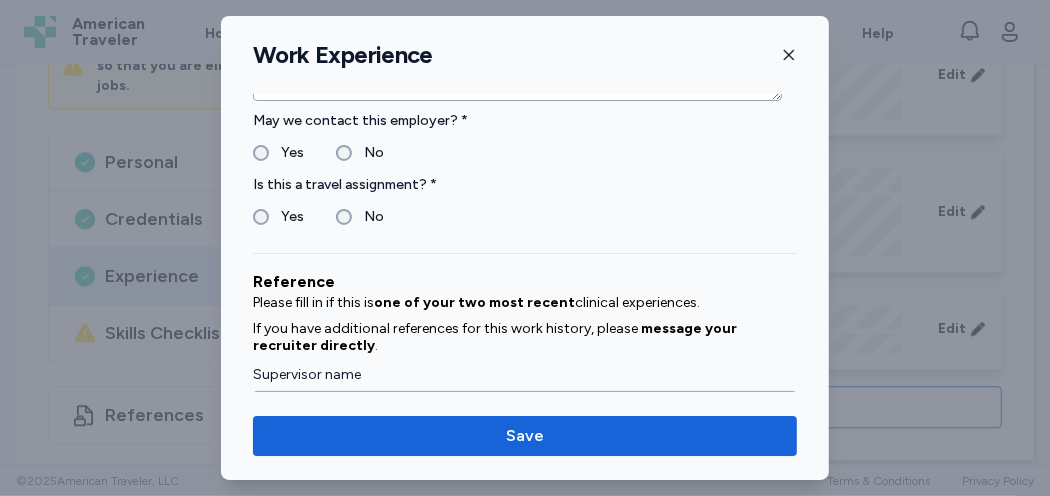 click on "Yes" at bounding box center [278, 217] 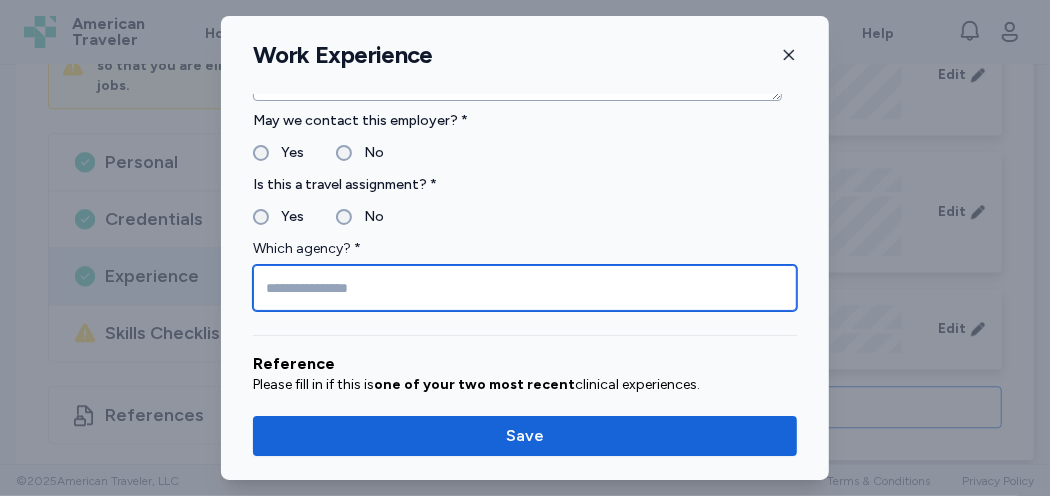 click at bounding box center (525, 288) 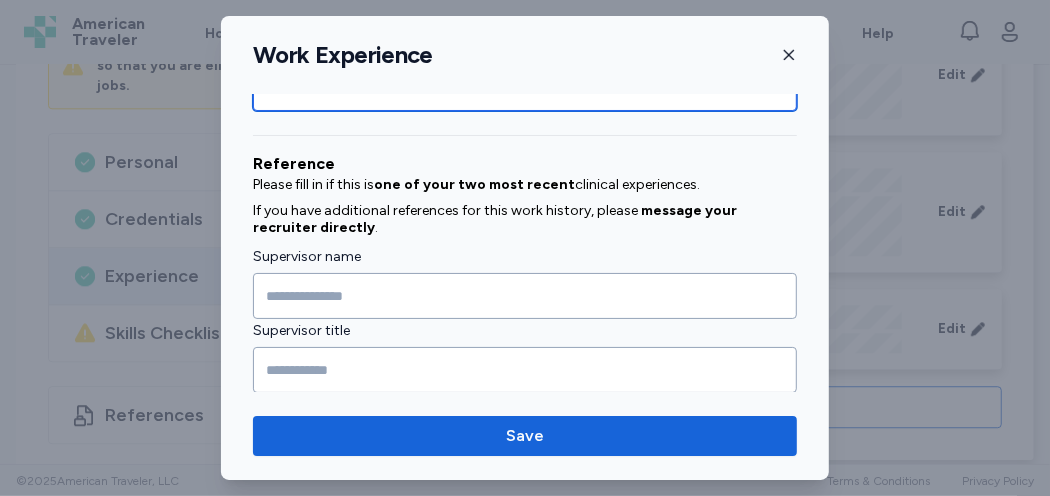 scroll, scrollTop: 2200, scrollLeft: 0, axis: vertical 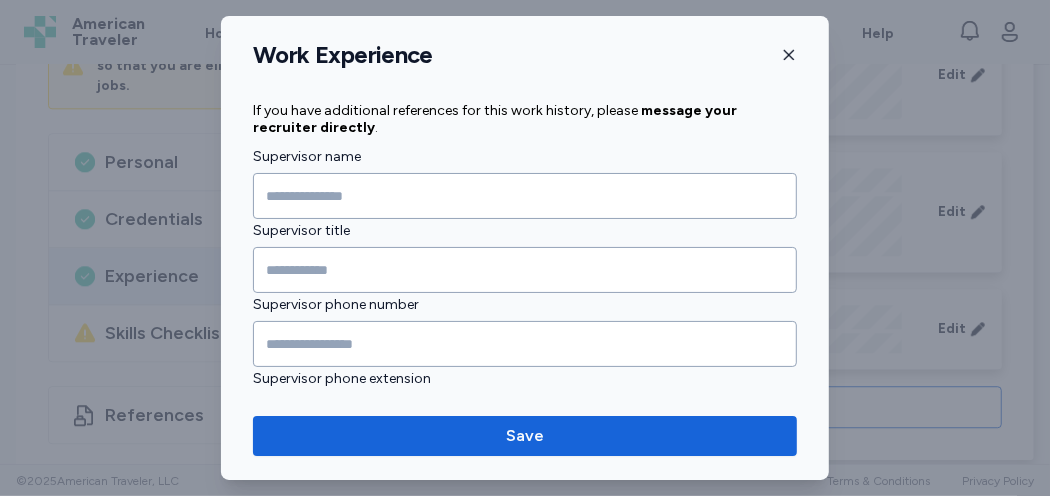 type on "**********" 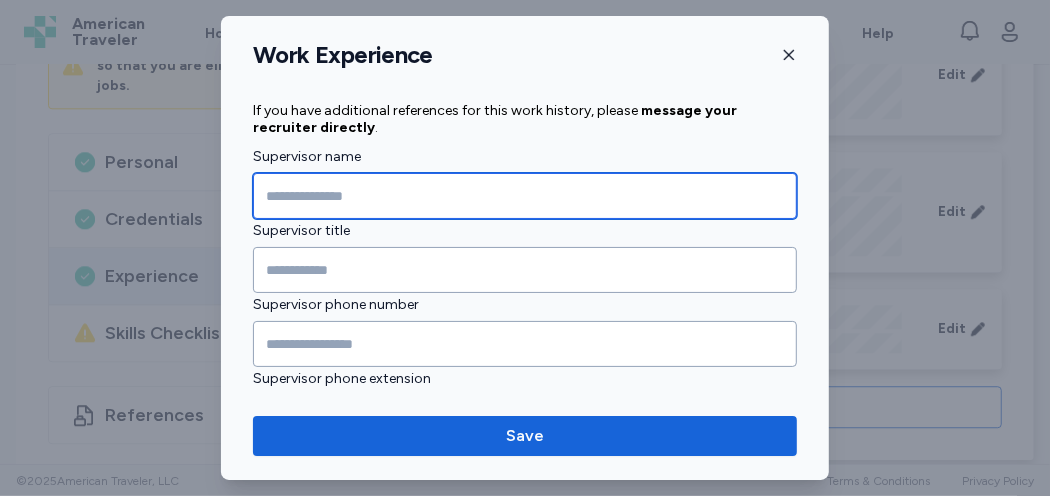 click at bounding box center [525, 196] 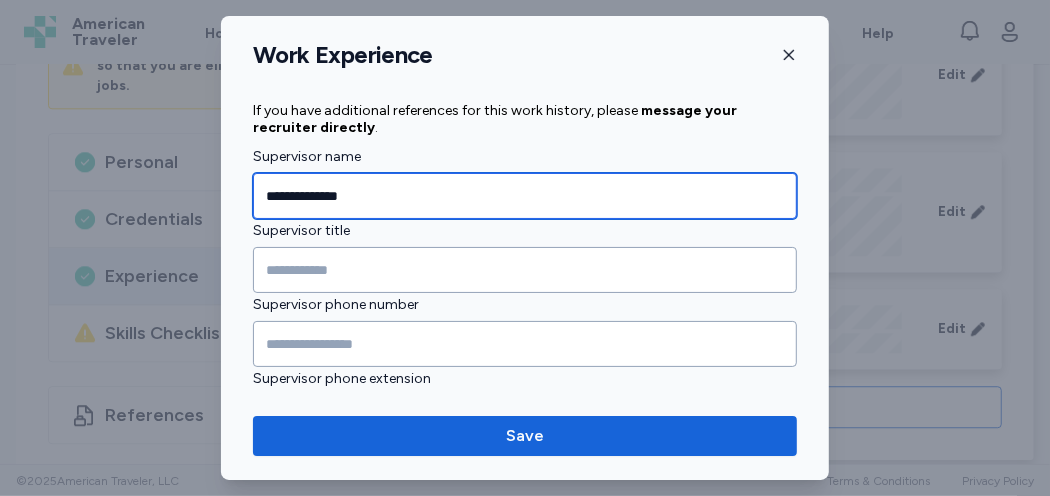 type on "**********" 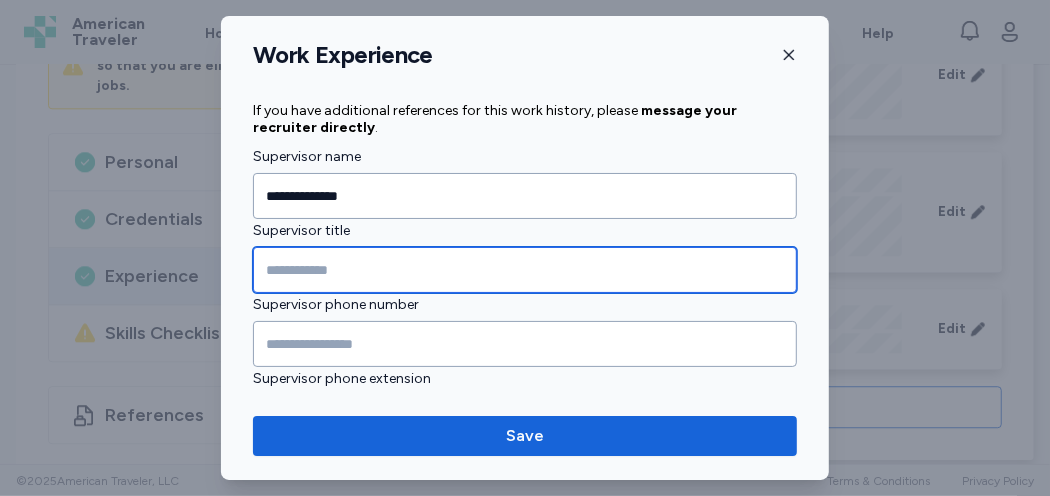 click at bounding box center [525, 270] 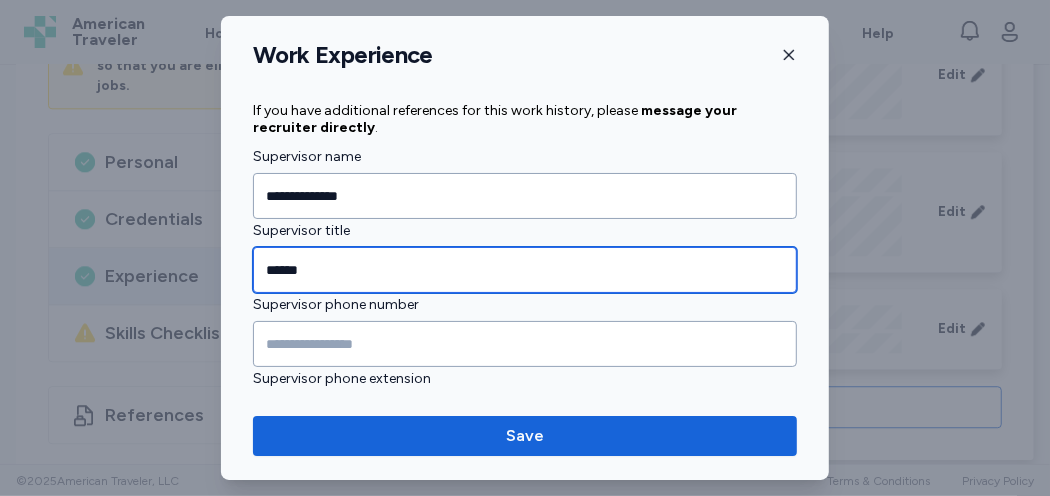 type on "******" 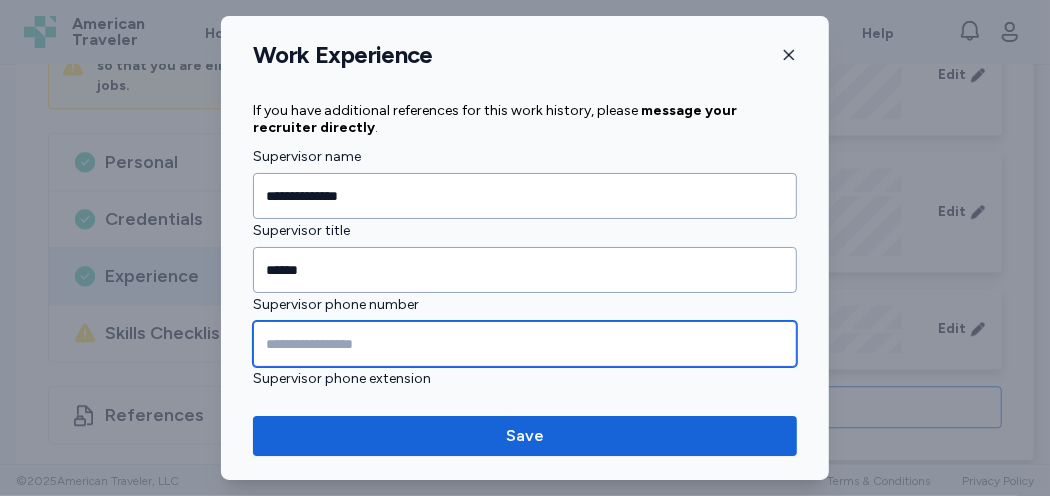 click at bounding box center (525, 344) 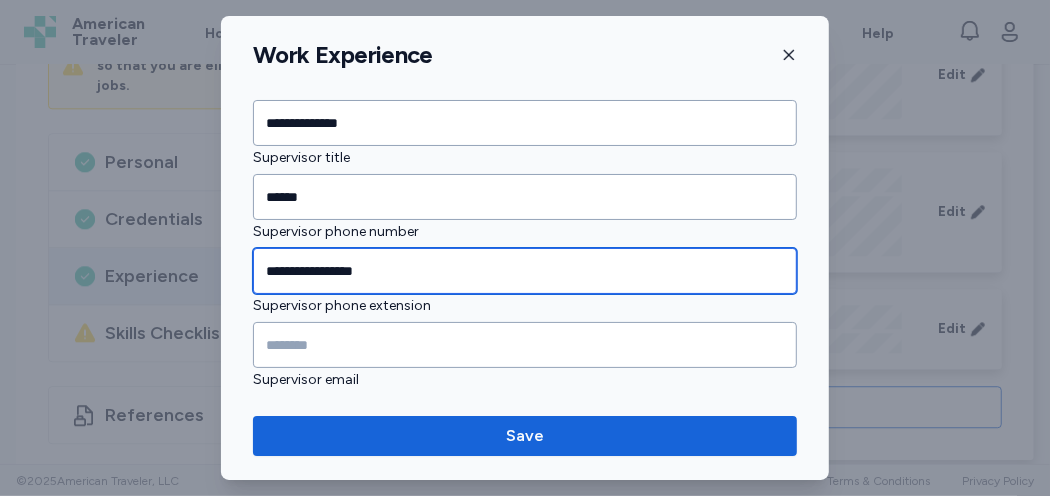 scroll, scrollTop: 2342, scrollLeft: 0, axis: vertical 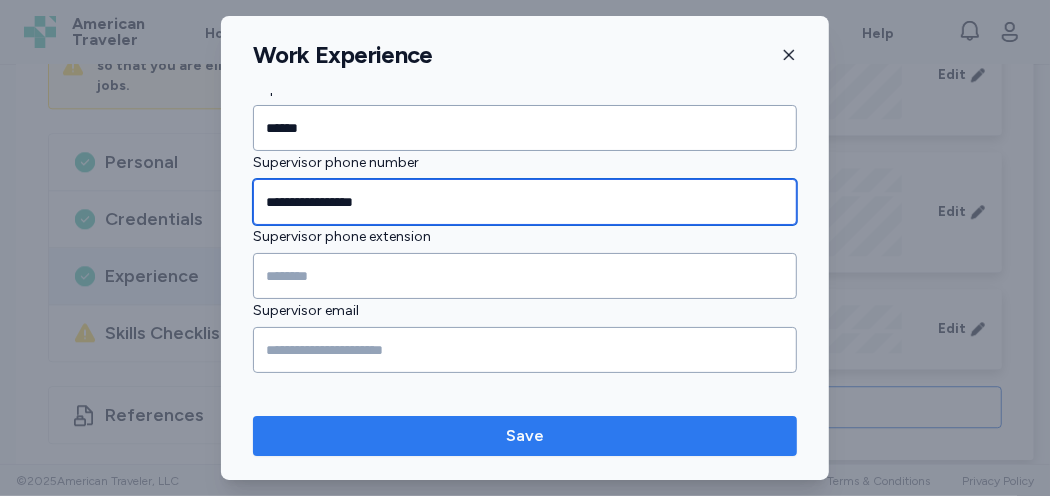 type on "**********" 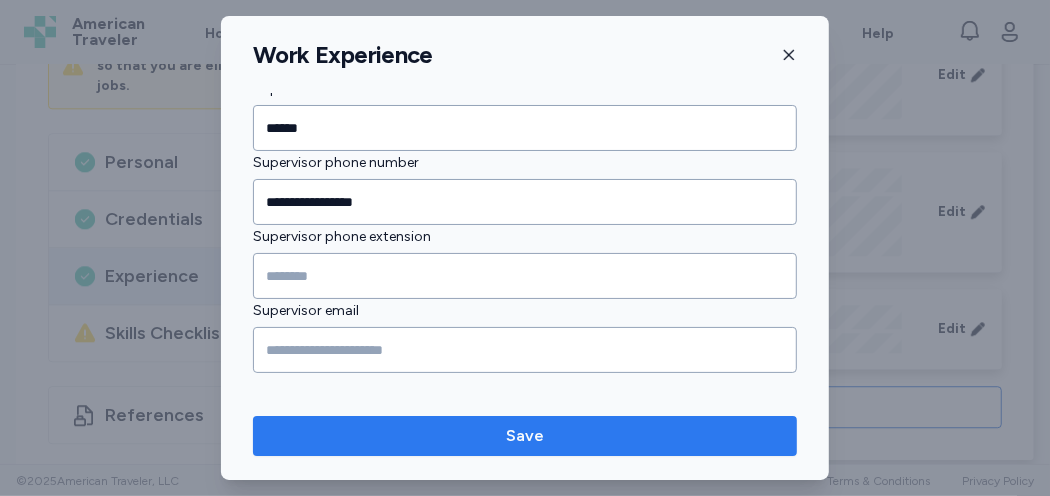 click on "Save" at bounding box center [525, 436] 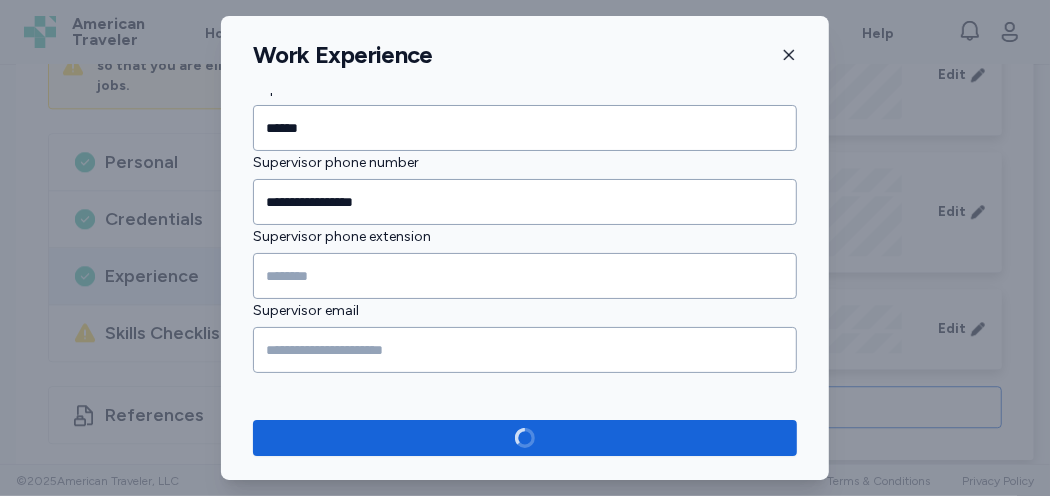 scroll, scrollTop: 2338, scrollLeft: 0, axis: vertical 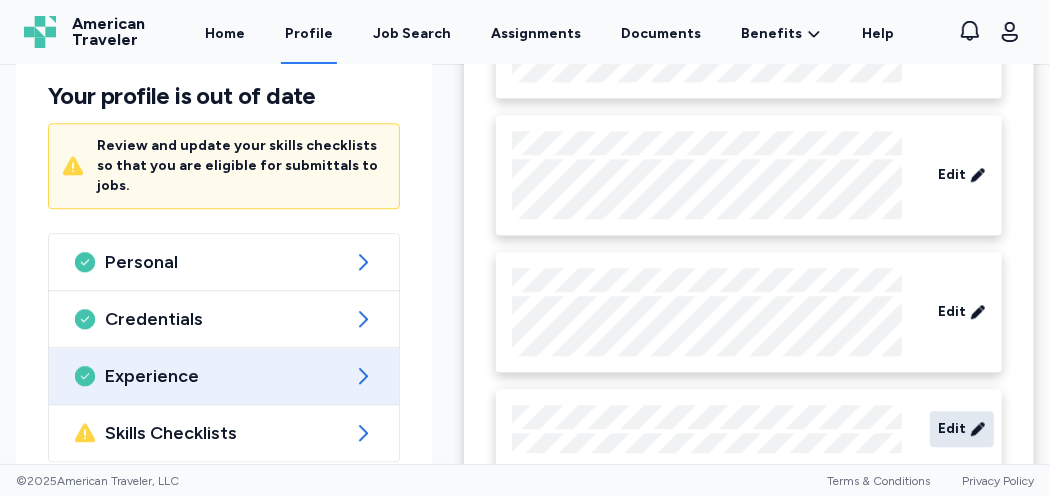 click on "Edit" at bounding box center (952, 429) 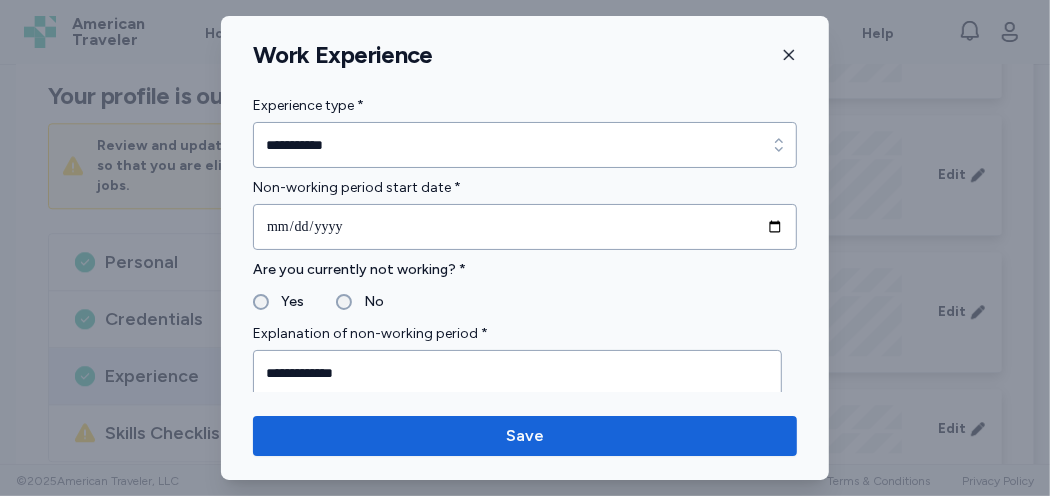 click on "Work Experience" at bounding box center [525, 55] 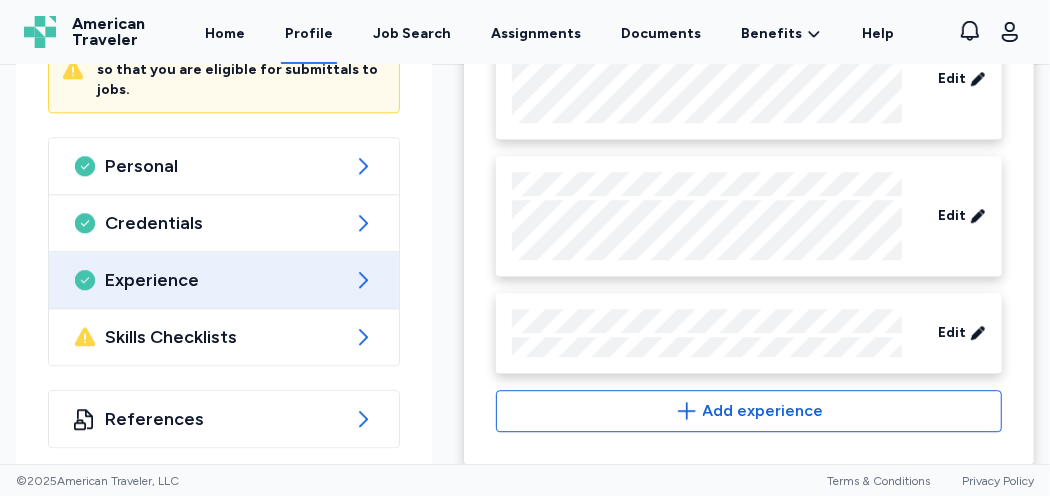 scroll, scrollTop: 2710, scrollLeft: 0, axis: vertical 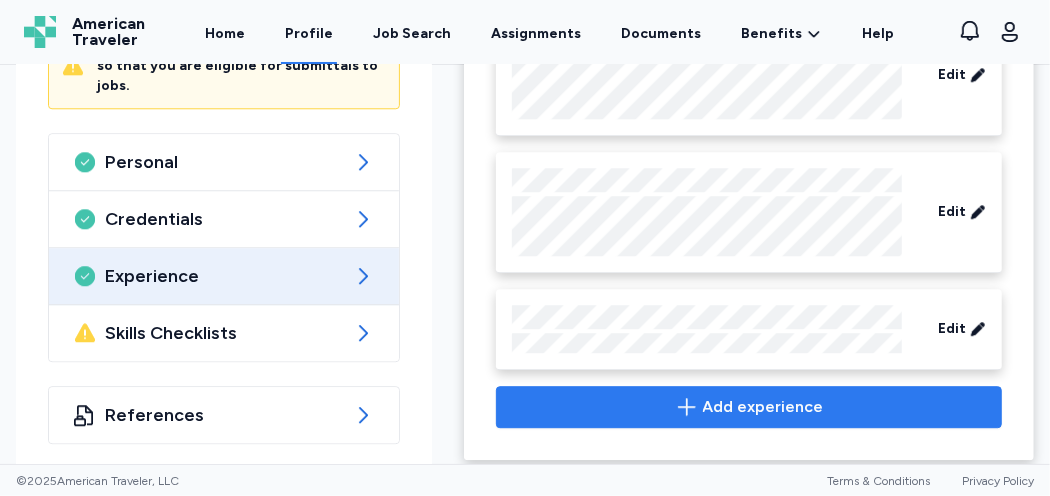 click on "Add experience" at bounding box center (763, 407) 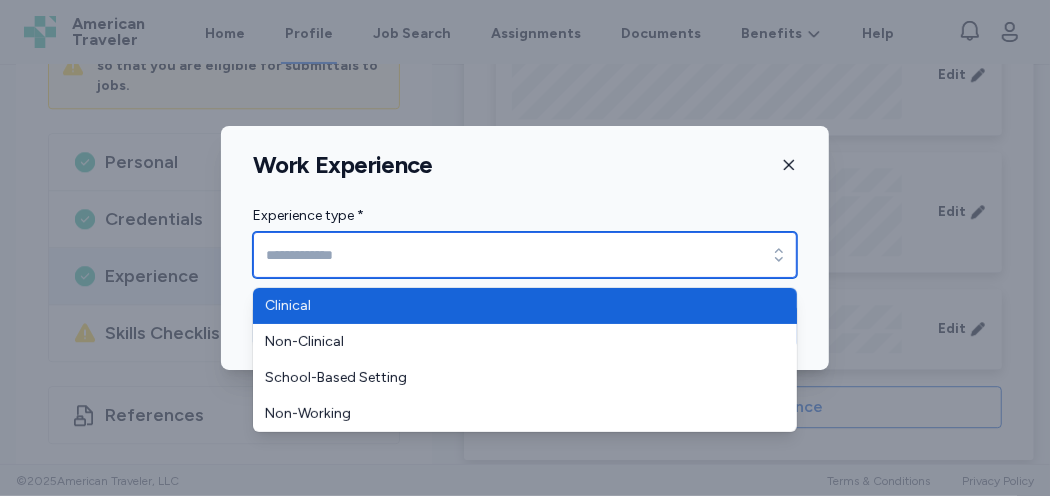 click on "Experience type *" at bounding box center [525, 255] 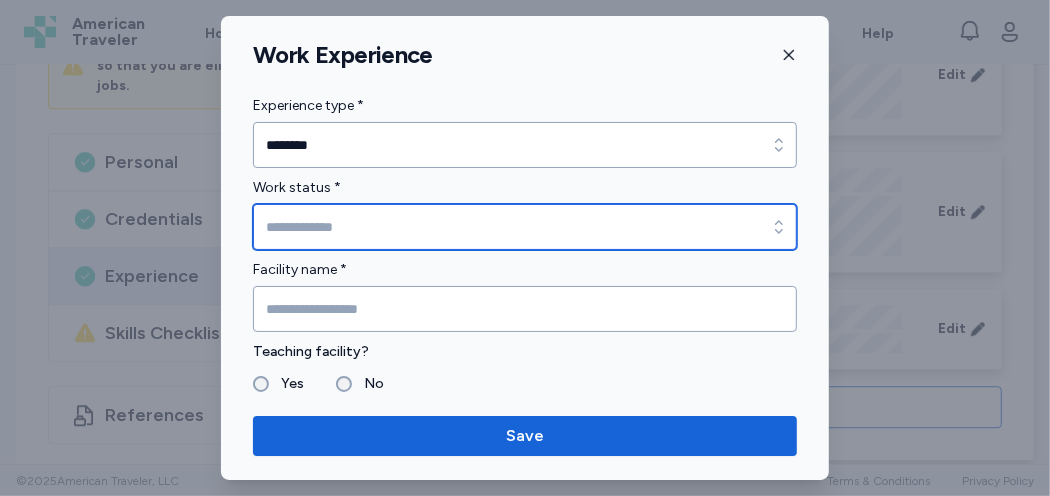 click on "Work status *" at bounding box center (525, 227) 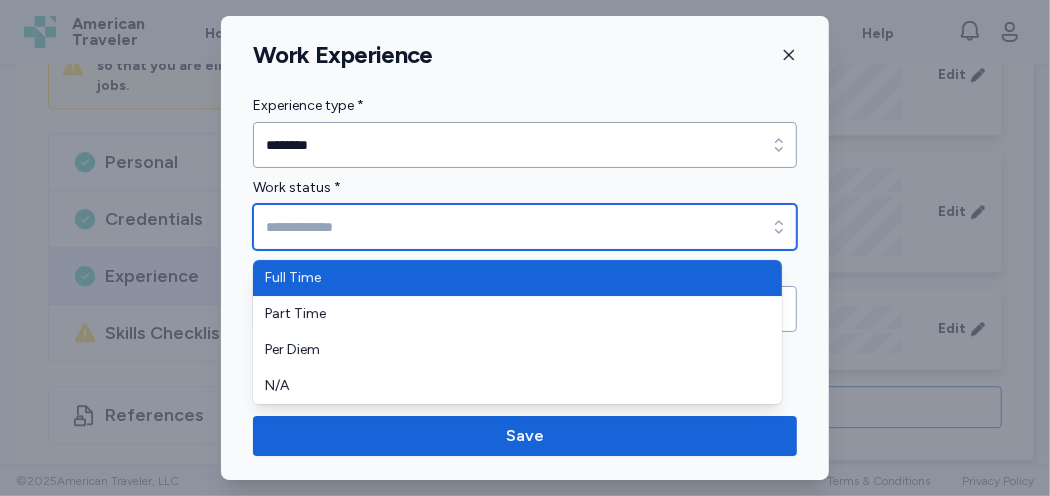 type on "*********" 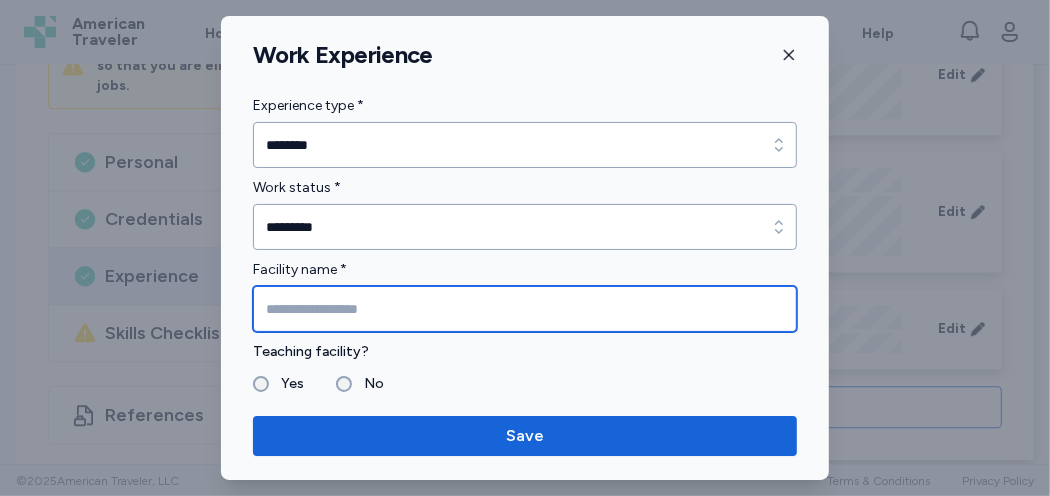 click at bounding box center (525, 309) 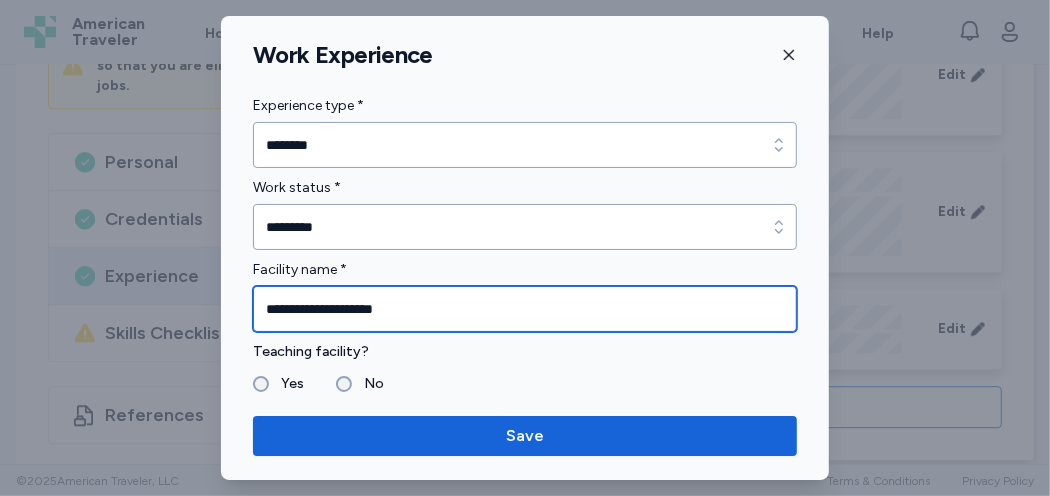 type on "**********" 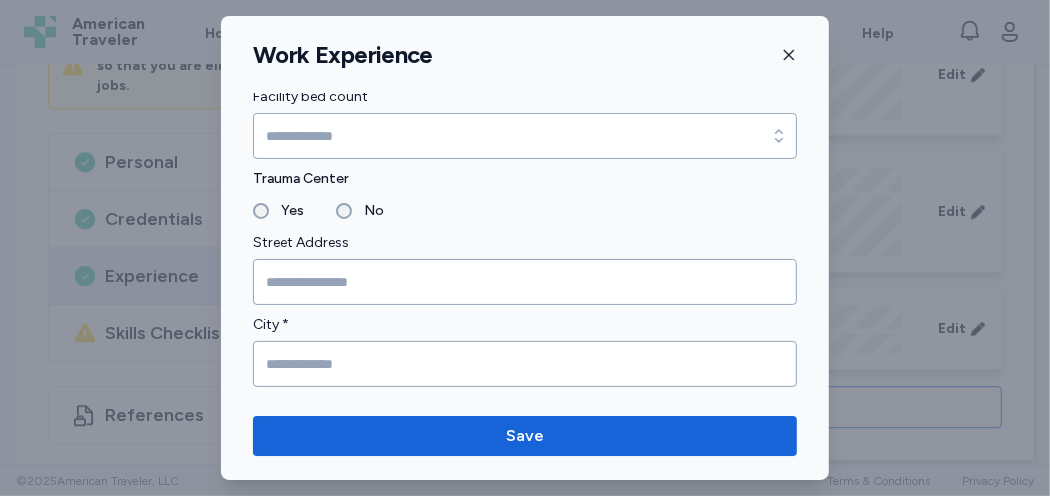 scroll, scrollTop: 400, scrollLeft: 0, axis: vertical 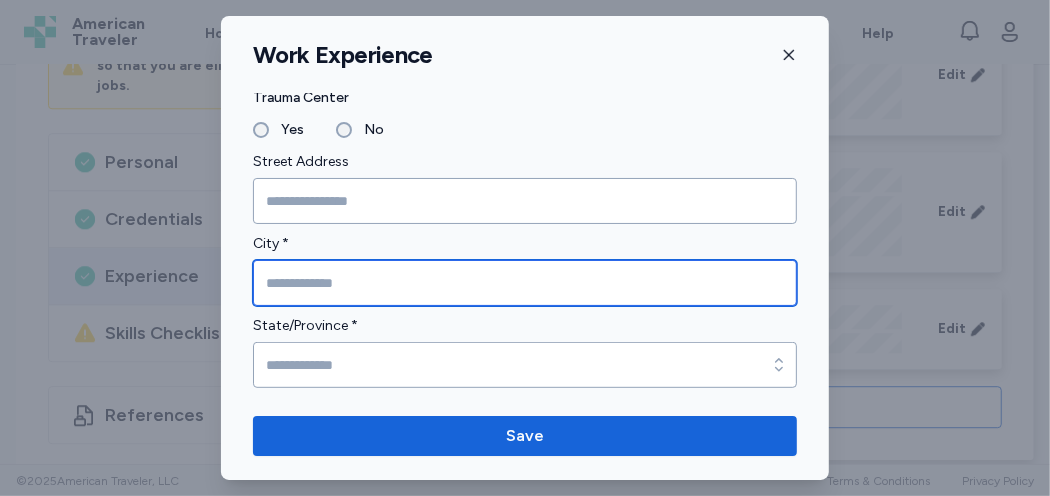 click at bounding box center [525, 283] 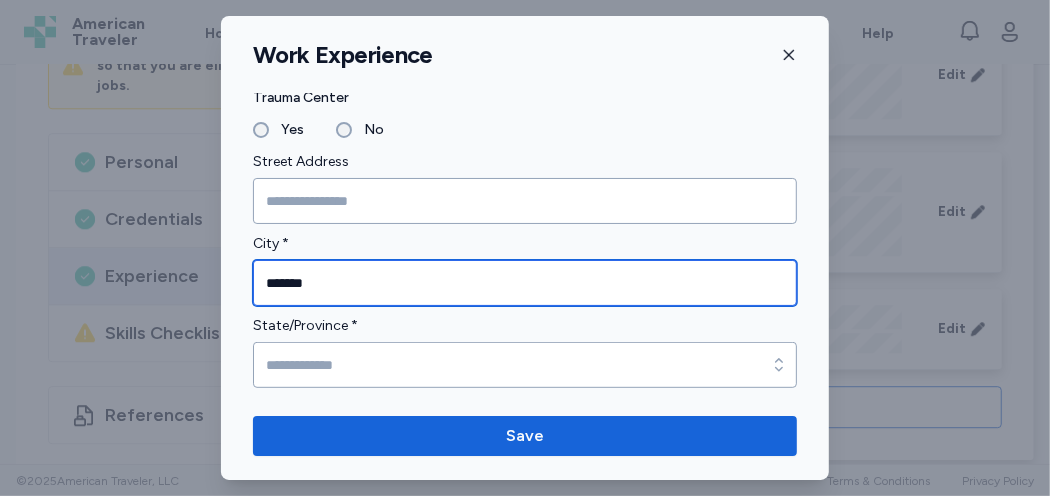 type on "******" 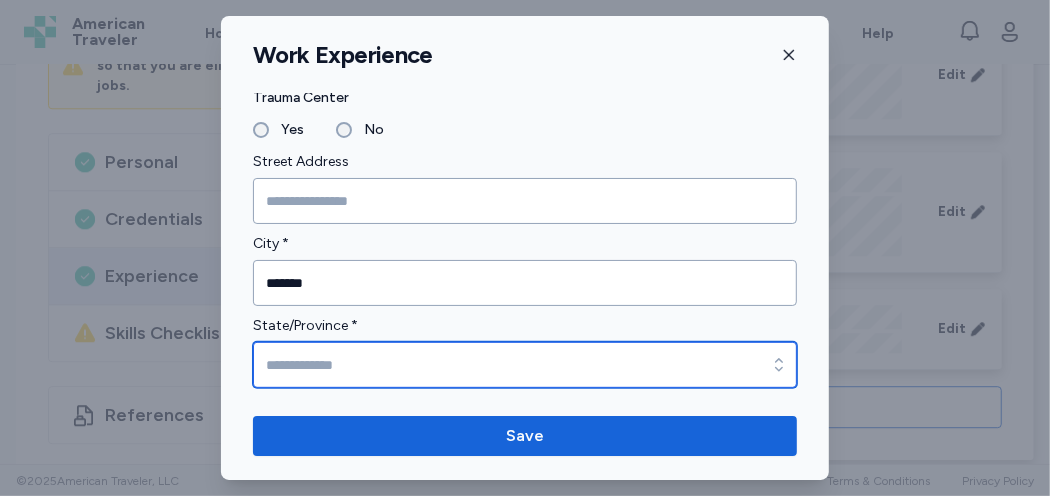 click on "State/Province *" at bounding box center (525, 365) 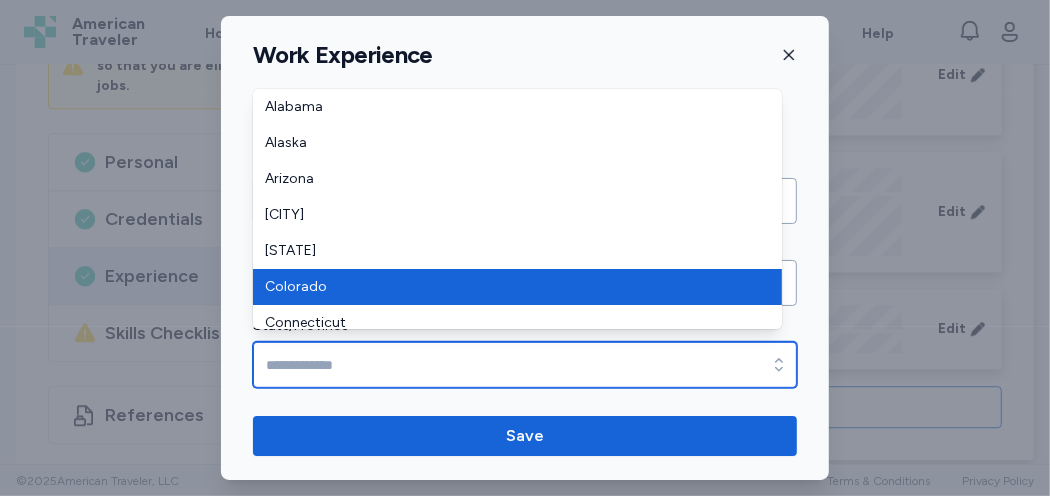 type on "********" 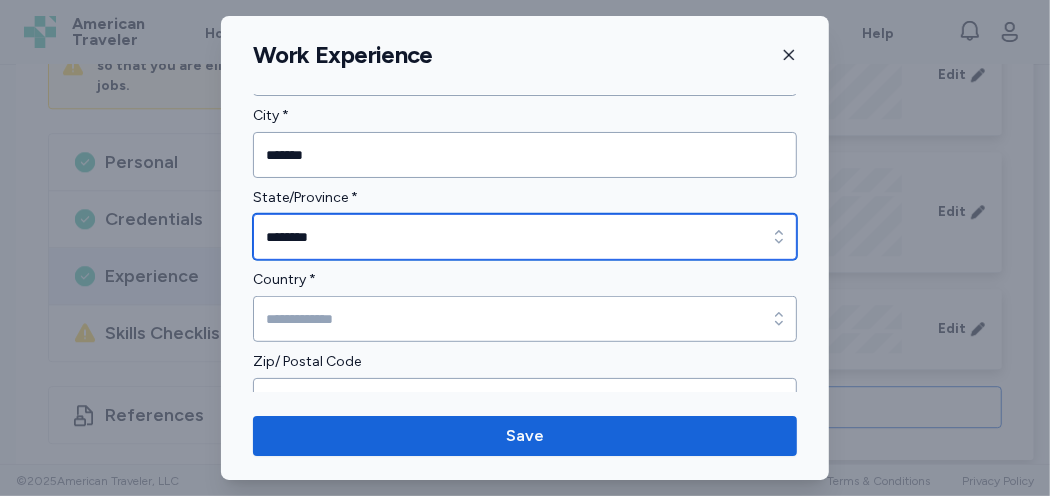 scroll, scrollTop: 600, scrollLeft: 0, axis: vertical 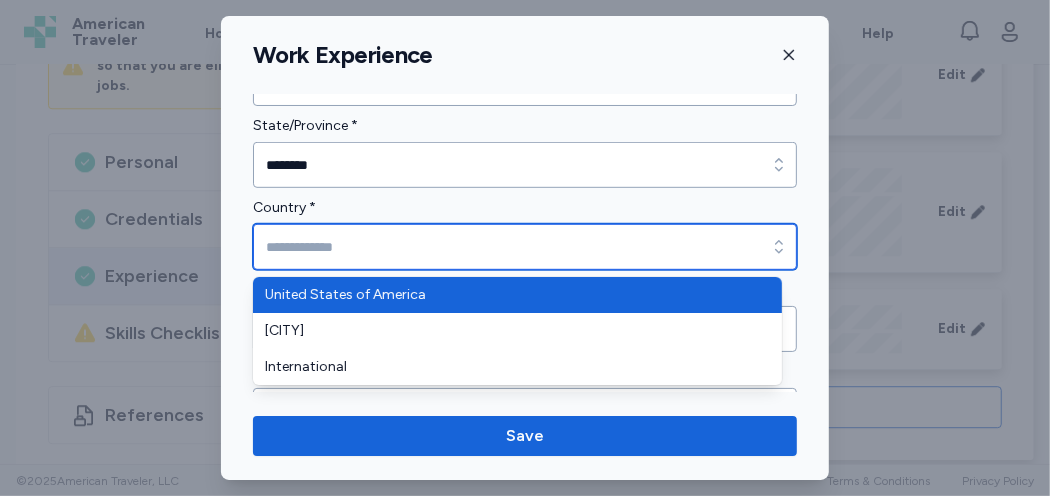 click on "Country *" at bounding box center [525, 247] 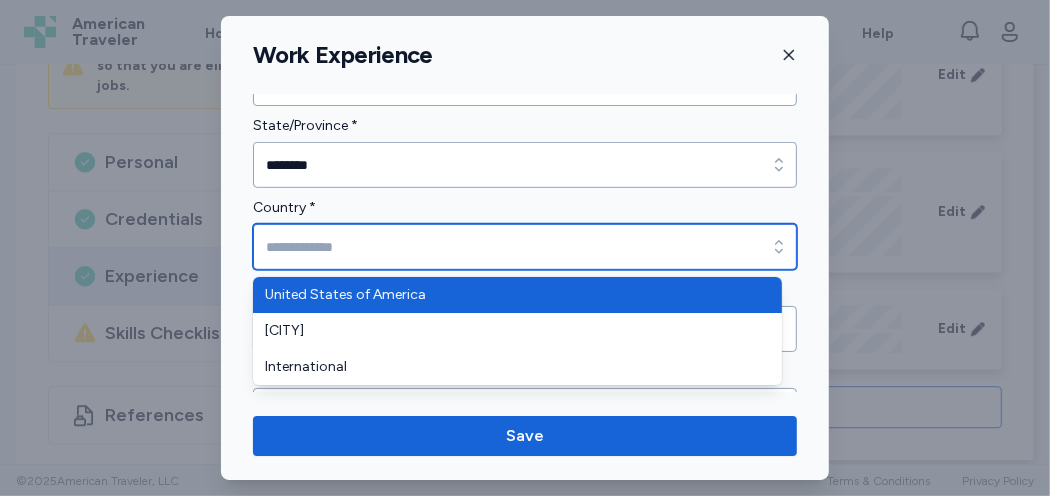 type on "**********" 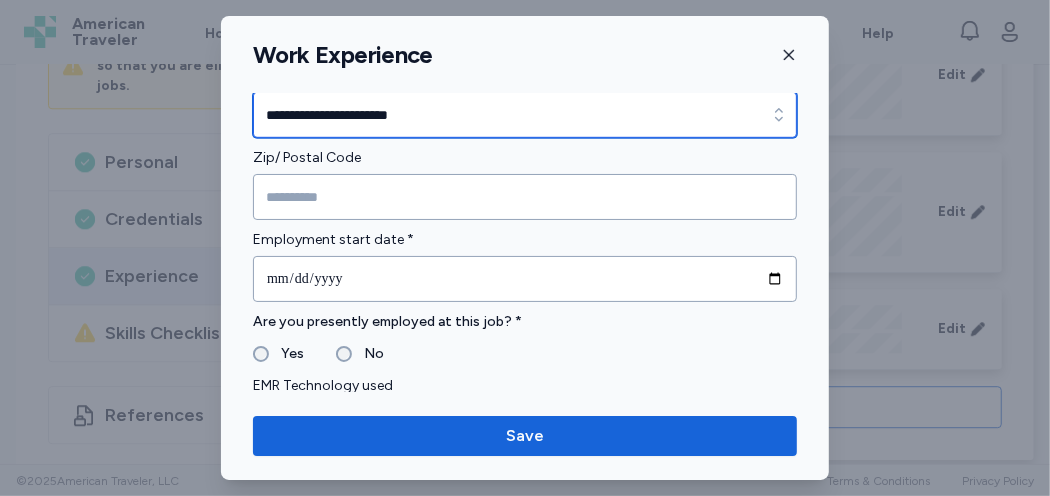 scroll, scrollTop: 800, scrollLeft: 0, axis: vertical 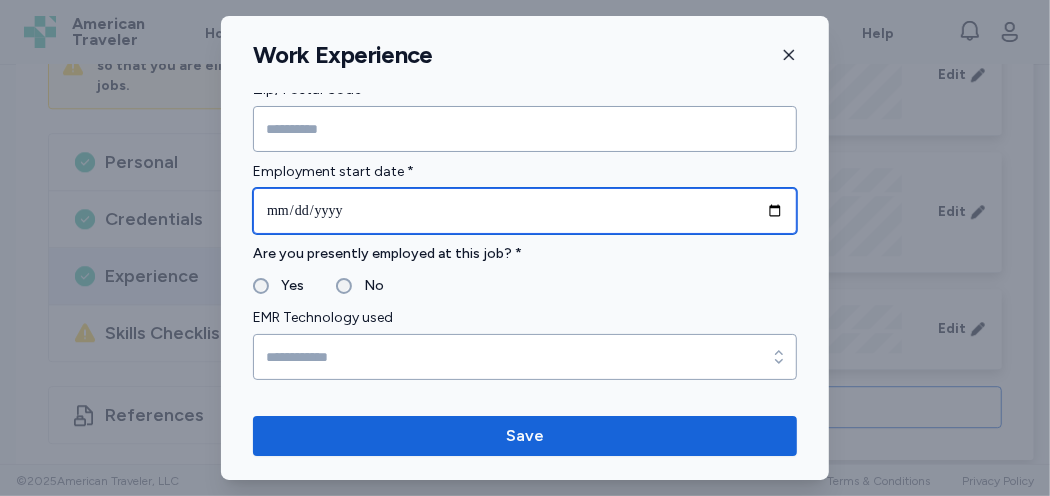 click at bounding box center [525, 211] 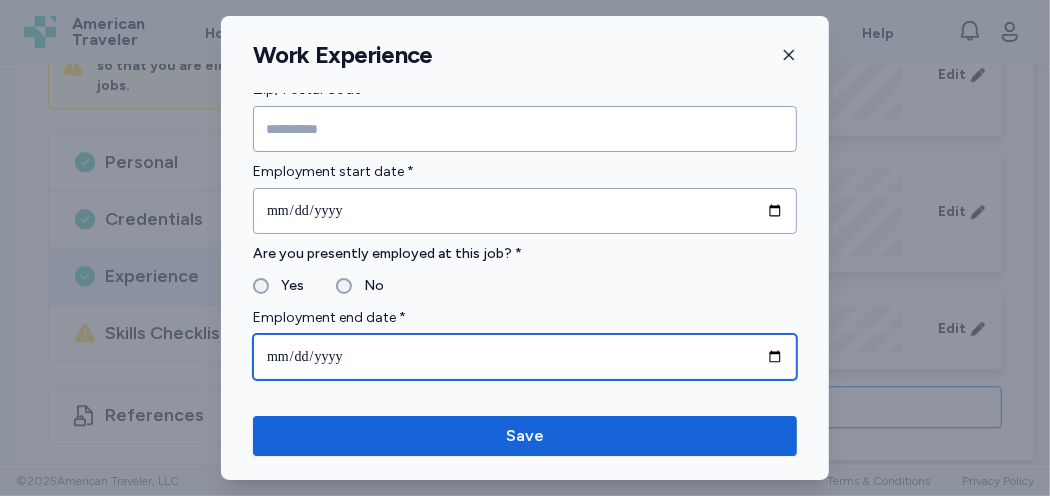 click at bounding box center [525, 357] 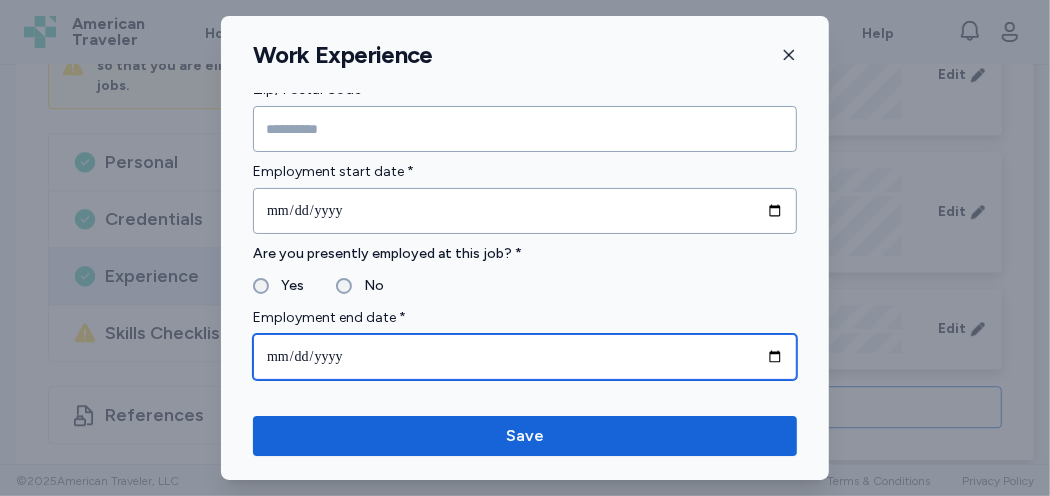 type on "**********" 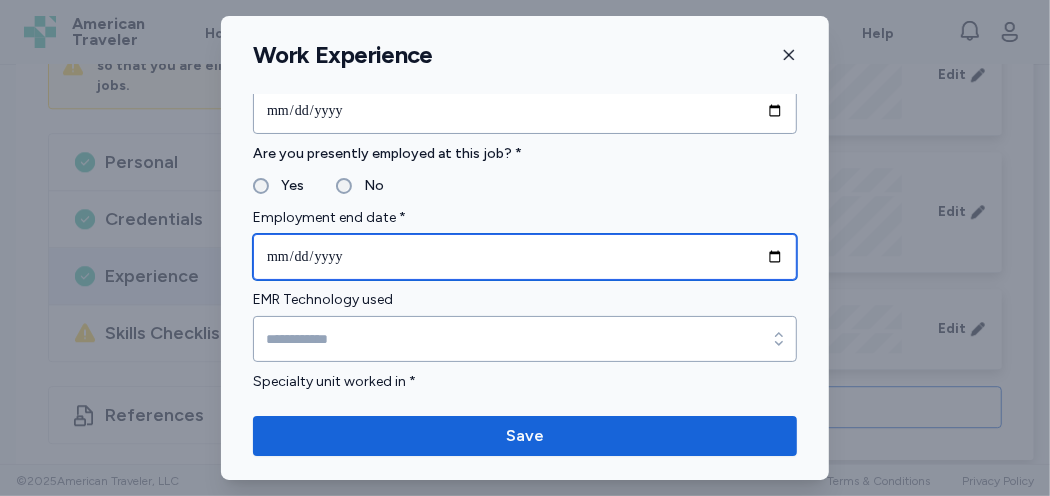 scroll, scrollTop: 1000, scrollLeft: 0, axis: vertical 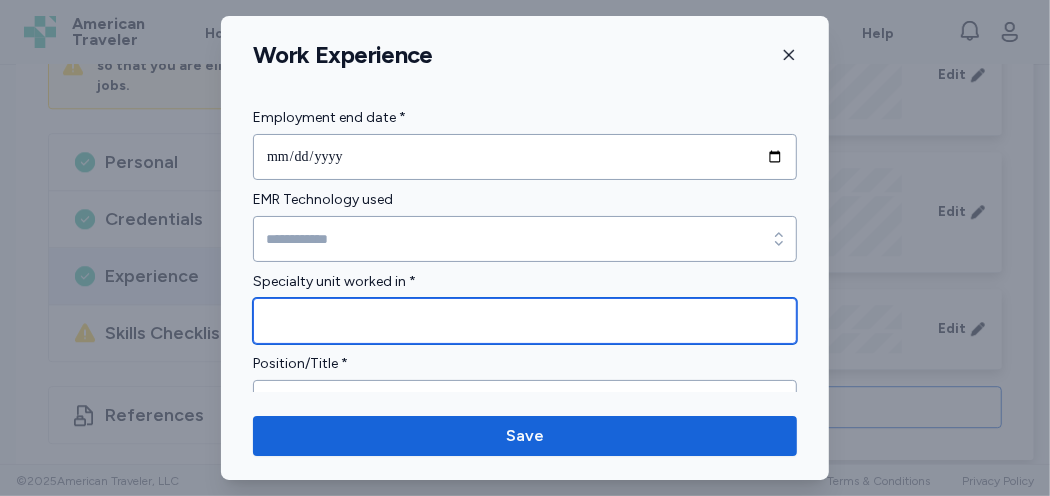 click at bounding box center (525, 321) 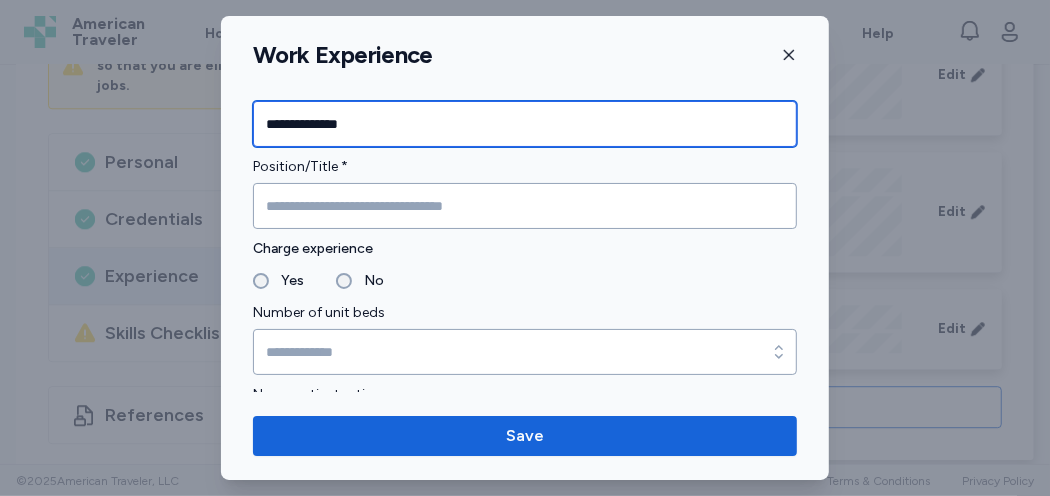 scroll, scrollTop: 1200, scrollLeft: 0, axis: vertical 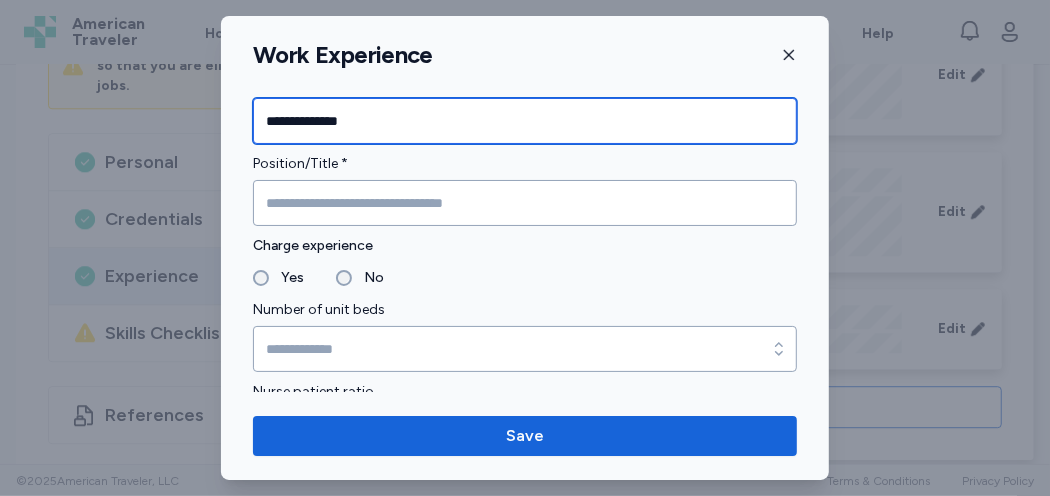 type on "**********" 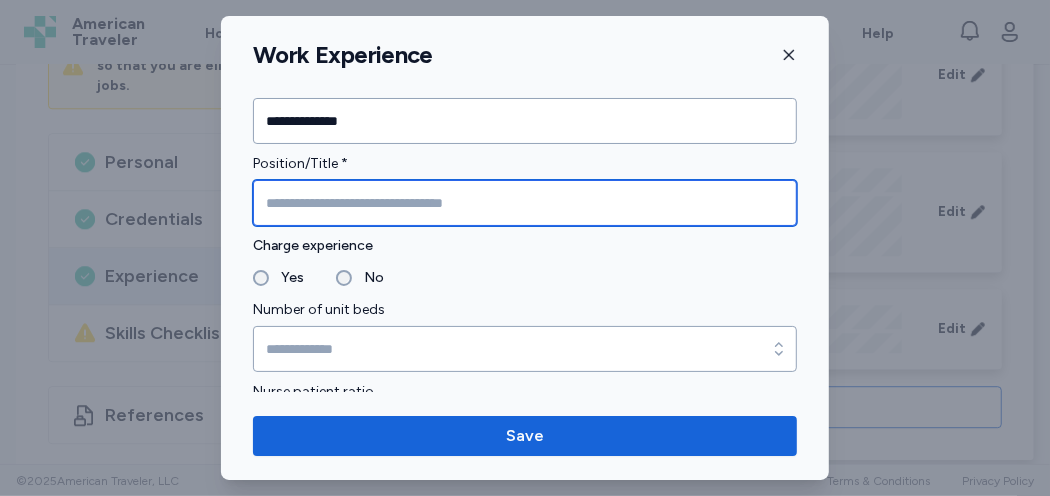 click at bounding box center [525, 203] 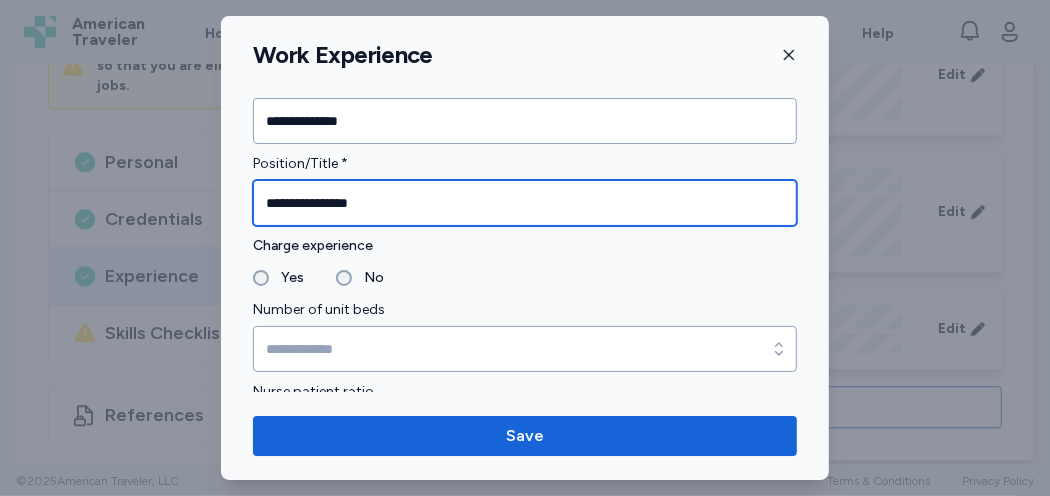 type on "**********" 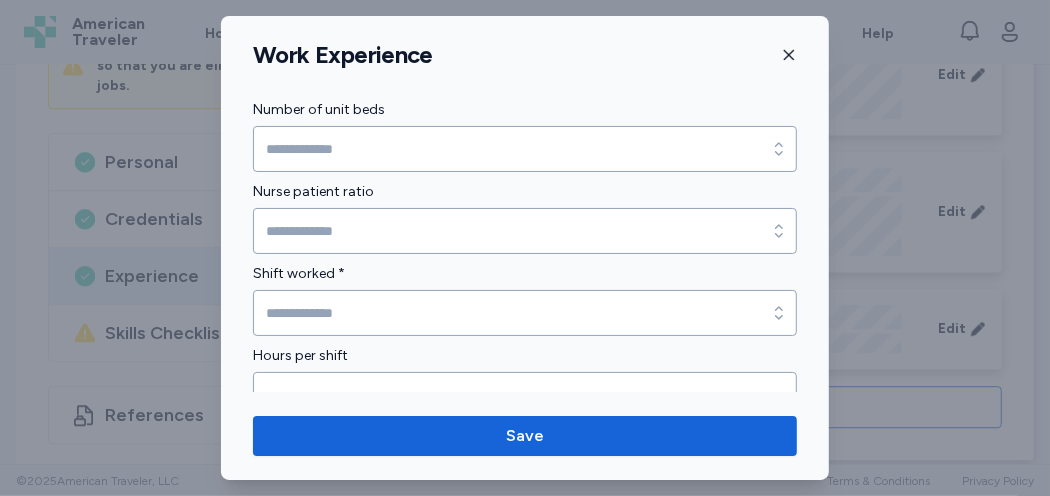 scroll, scrollTop: 1500, scrollLeft: 0, axis: vertical 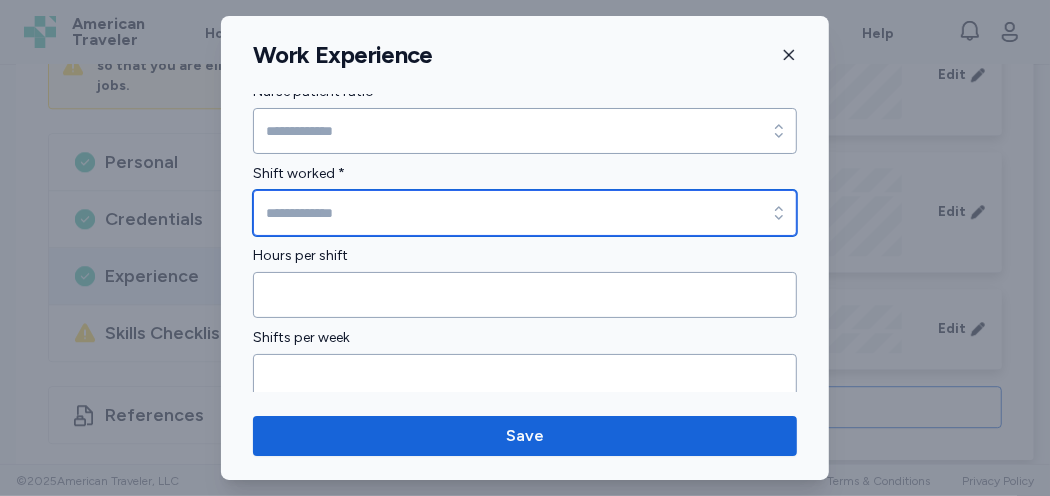 click on "Shift worked *" at bounding box center [525, 213] 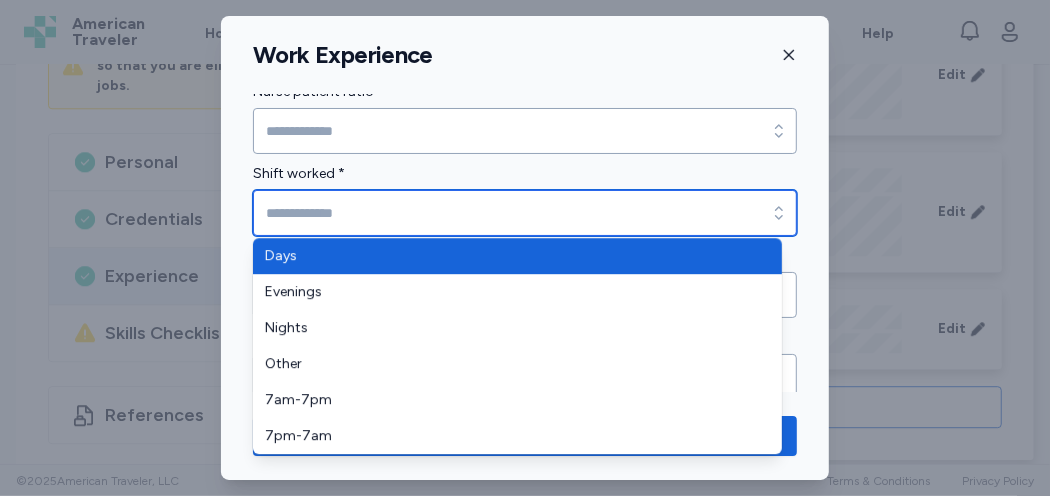 type on "****" 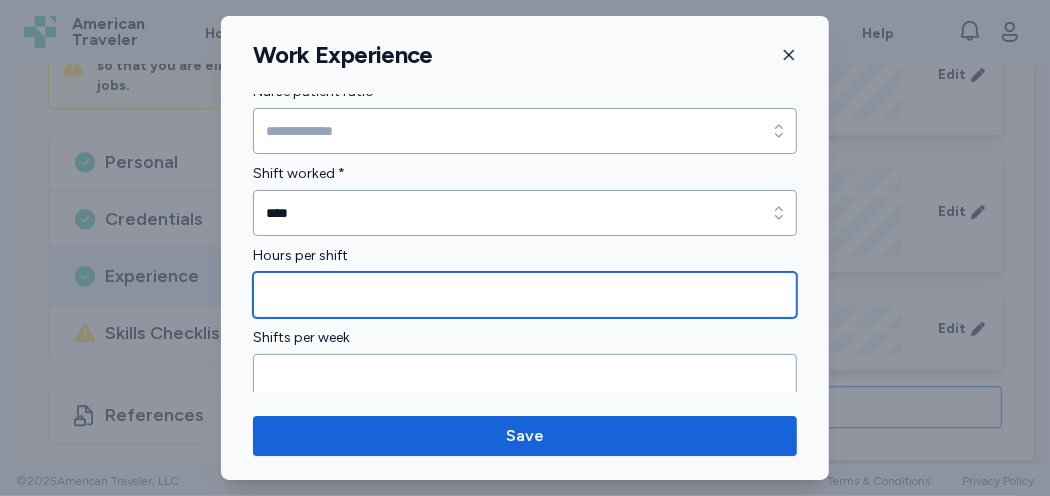 click at bounding box center [525, 295] 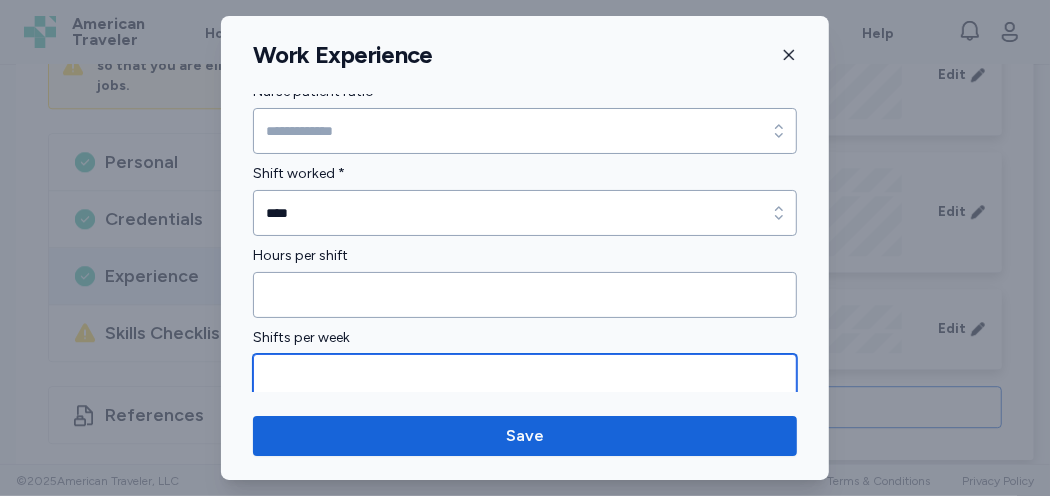 click at bounding box center (525, 377) 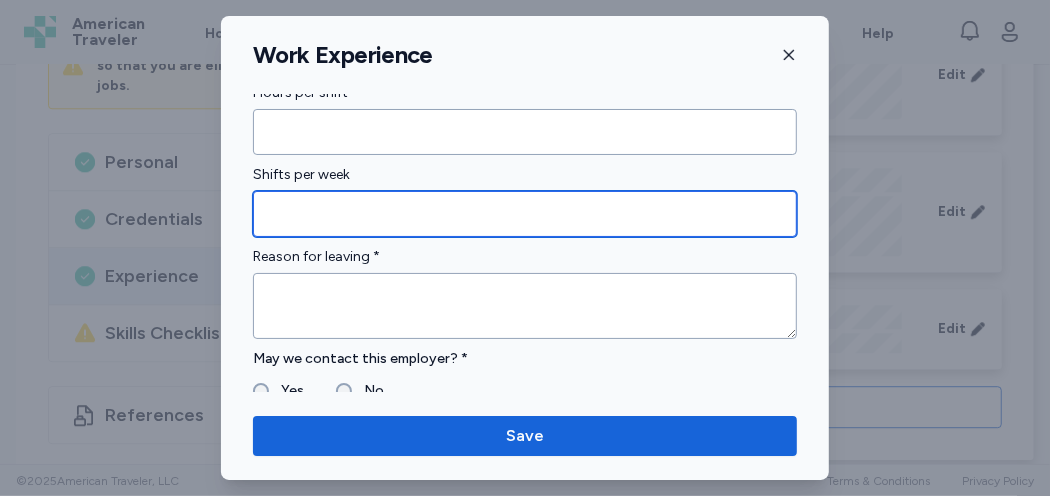 scroll, scrollTop: 1700, scrollLeft: 0, axis: vertical 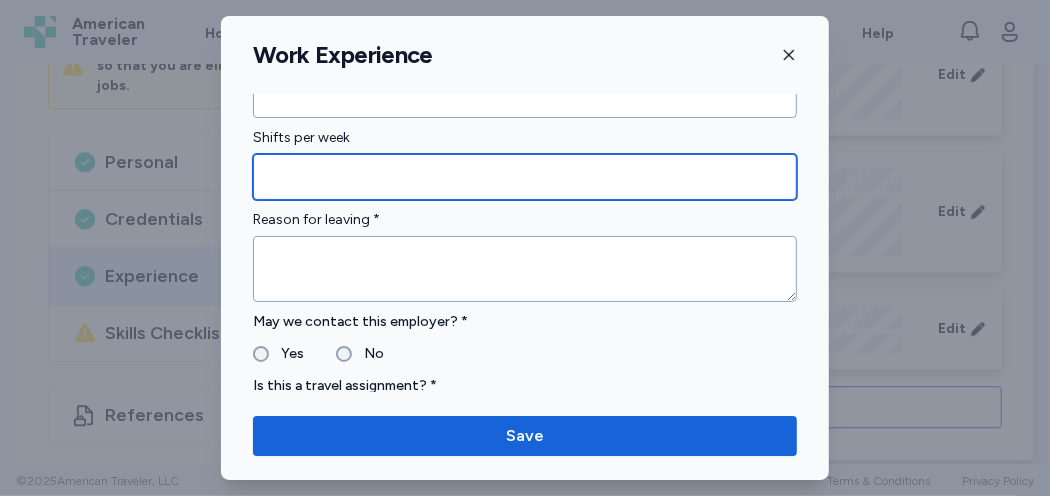 type on "*" 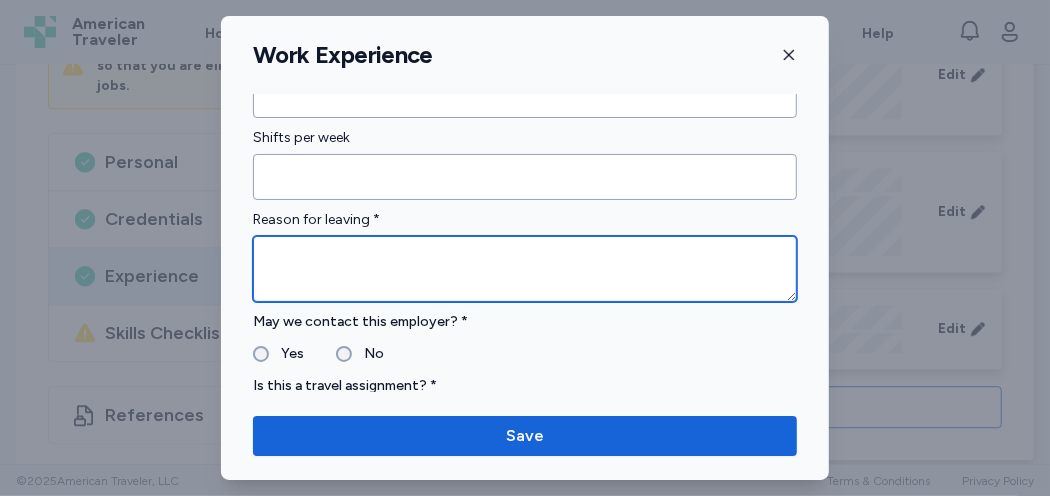 click at bounding box center [525, 269] 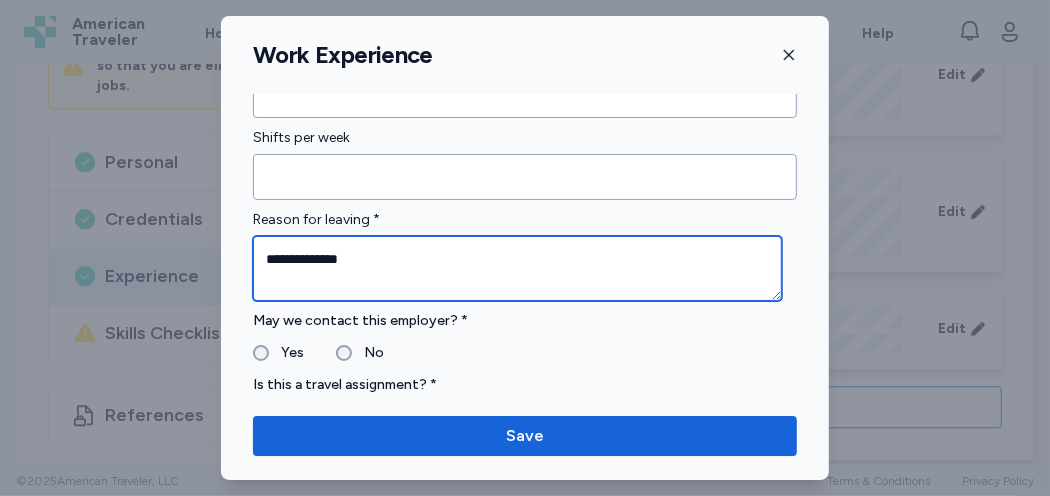 type on "**********" 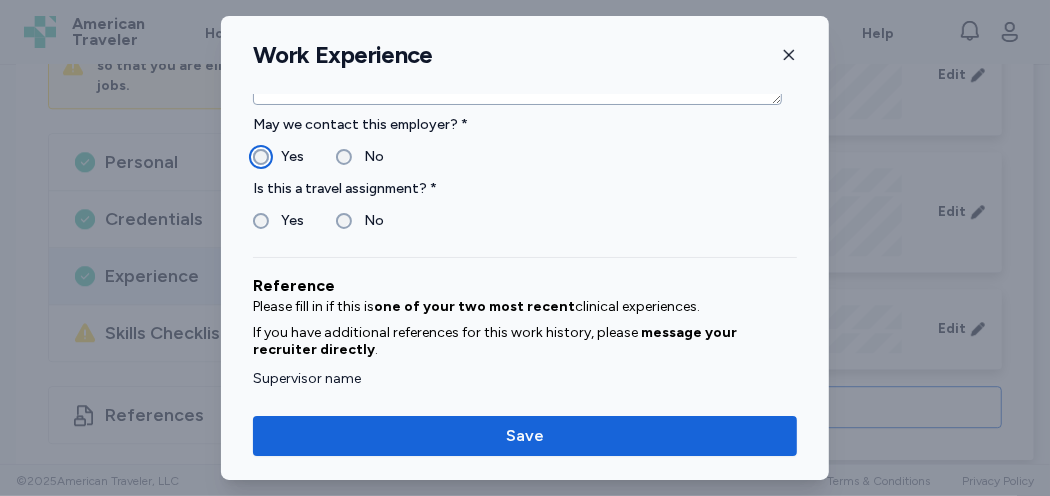 scroll, scrollTop: 1900, scrollLeft: 0, axis: vertical 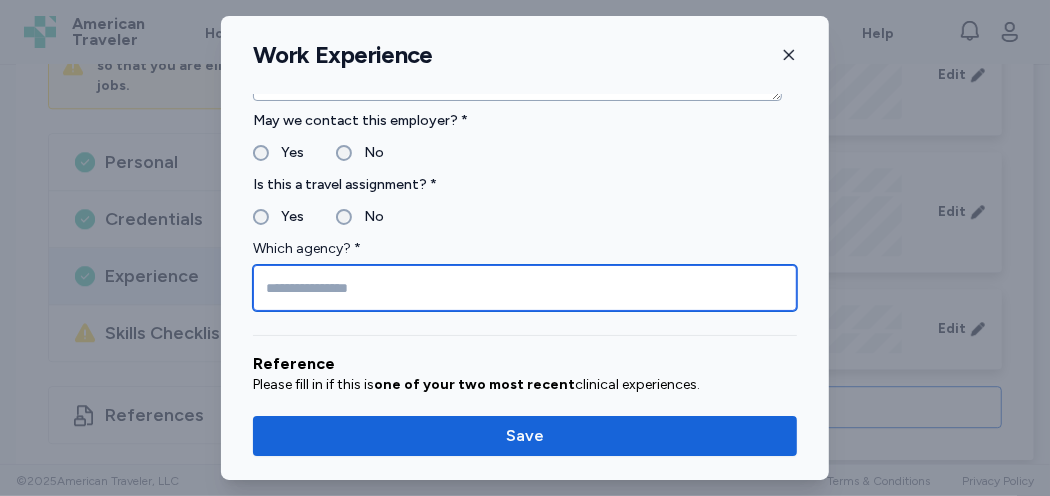 click at bounding box center [525, 288] 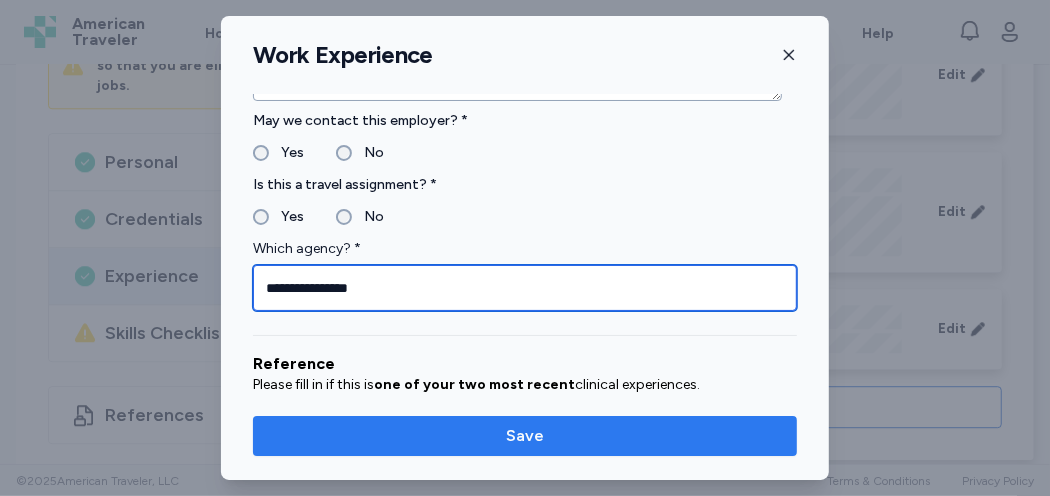 type on "**********" 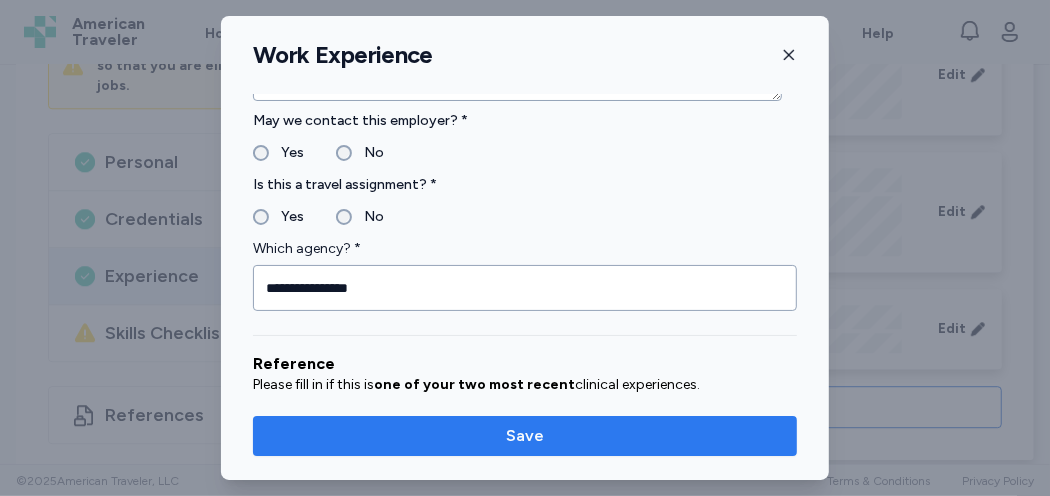 click on "Save" at bounding box center (525, 436) 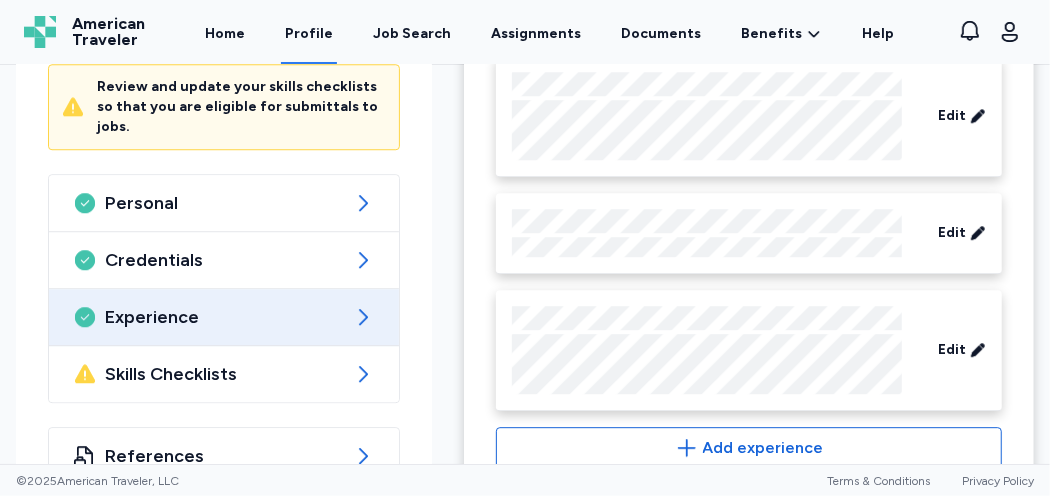 scroll, scrollTop: 2846, scrollLeft: 0, axis: vertical 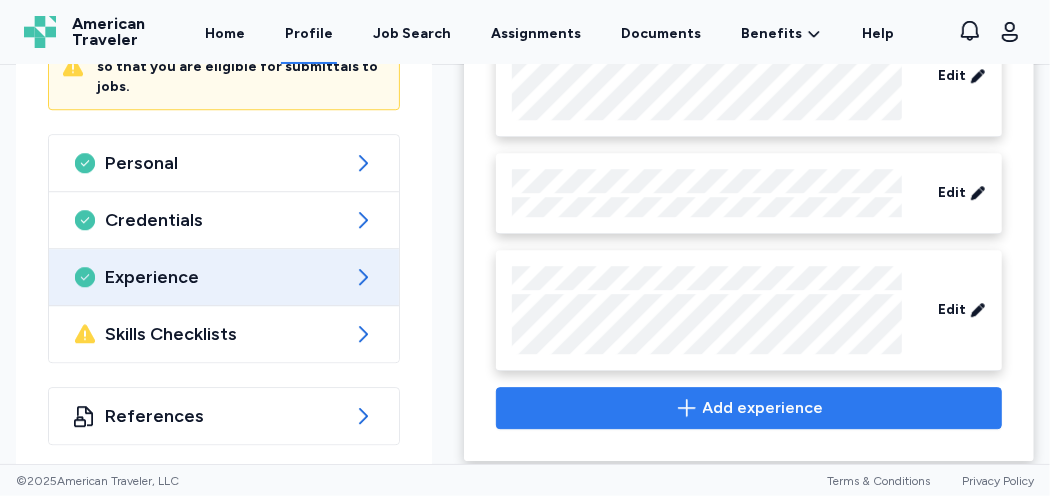 click on "Add experience" at bounding box center [763, 408] 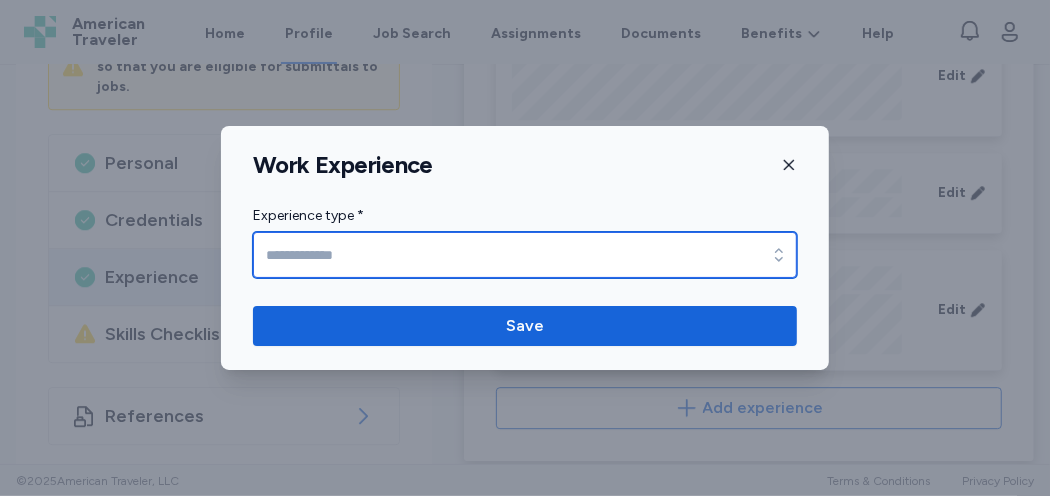 click on "Experience type *" at bounding box center (525, 255) 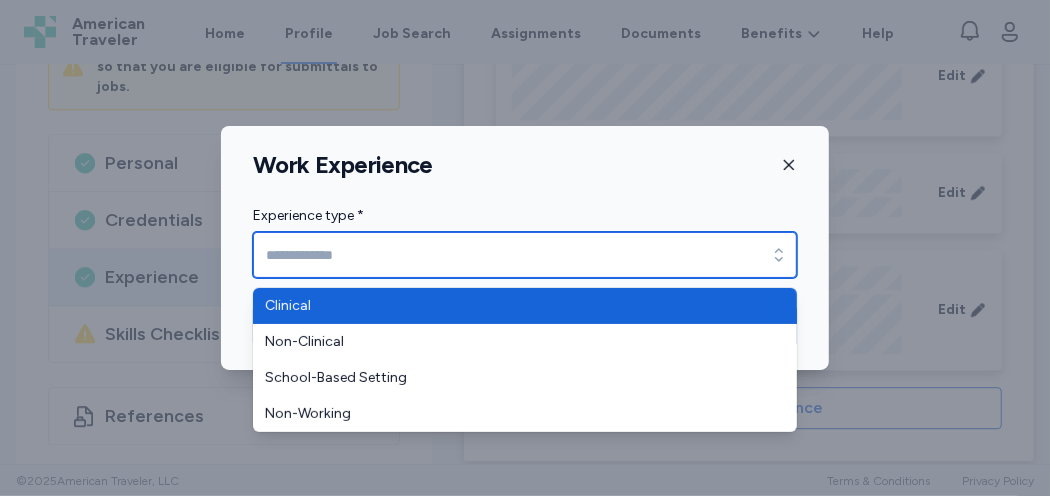 type on "********" 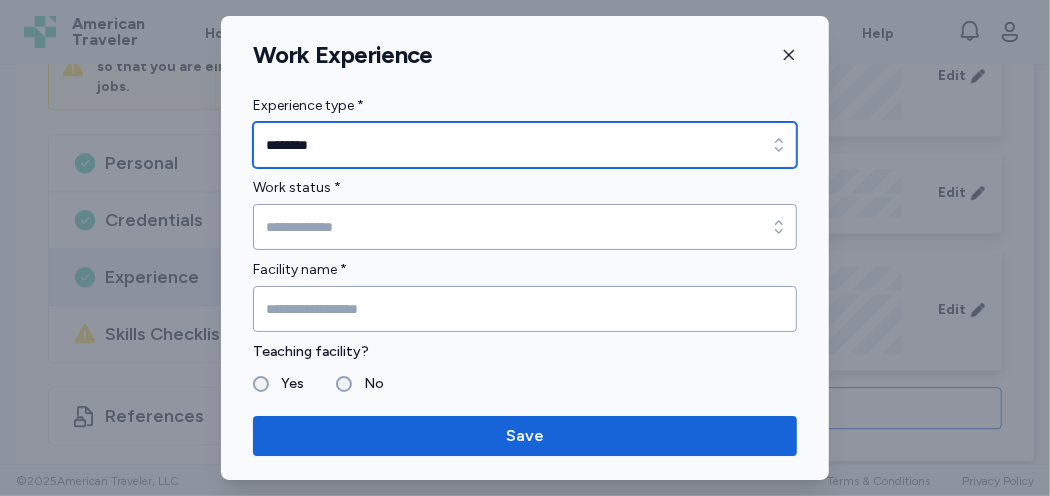click on "********" at bounding box center [525, 145] 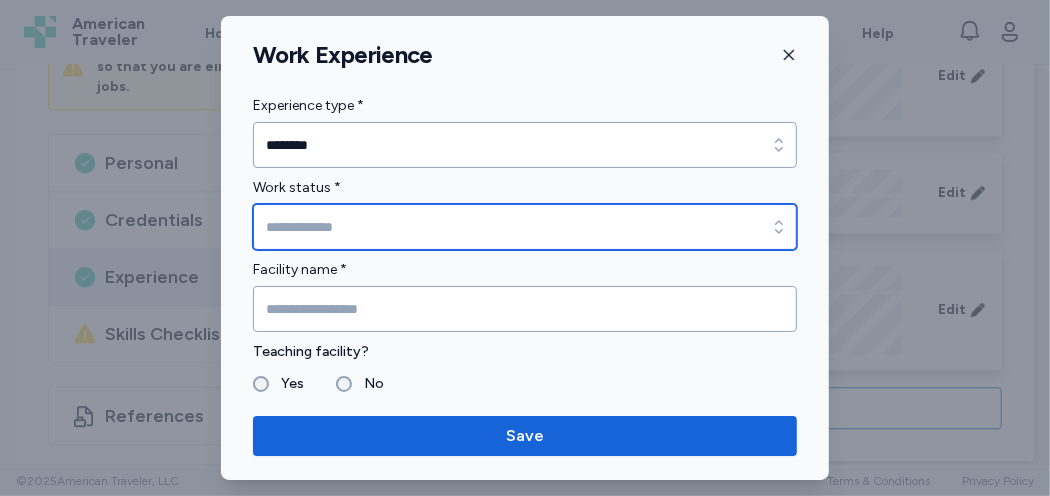 click on "Work status *" at bounding box center [525, 227] 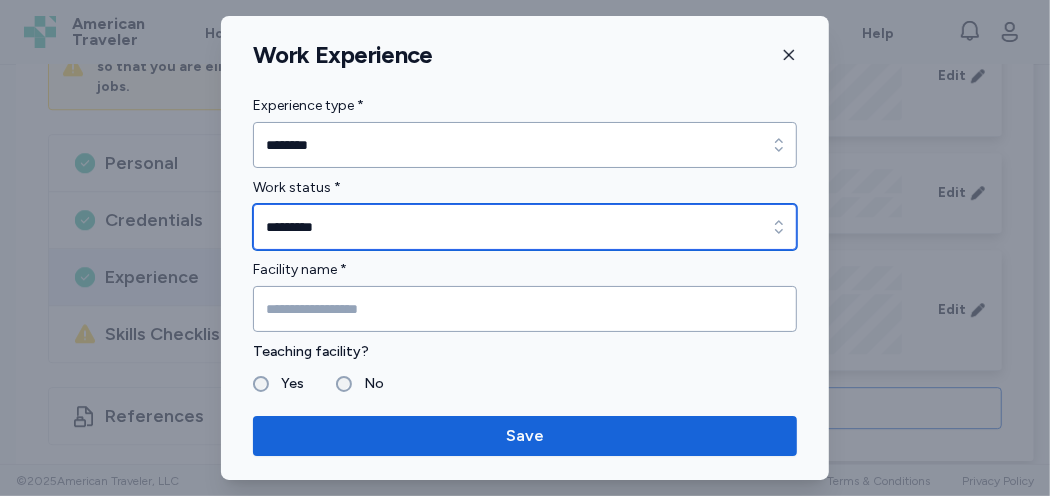click on "*********" at bounding box center [525, 227] 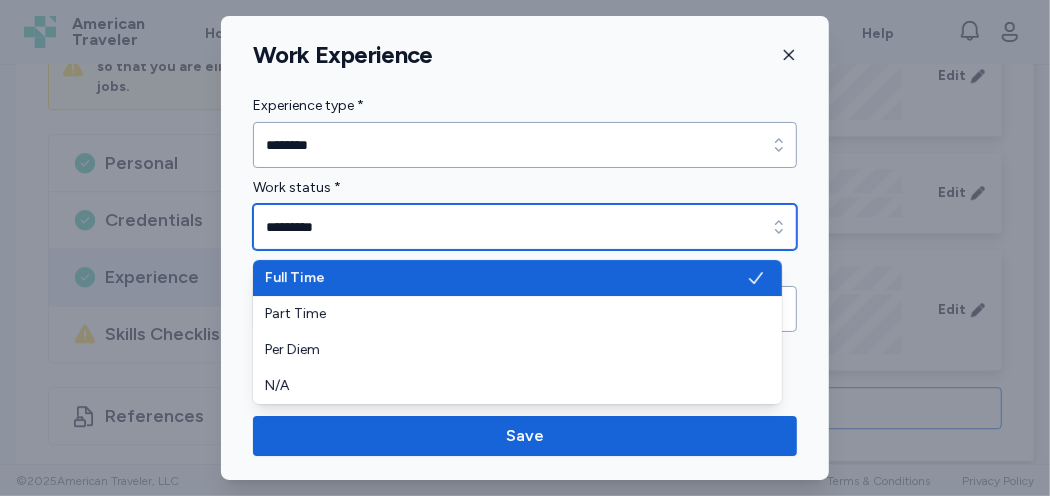 click 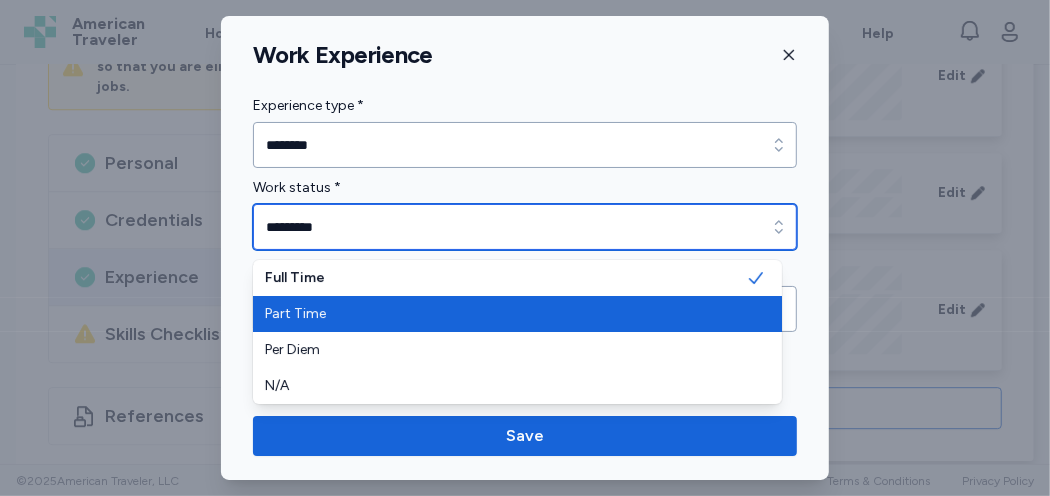 type on "*********" 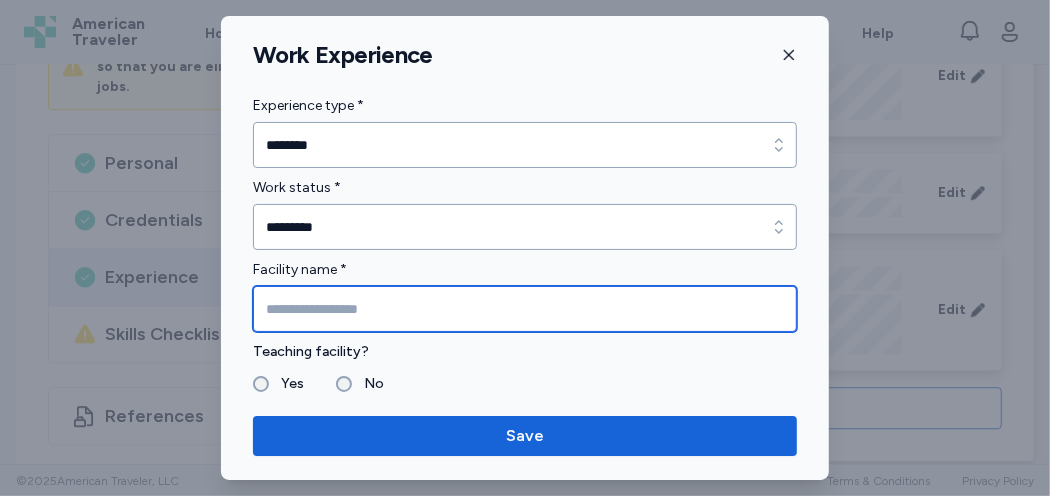 click at bounding box center (525, 309) 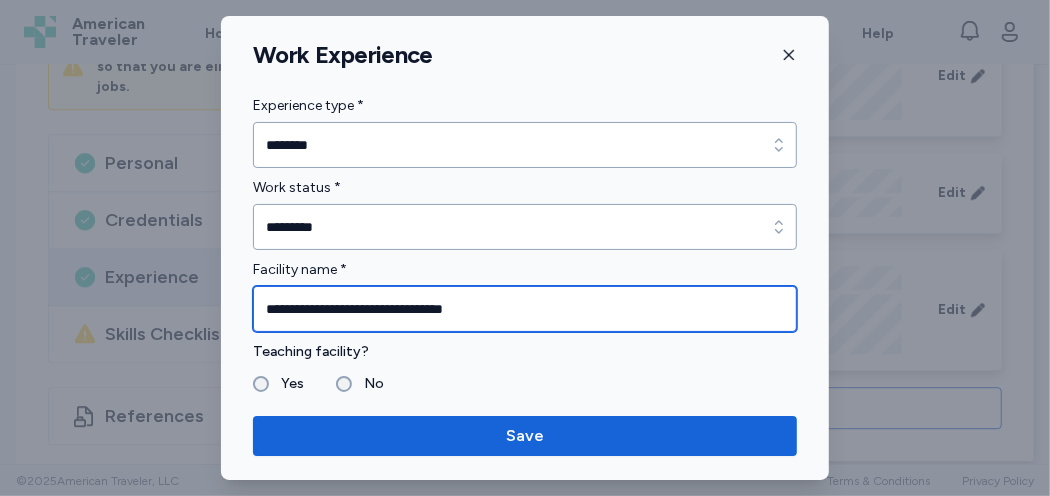 type on "**********" 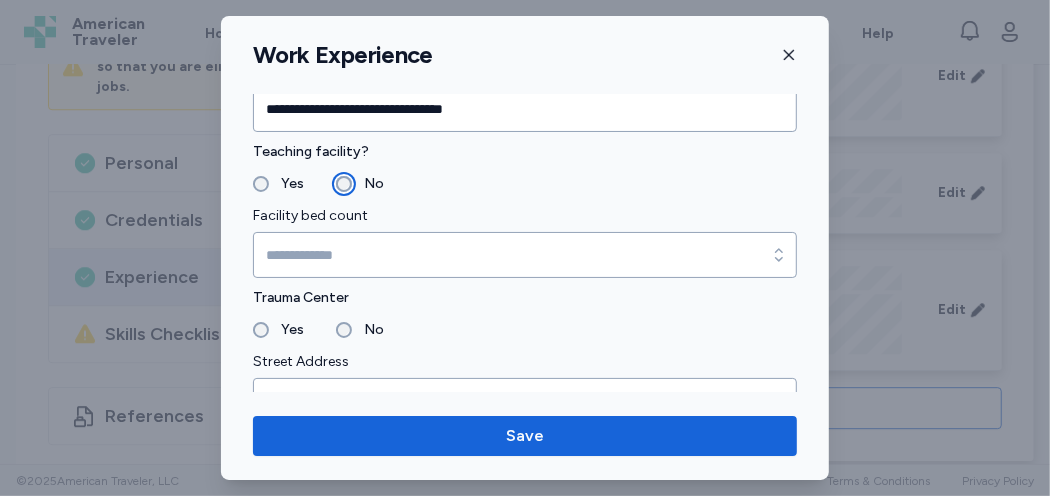 scroll, scrollTop: 300, scrollLeft: 0, axis: vertical 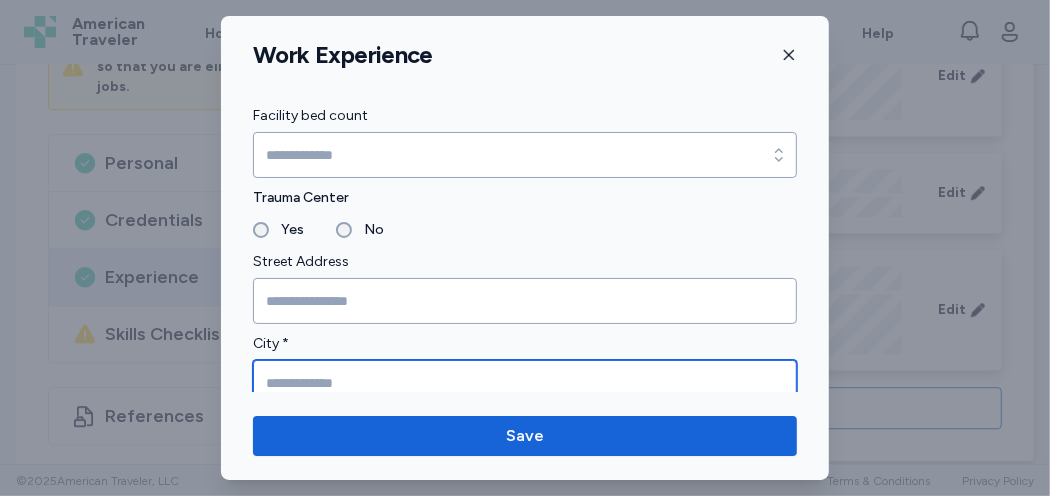 click at bounding box center (525, 383) 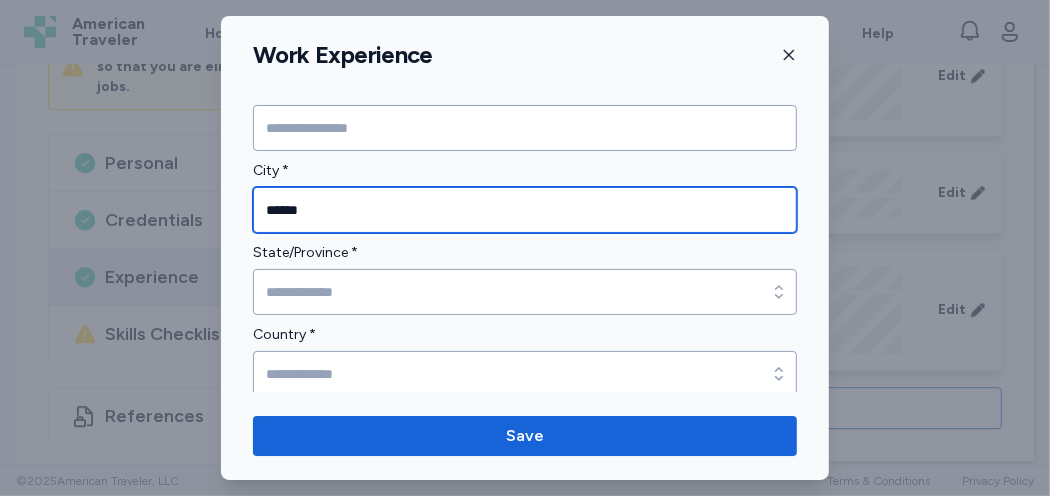 scroll, scrollTop: 500, scrollLeft: 0, axis: vertical 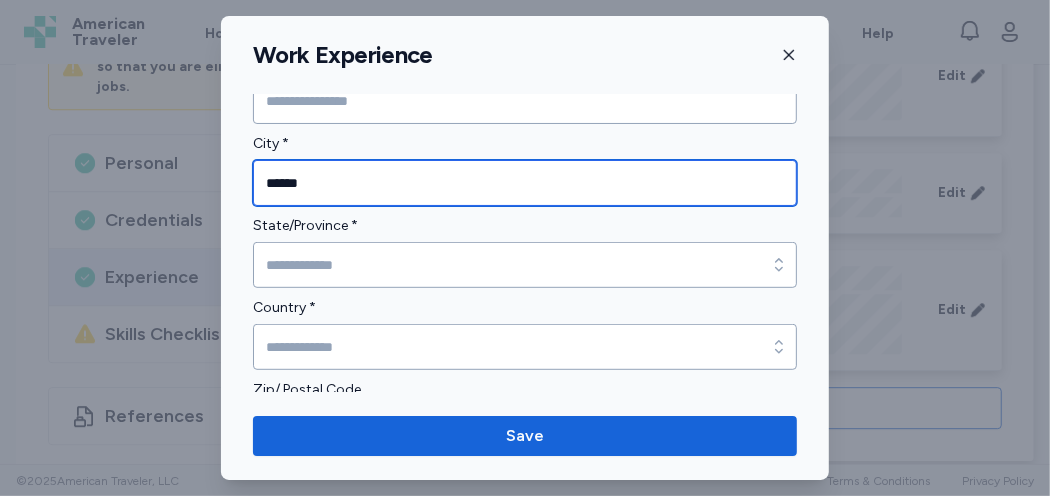 type on "******" 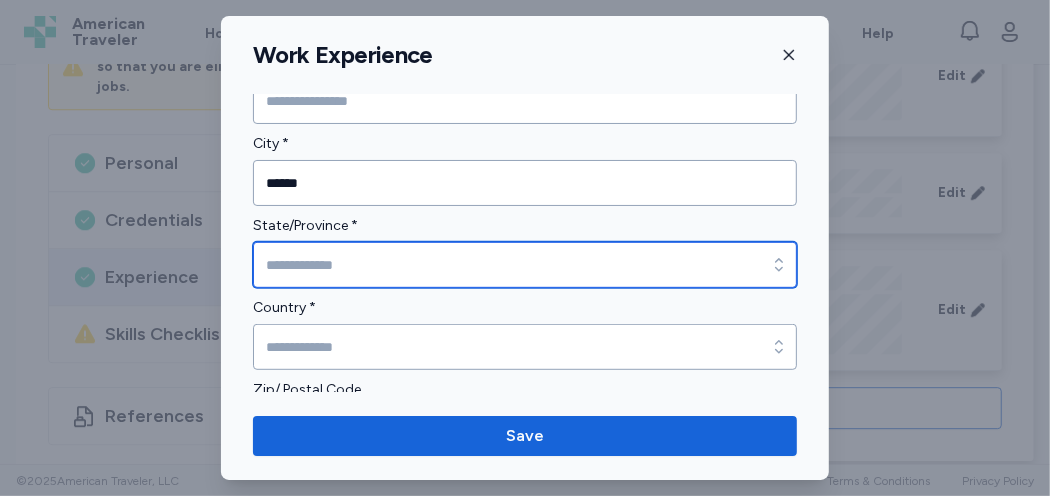 click on "State/Province *" at bounding box center [525, 265] 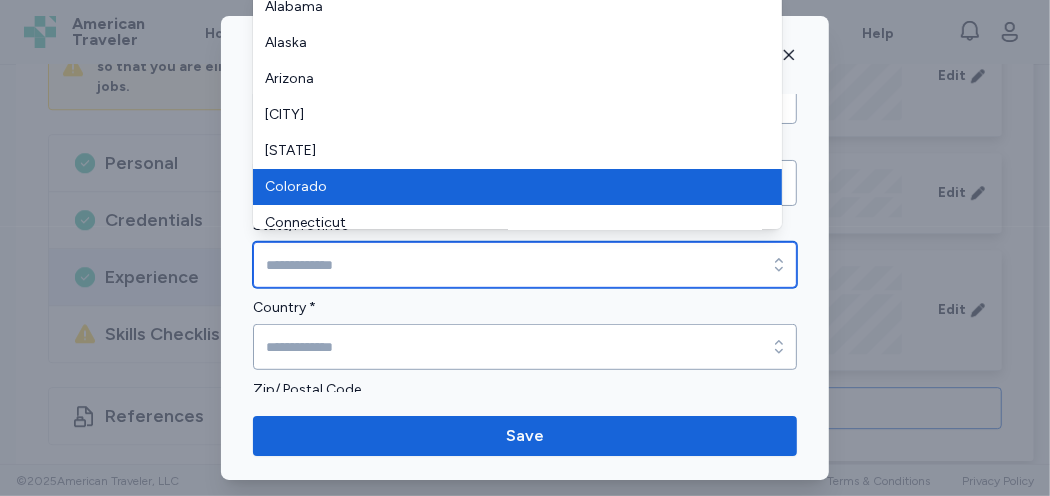 type on "********" 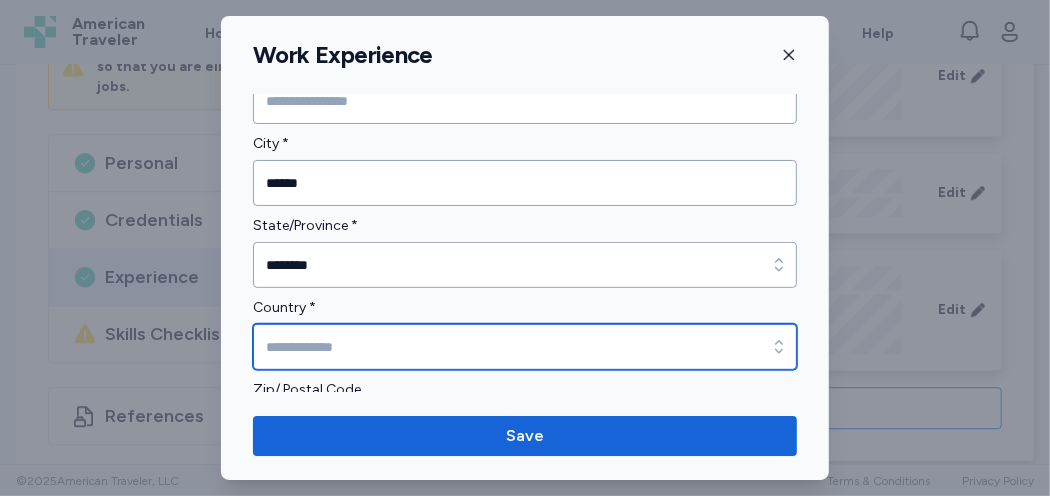 click on "Country *" at bounding box center [525, 347] 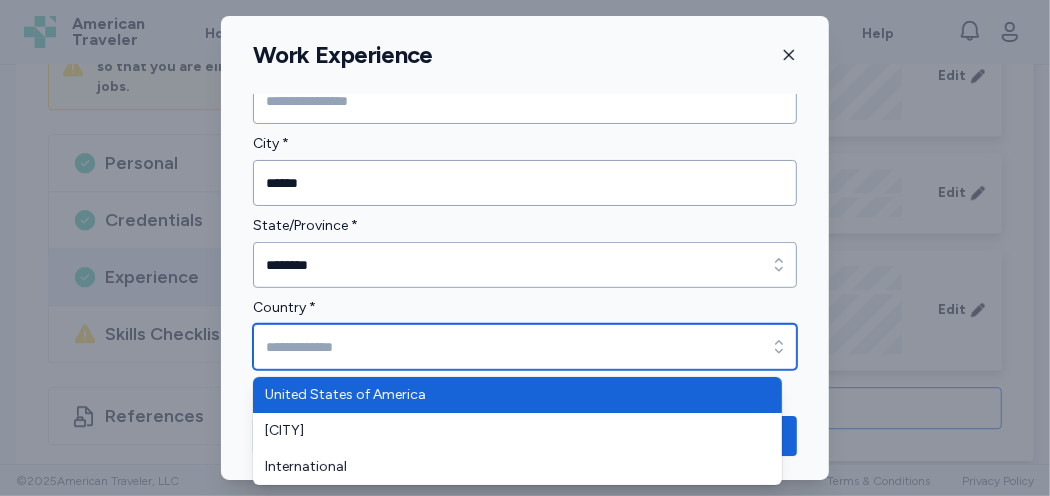 type on "**********" 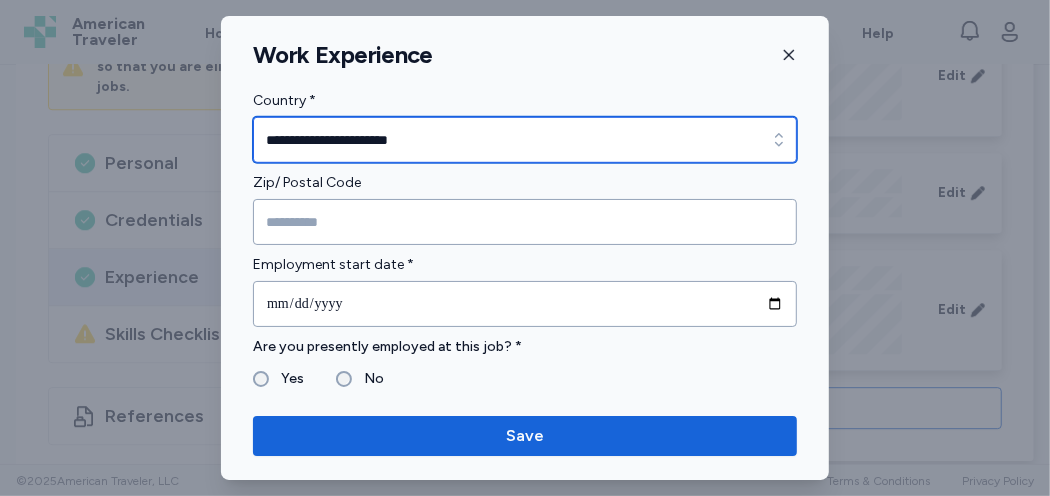 scroll, scrollTop: 800, scrollLeft: 0, axis: vertical 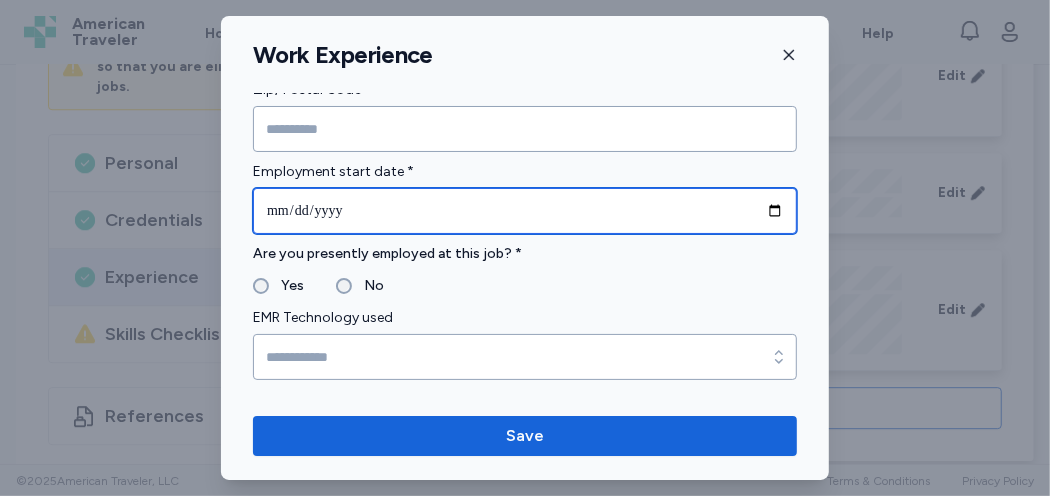 click at bounding box center [525, 211] 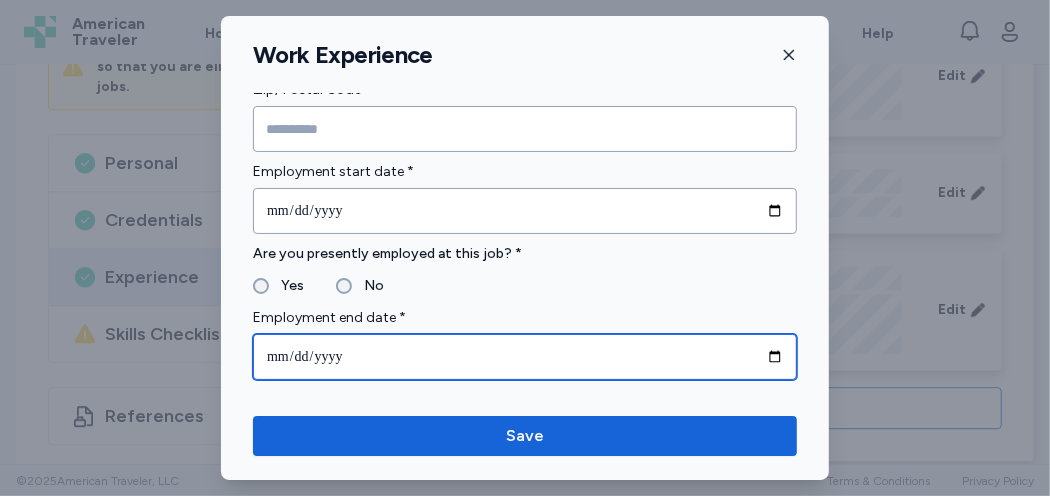click at bounding box center [525, 357] 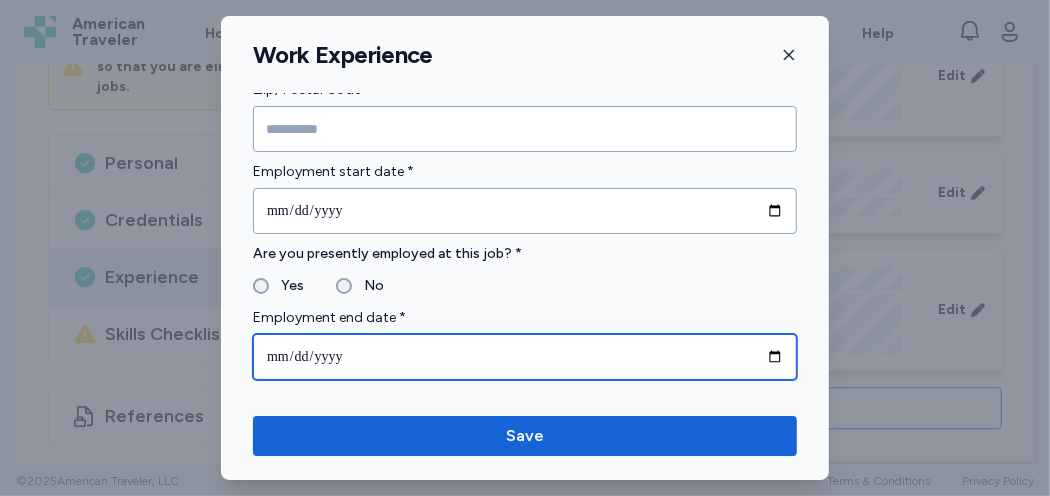 click at bounding box center (525, 357) 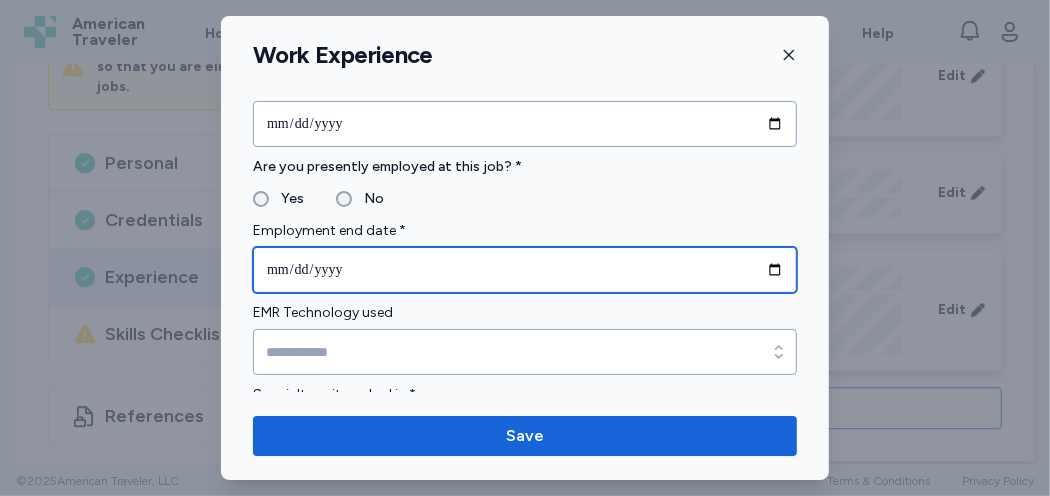 scroll, scrollTop: 1000, scrollLeft: 0, axis: vertical 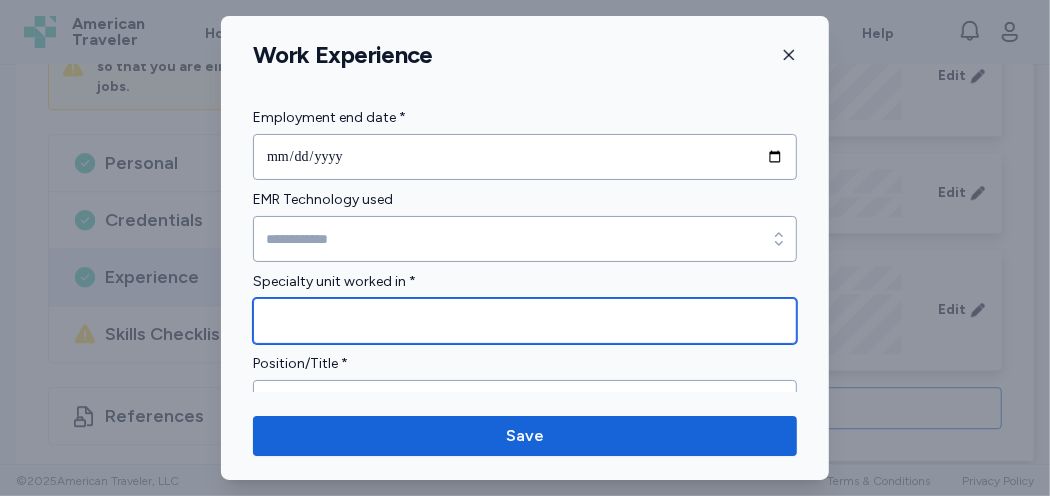 click at bounding box center [525, 321] 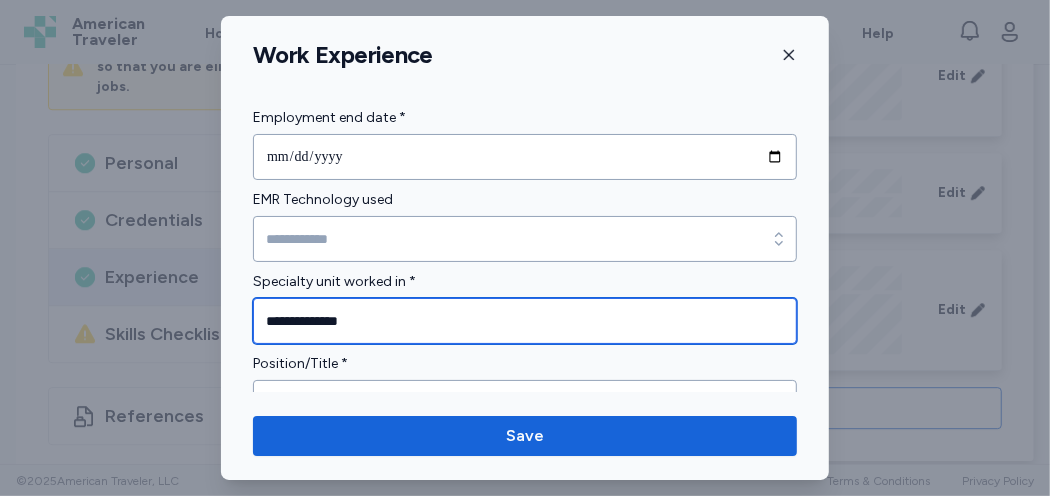 scroll, scrollTop: 1200, scrollLeft: 0, axis: vertical 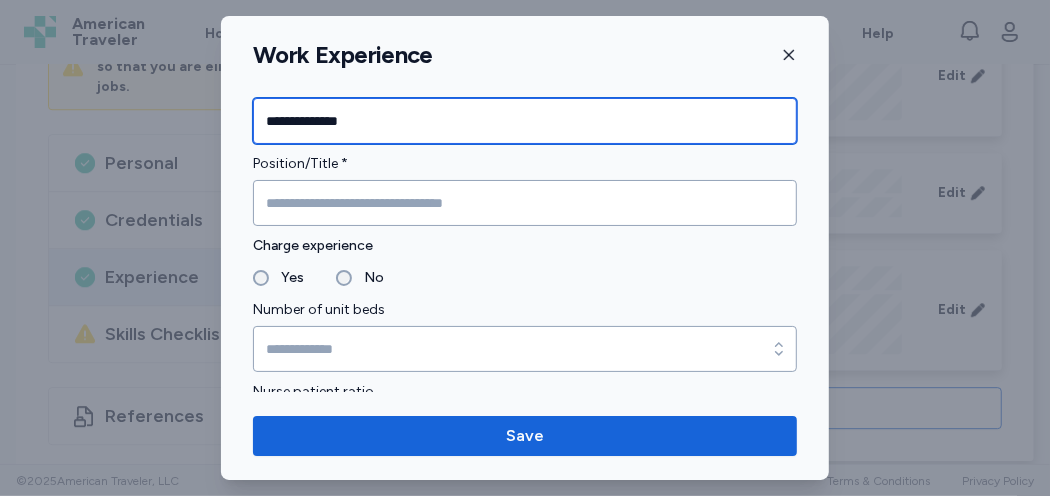 type on "**********" 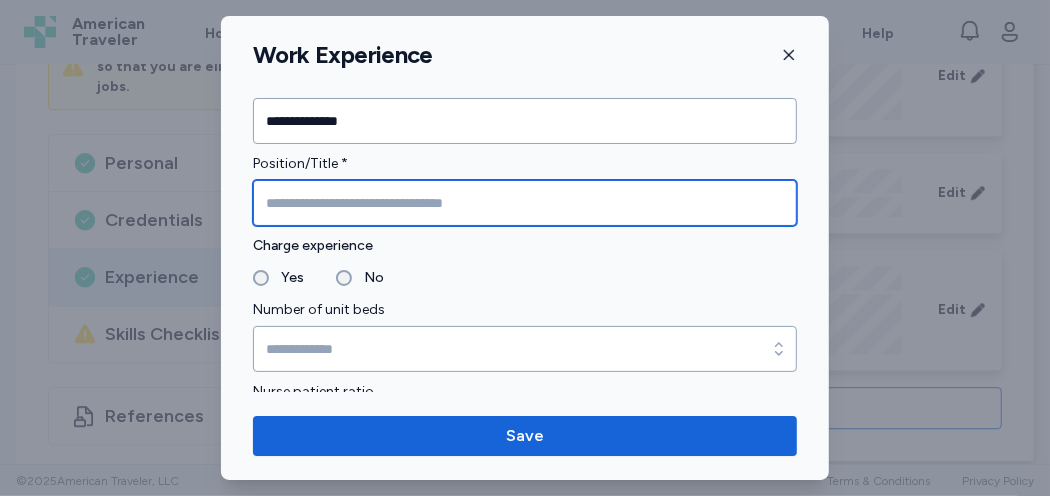 click at bounding box center [525, 203] 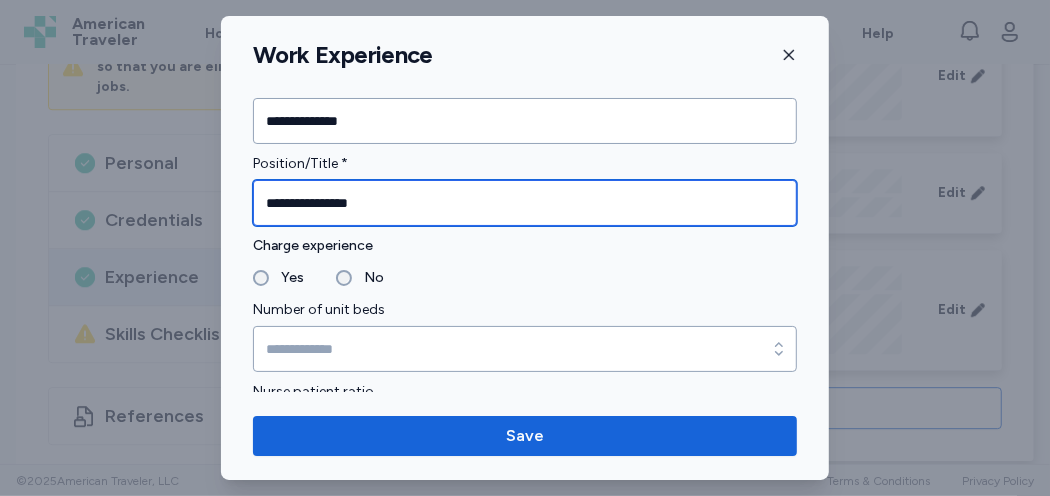 type on "**********" 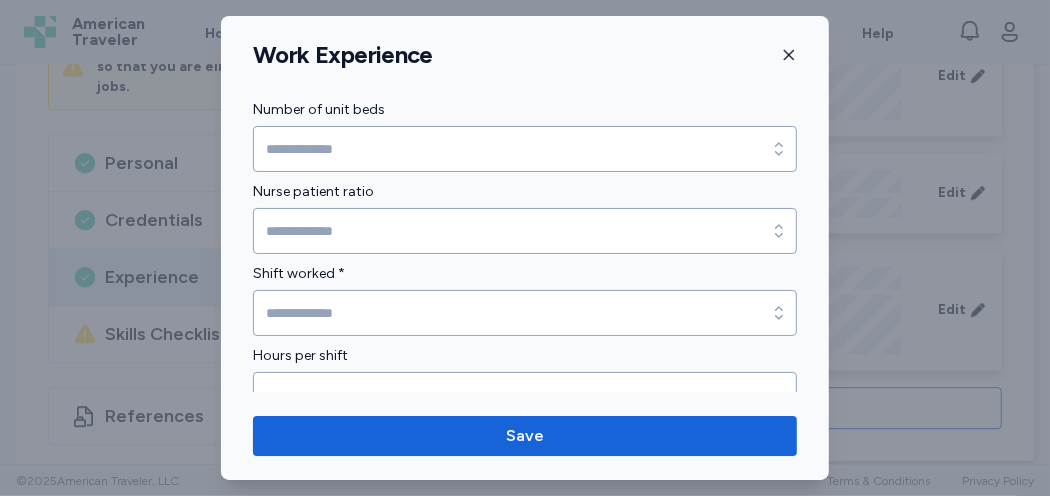 scroll, scrollTop: 1500, scrollLeft: 0, axis: vertical 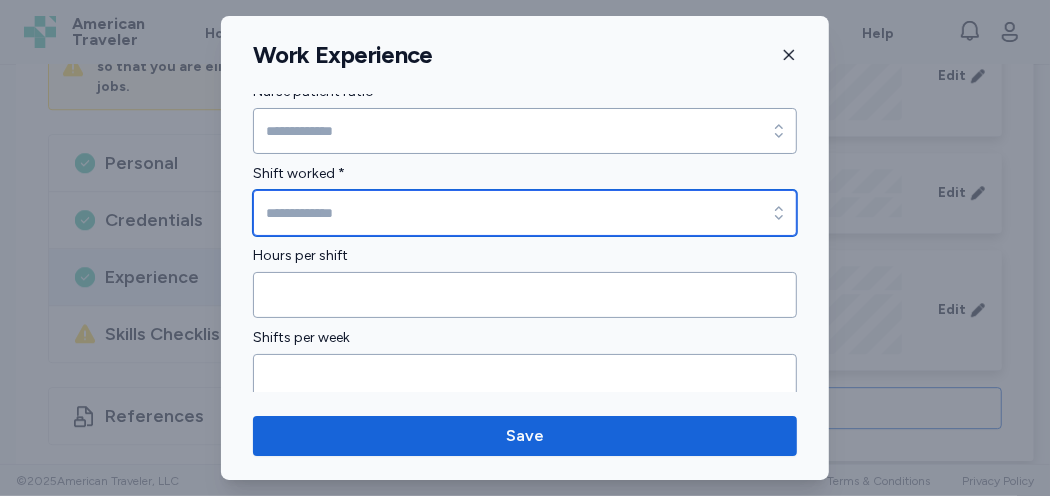 click on "Shift worked *" at bounding box center (525, 213) 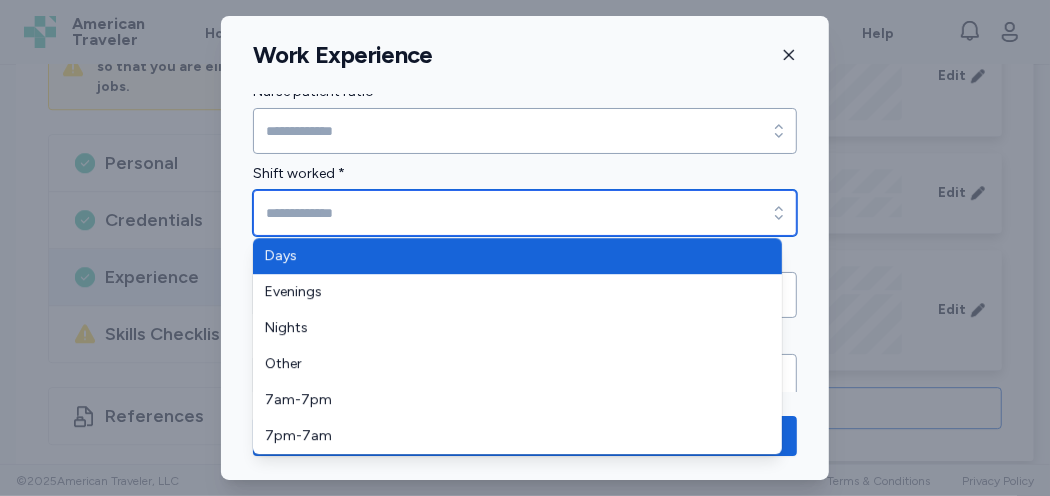 type on "****" 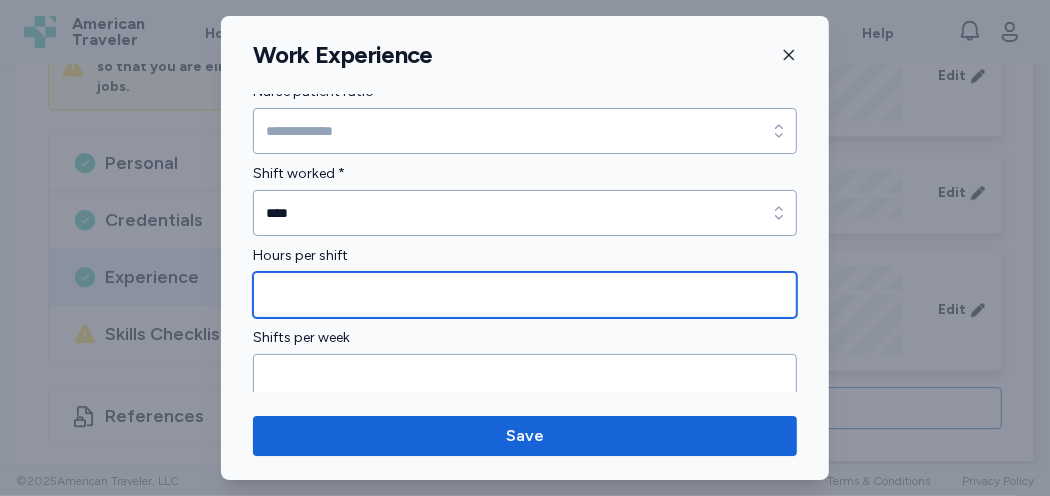 click at bounding box center (525, 295) 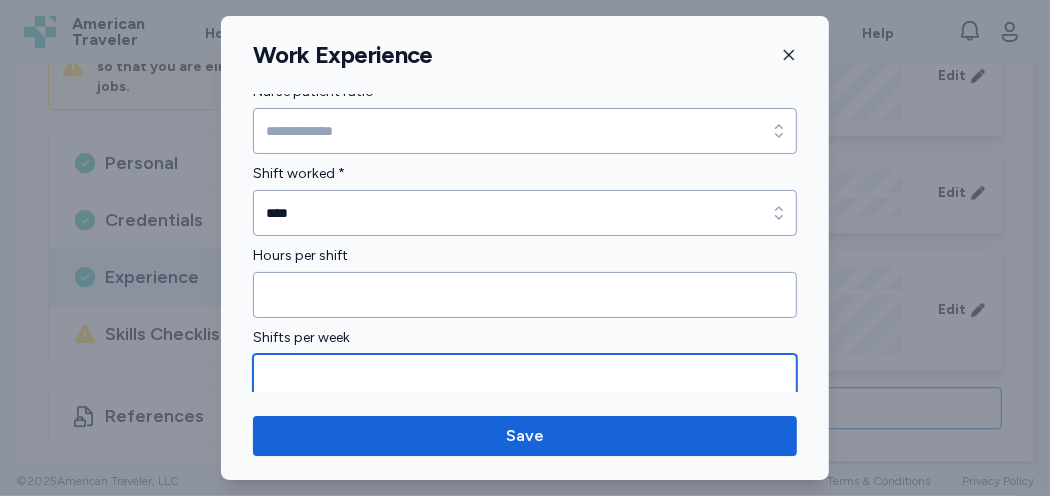 click at bounding box center [525, 377] 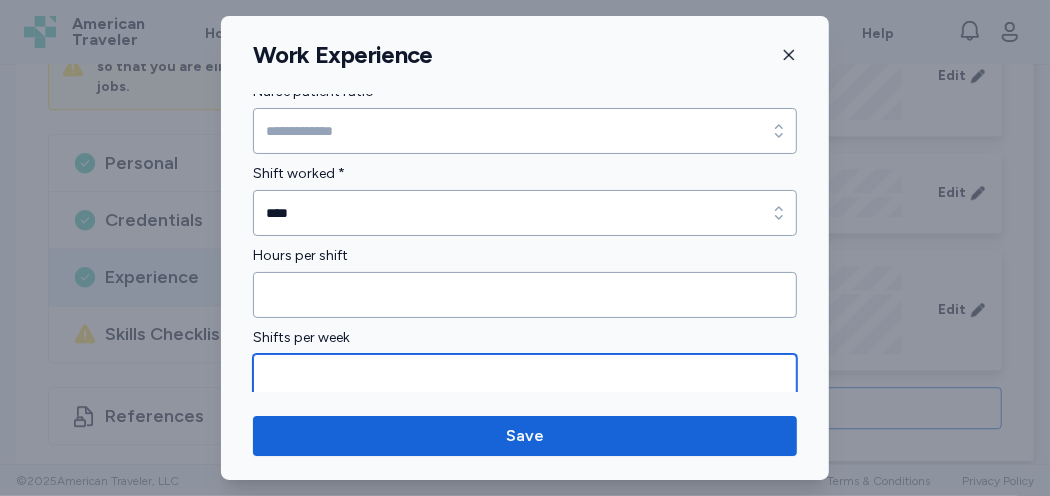 scroll, scrollTop: 1700, scrollLeft: 0, axis: vertical 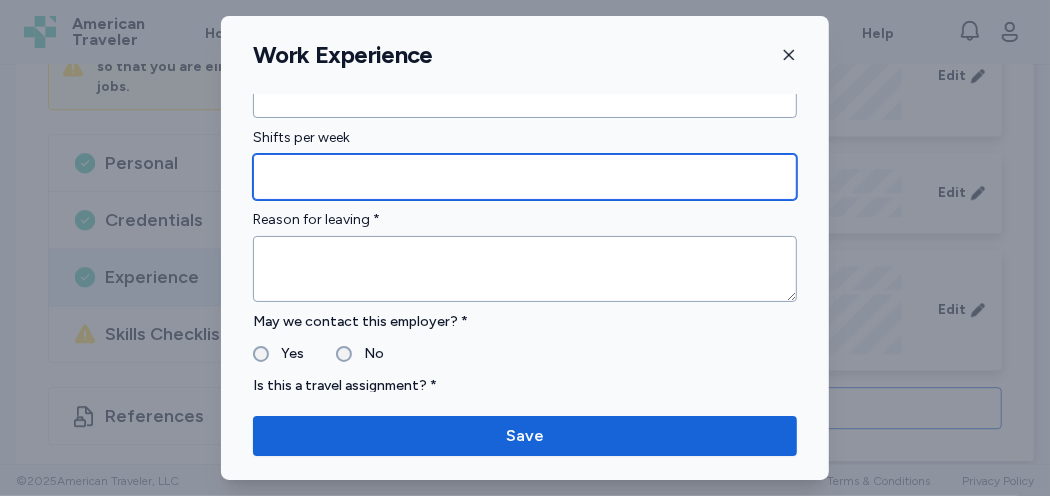 type on "*" 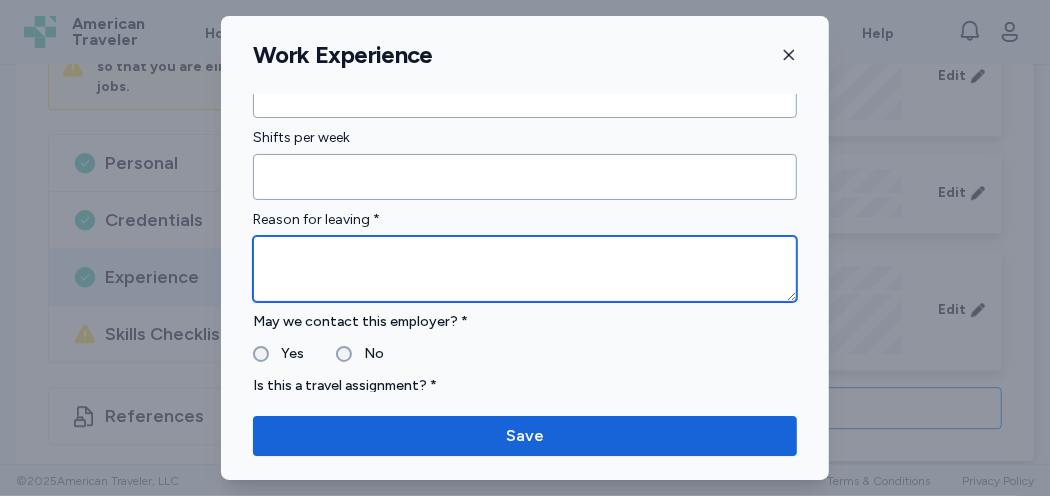 click at bounding box center [525, 269] 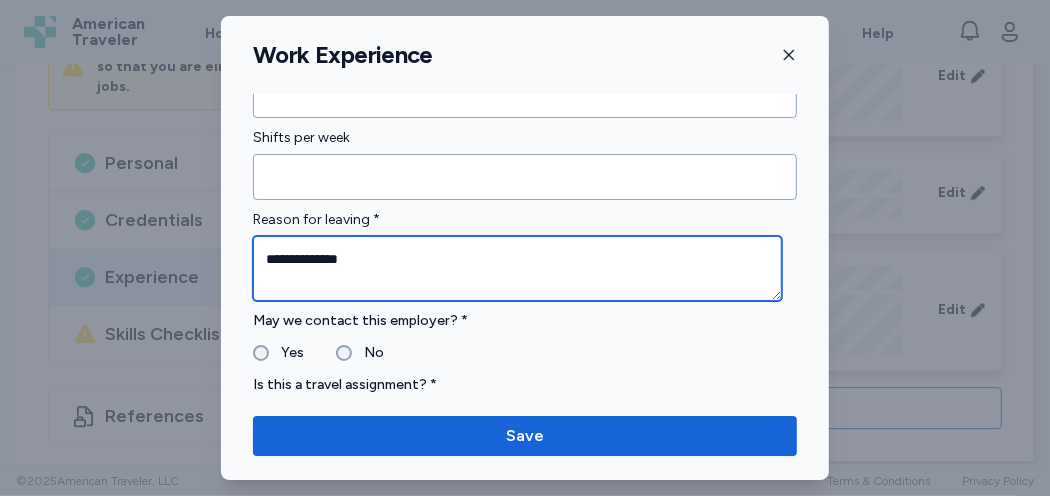 type on "**********" 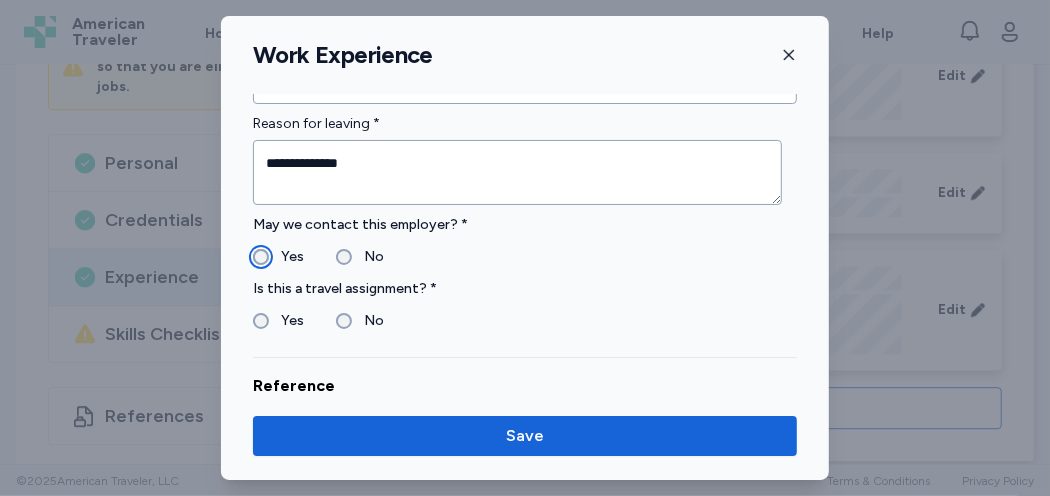 scroll, scrollTop: 1800, scrollLeft: 0, axis: vertical 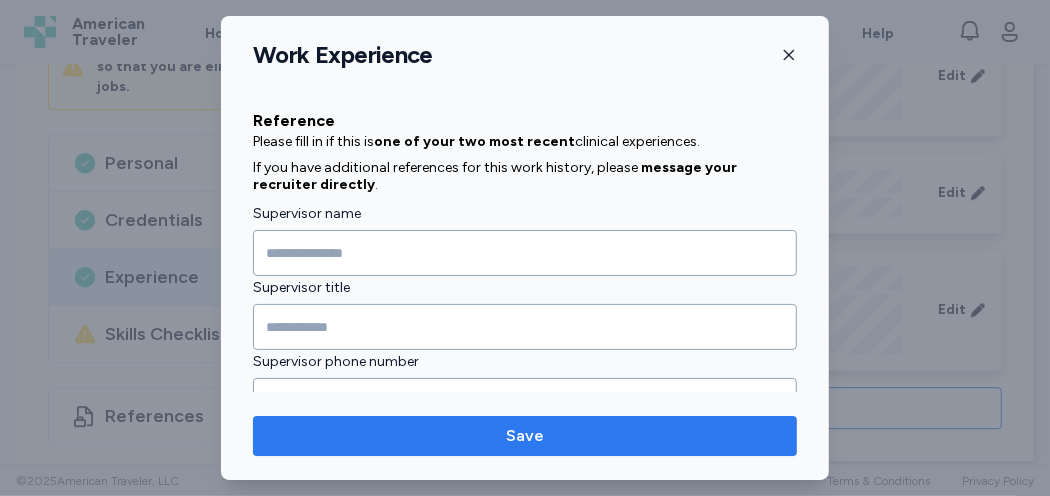 click on "Save" at bounding box center (525, 436) 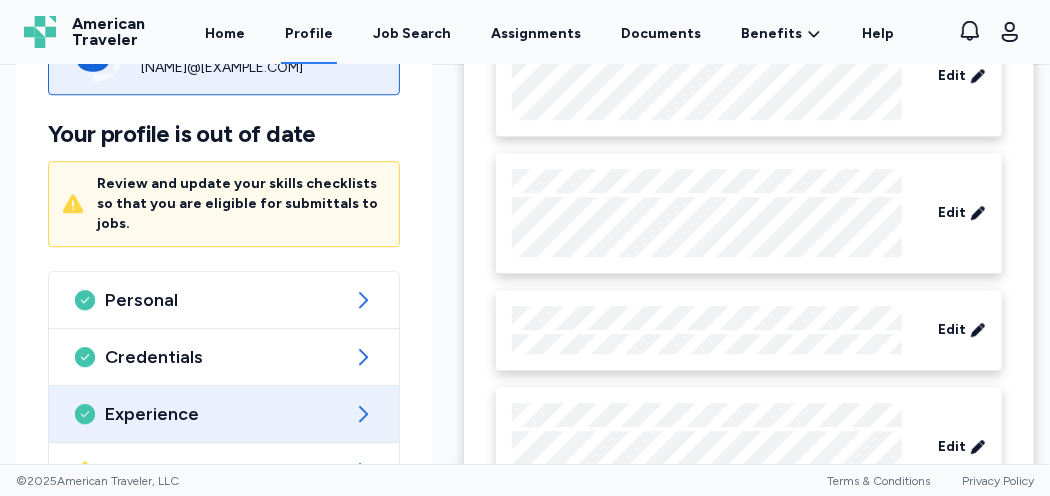 scroll, scrollTop: 2983, scrollLeft: 0, axis: vertical 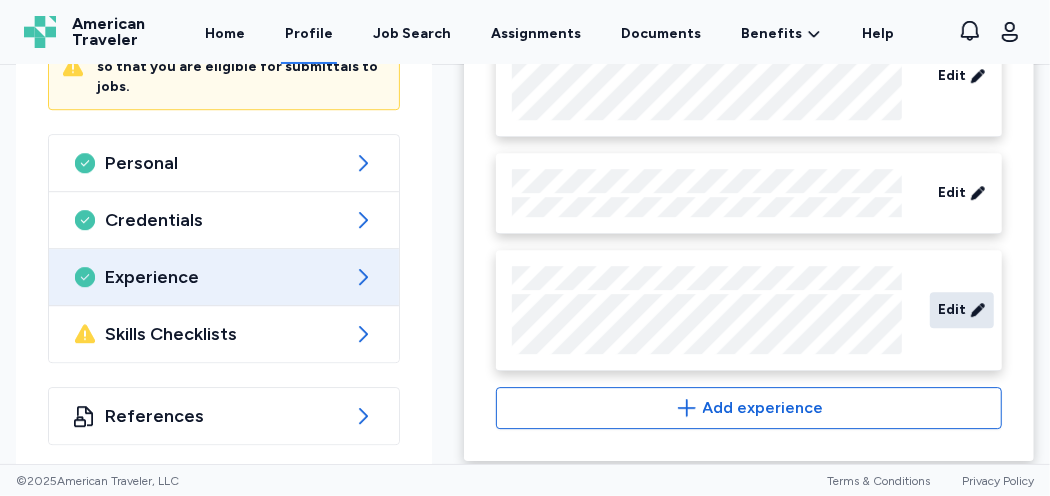 click on "Edit" at bounding box center (952, 310) 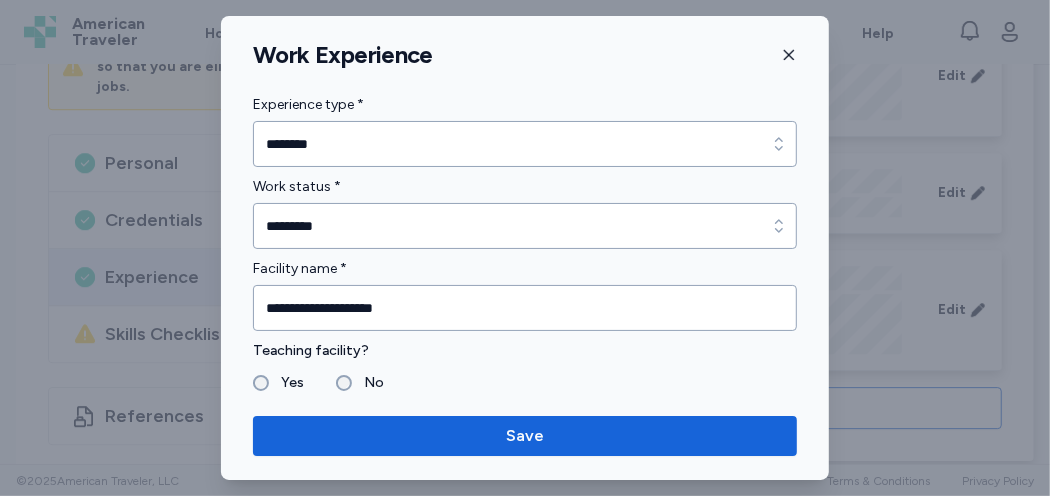 scroll, scrollTop: 0, scrollLeft: 0, axis: both 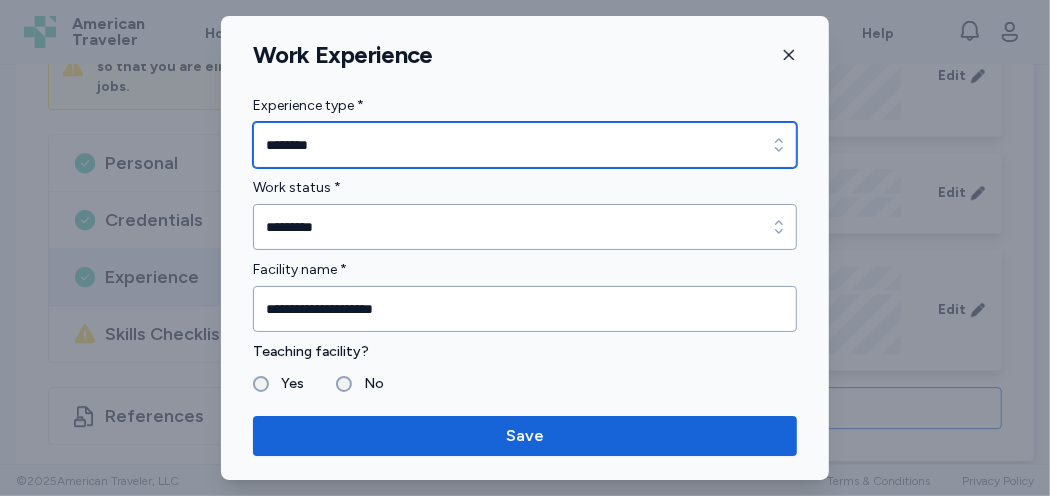 click on "********" at bounding box center (525, 145) 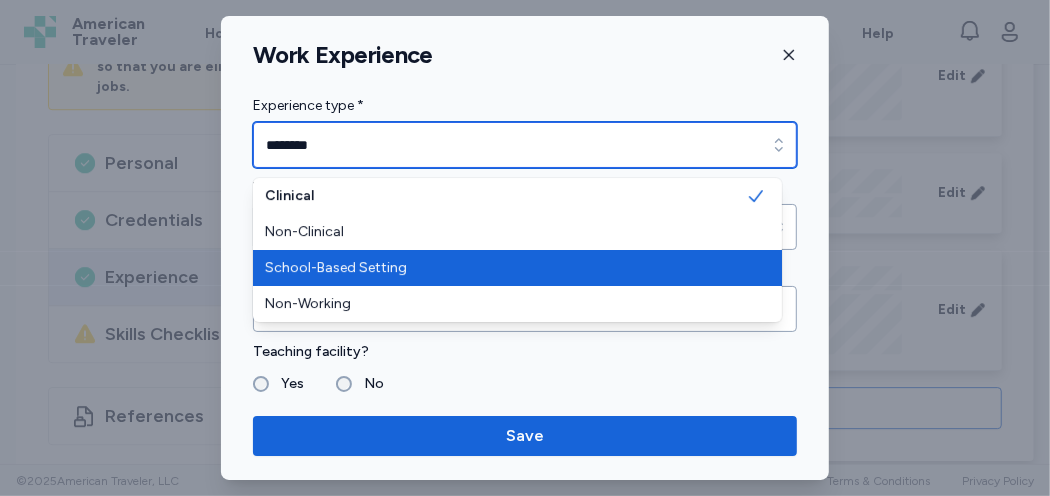 type on "**********" 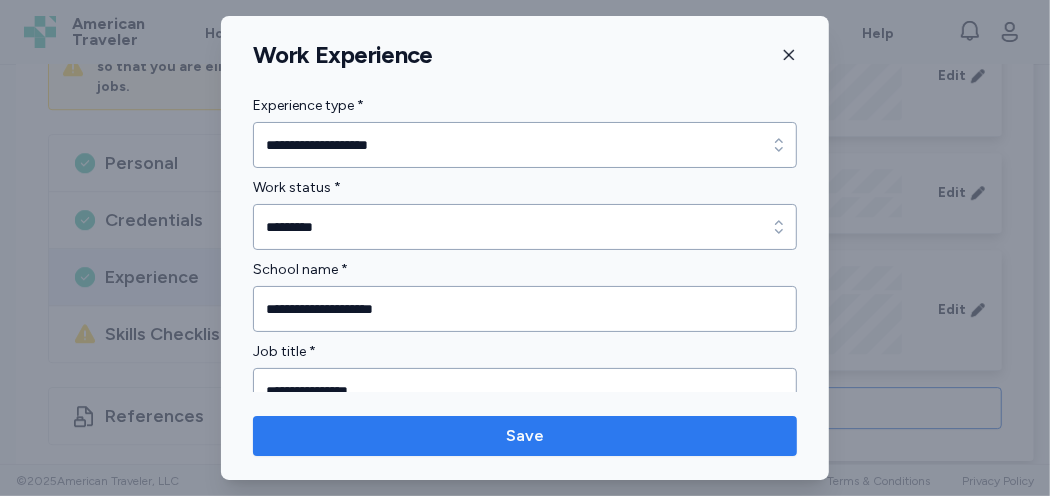 click on "Save" at bounding box center (525, 436) 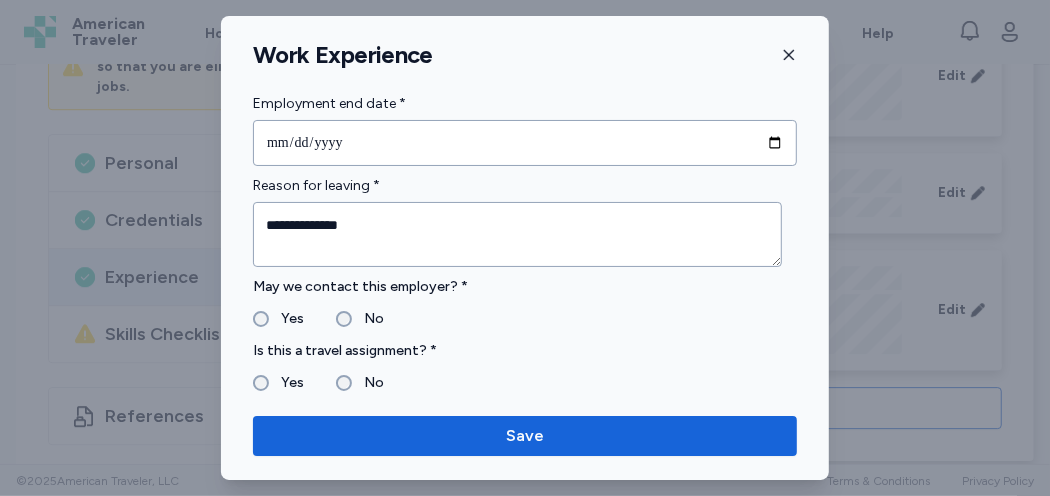 scroll, scrollTop: 856, scrollLeft: 0, axis: vertical 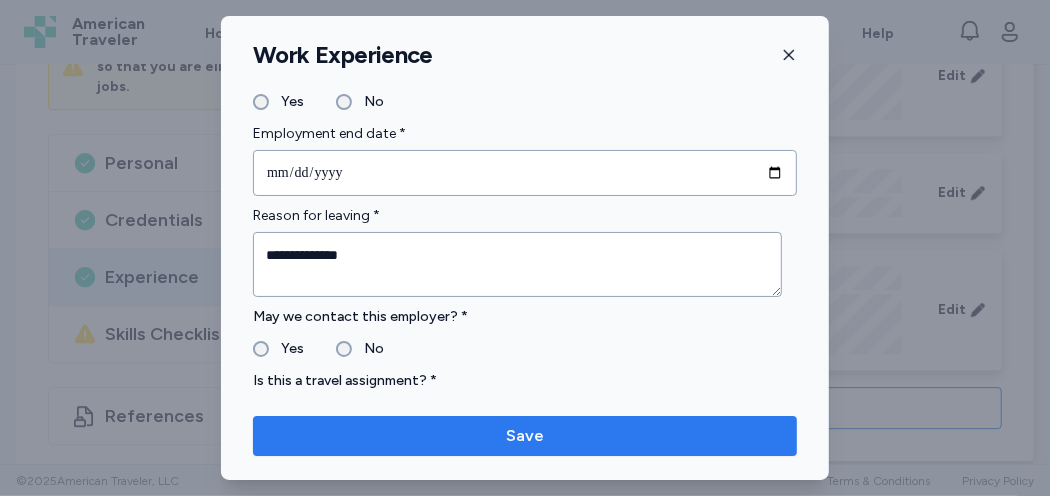 click on "Save" at bounding box center (525, 436) 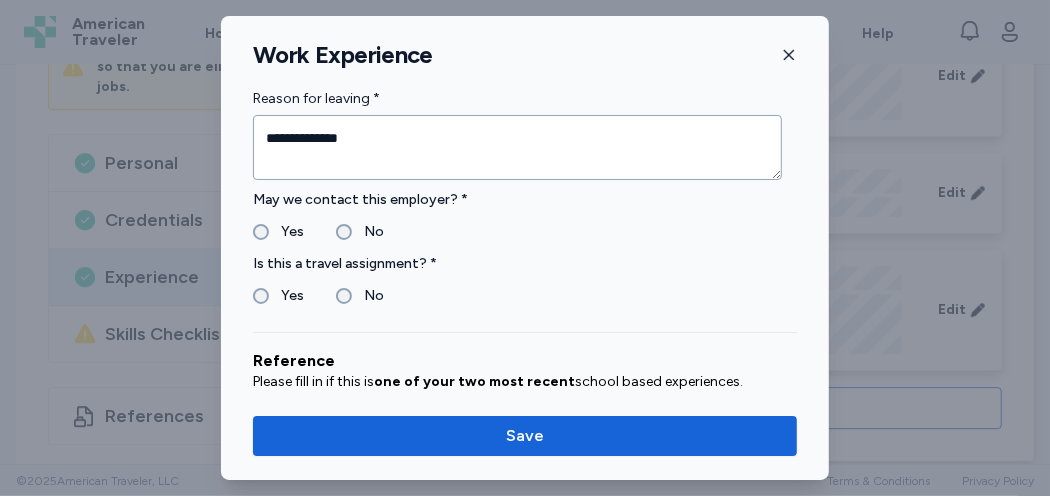 scroll, scrollTop: 1000, scrollLeft: 0, axis: vertical 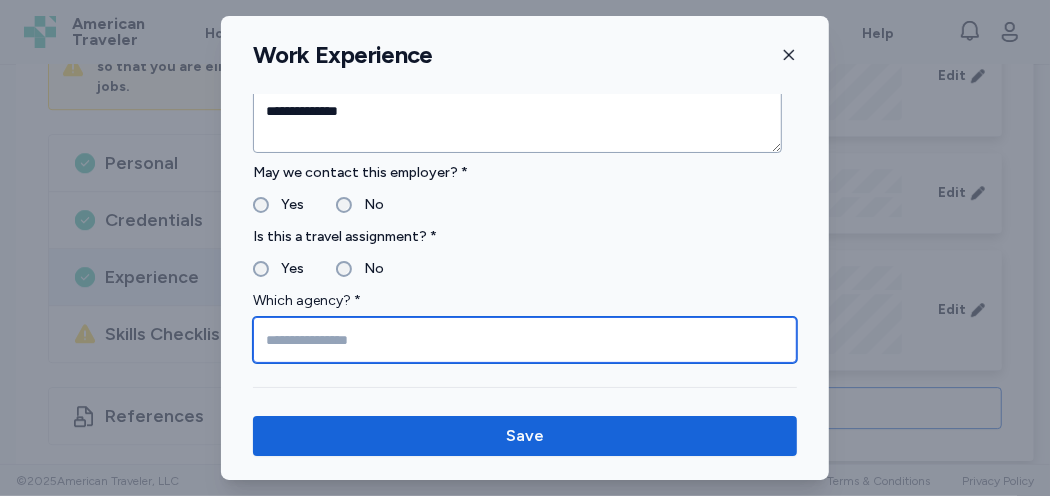 click at bounding box center (525, 340) 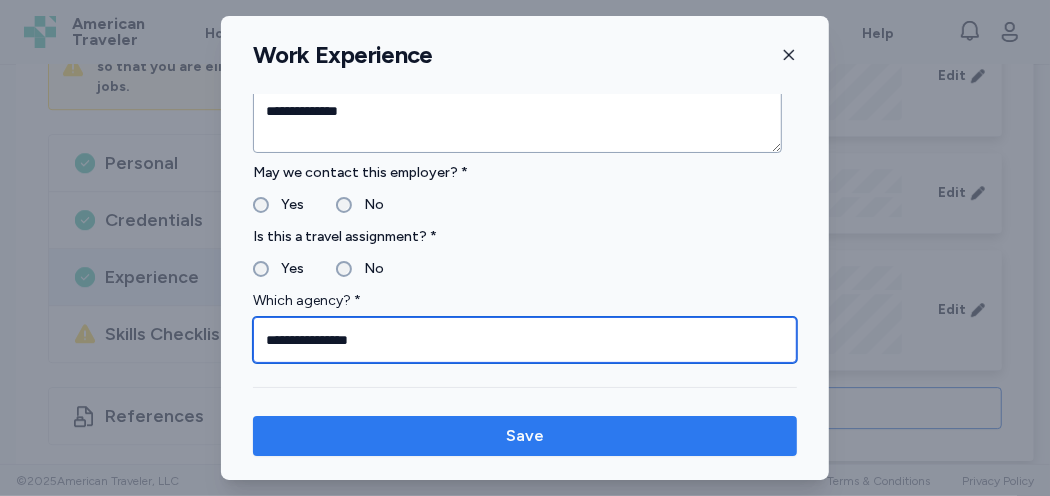 type on "**********" 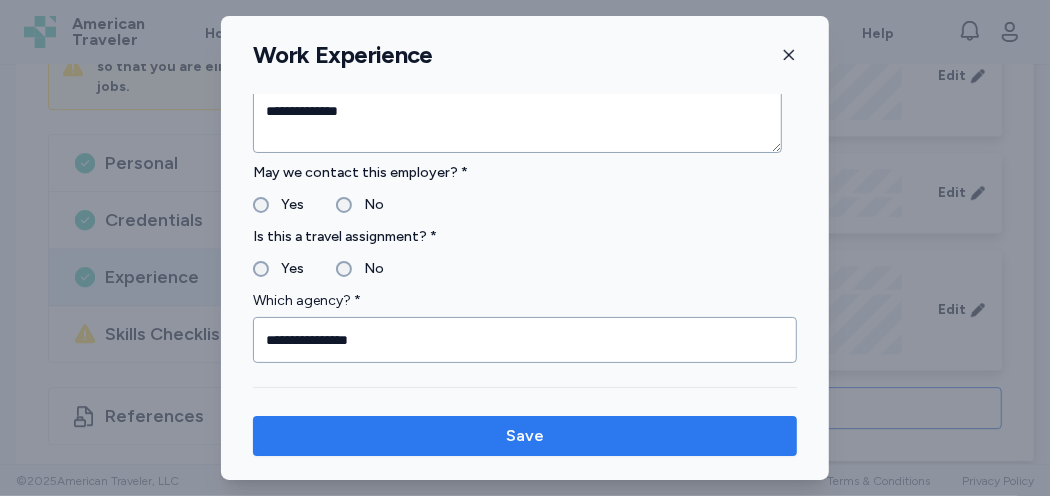 click on "Save" at bounding box center (525, 436) 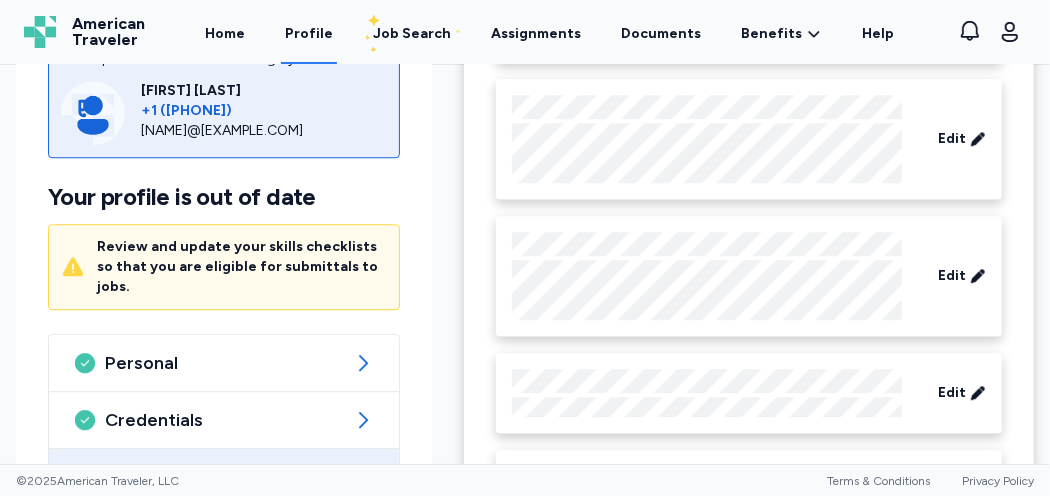 scroll, scrollTop: 2883, scrollLeft: 0, axis: vertical 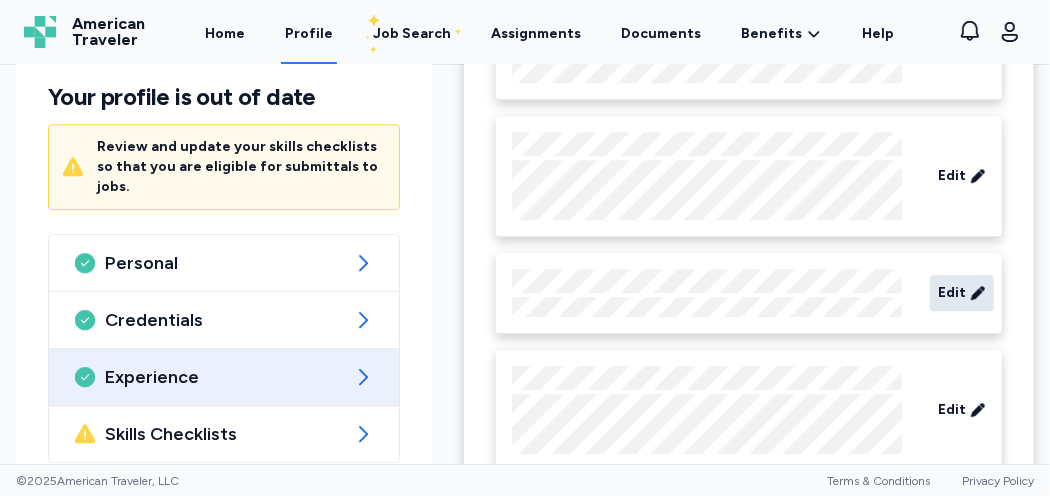 click on "Edit" at bounding box center [952, 293] 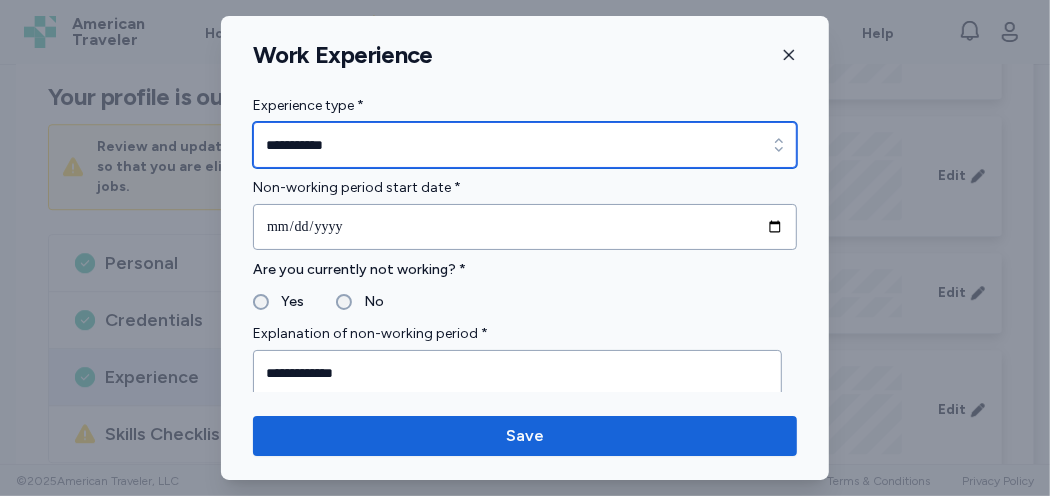 click on "**********" at bounding box center [525, 145] 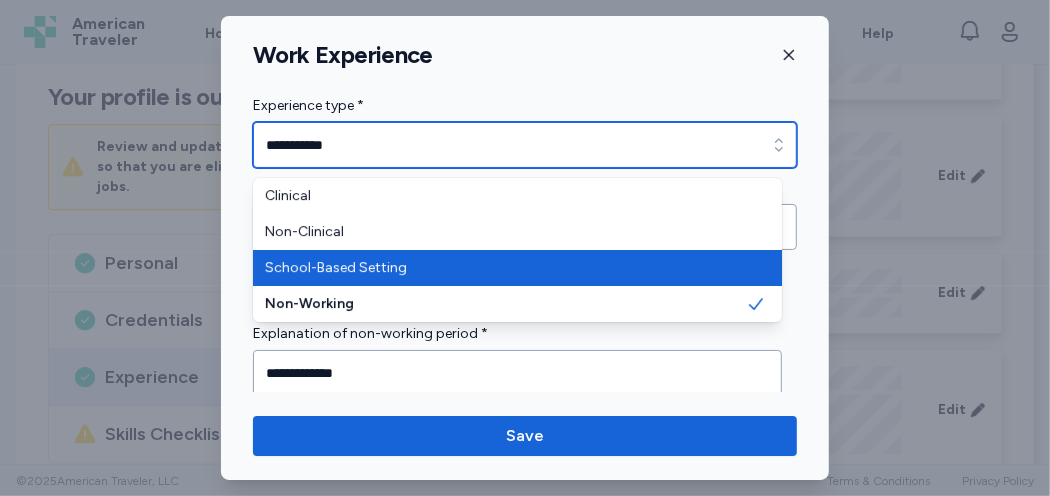 type on "**********" 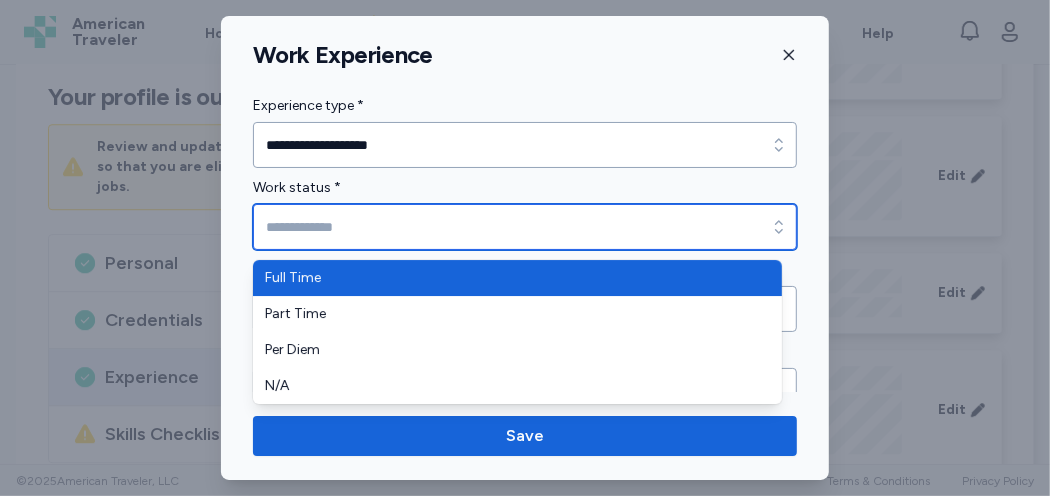 click on "Work status *" at bounding box center (525, 227) 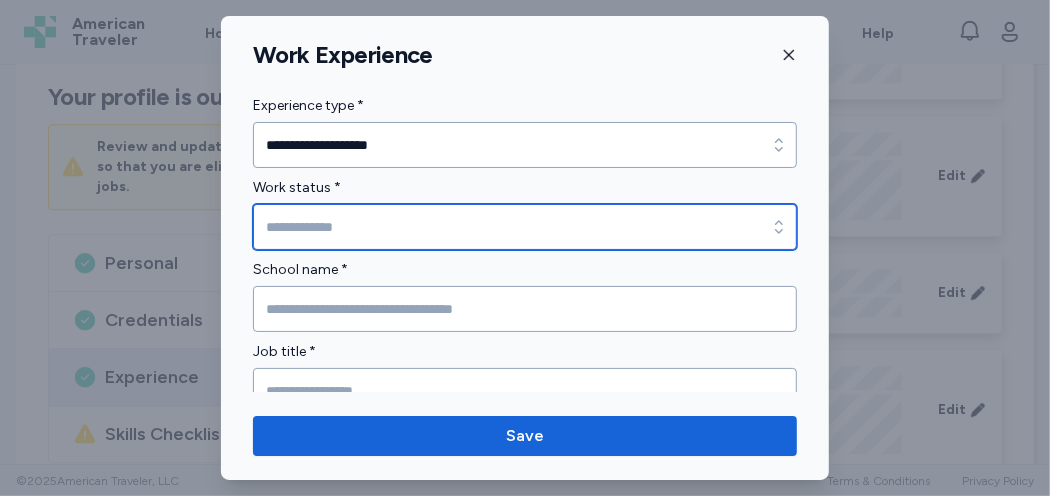 type on "*********" 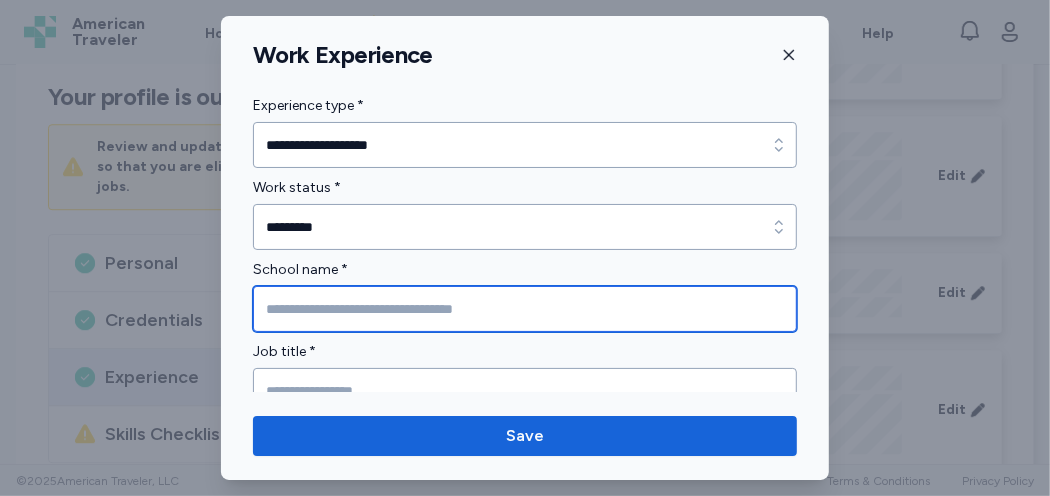 click at bounding box center (525, 309) 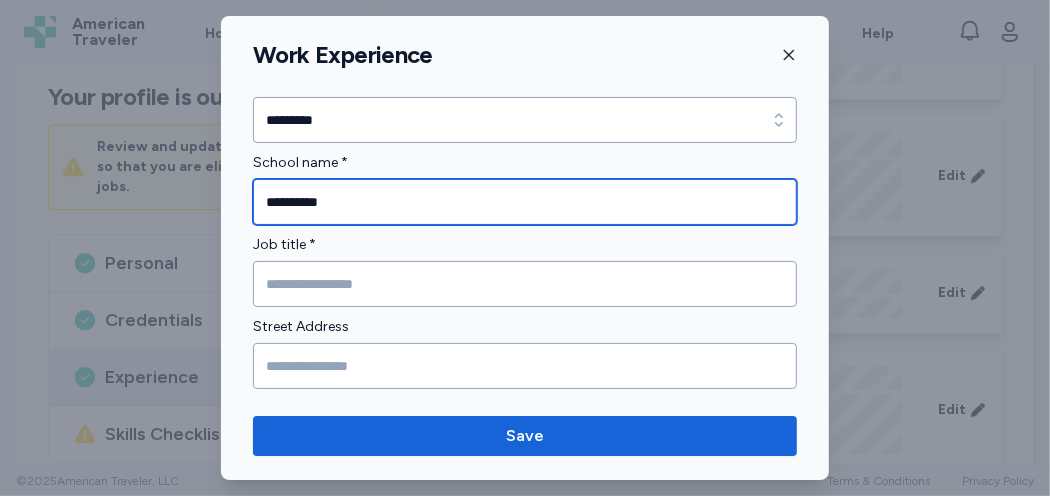scroll, scrollTop: 200, scrollLeft: 0, axis: vertical 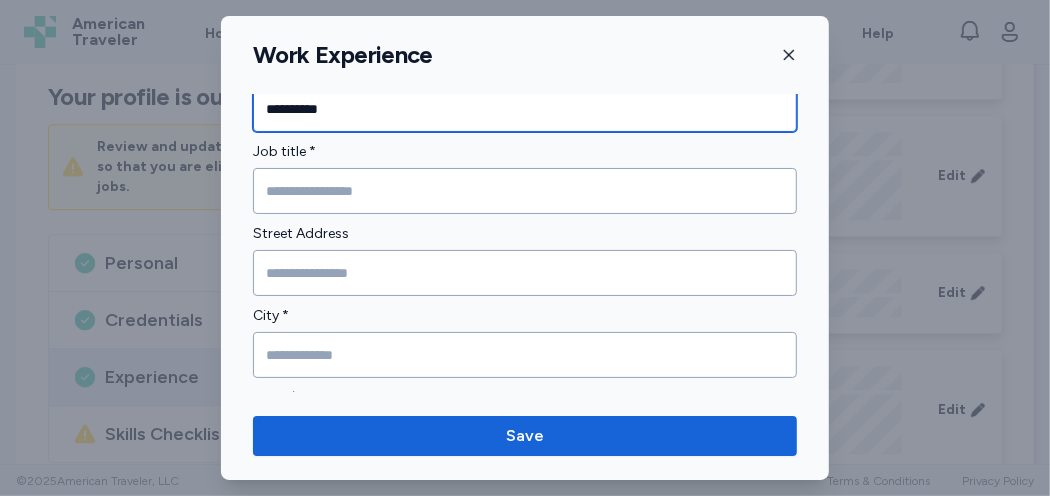 type on "**********" 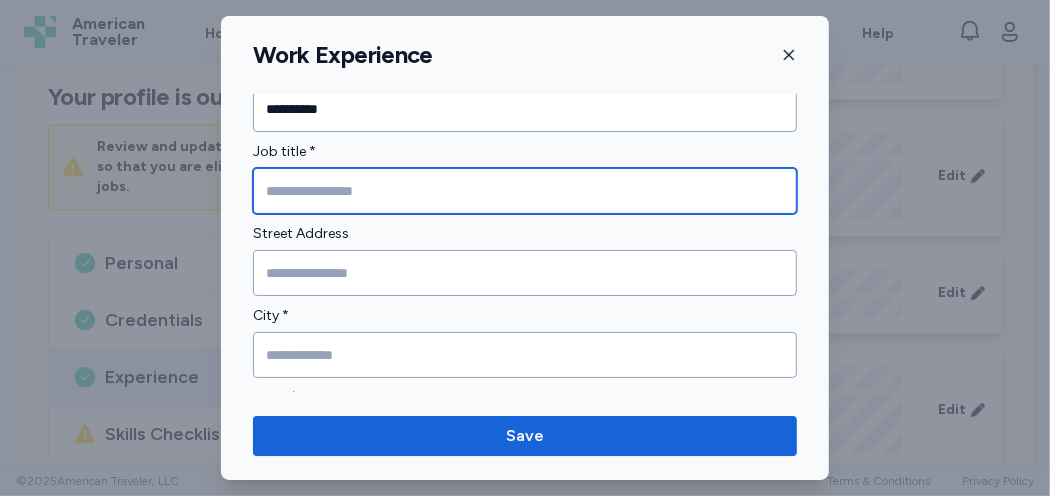 click at bounding box center [525, 191] 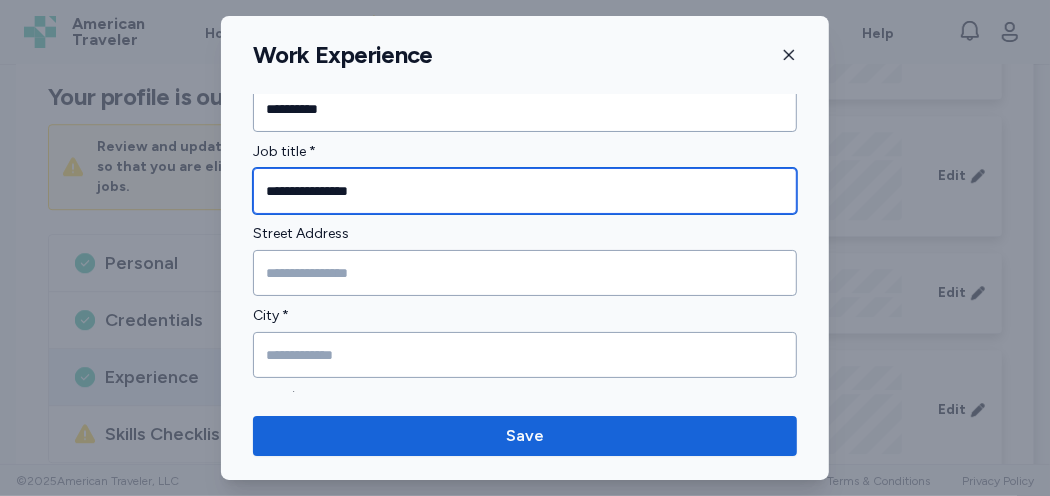 type on "**********" 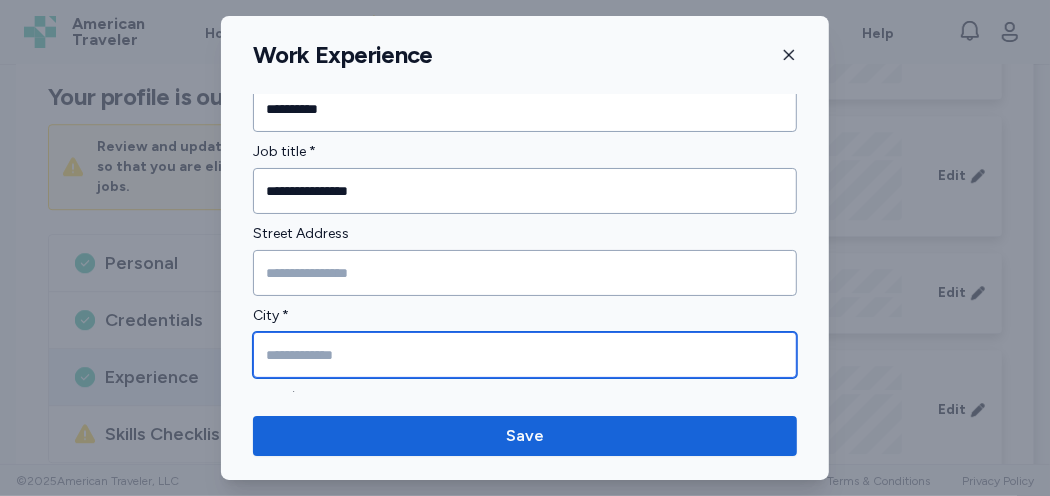 click at bounding box center [525, 355] 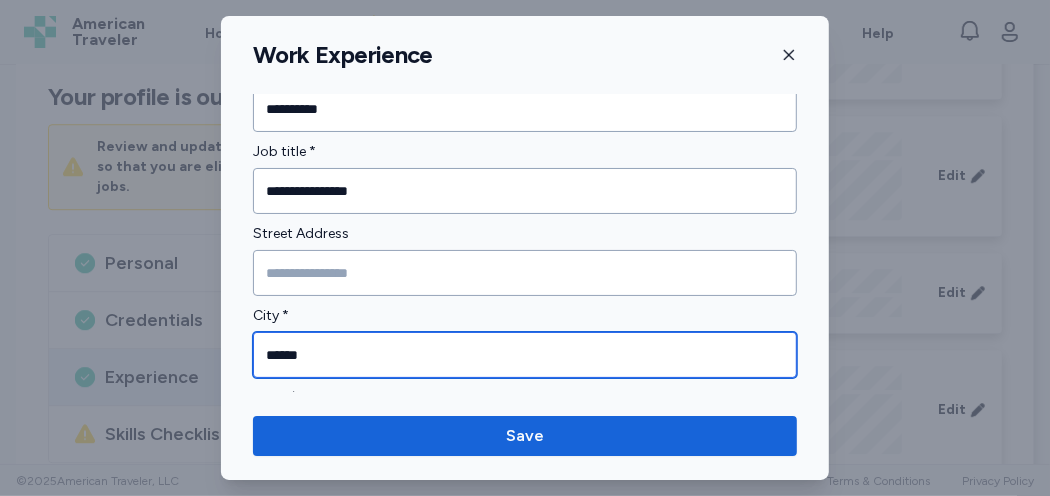 scroll, scrollTop: 400, scrollLeft: 0, axis: vertical 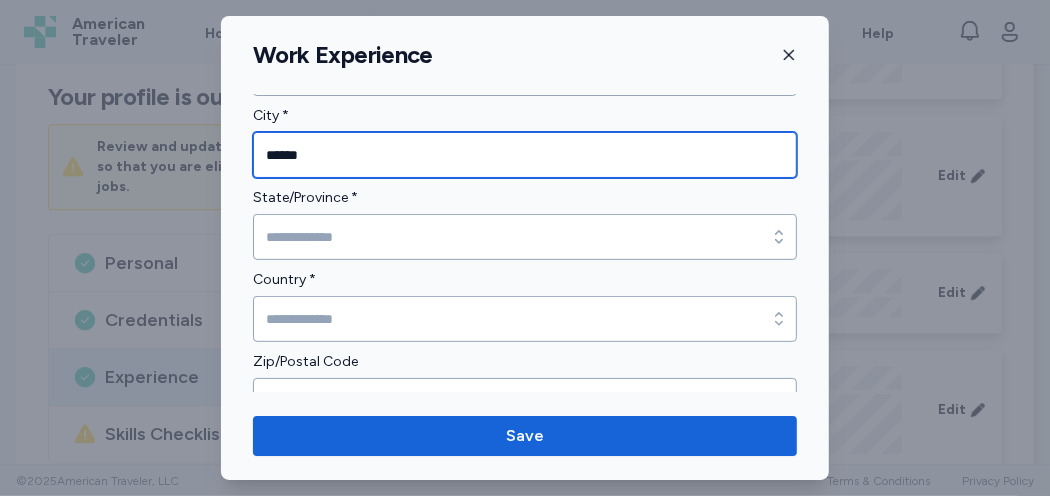 type on "******" 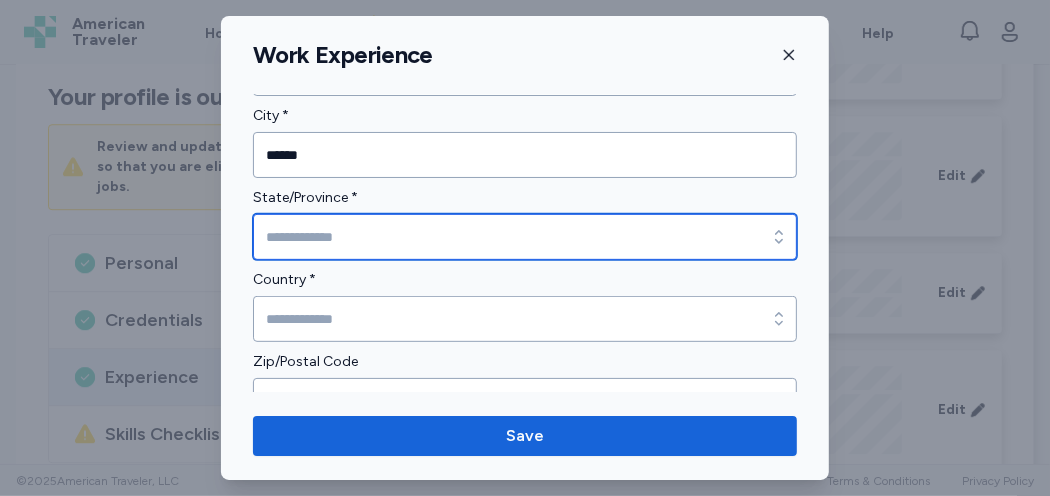 click on "State/Province *" at bounding box center [525, 237] 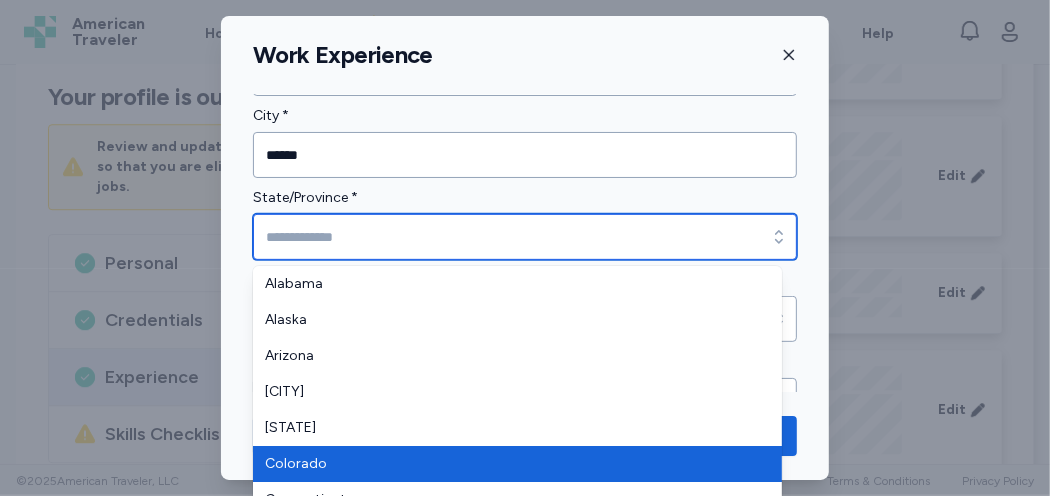 type on "********" 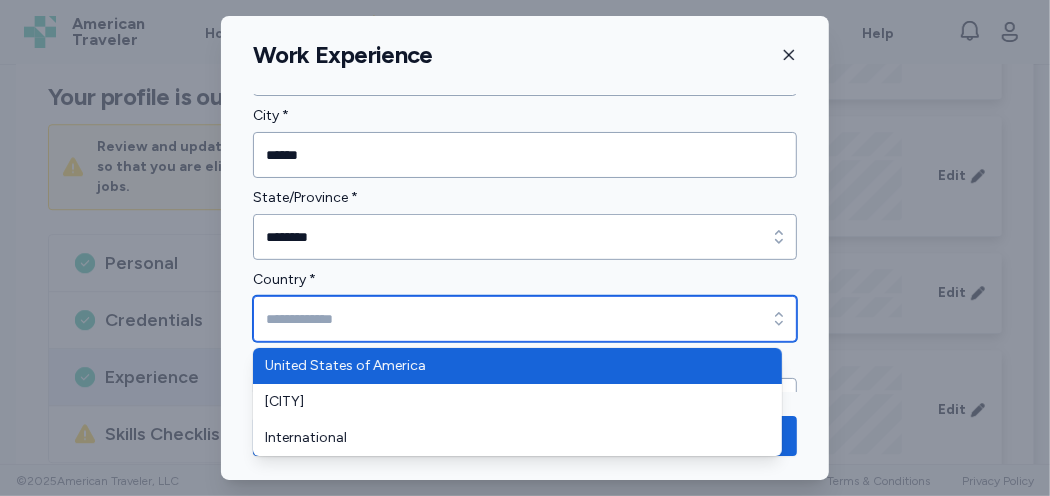 click on "Country *" at bounding box center (525, 319) 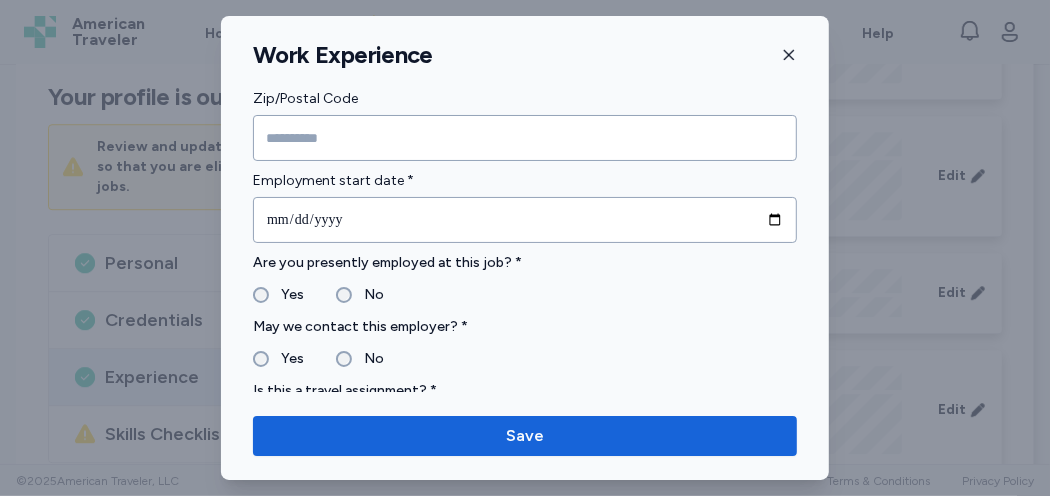 scroll, scrollTop: 700, scrollLeft: 0, axis: vertical 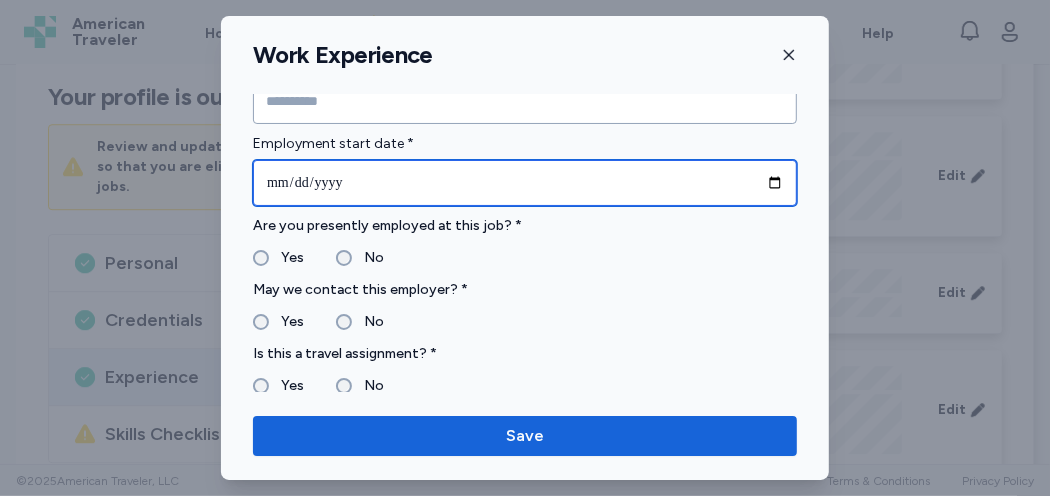 click at bounding box center (525, 183) 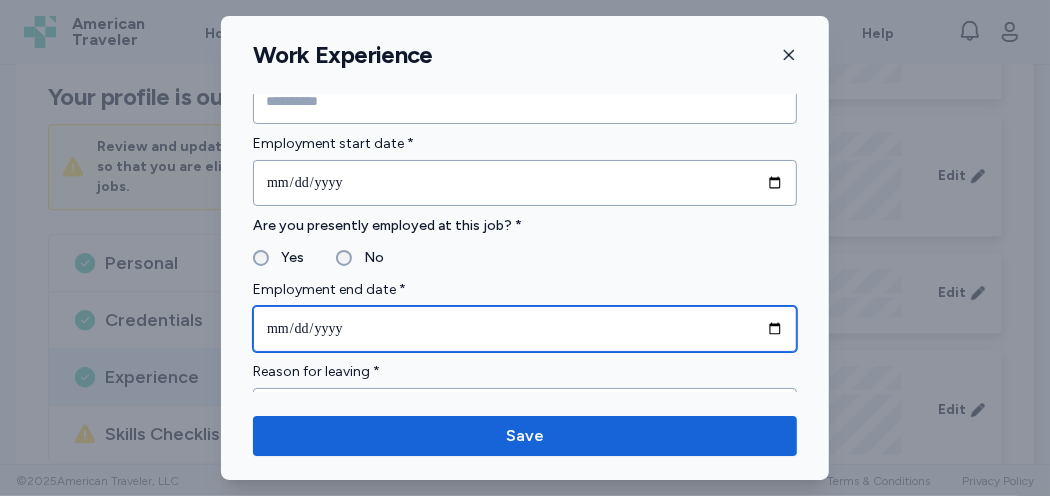 click at bounding box center [525, 329] 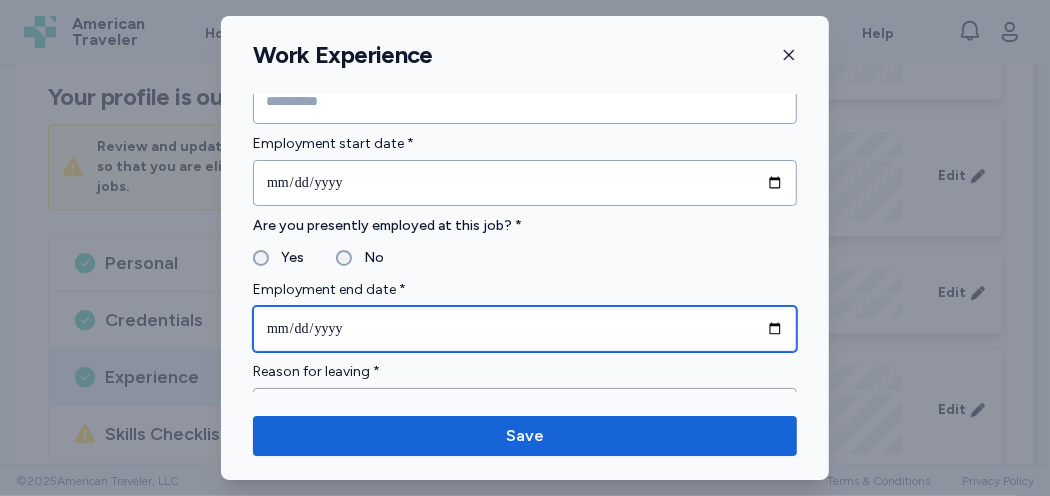 type on "**********" 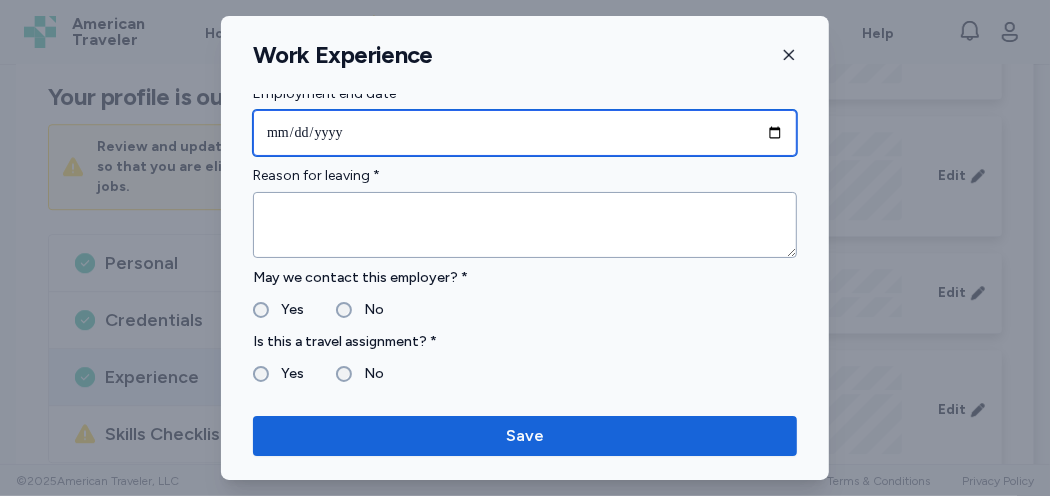 scroll, scrollTop: 900, scrollLeft: 0, axis: vertical 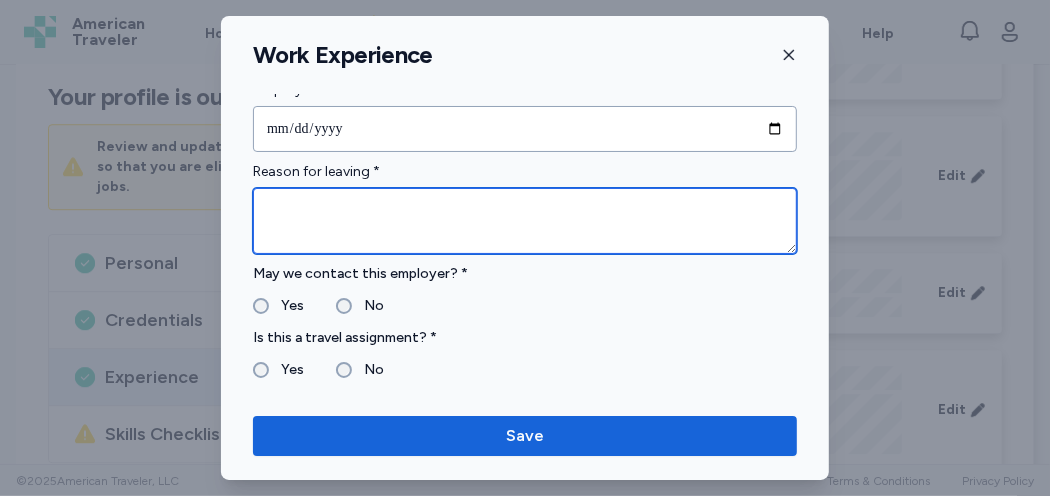 click at bounding box center [525, 221] 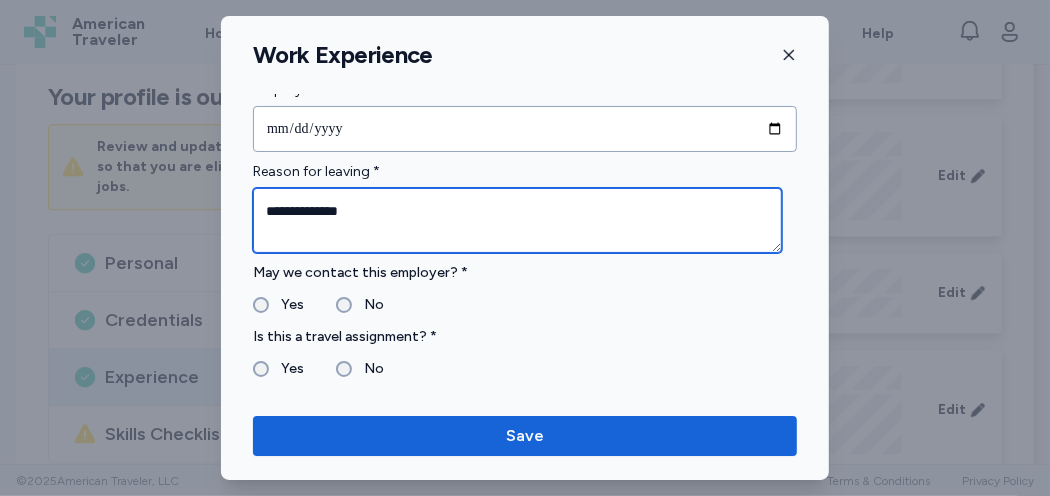 type on "**********" 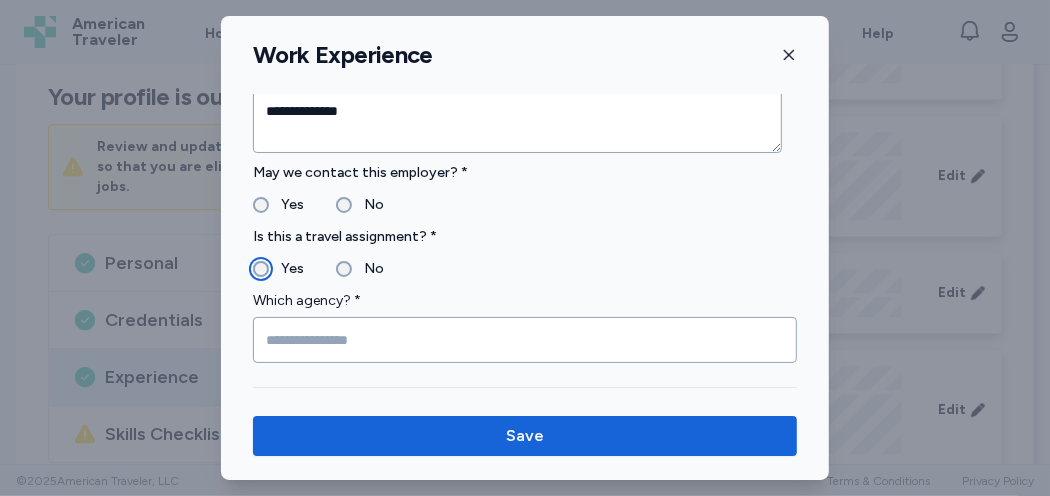 scroll, scrollTop: 1100, scrollLeft: 0, axis: vertical 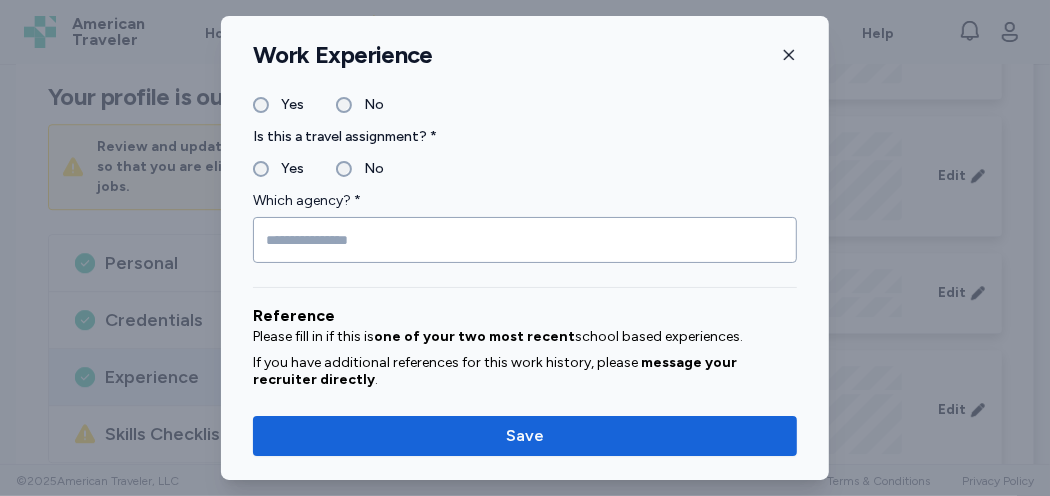 click on "No" at bounding box center [360, 169] 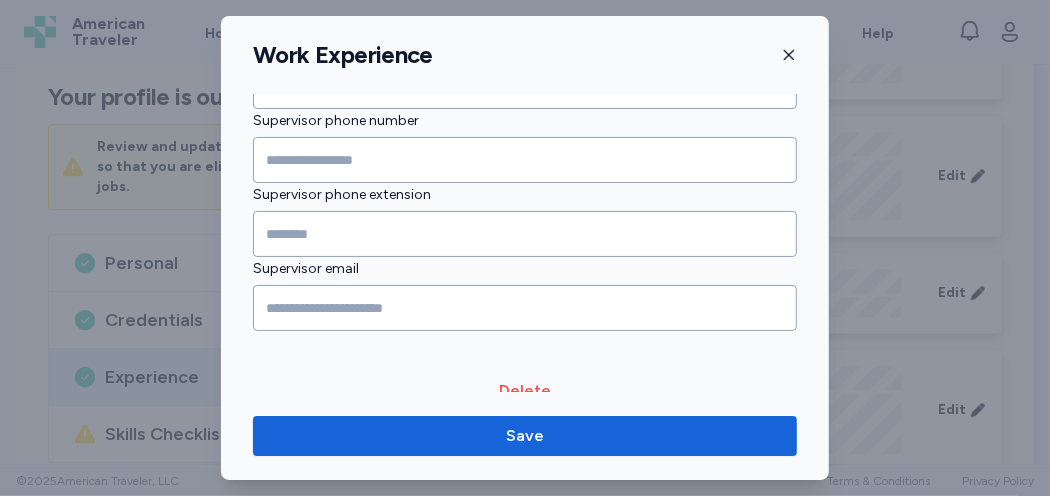 scroll, scrollTop: 1456, scrollLeft: 0, axis: vertical 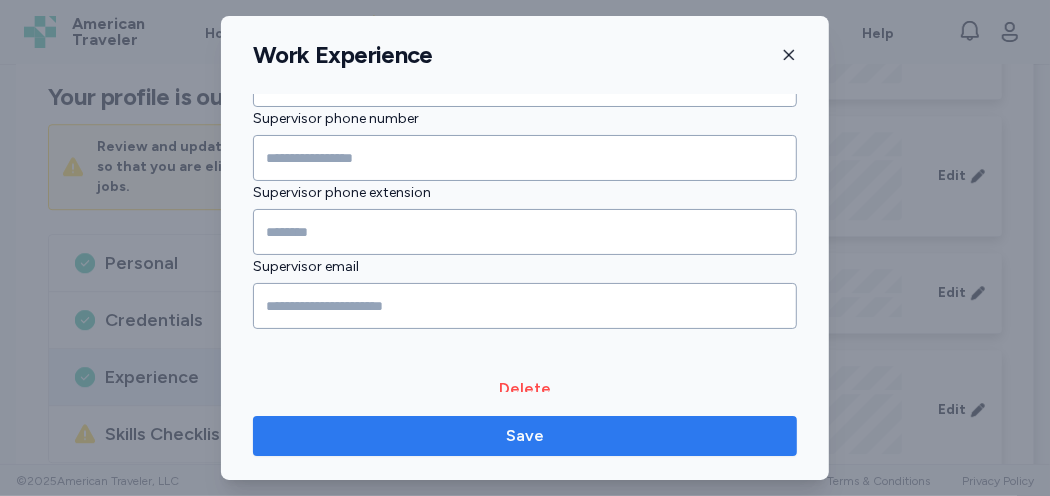 click on "Save" at bounding box center (525, 436) 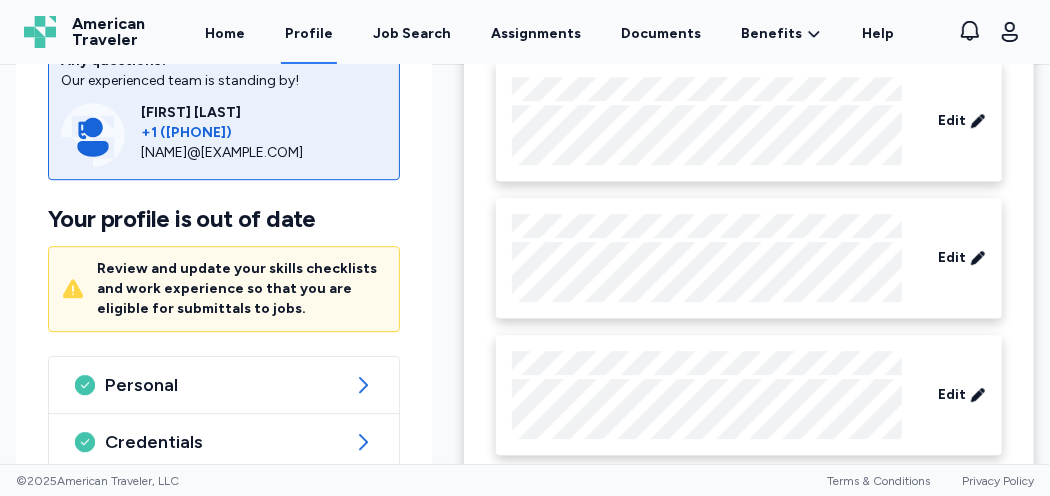 scroll, scrollTop: 2881, scrollLeft: 0, axis: vertical 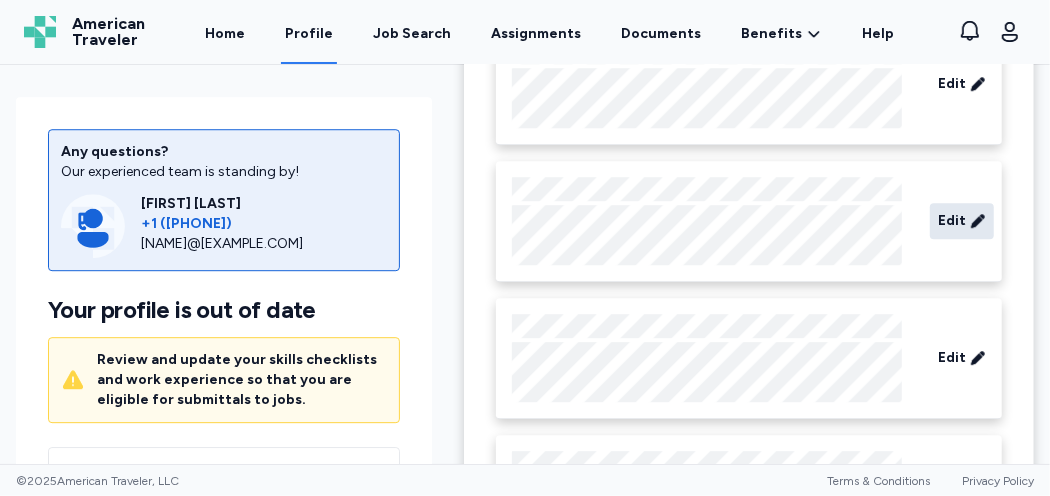 click on "Edit" at bounding box center [952, 221] 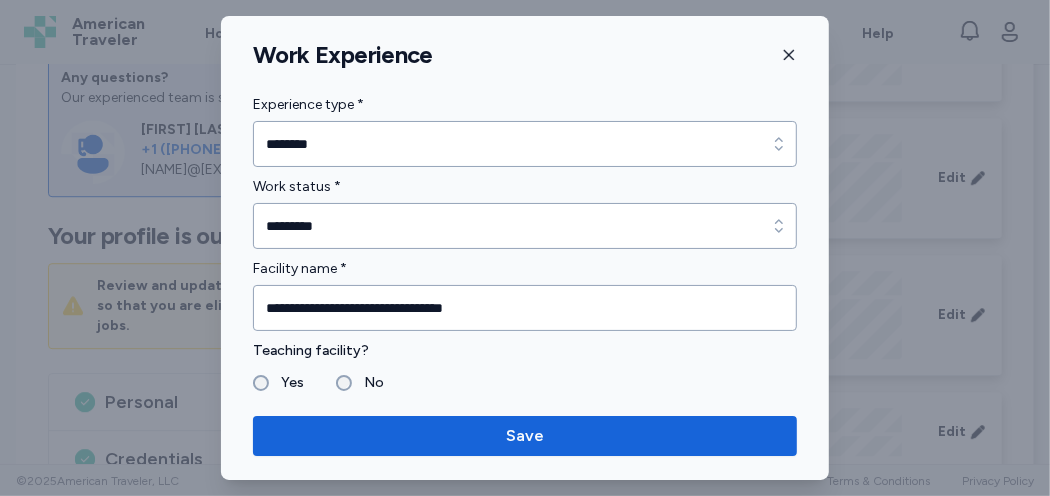 scroll, scrollTop: 0, scrollLeft: 0, axis: both 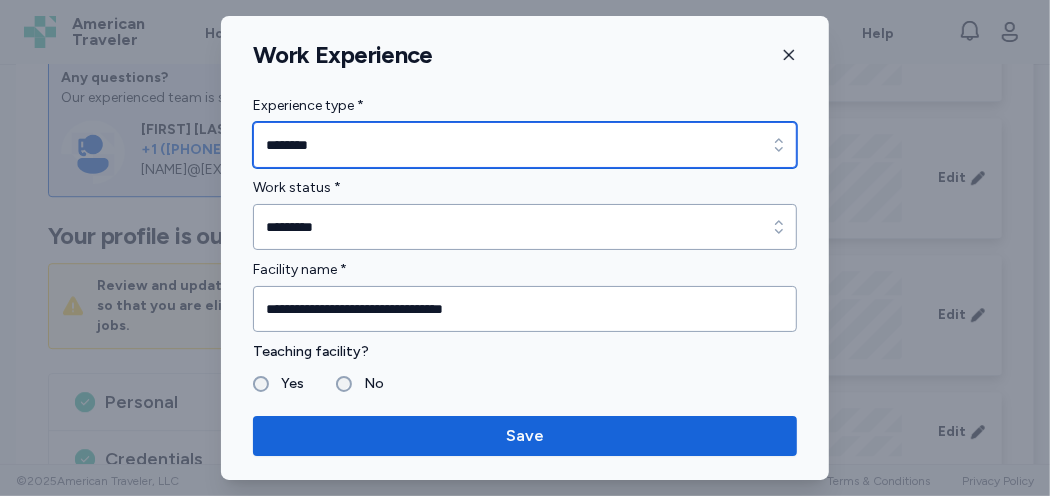 click on "********" at bounding box center [525, 145] 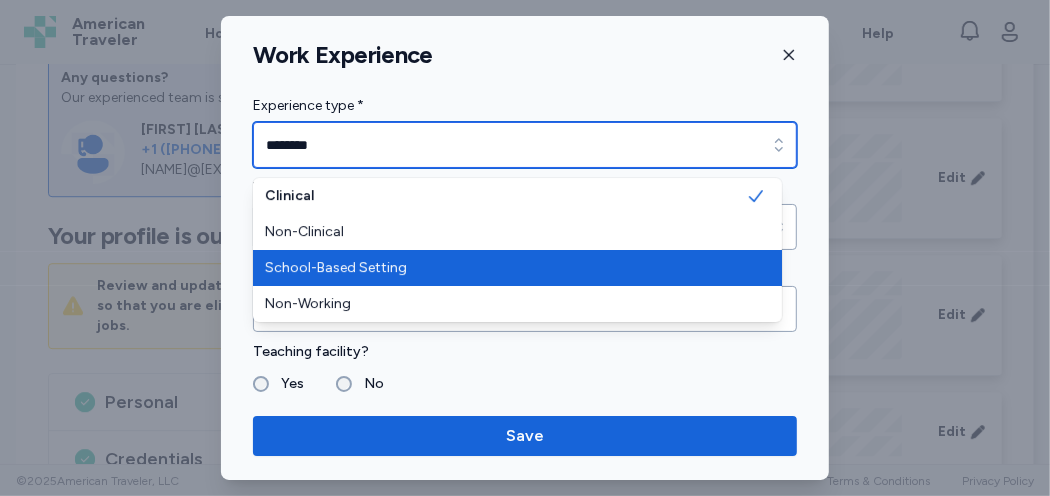 type on "**********" 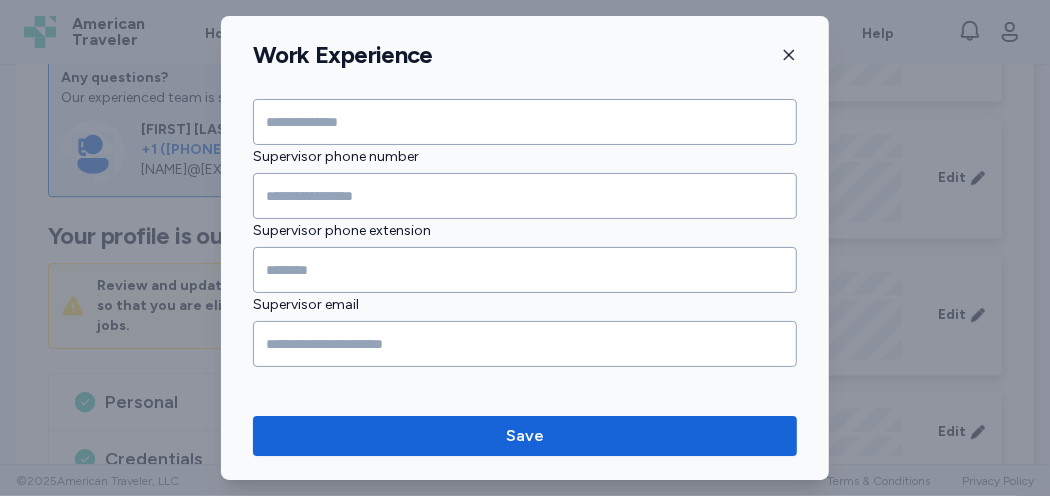 scroll, scrollTop: 1456, scrollLeft: 0, axis: vertical 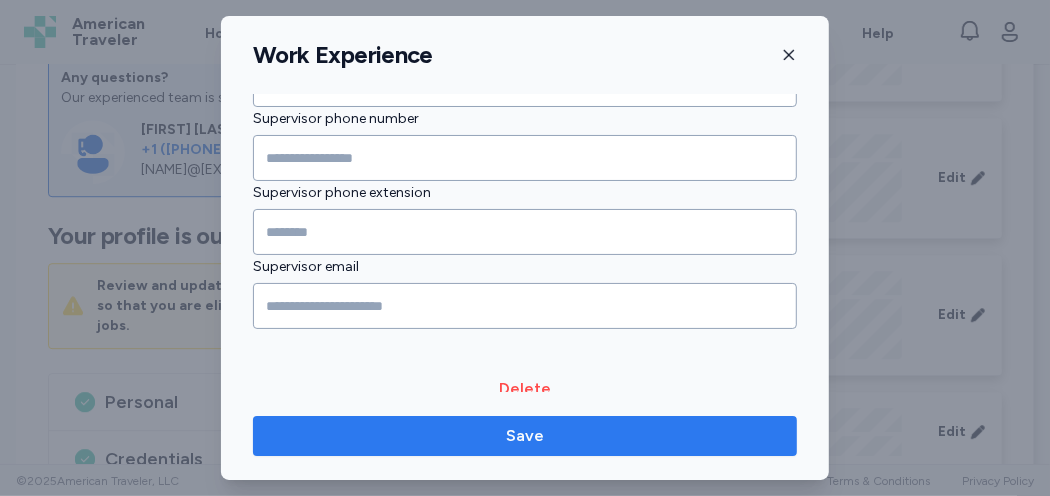 click on "Save" at bounding box center (525, 436) 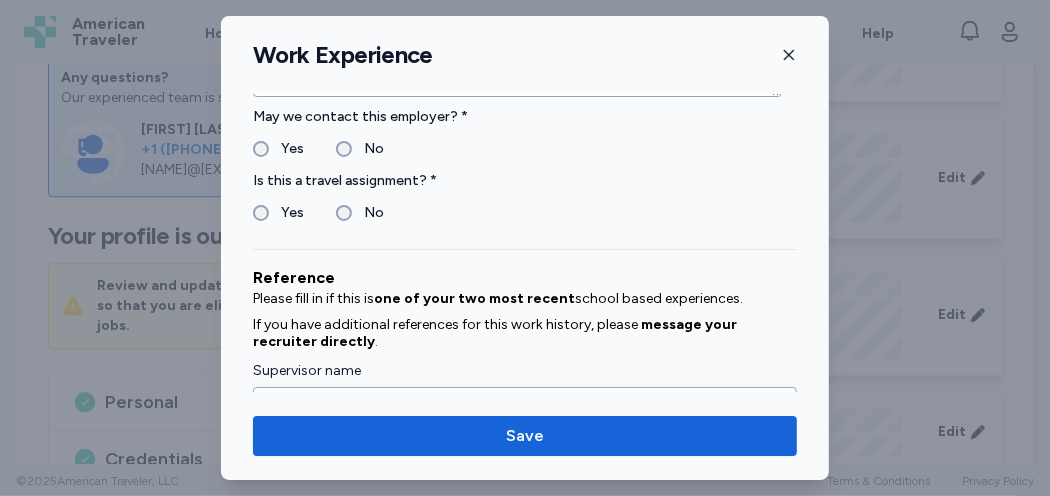 scroll, scrollTop: 956, scrollLeft: 0, axis: vertical 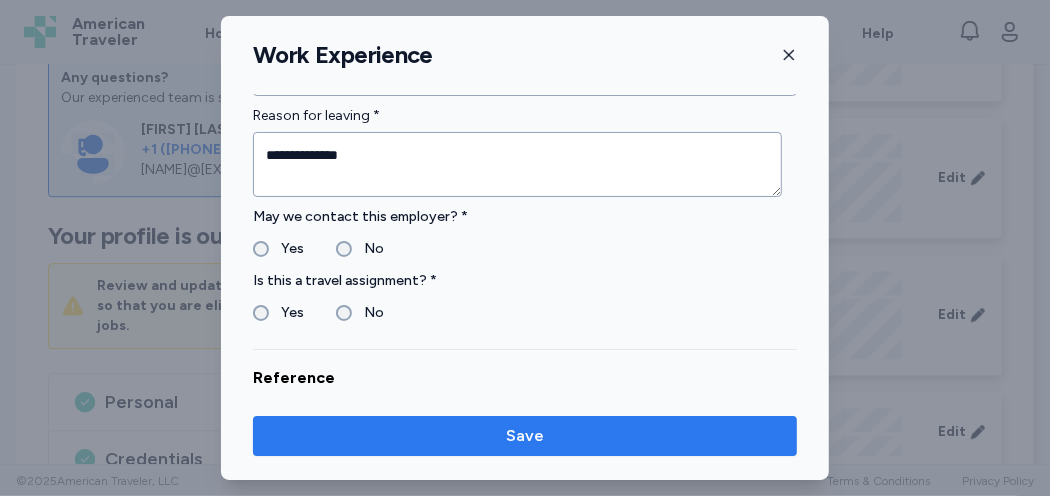 click on "Save" at bounding box center (525, 436) 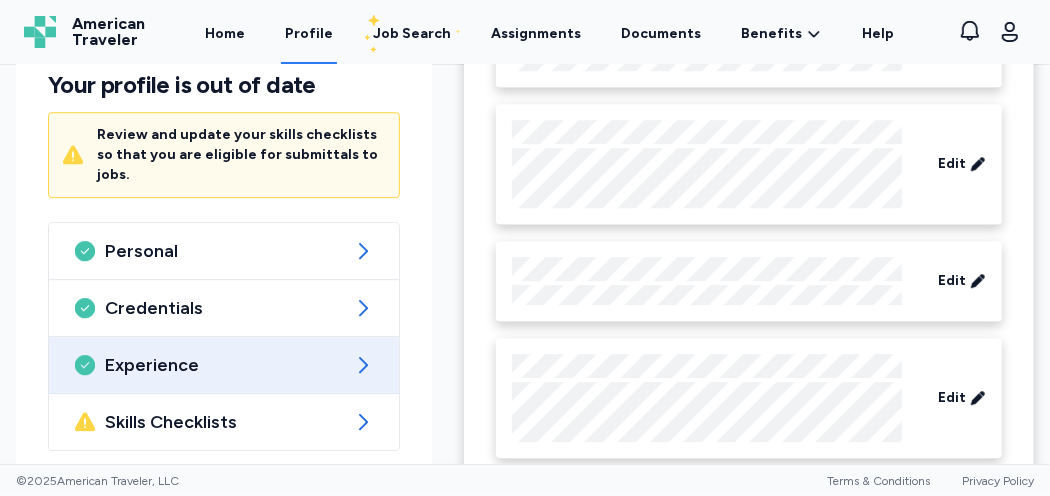 scroll, scrollTop: 3044, scrollLeft: 0, axis: vertical 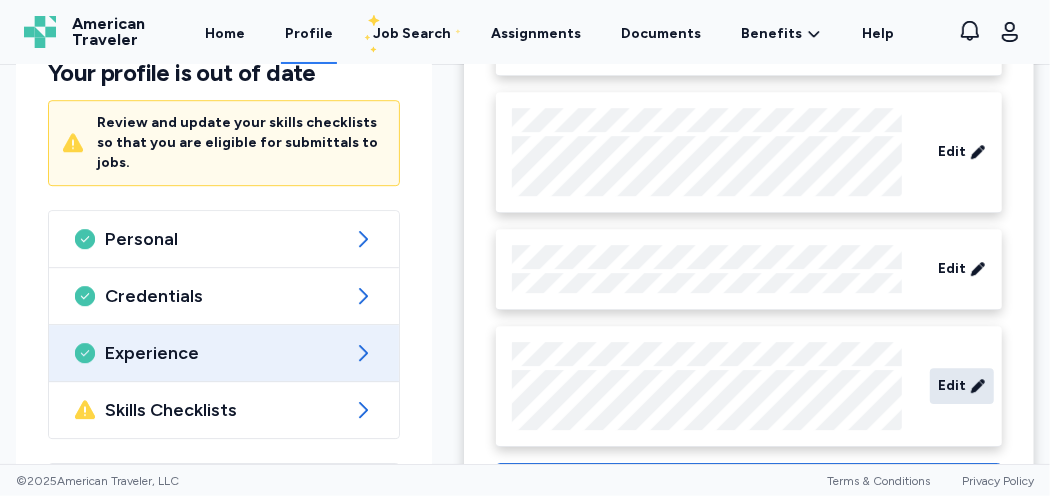 click on "Edit" at bounding box center (952, 386) 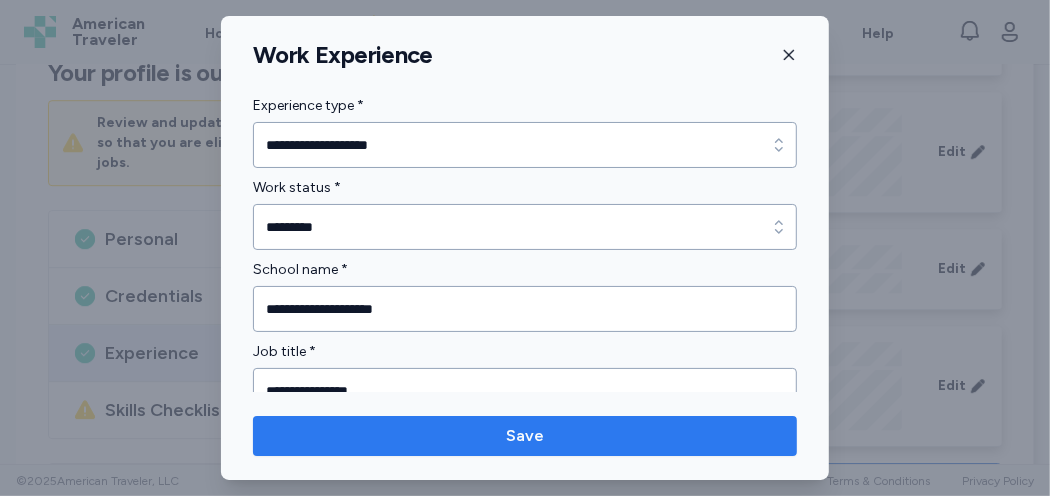 click on "Save" at bounding box center [525, 436] 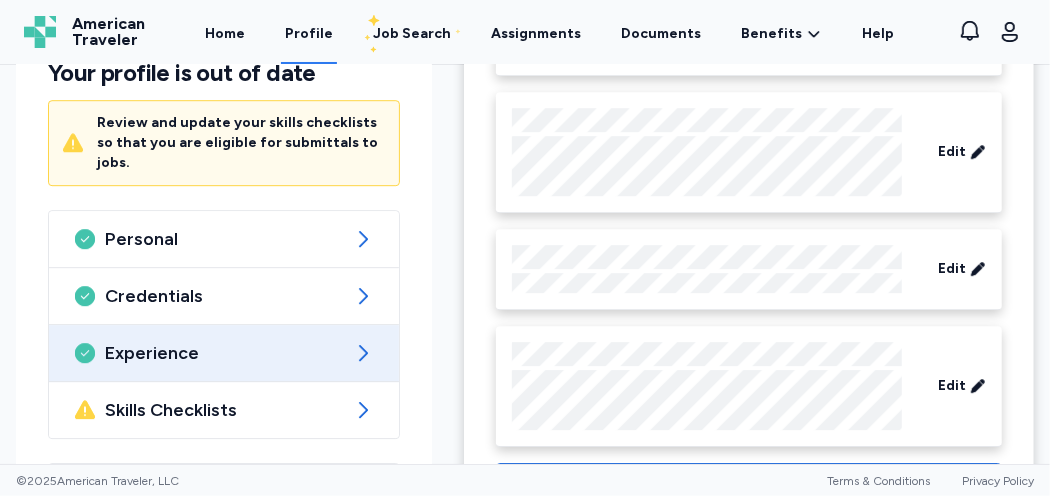 click on "Edit" at bounding box center [952, 269] 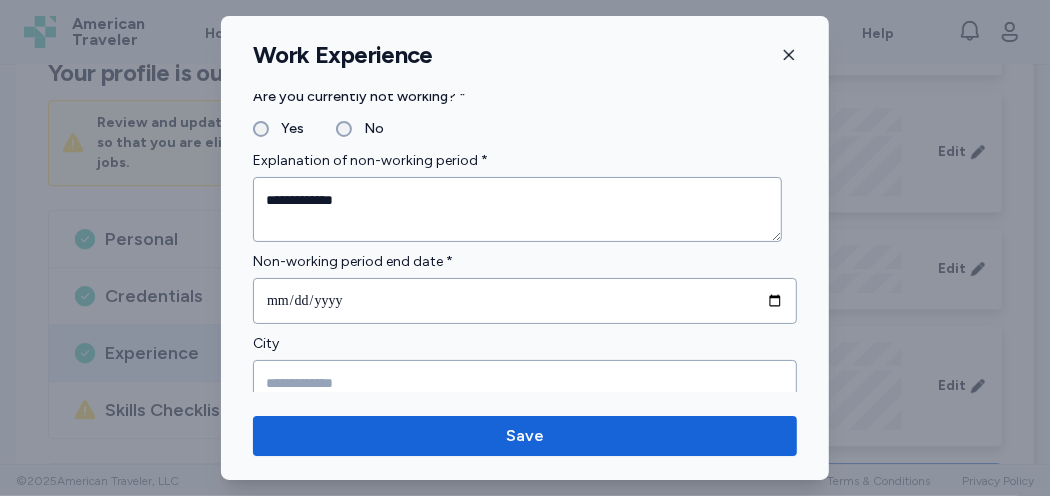 scroll, scrollTop: 200, scrollLeft: 0, axis: vertical 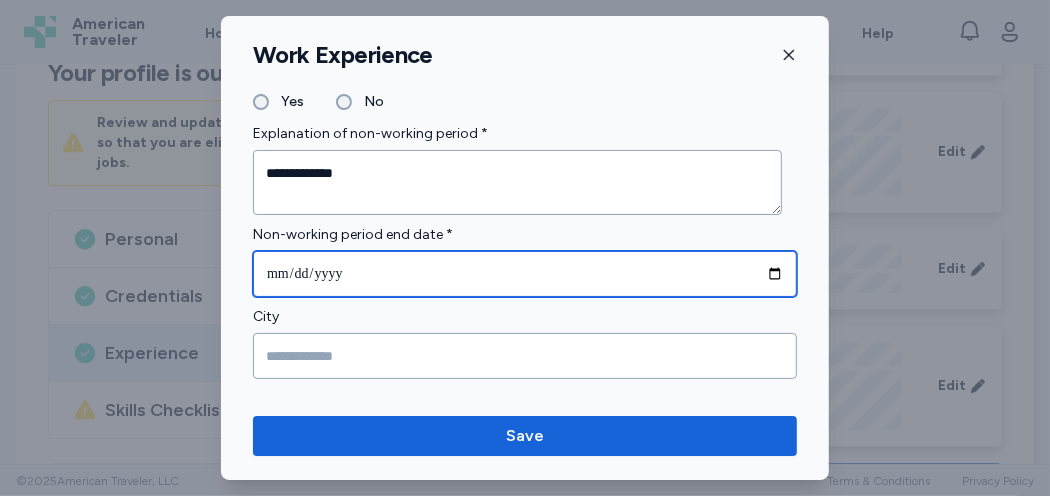 click on "**********" at bounding box center (525, 274) 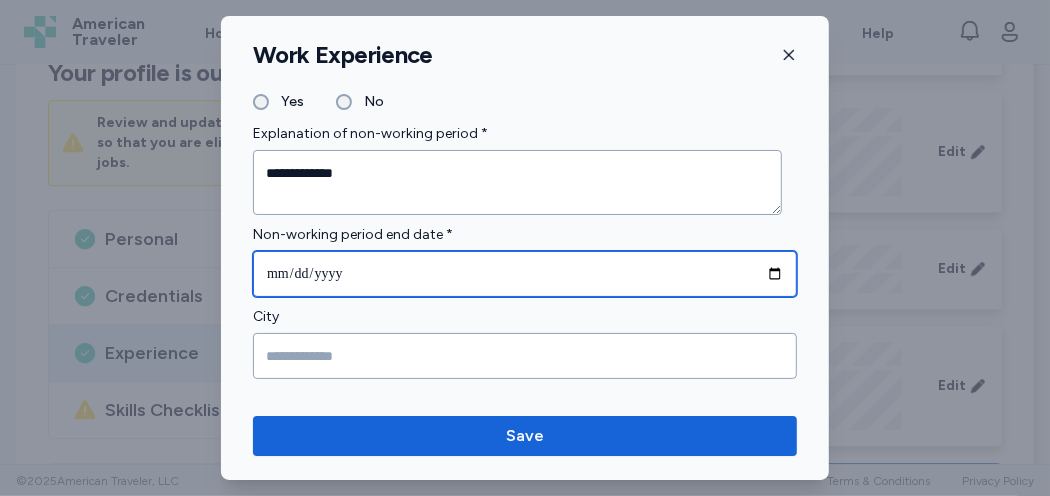 type on "**********" 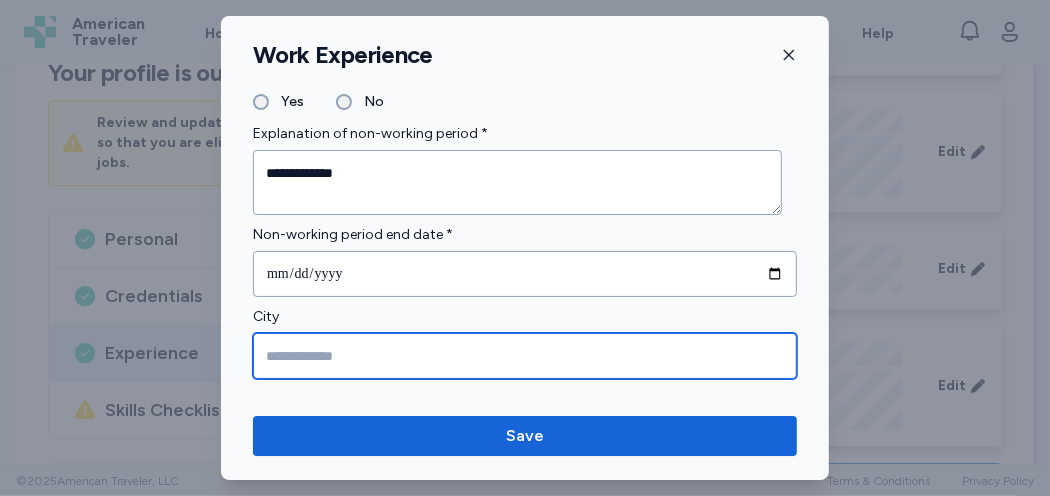 click at bounding box center (525, 356) 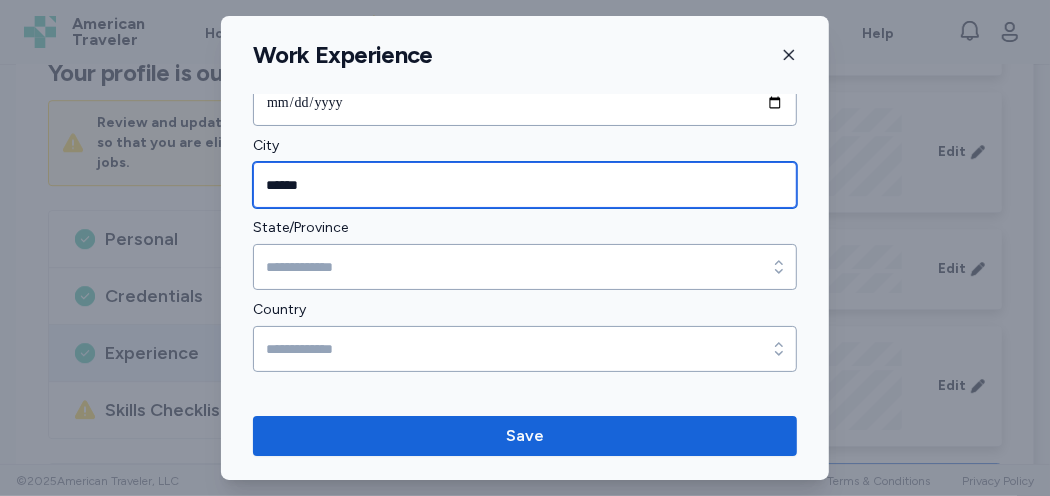 scroll, scrollTop: 391, scrollLeft: 0, axis: vertical 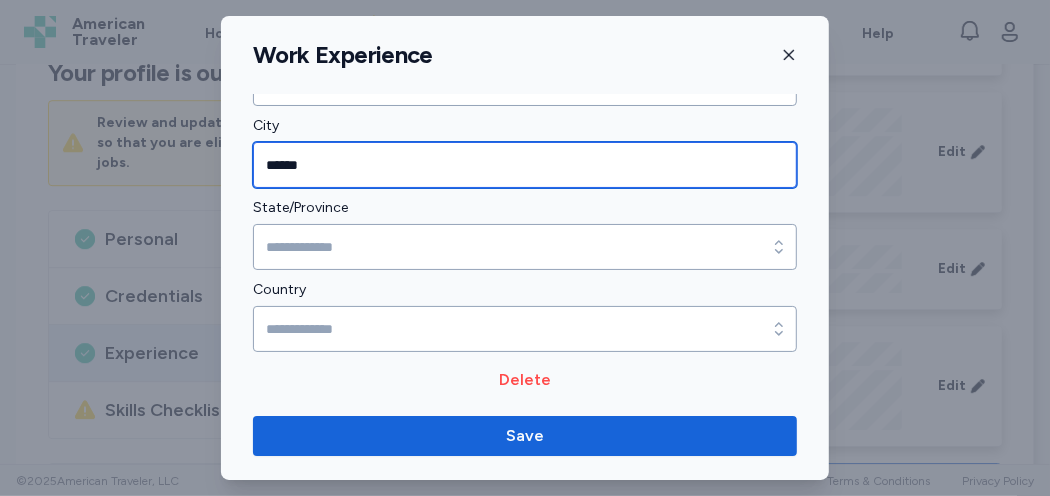 type on "******" 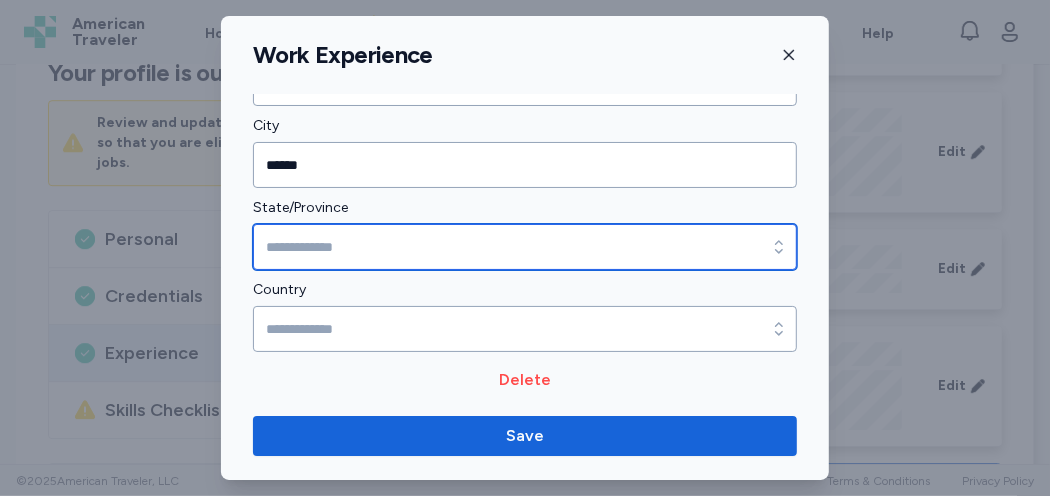 click on "State/Province" at bounding box center (525, 247) 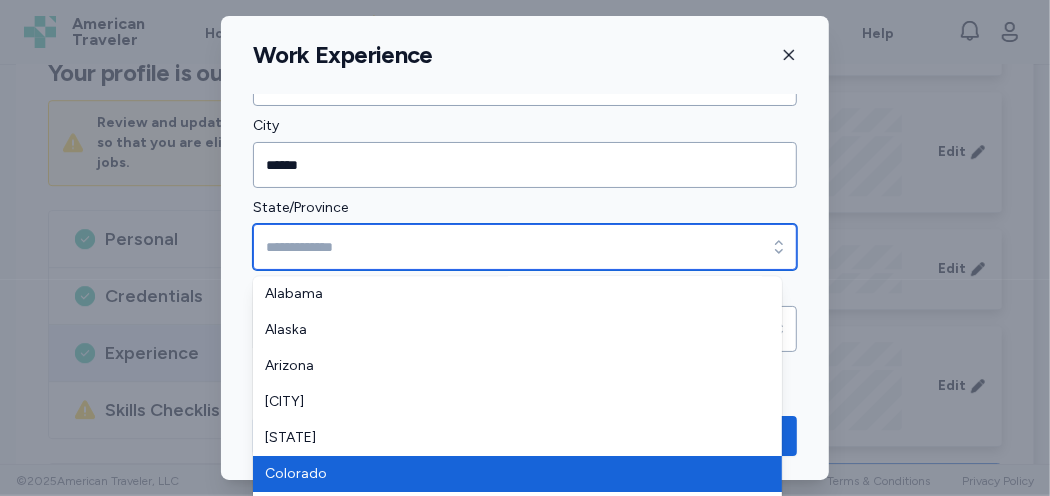 type on "********" 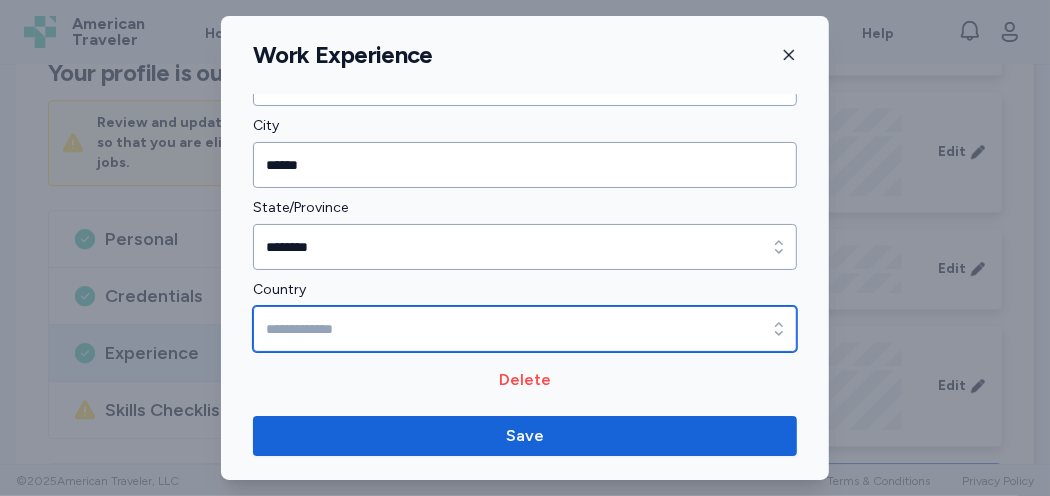 click on "Country" at bounding box center (525, 329) 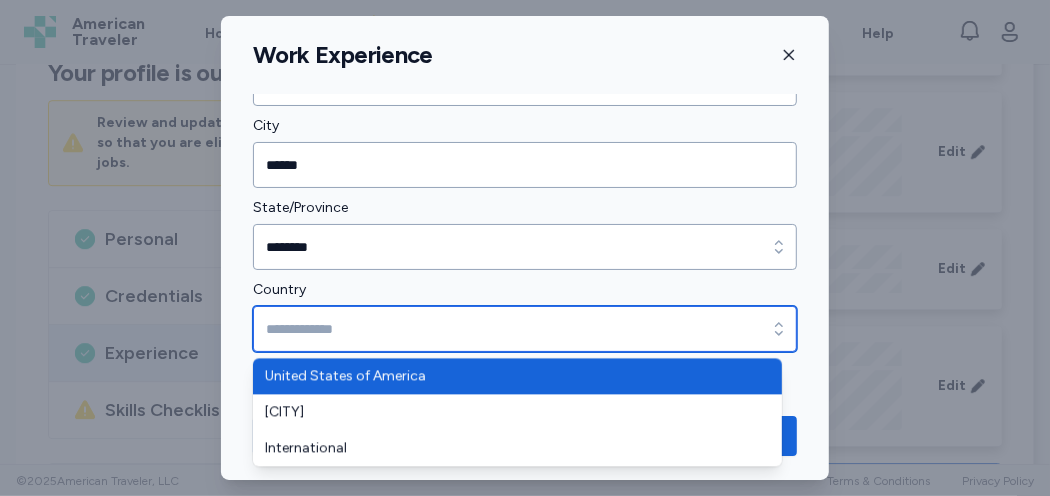 type on "**********" 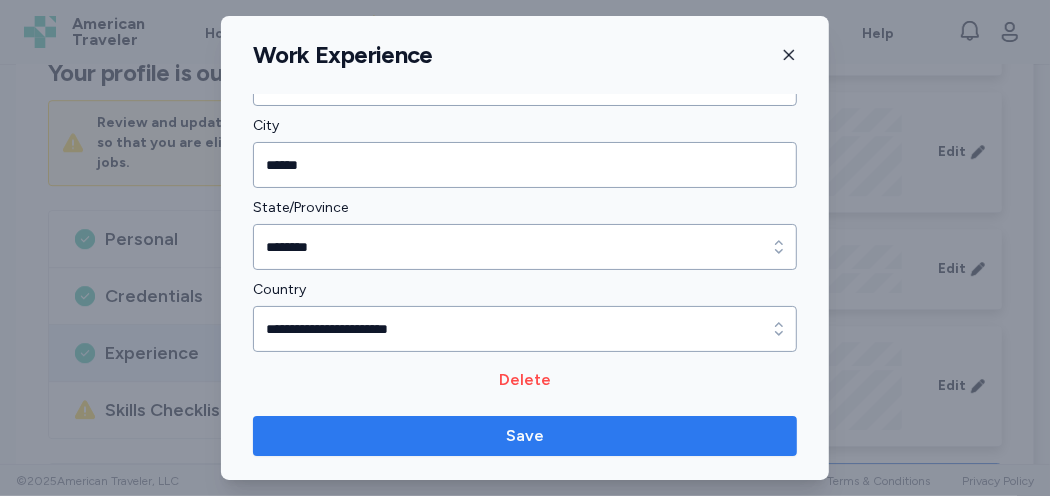 click on "Save" at bounding box center [525, 436] 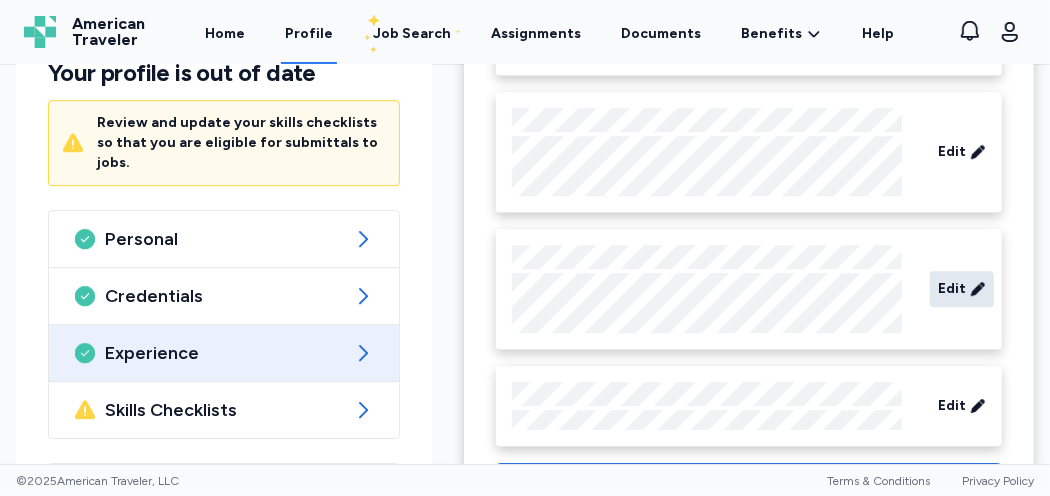 click on "Edit" at bounding box center (952, 289) 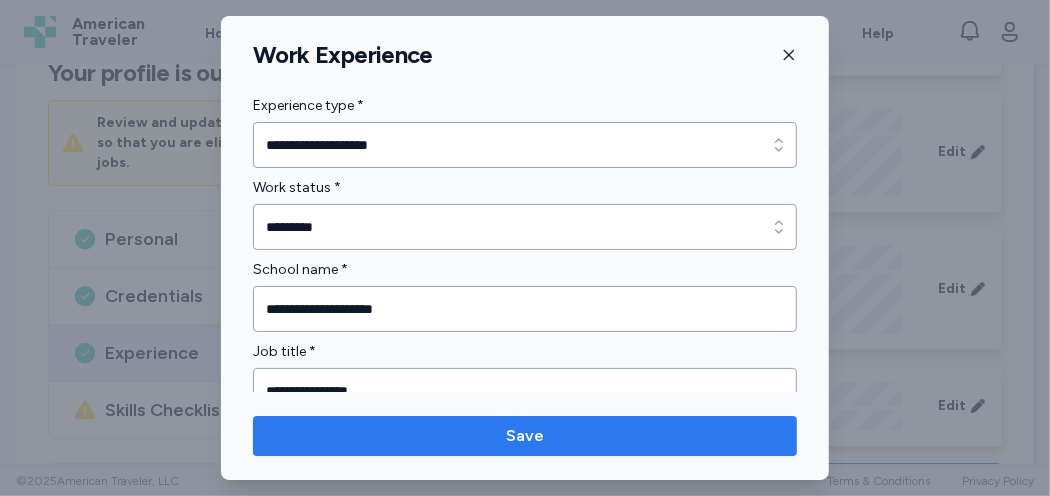 click on "Save" at bounding box center [525, 436] 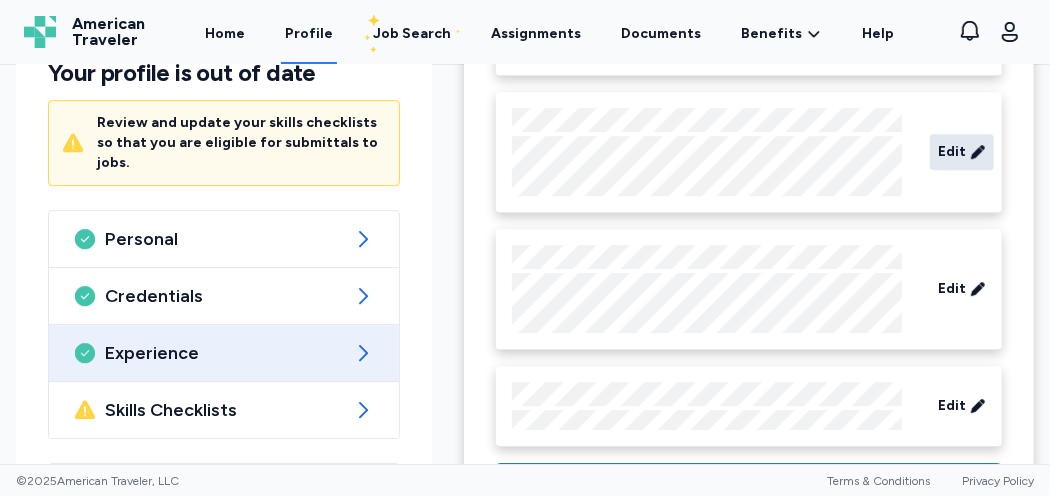 click on "Edit" at bounding box center [952, 152] 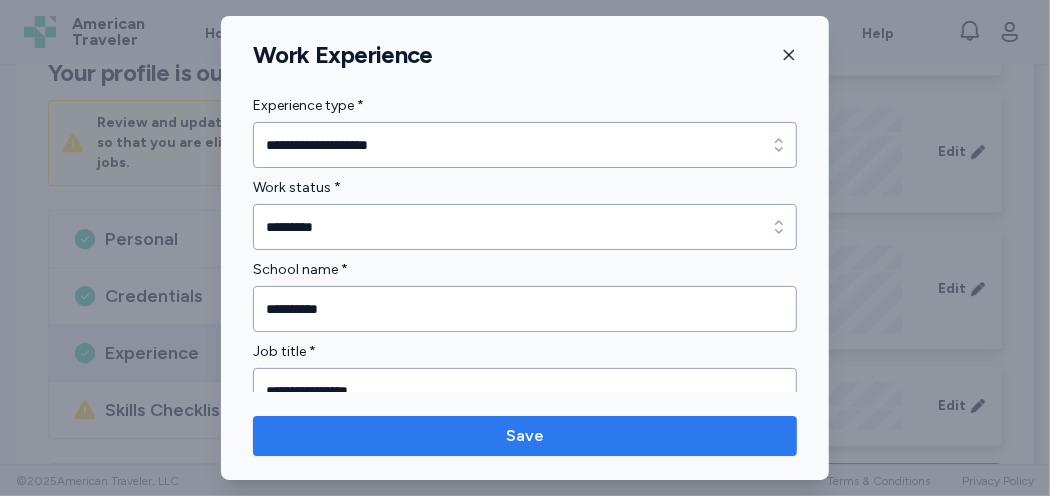 click on "Save" at bounding box center [525, 436] 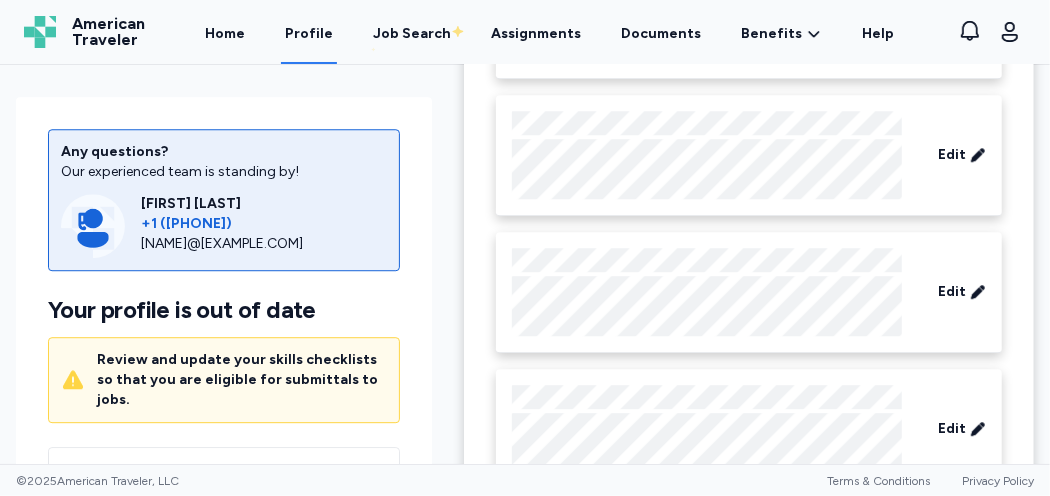 scroll, scrollTop: 2744, scrollLeft: 0, axis: vertical 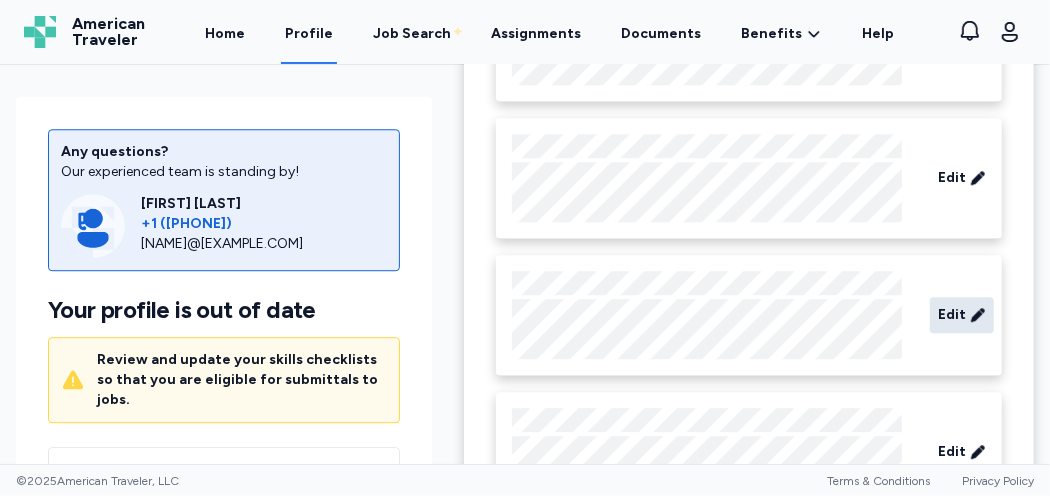 click on "Edit" at bounding box center (952, 315) 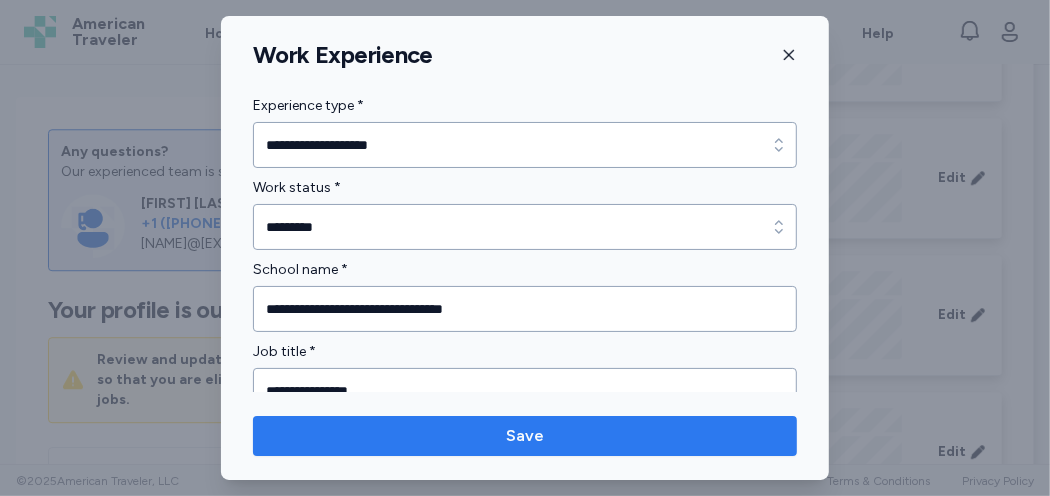 click on "Save" at bounding box center [525, 436] 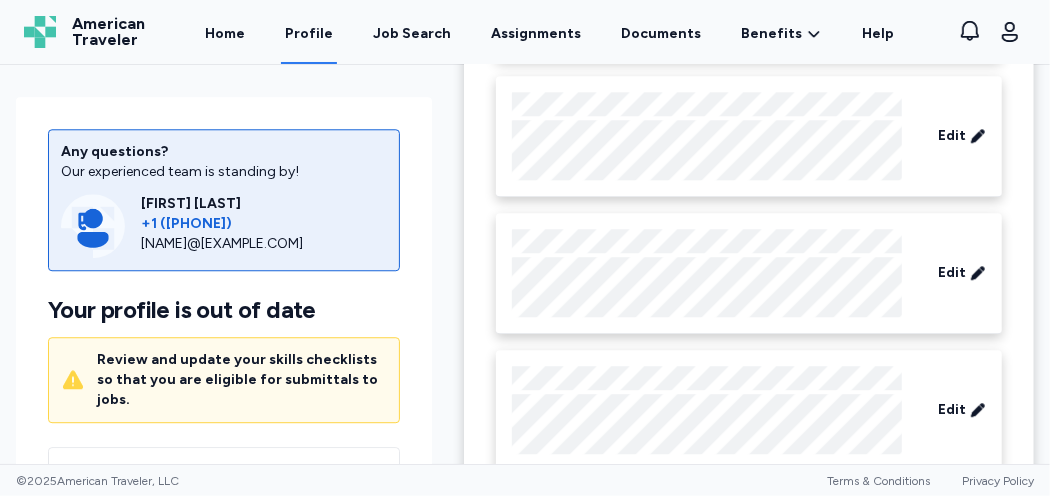 scroll, scrollTop: 2544, scrollLeft: 0, axis: vertical 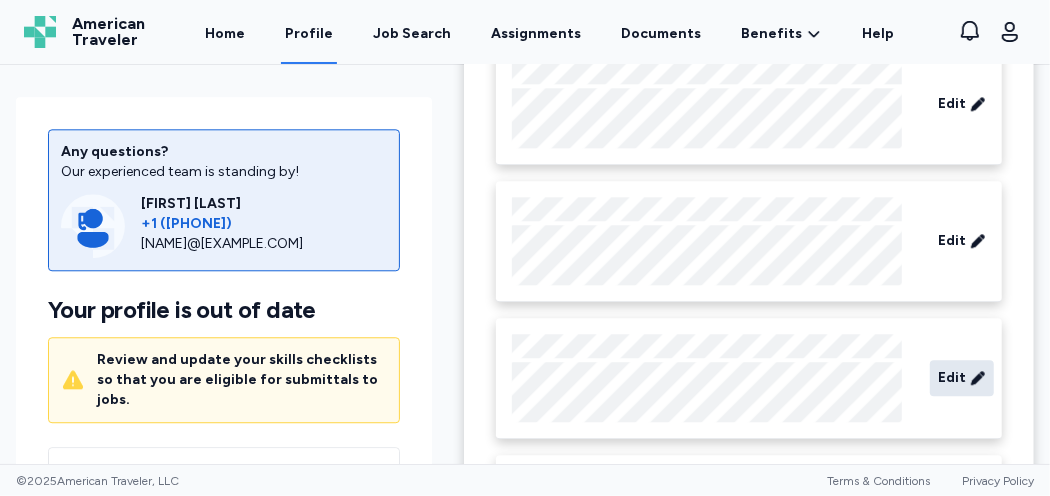 click on "Edit" at bounding box center [952, 378] 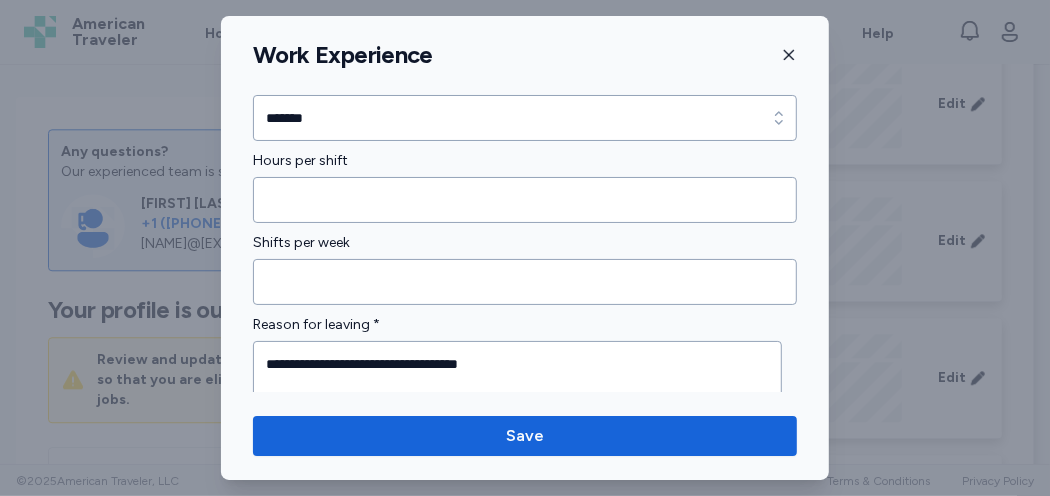 scroll, scrollTop: 1700, scrollLeft: 0, axis: vertical 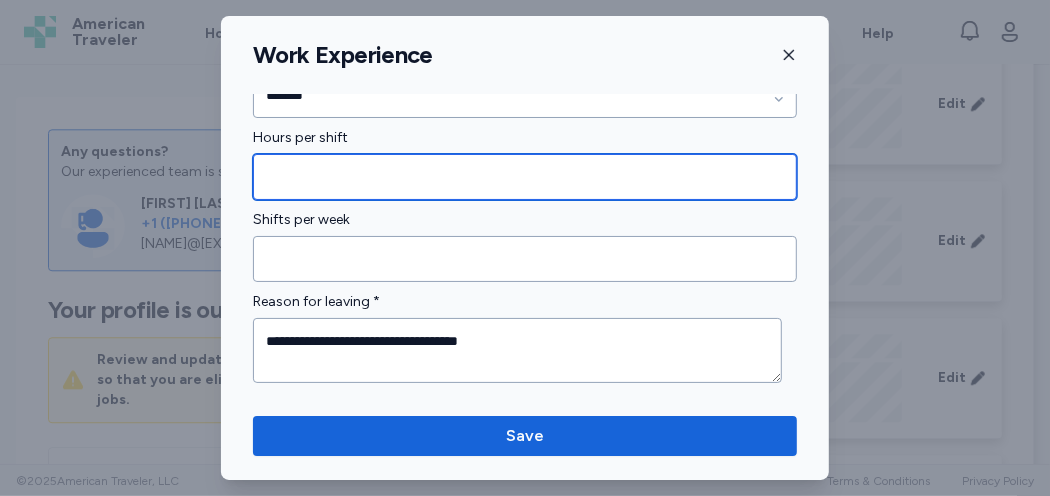 click at bounding box center [525, 177] 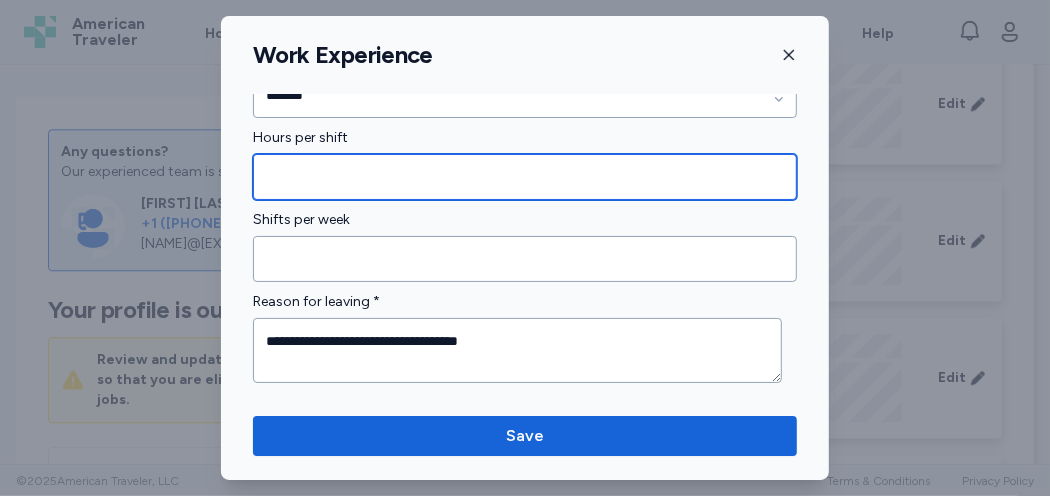 type on "**" 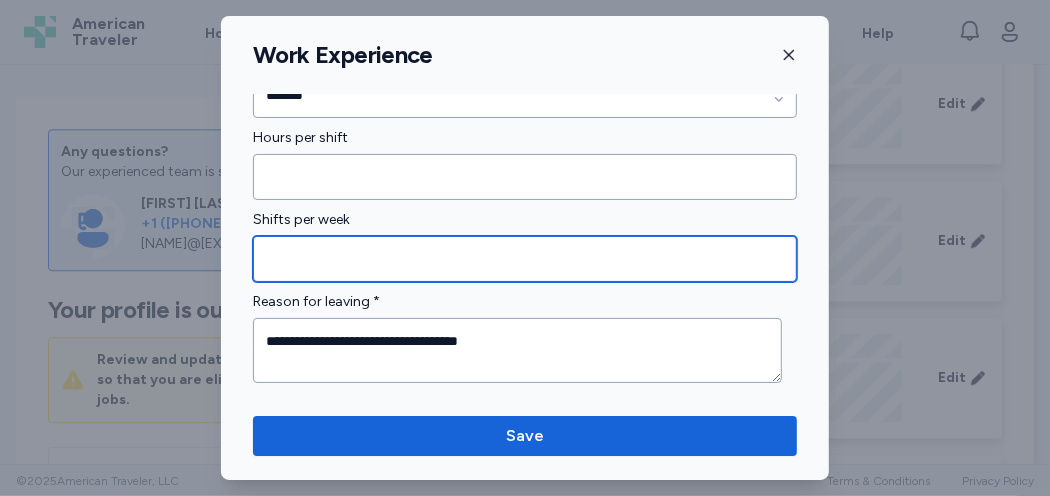 click at bounding box center [525, 259] 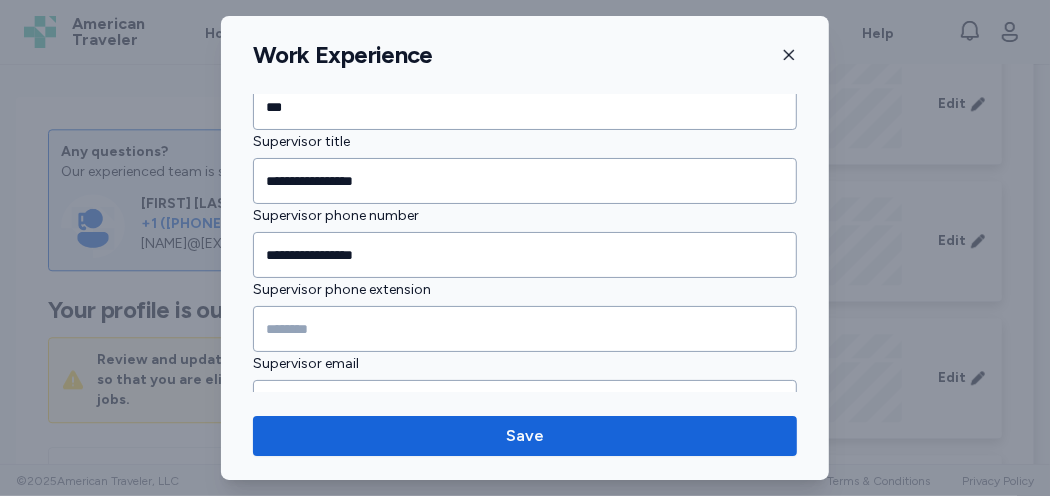 scroll, scrollTop: 2382, scrollLeft: 0, axis: vertical 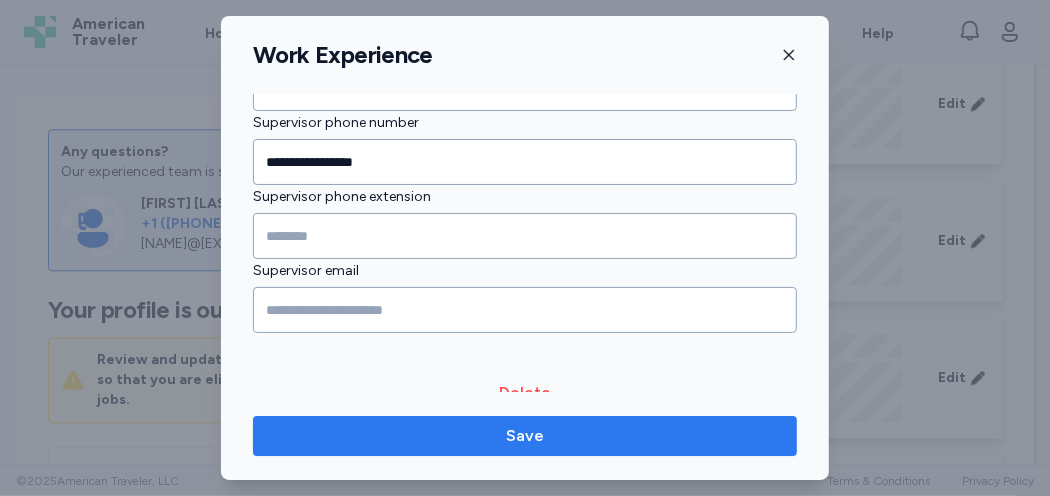 type on "*" 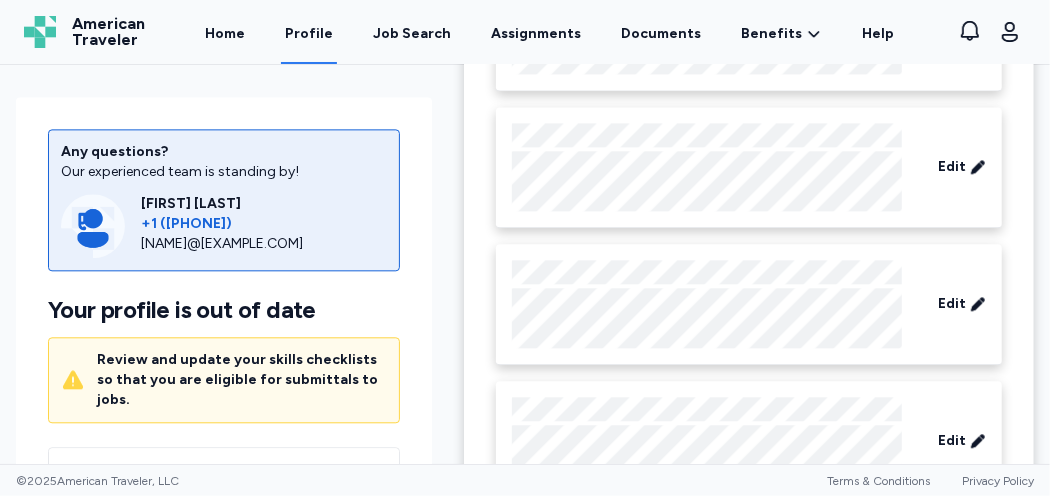 scroll, scrollTop: 2244, scrollLeft: 0, axis: vertical 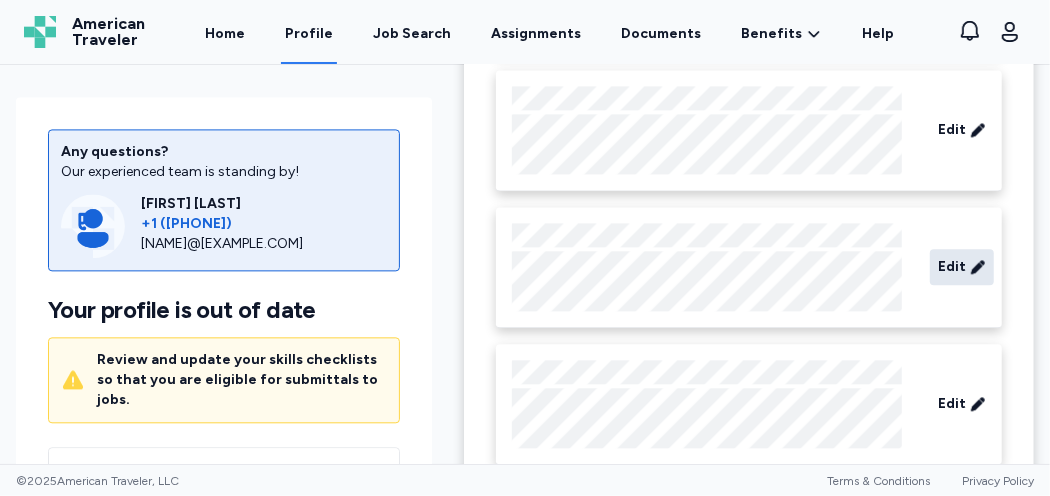 click on "Edit" at bounding box center [952, 267] 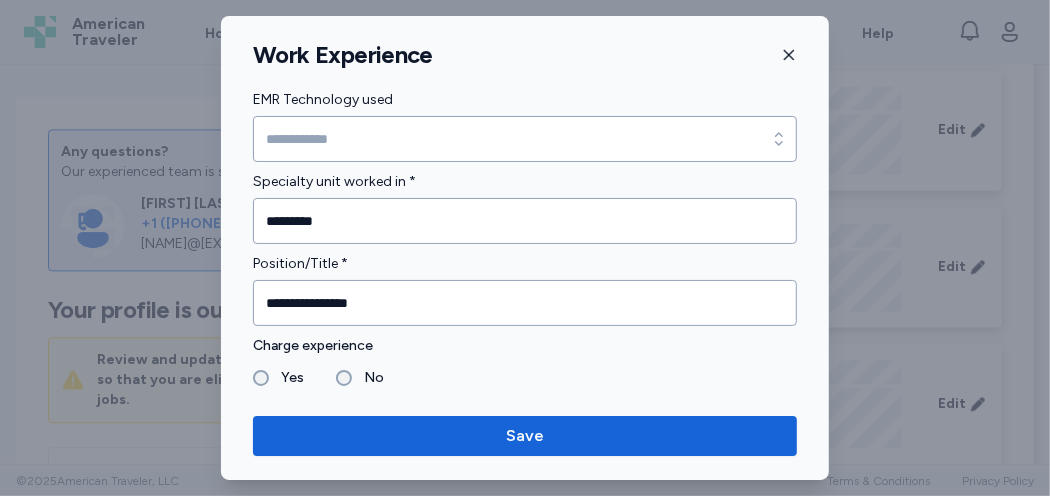scroll, scrollTop: 1200, scrollLeft: 0, axis: vertical 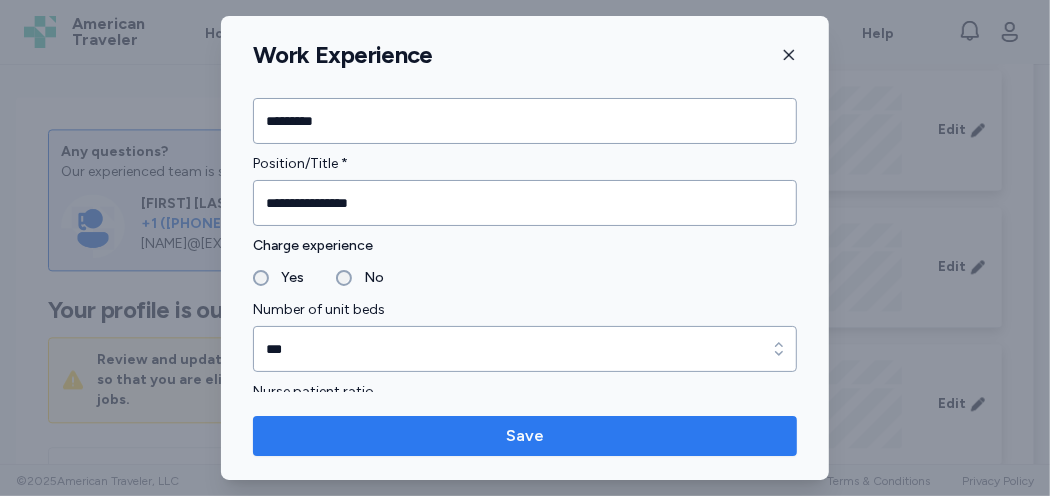 click on "Save" at bounding box center [525, 436] 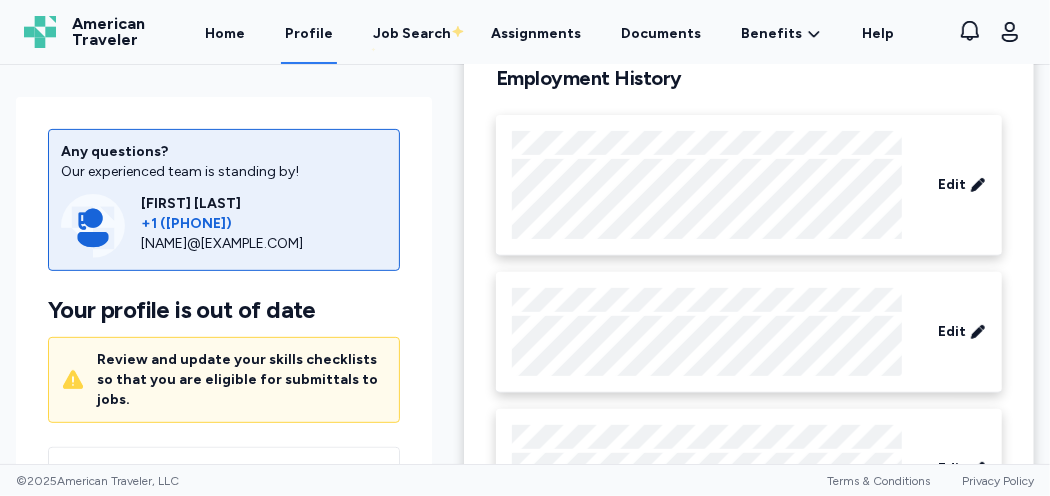 scroll, scrollTop: 344, scrollLeft: 0, axis: vertical 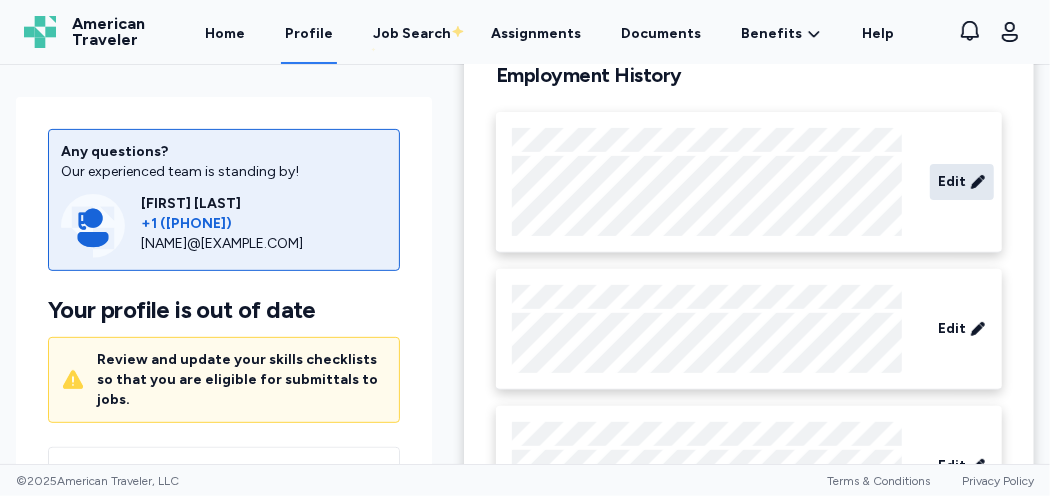 click on "Edit" at bounding box center (962, 182) 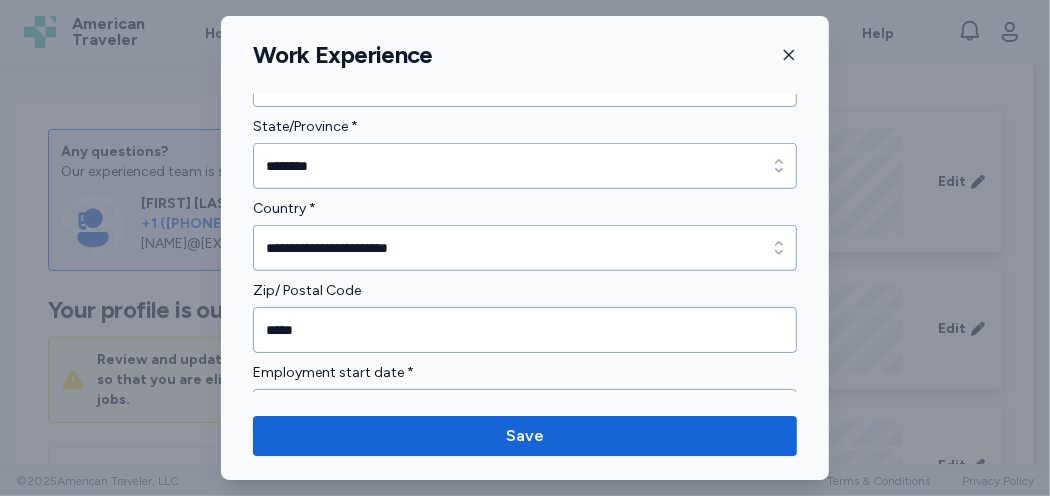 scroll, scrollTop: 881, scrollLeft: 0, axis: vertical 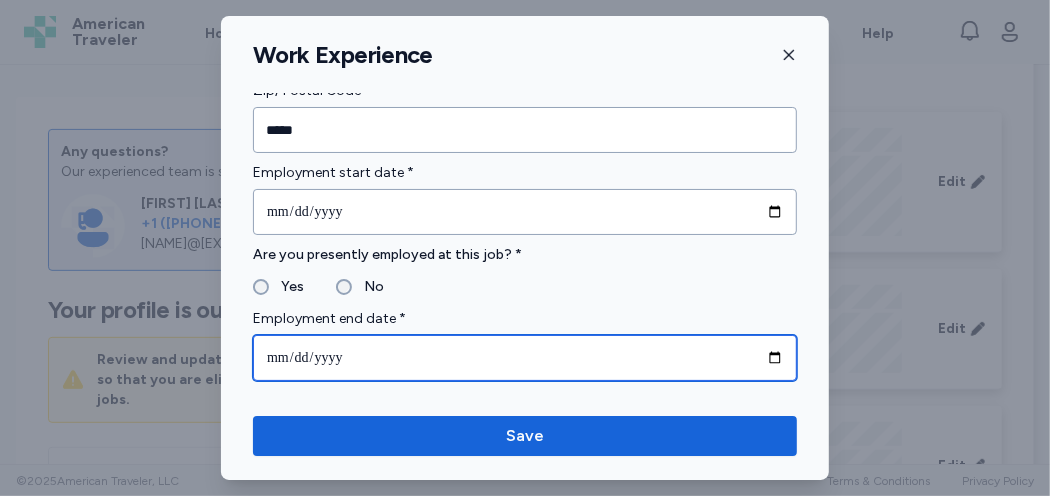 click at bounding box center (525, 358) 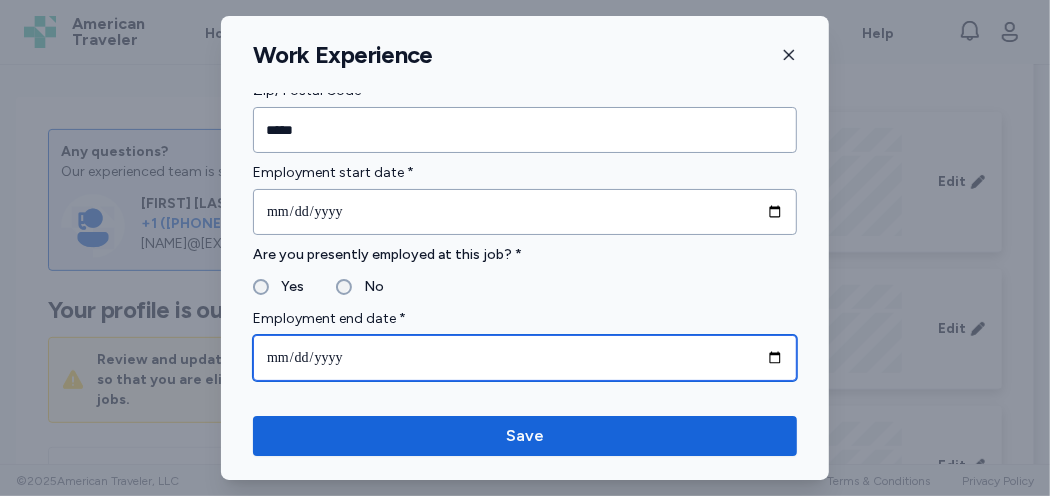 type on "**********" 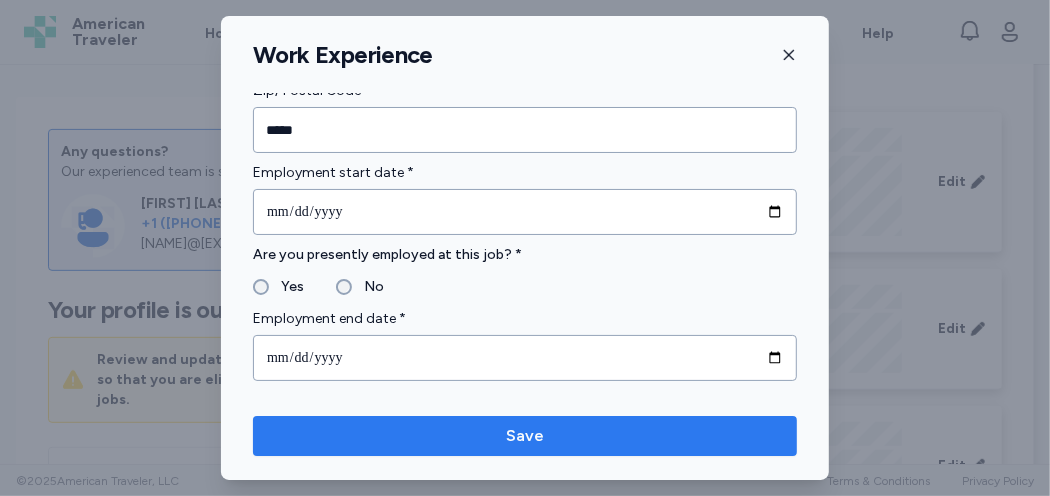 click on "Save" at bounding box center (525, 436) 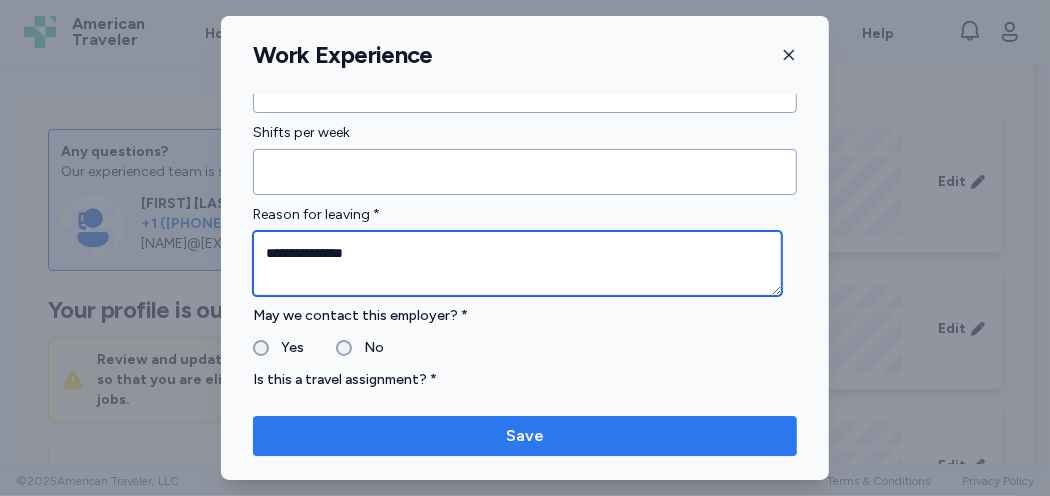 type on "**********" 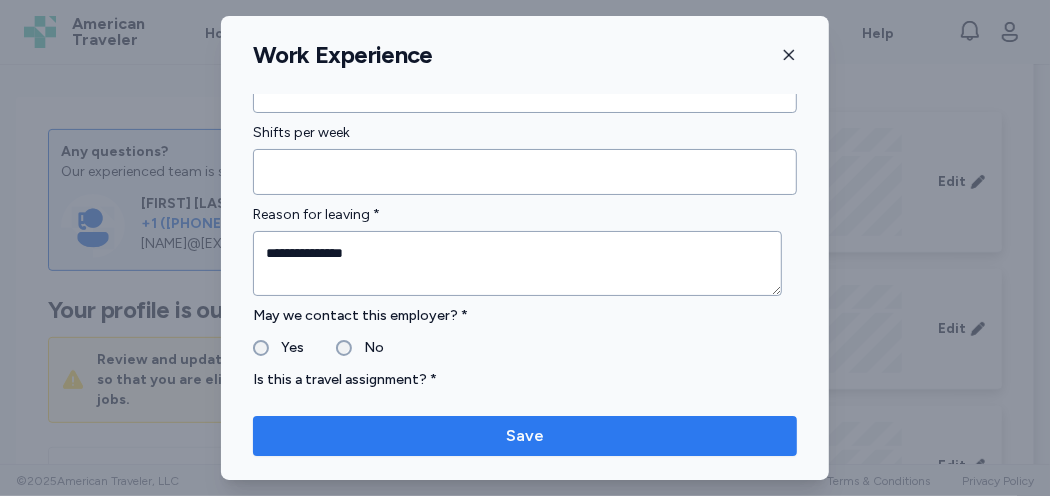 click on "Save" at bounding box center [525, 436] 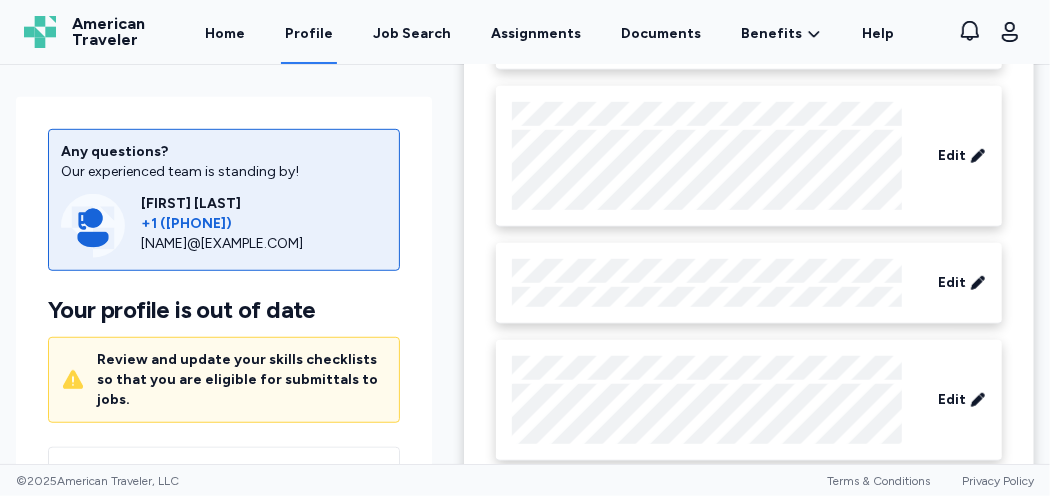 scroll, scrollTop: 544, scrollLeft: 0, axis: vertical 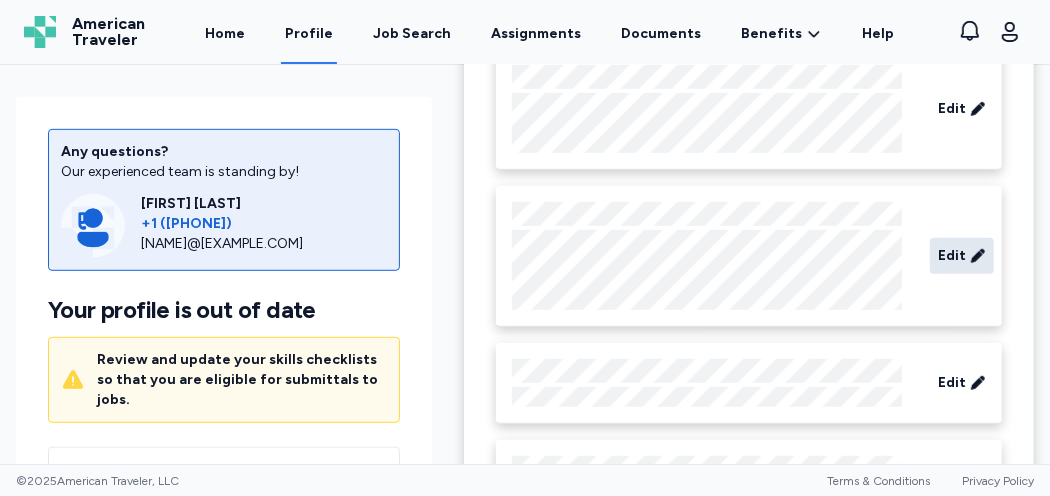 click on "Edit" at bounding box center (952, 256) 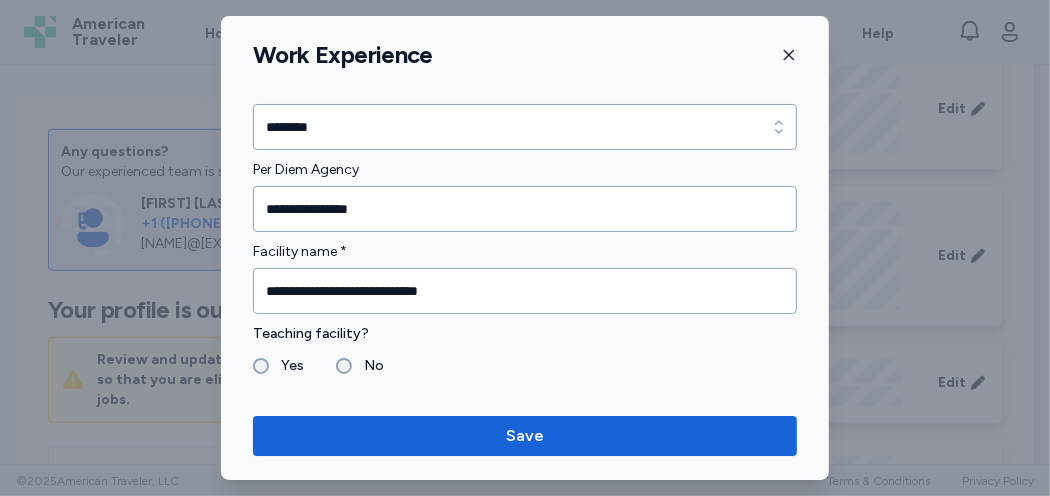 scroll, scrollTop: 0, scrollLeft: 0, axis: both 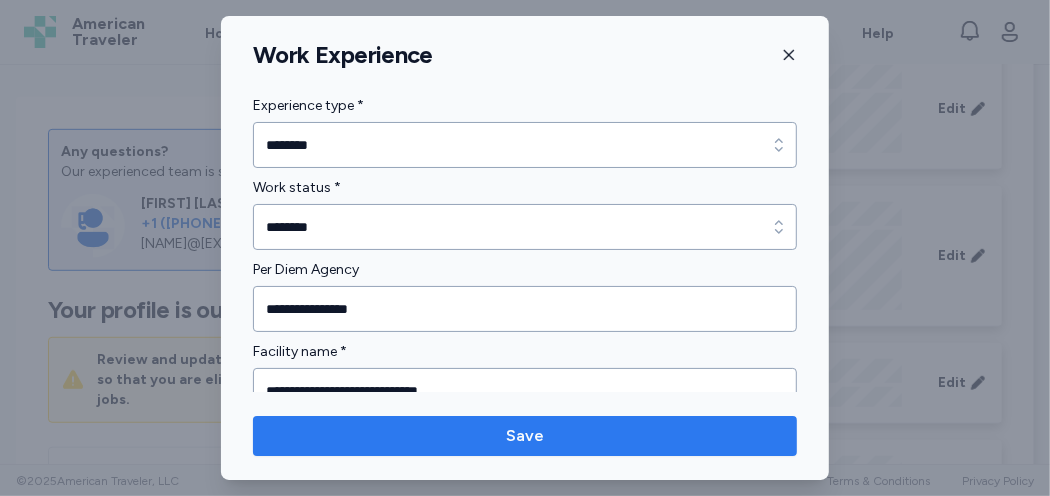 click on "Save" at bounding box center [525, 436] 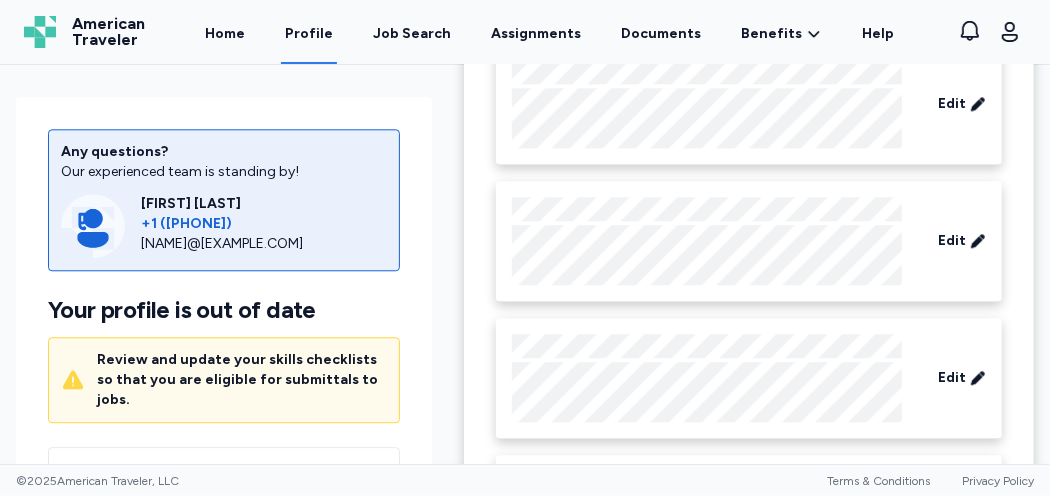 scroll, scrollTop: 3119, scrollLeft: 0, axis: vertical 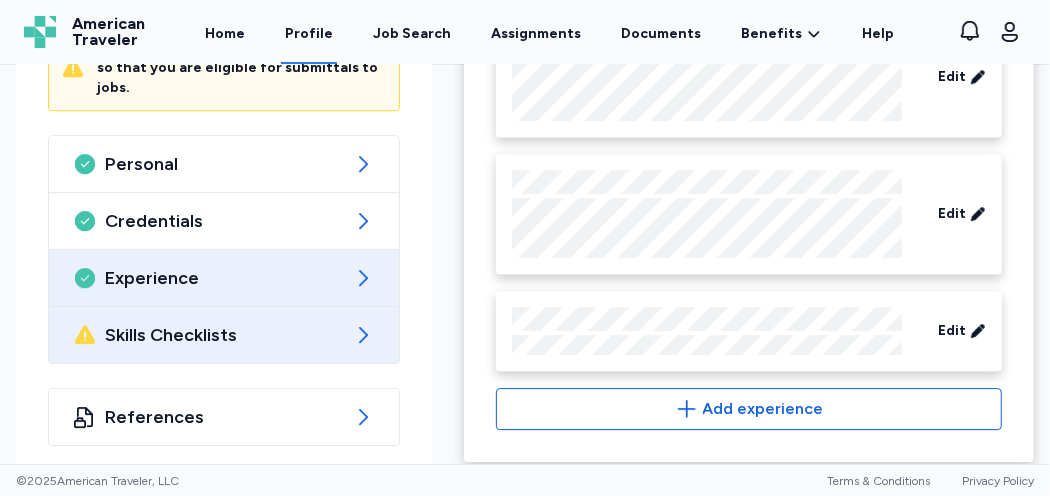 click on "Skills Checklists" at bounding box center [224, 335] 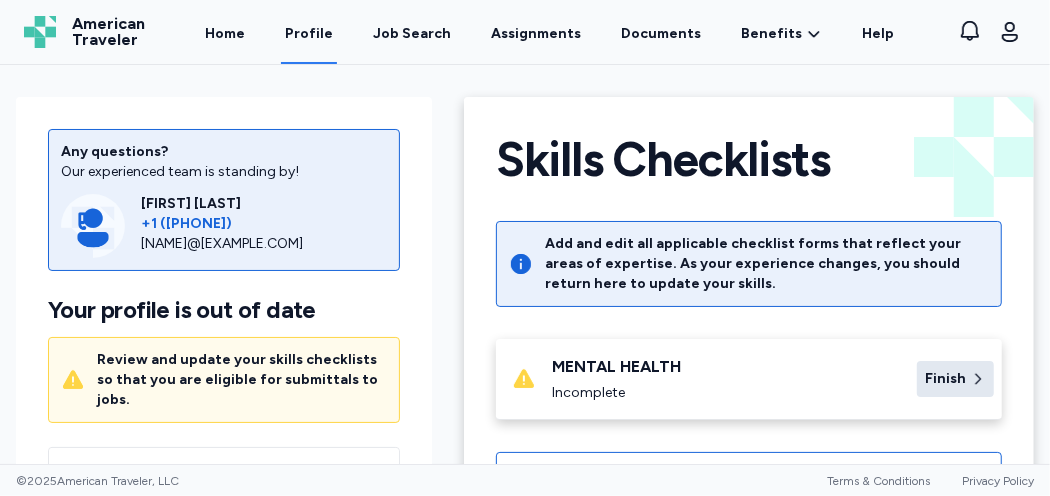 click on "Finish" at bounding box center [945, 379] 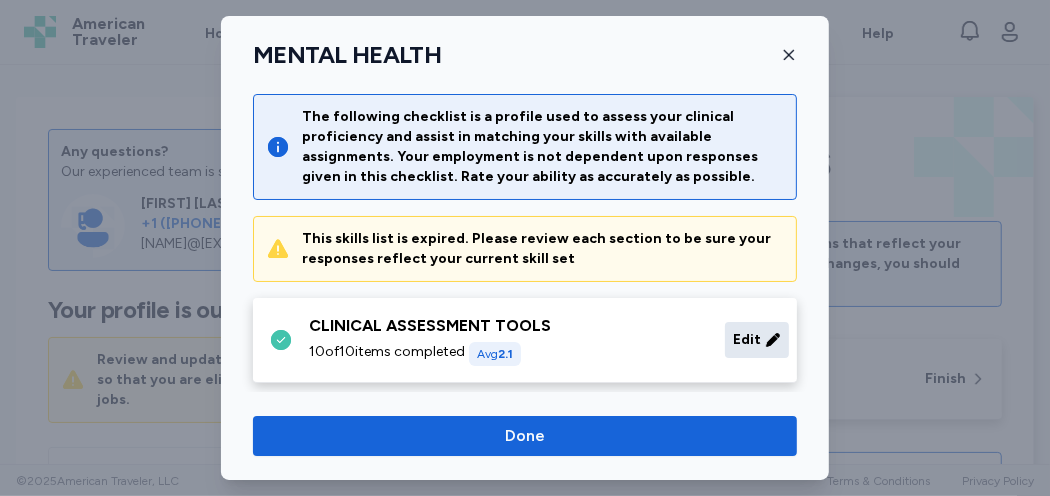 click on "Edit" at bounding box center (747, 340) 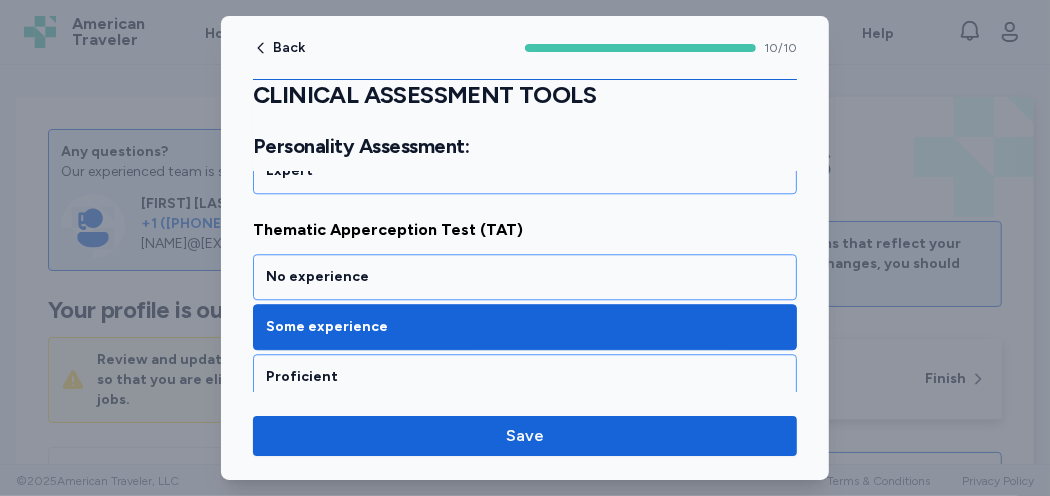 scroll, scrollTop: 2623, scrollLeft: 0, axis: vertical 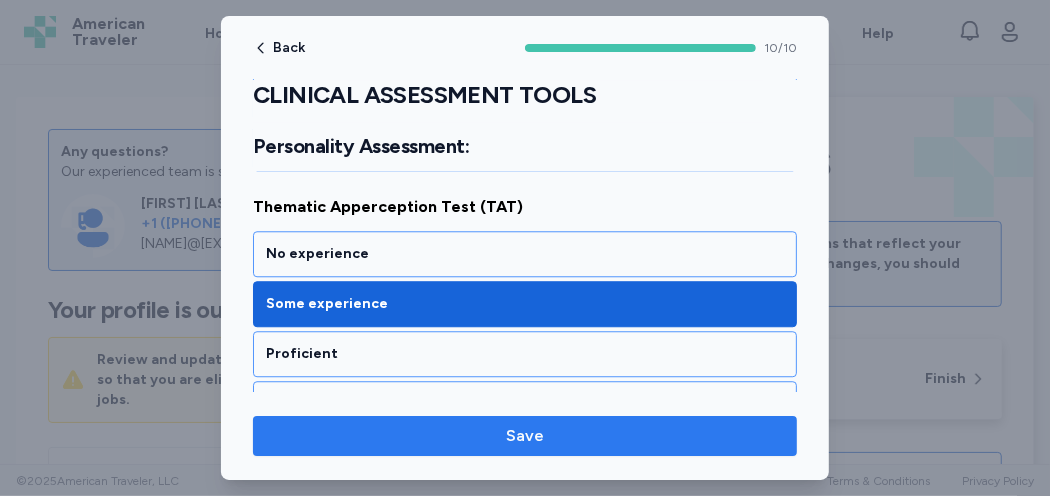 click on "Save" at bounding box center [525, 436] 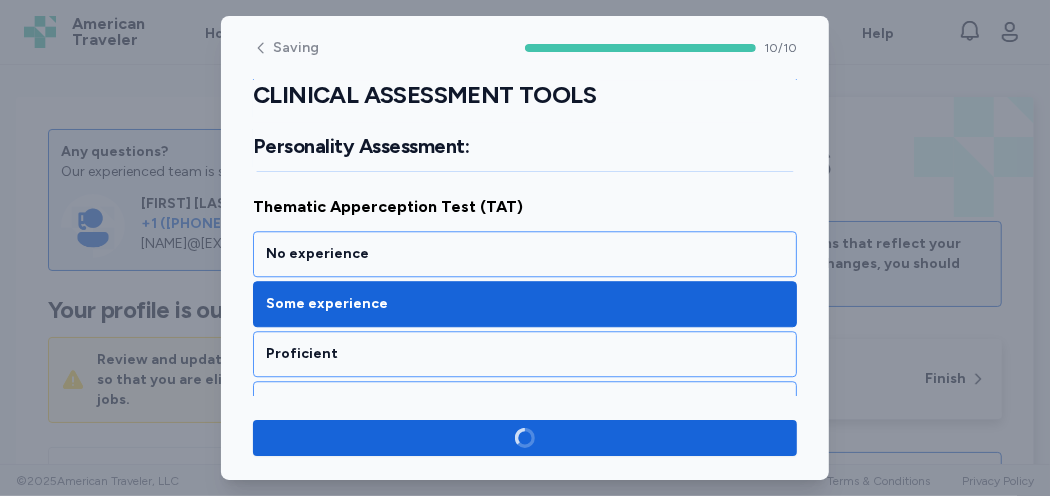 scroll, scrollTop: 2619, scrollLeft: 0, axis: vertical 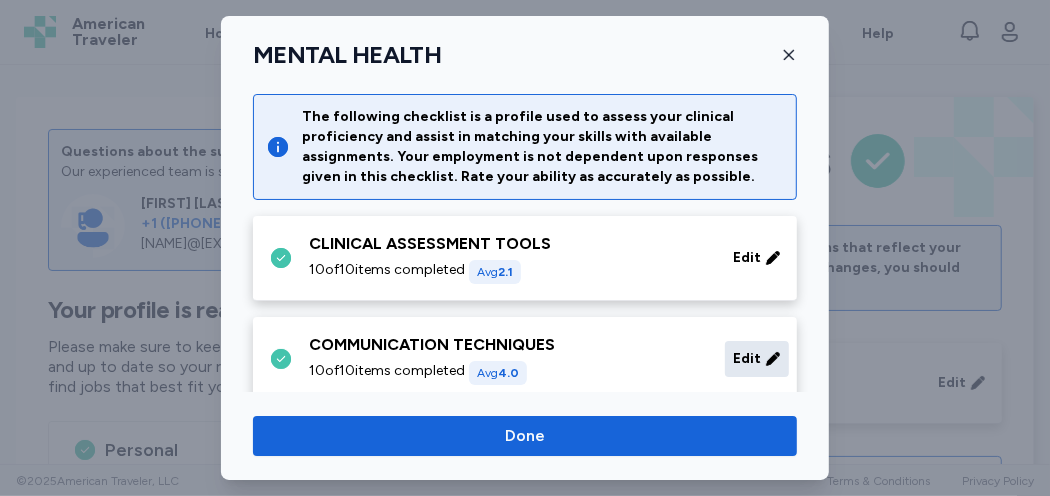 drag, startPoint x: 0, startPoint y: 11, endPoint x: 736, endPoint y: 356, distance: 812.8475 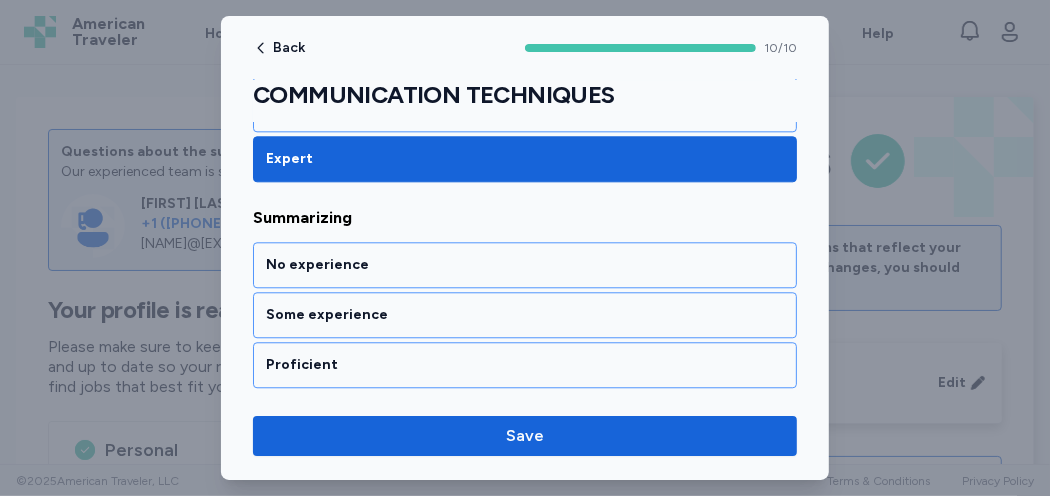 scroll, scrollTop: 2525, scrollLeft: 0, axis: vertical 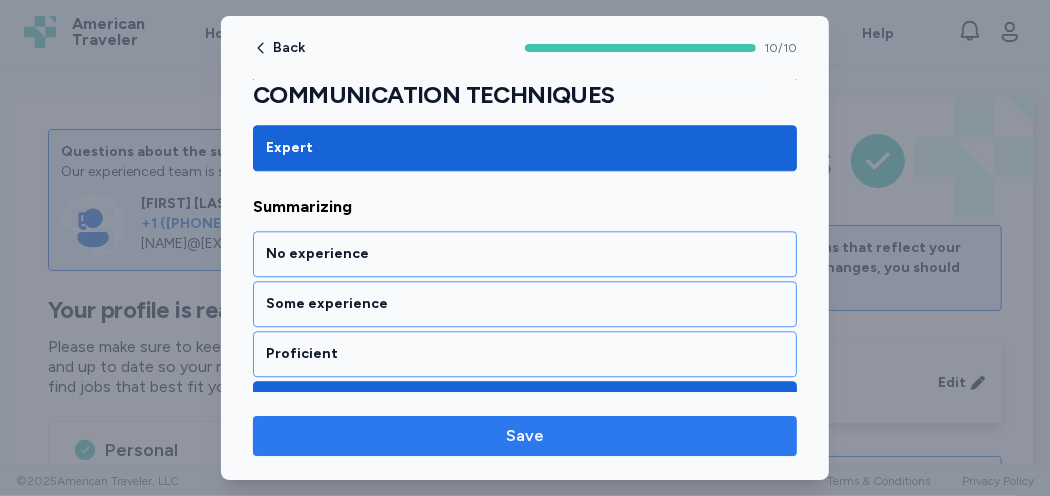 click on "Save" at bounding box center (525, 436) 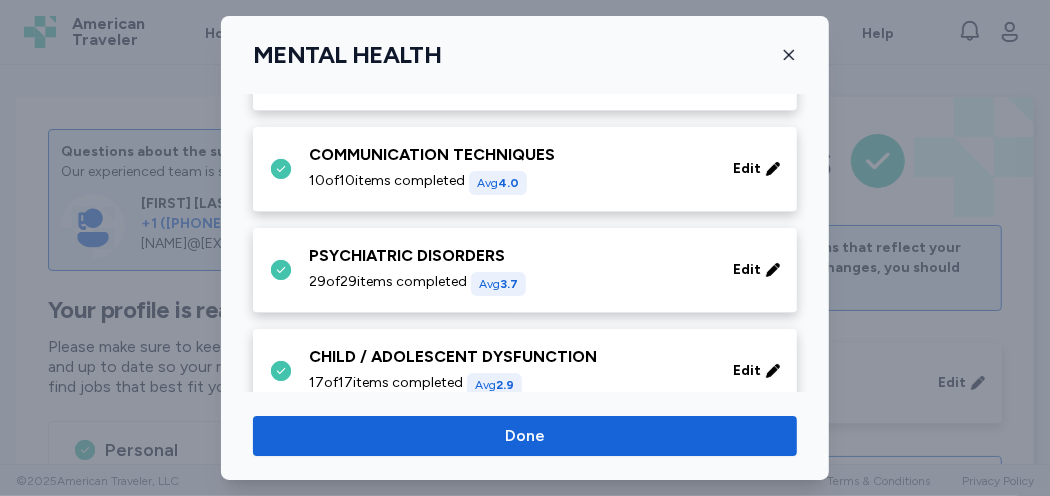 scroll, scrollTop: 200, scrollLeft: 0, axis: vertical 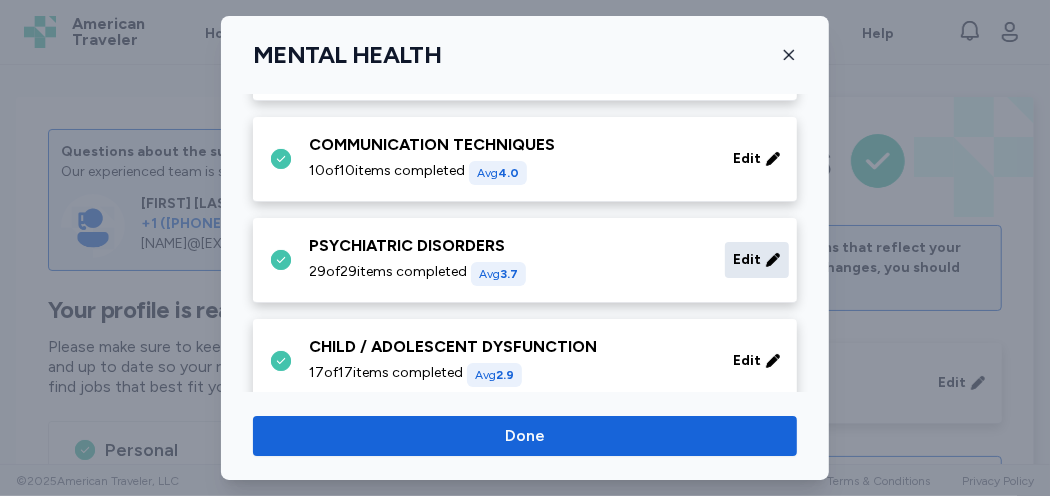 click on "Edit" at bounding box center (747, 260) 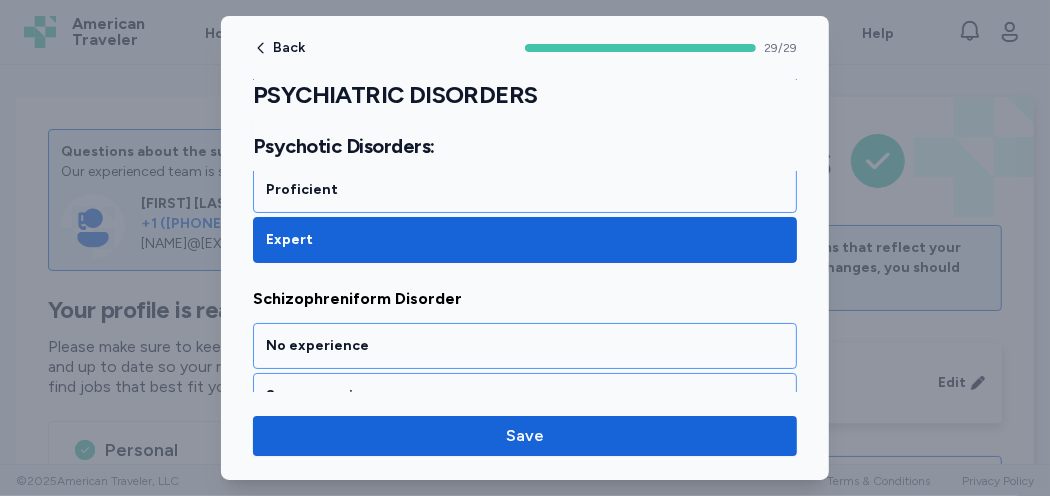 scroll, scrollTop: 7662, scrollLeft: 0, axis: vertical 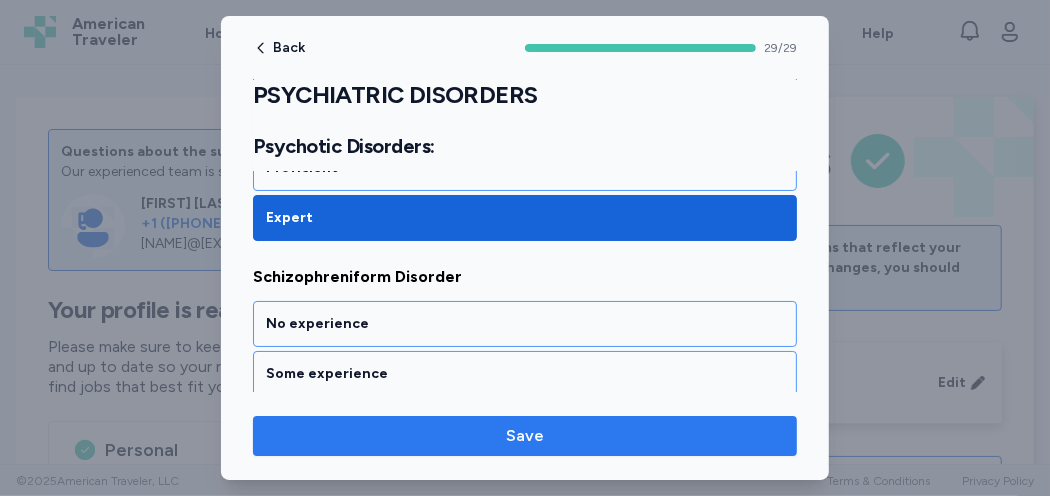 click on "Save" at bounding box center (525, 436) 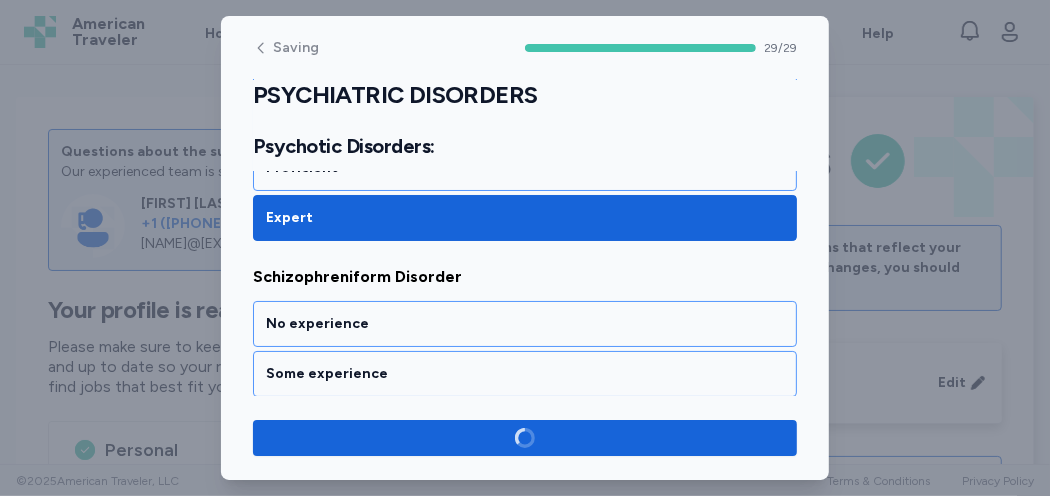 scroll, scrollTop: 7658, scrollLeft: 0, axis: vertical 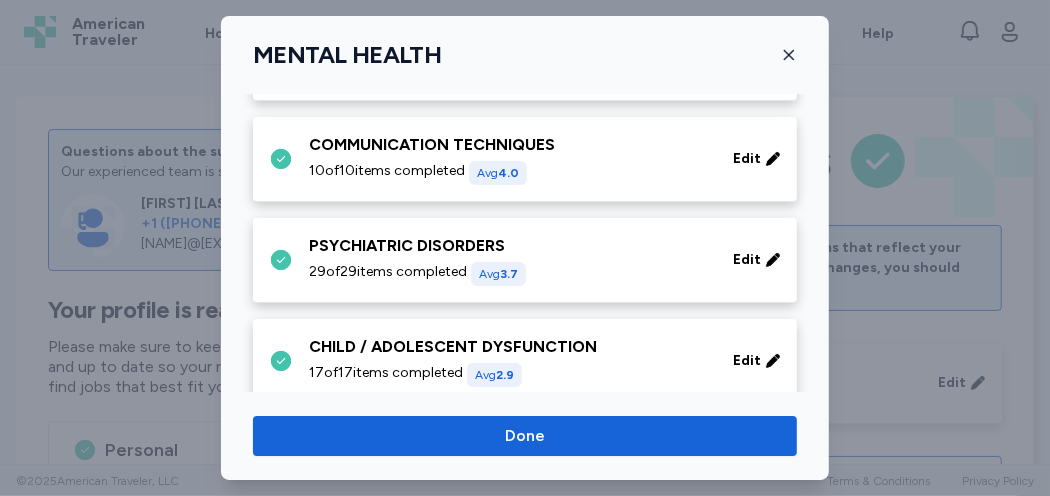 click on "CHILD / ADOLESCENT DYSFUNCTION 17  of  17  items completed Avg  2.9 Edit" at bounding box center [529, 361] 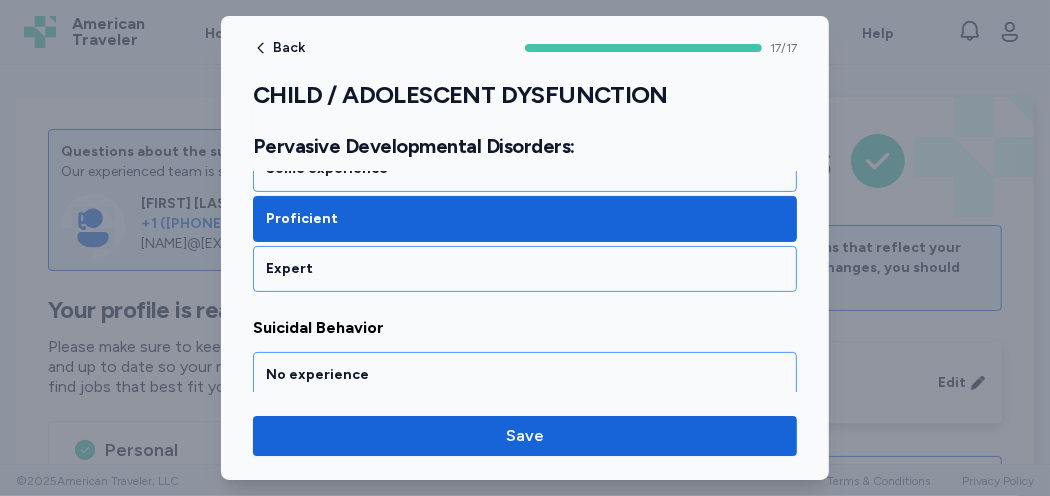 scroll, scrollTop: 4138, scrollLeft: 0, axis: vertical 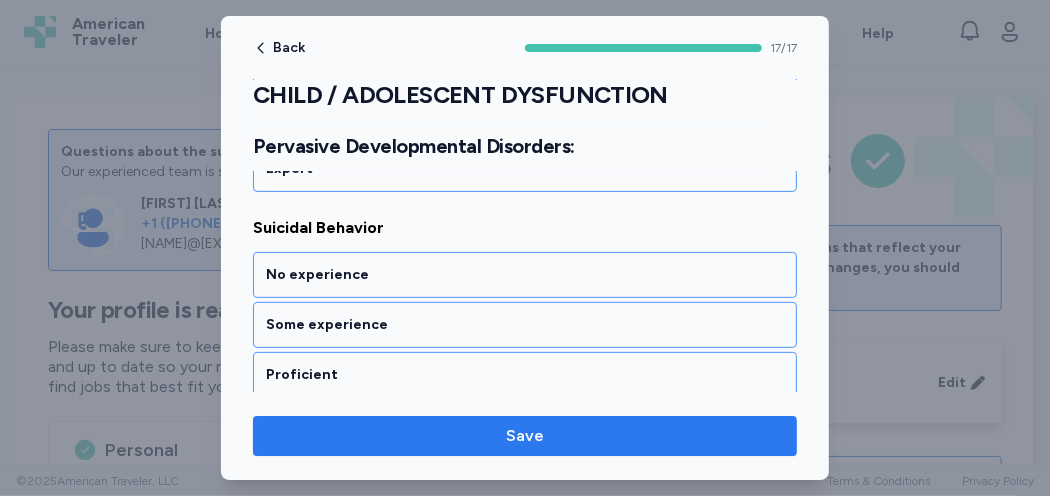 click on "Save" at bounding box center [525, 436] 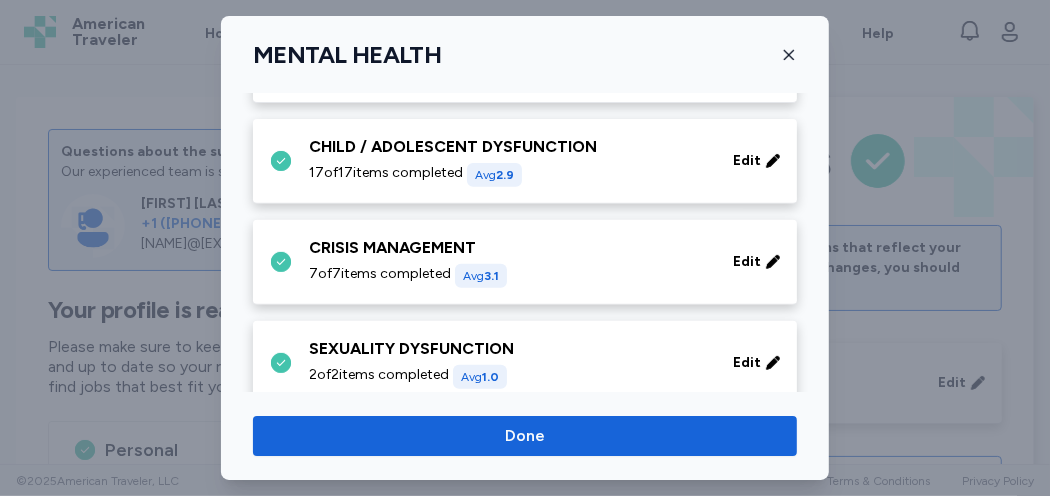 scroll, scrollTop: 500, scrollLeft: 0, axis: vertical 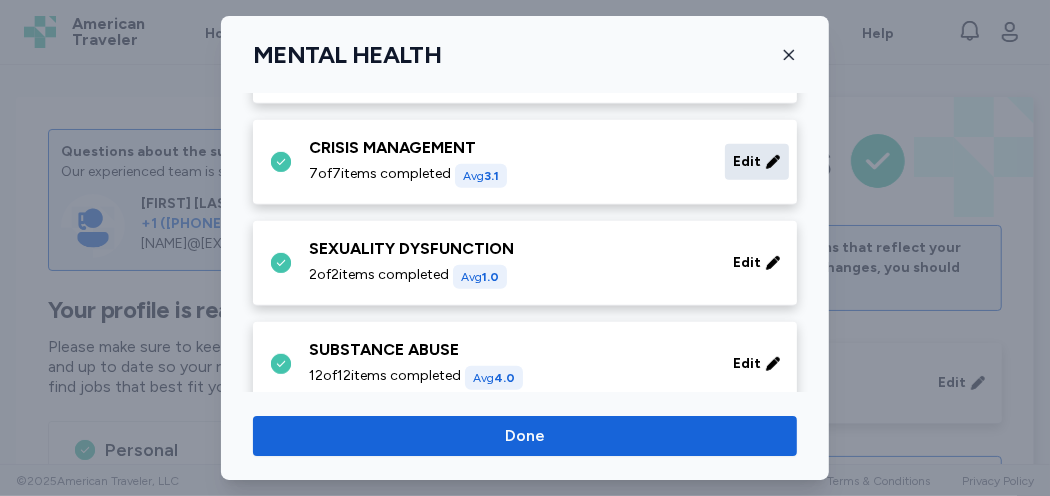 click on "Edit" at bounding box center (747, 162) 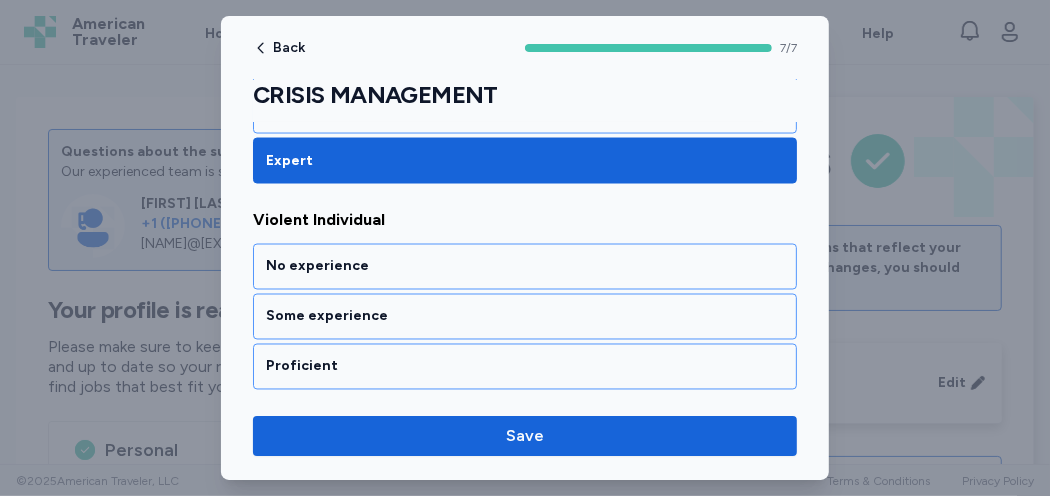 scroll, scrollTop: 1768, scrollLeft: 0, axis: vertical 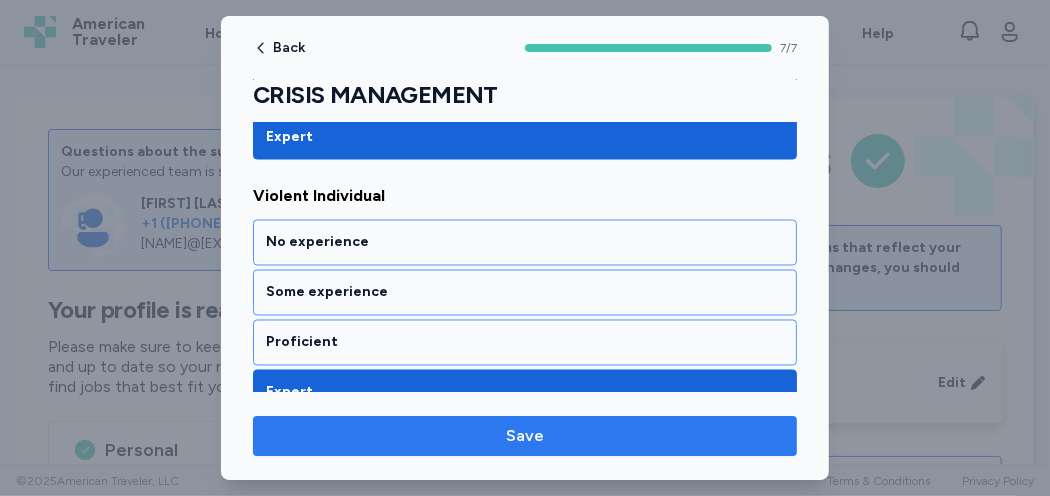 click on "Save" at bounding box center (525, 436) 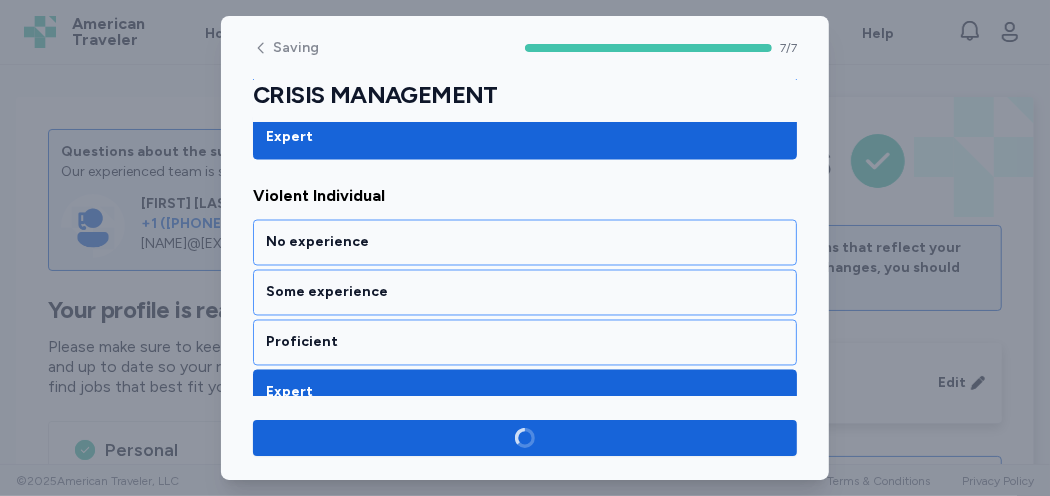 scroll, scrollTop: 1765, scrollLeft: 0, axis: vertical 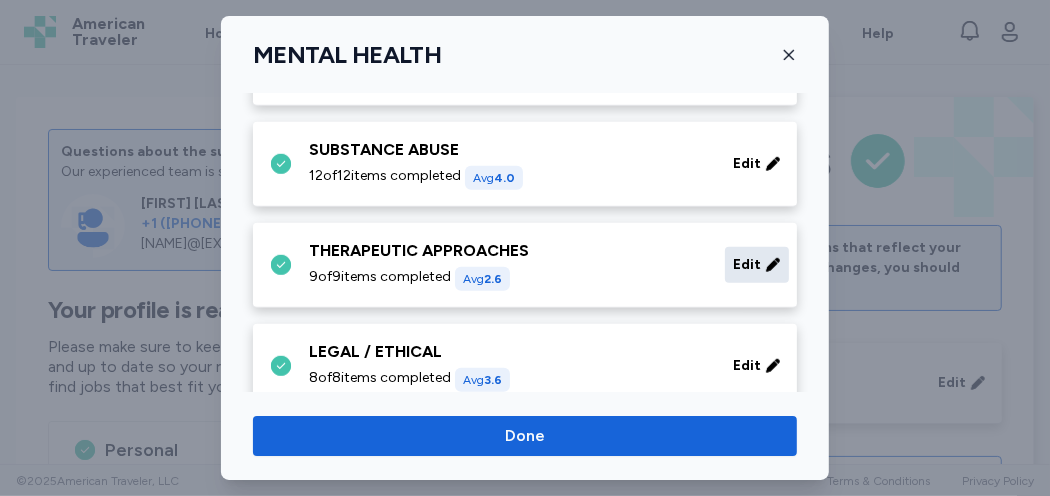 click on "Edit" at bounding box center [757, 265] 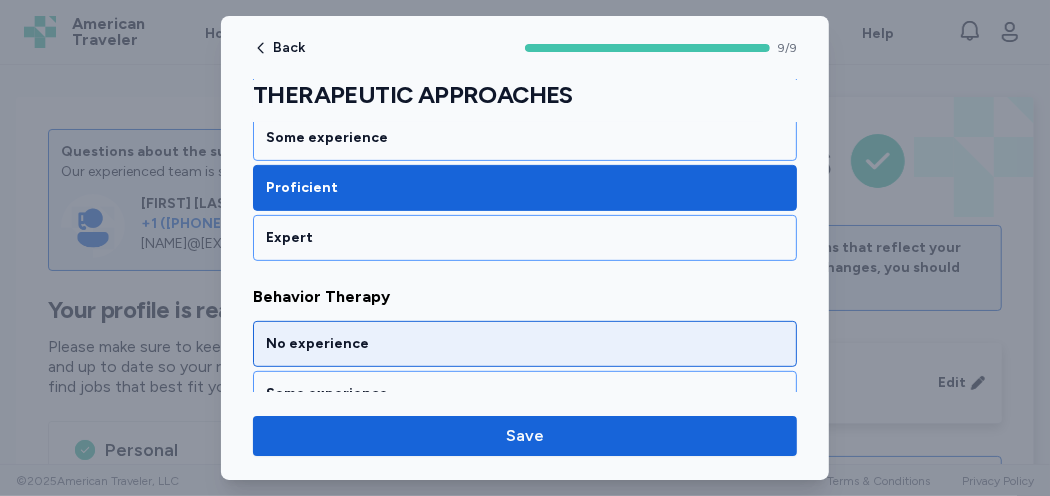 scroll, scrollTop: 400, scrollLeft: 0, axis: vertical 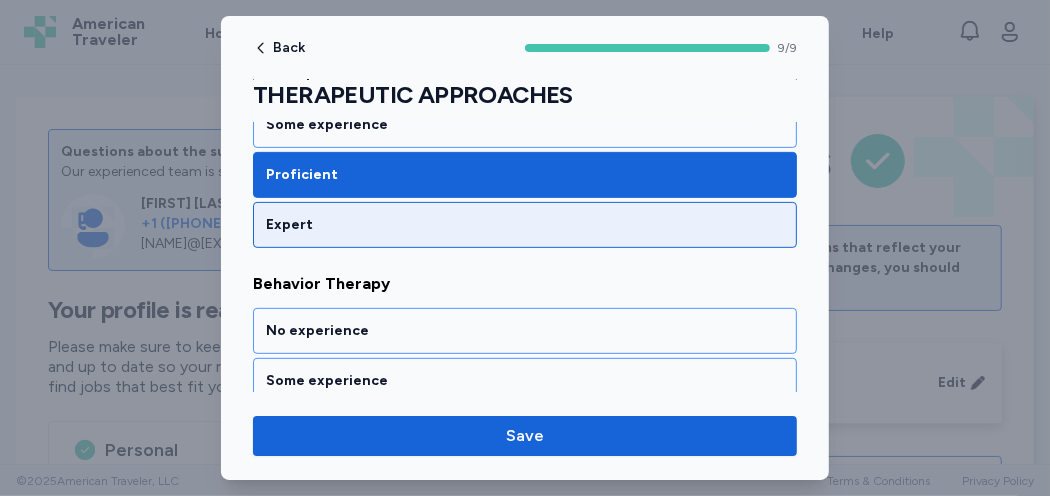 click on "Expert" at bounding box center (525, 225) 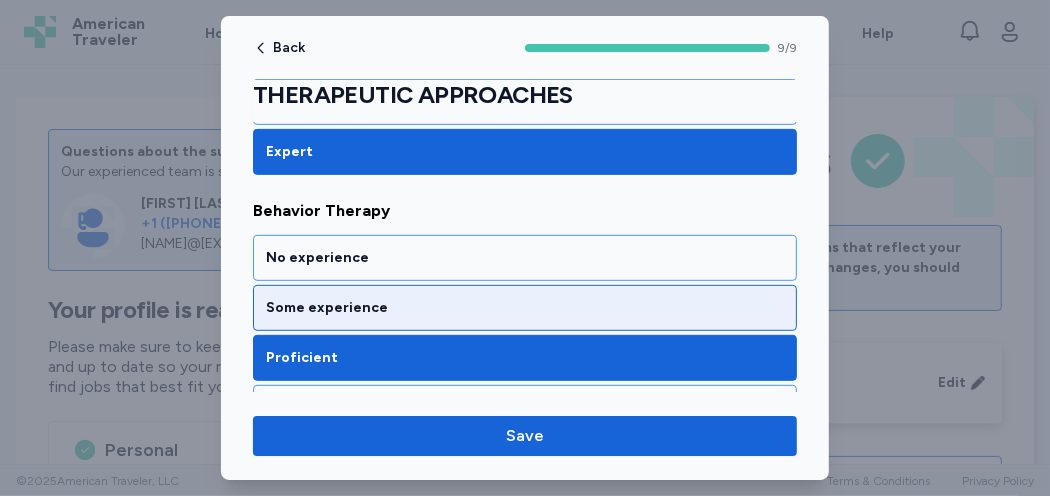scroll, scrollTop: 500, scrollLeft: 0, axis: vertical 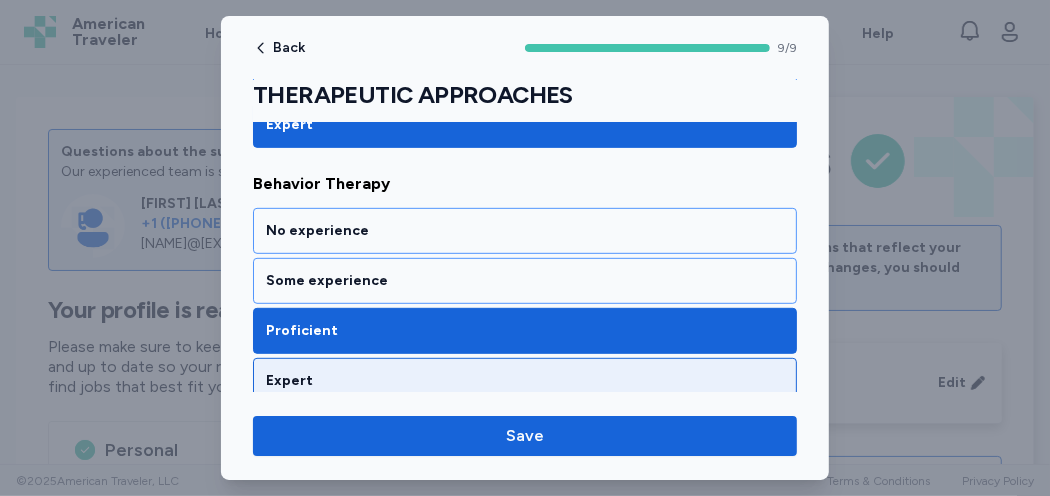 click on "Expert" at bounding box center (525, 381) 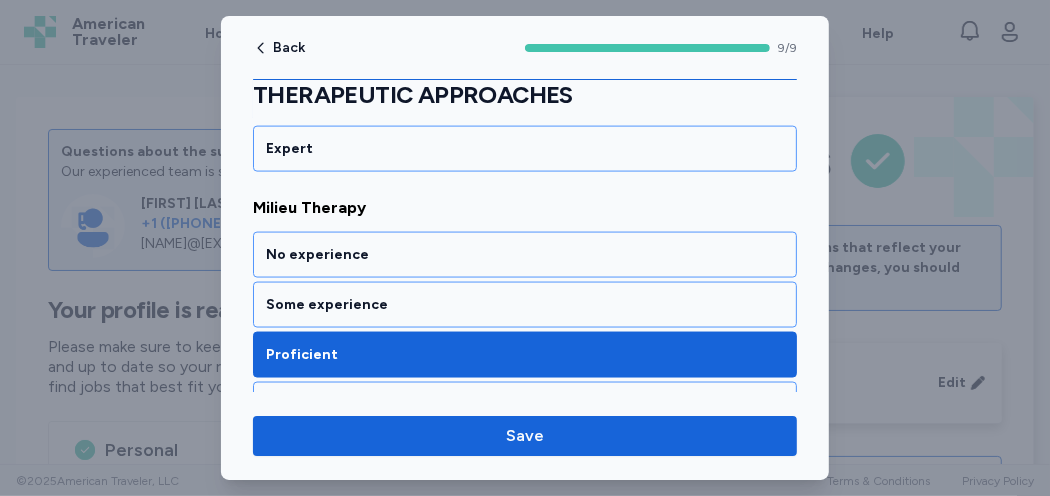 scroll, scrollTop: 1600, scrollLeft: 0, axis: vertical 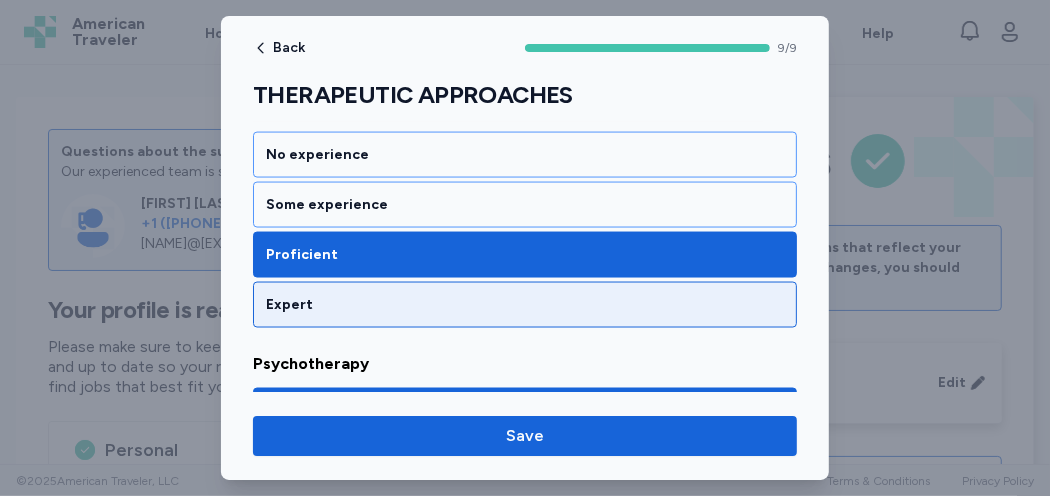 click on "Expert" at bounding box center (525, 305) 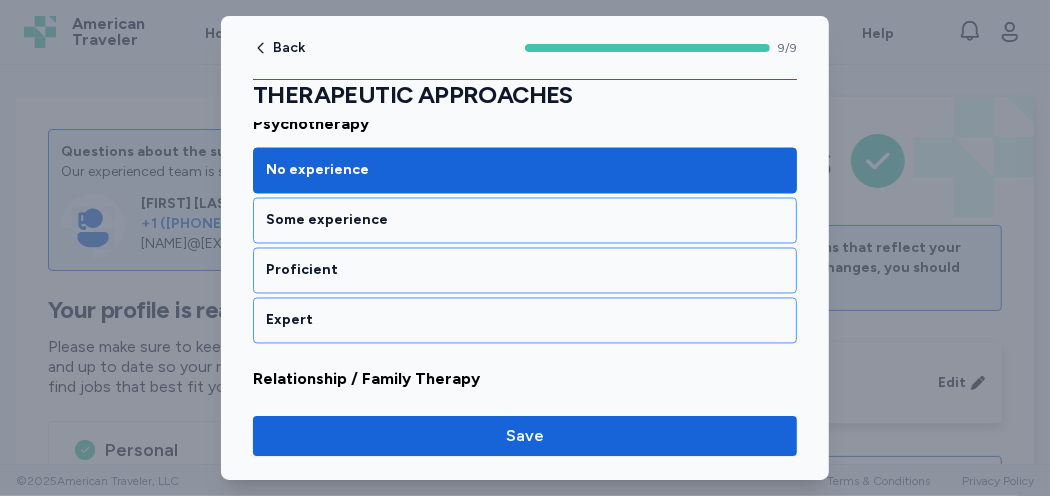 scroll, scrollTop: 1800, scrollLeft: 0, axis: vertical 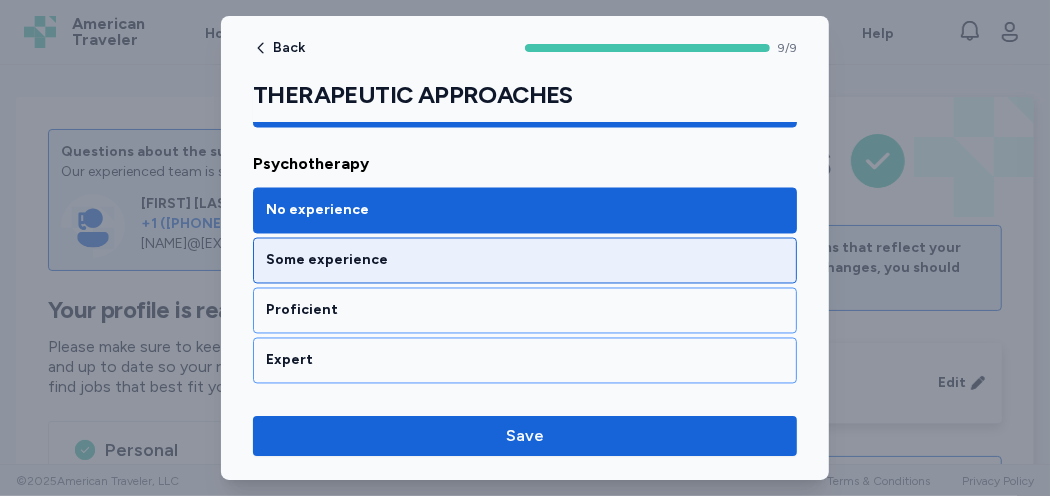 click on "Some experience" at bounding box center (525, 261) 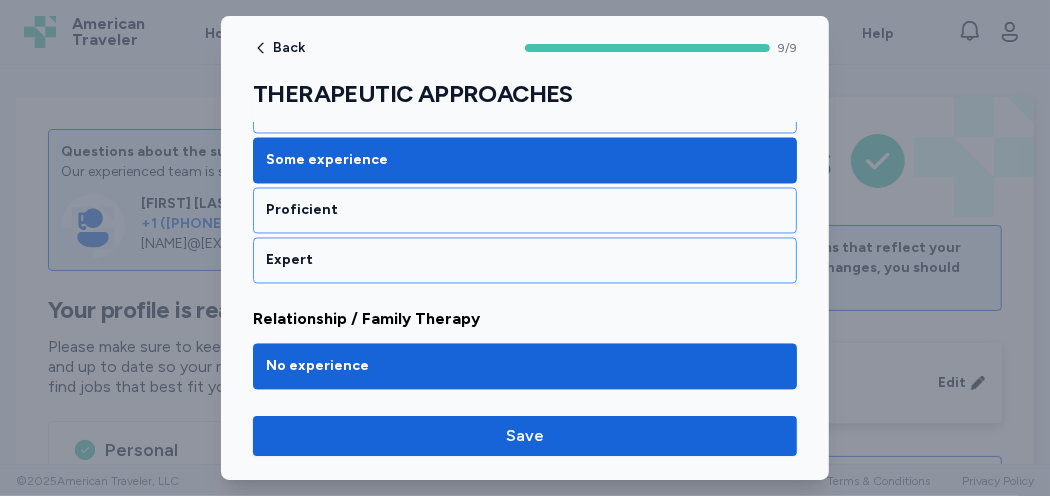 scroll, scrollTop: 2000, scrollLeft: 0, axis: vertical 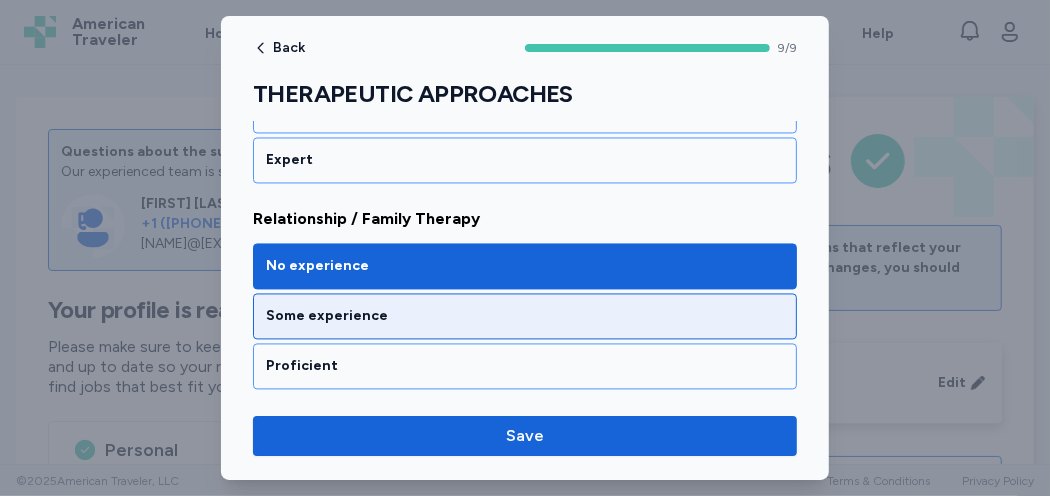click on "Some experience" at bounding box center (525, 317) 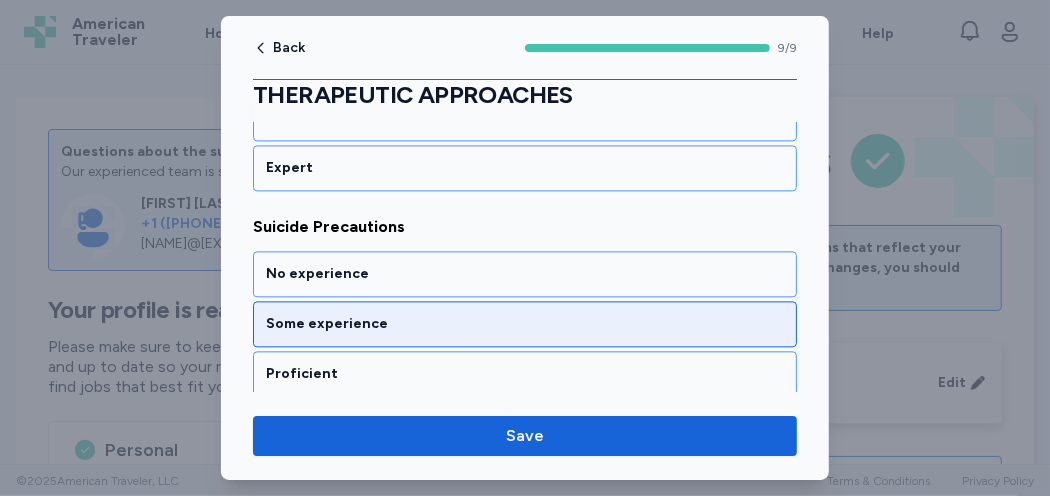 scroll, scrollTop: 2273, scrollLeft: 0, axis: vertical 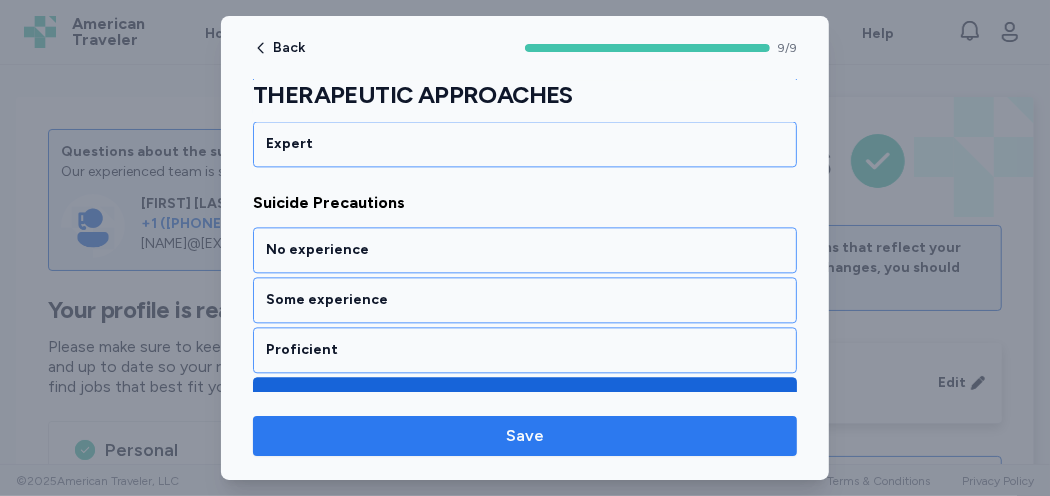 click on "Save" at bounding box center [525, 436] 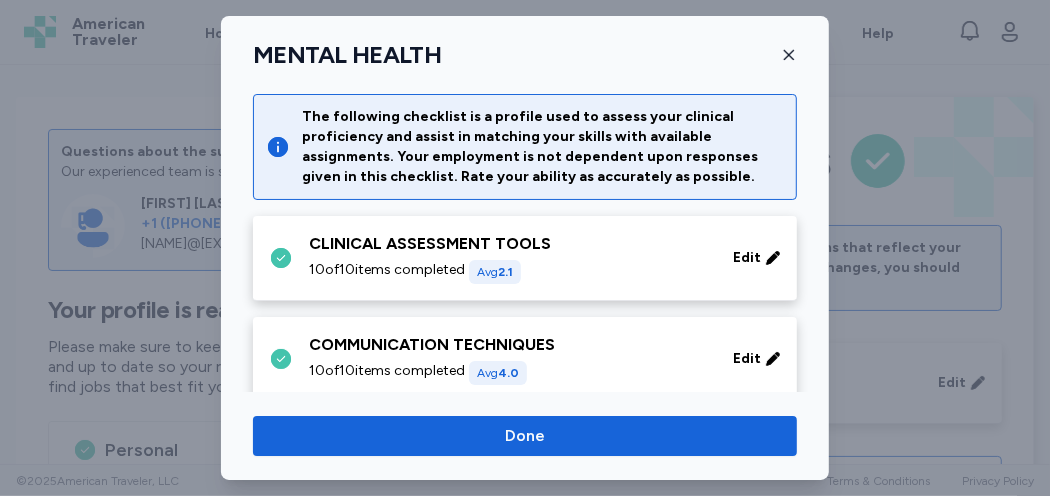 scroll, scrollTop: 700, scrollLeft: 0, axis: vertical 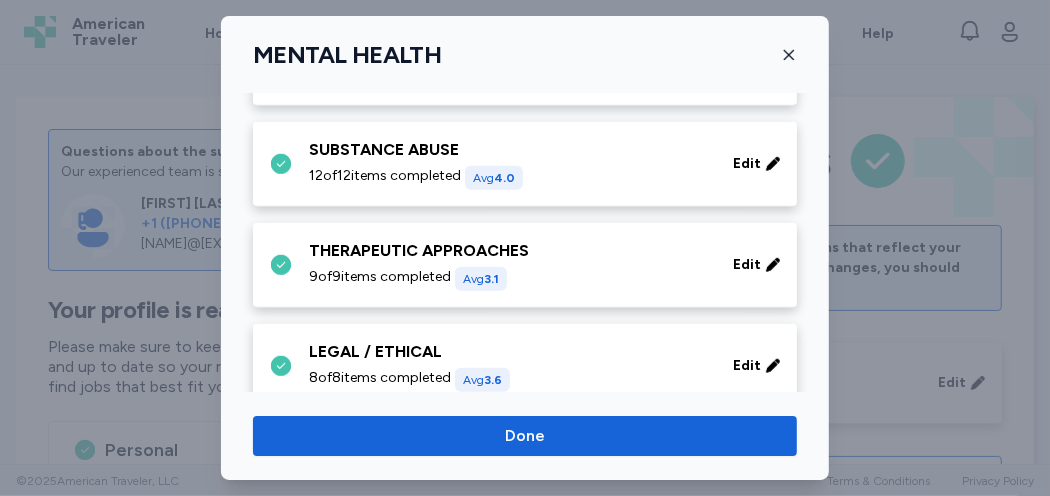 click on "LEGAL / ETHICAL" at bounding box center [509, 352] 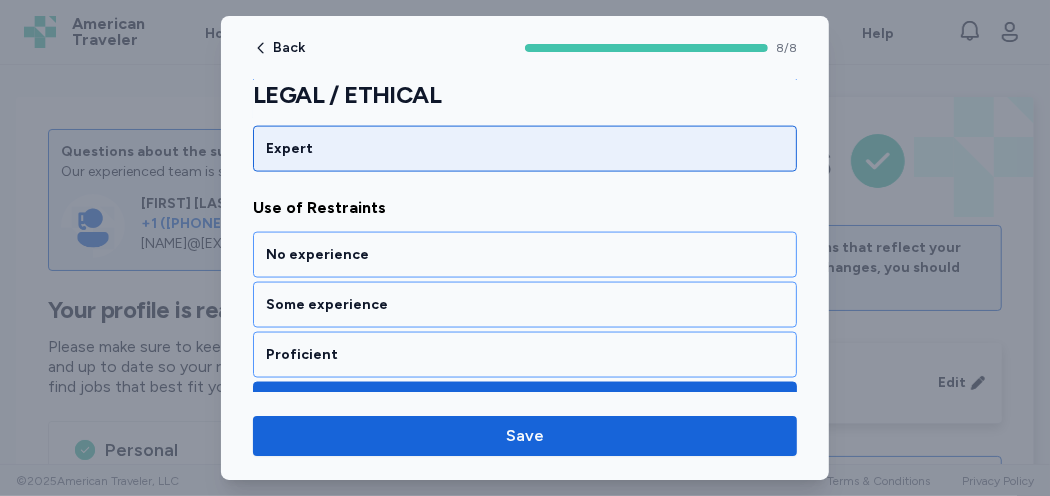 scroll, scrollTop: 1300, scrollLeft: 0, axis: vertical 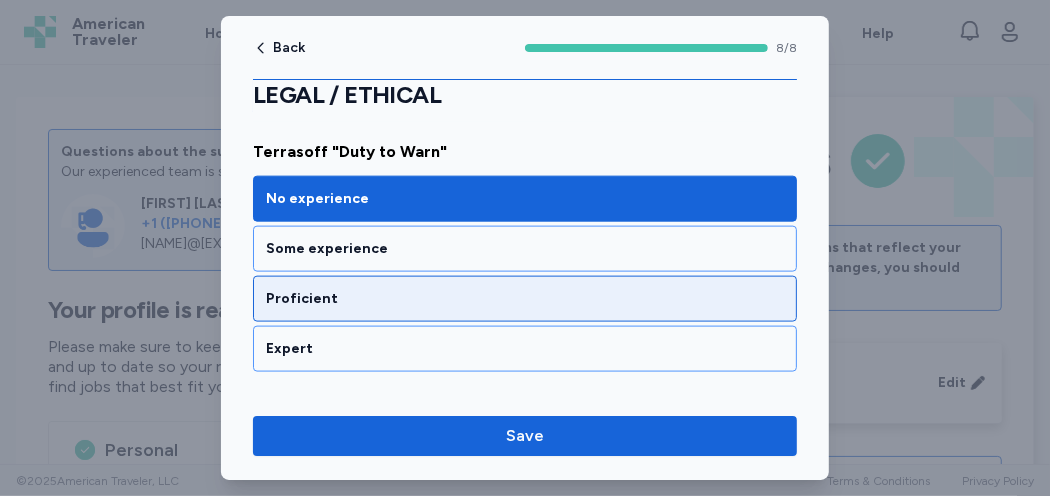 click on "Proficient" at bounding box center [525, 299] 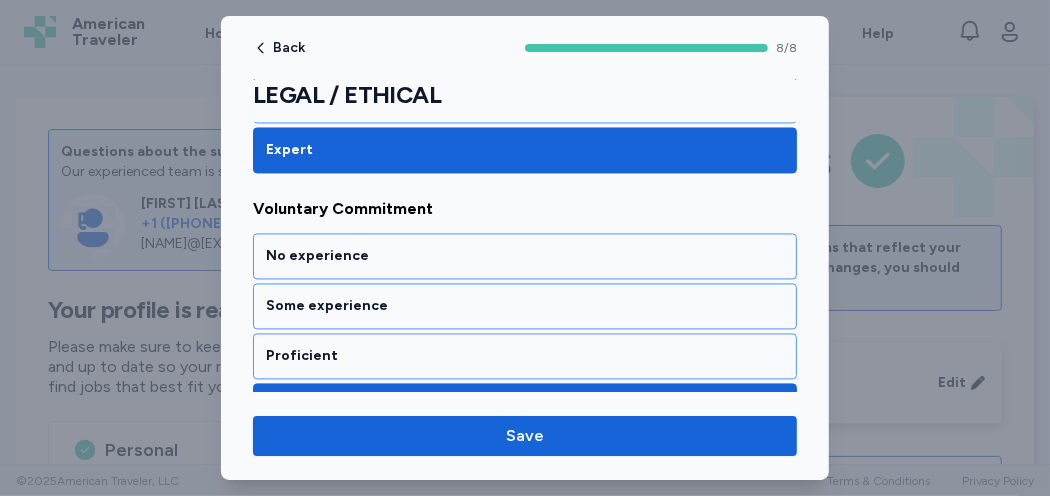 scroll, scrollTop: 2021, scrollLeft: 0, axis: vertical 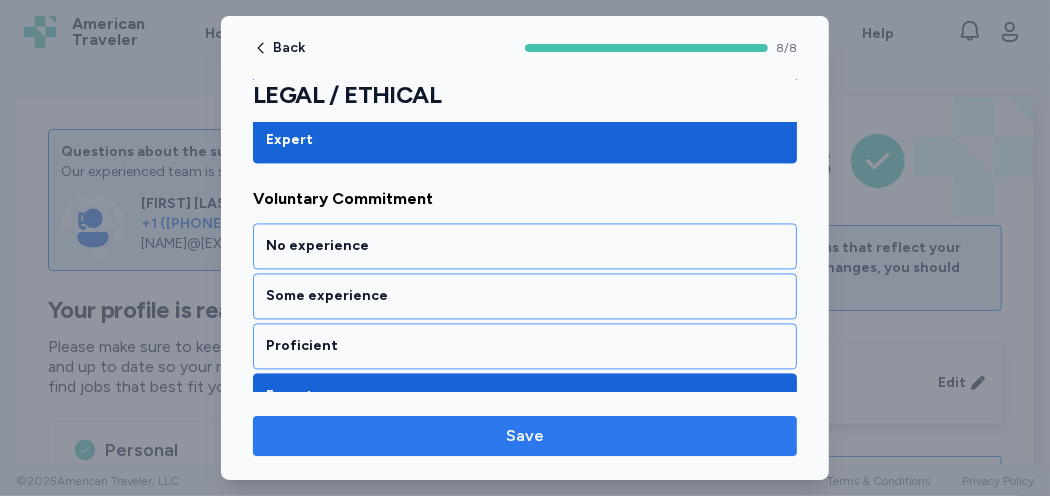 click on "Save" at bounding box center [525, 436] 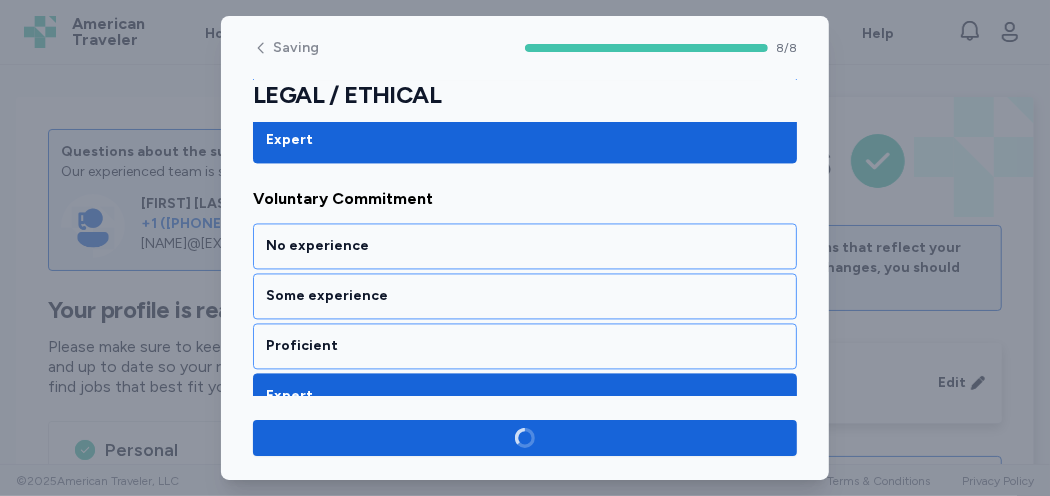 scroll, scrollTop: 2016, scrollLeft: 0, axis: vertical 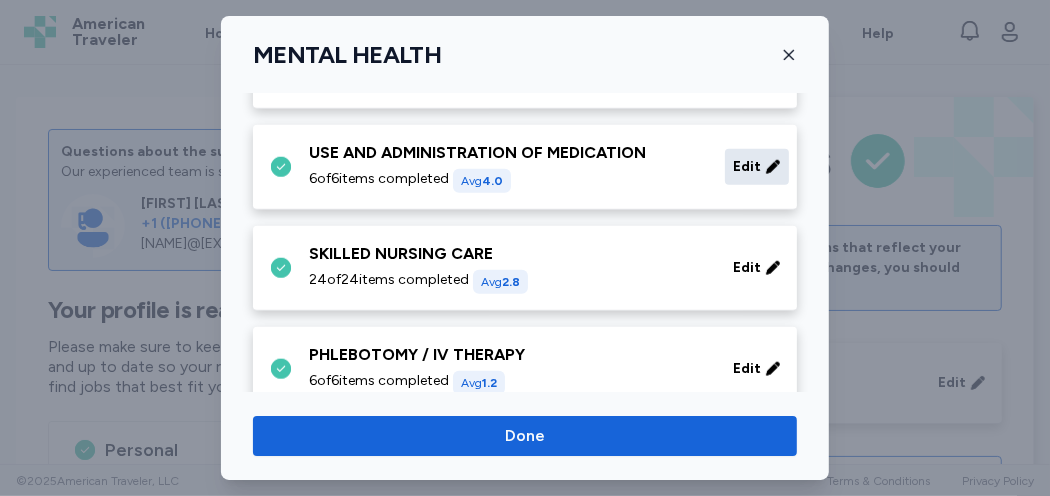 click on "Edit" at bounding box center (747, 167) 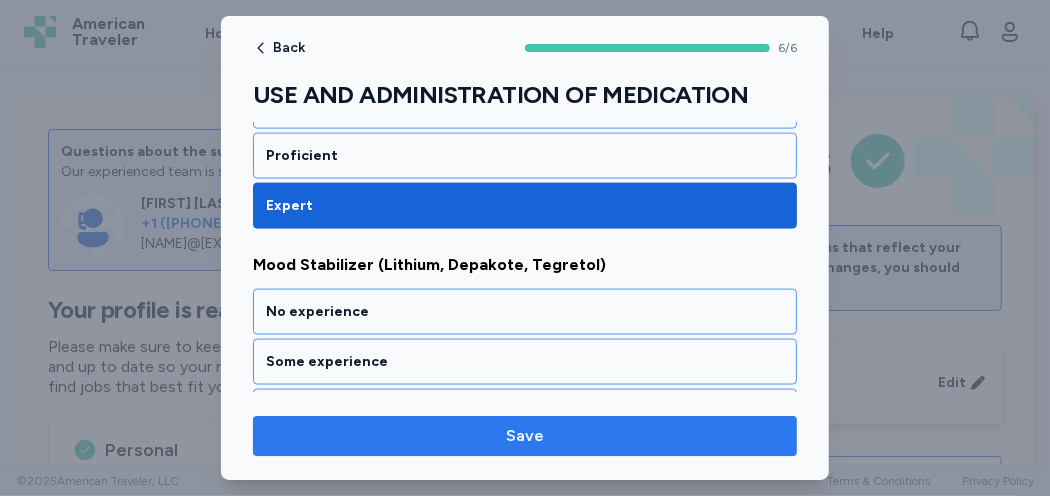 scroll, scrollTop: 1416, scrollLeft: 0, axis: vertical 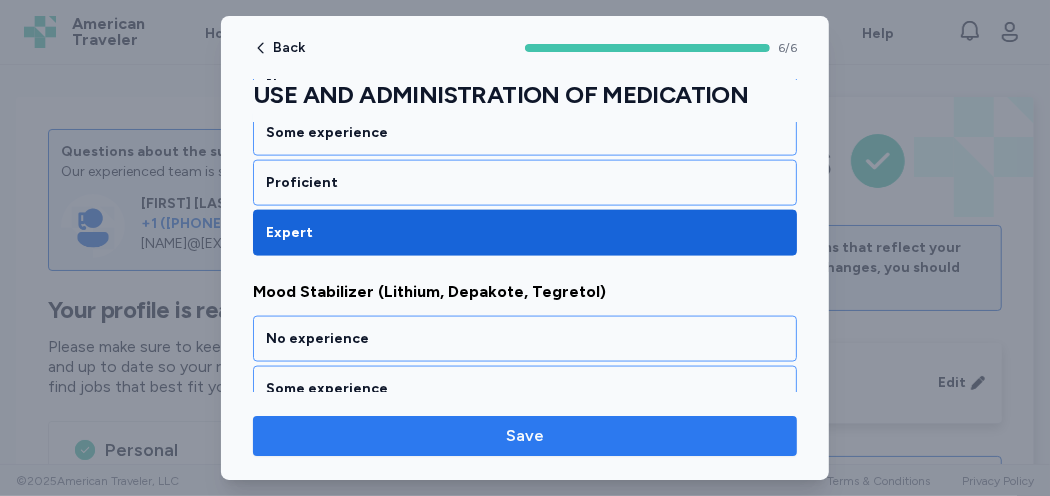 click on "Save" at bounding box center (525, 436) 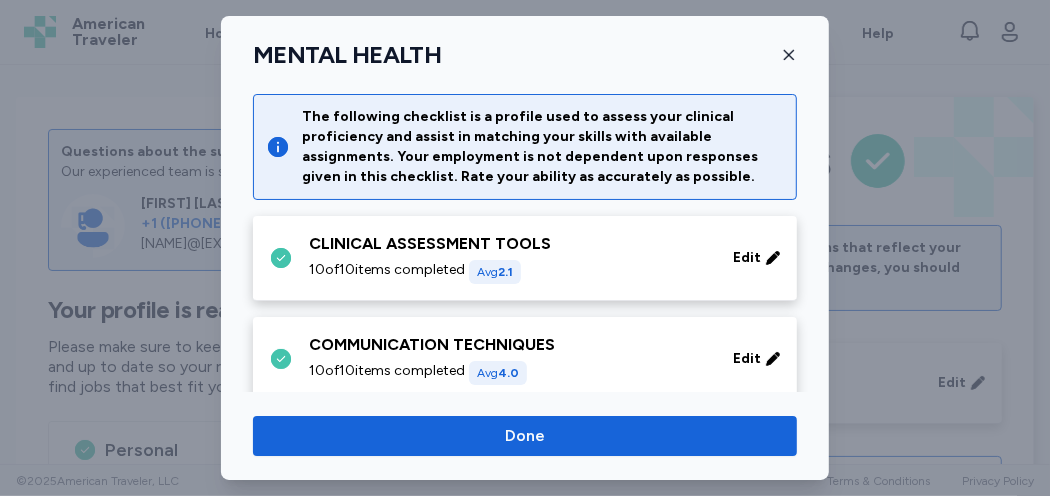 scroll, scrollTop: 1000, scrollLeft: 0, axis: vertical 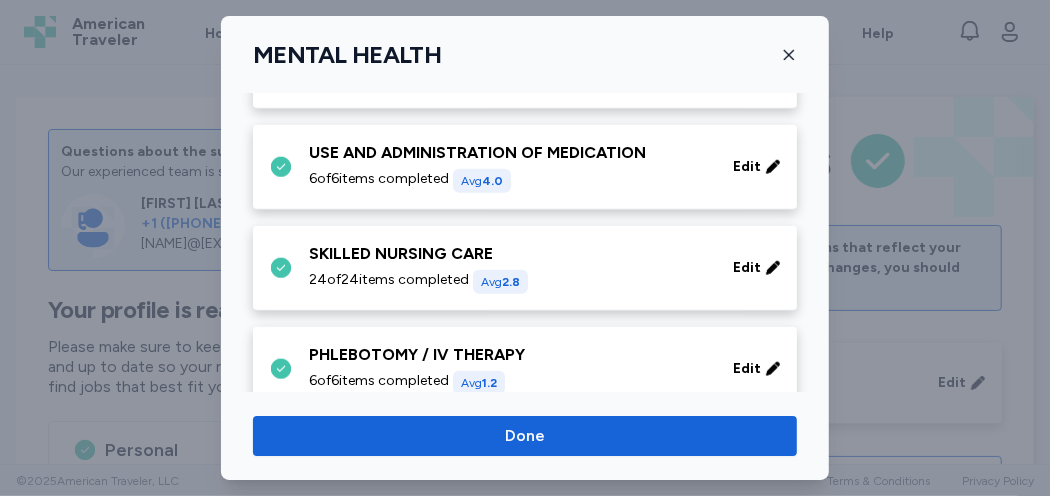 click on "SKILLED NURSING CARE 24  of  24  items completed Avg  2.8 Edit" at bounding box center (529, 268) 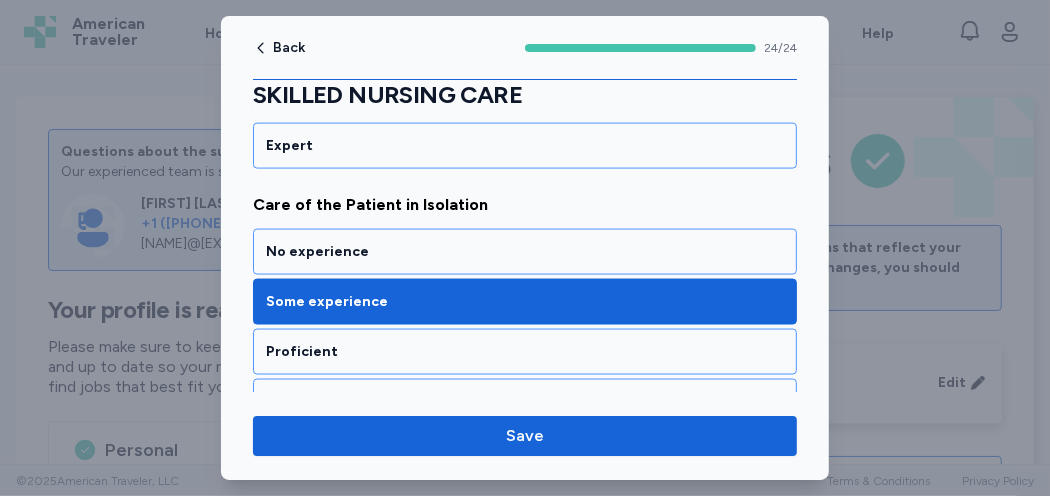 scroll, scrollTop: 1500, scrollLeft: 0, axis: vertical 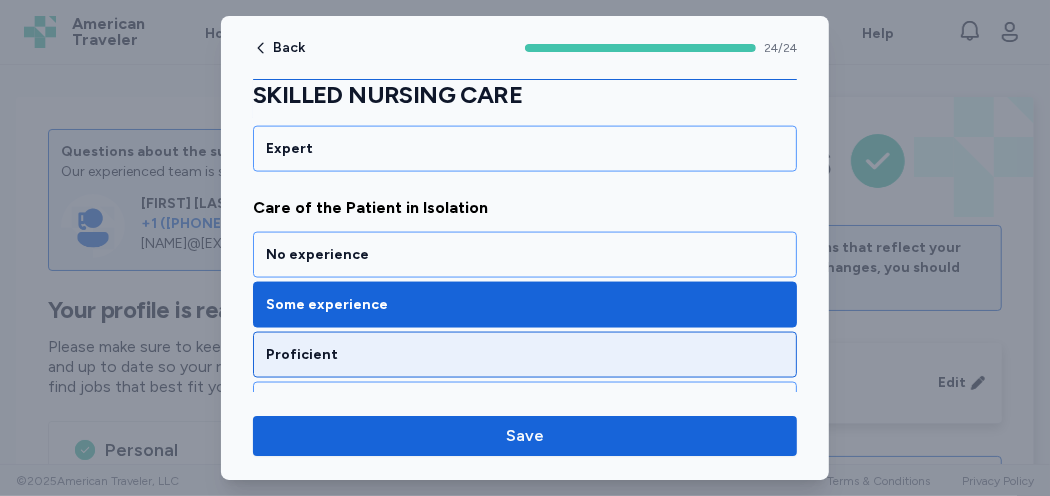 click on "Proficient" at bounding box center [525, 355] 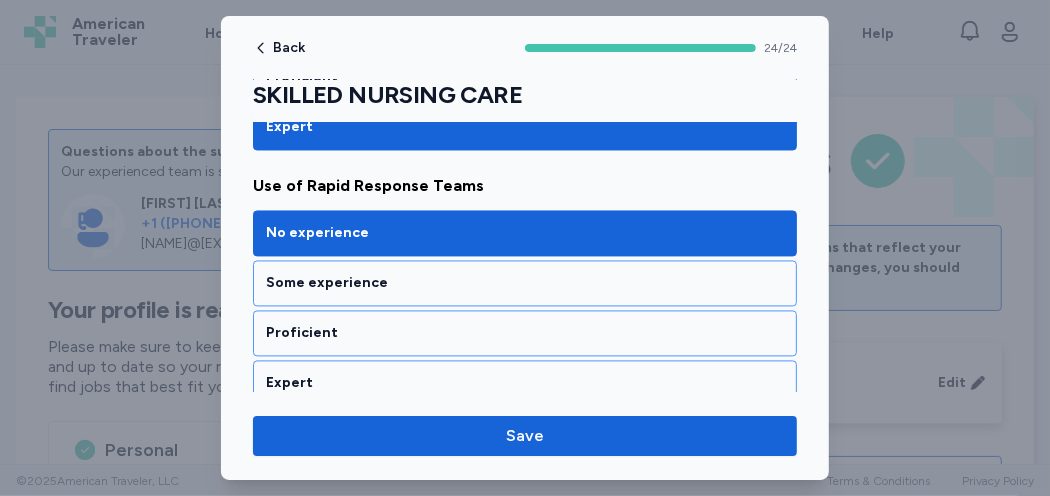 scroll, scrollTop: 5900, scrollLeft: 0, axis: vertical 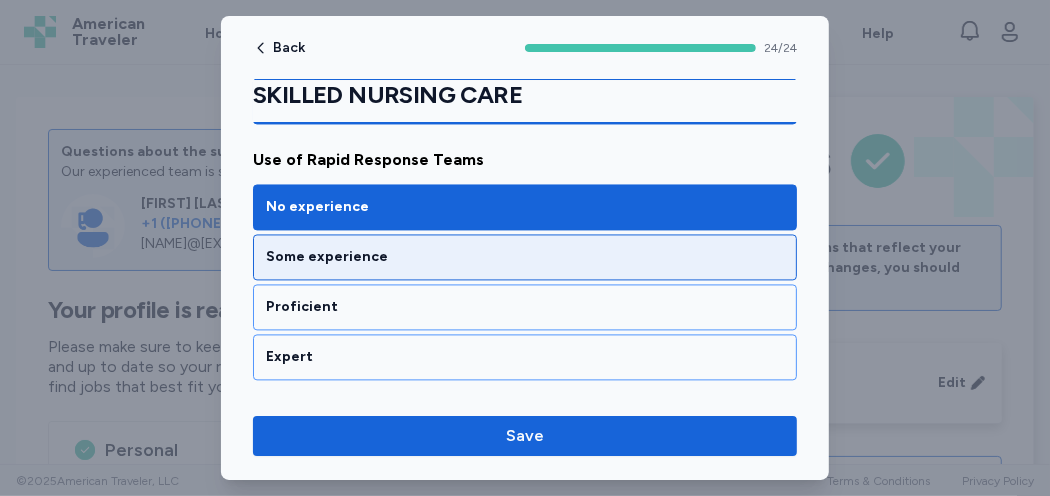 click on "Some experience" at bounding box center [525, 257] 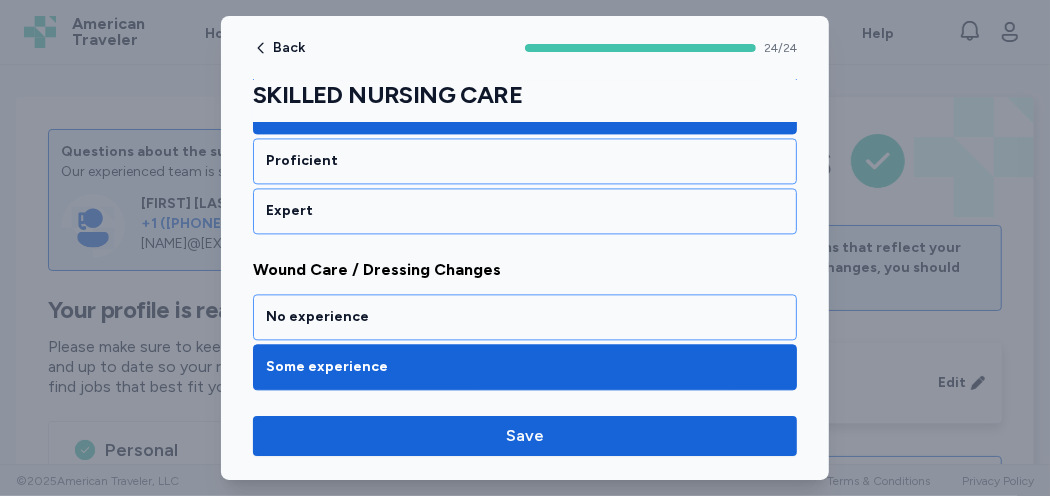 scroll, scrollTop: 6057, scrollLeft: 0, axis: vertical 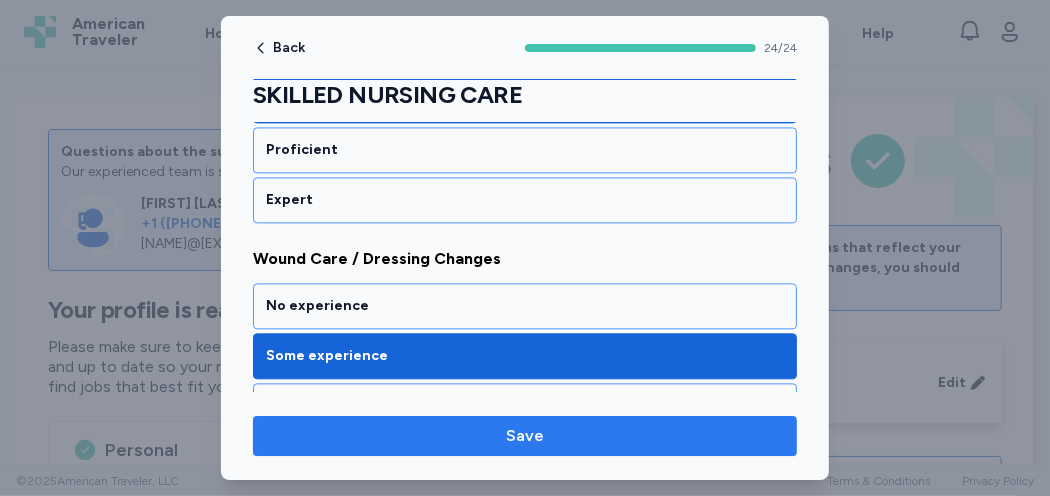 click on "Save" at bounding box center (525, 436) 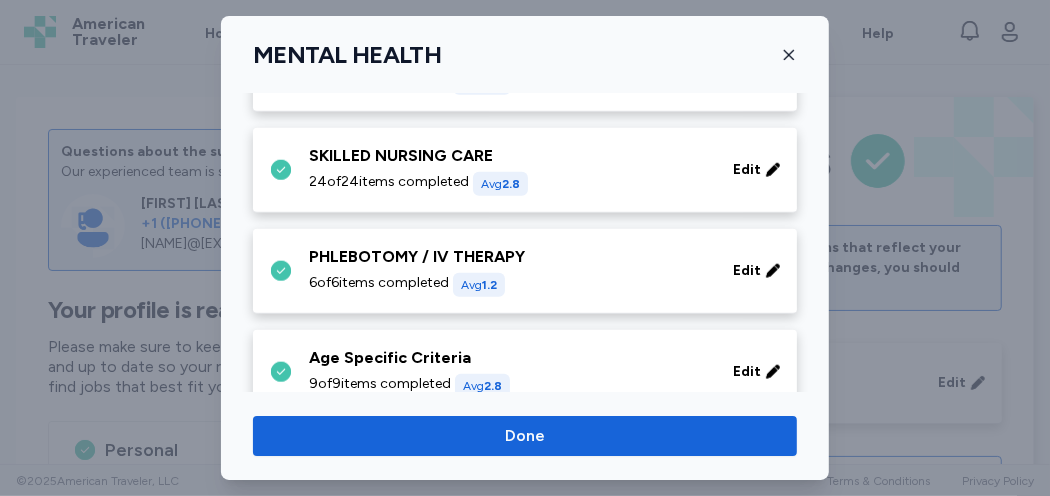 scroll, scrollTop: 1133, scrollLeft: 0, axis: vertical 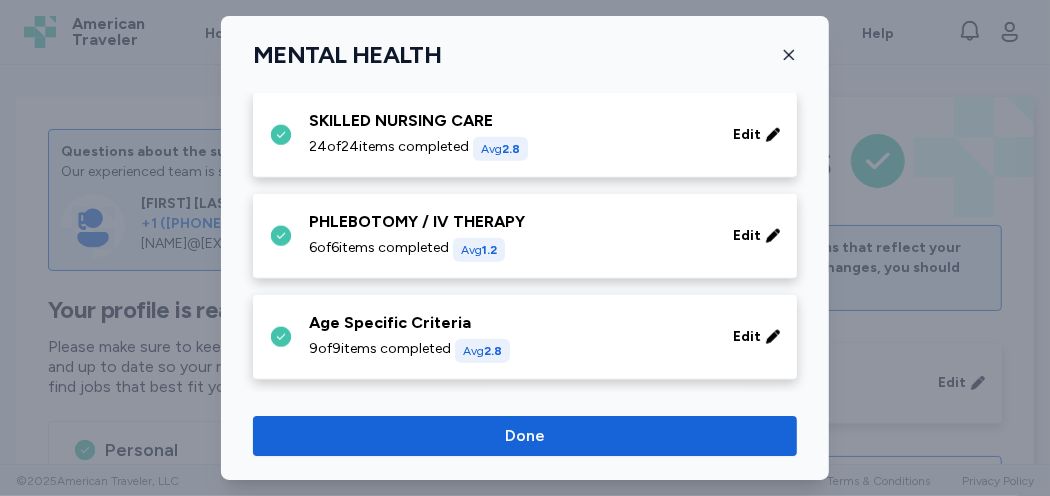 click on "Age Specific Criteria 9  of  9  items completed Avg  2.8 Edit" at bounding box center [529, 337] 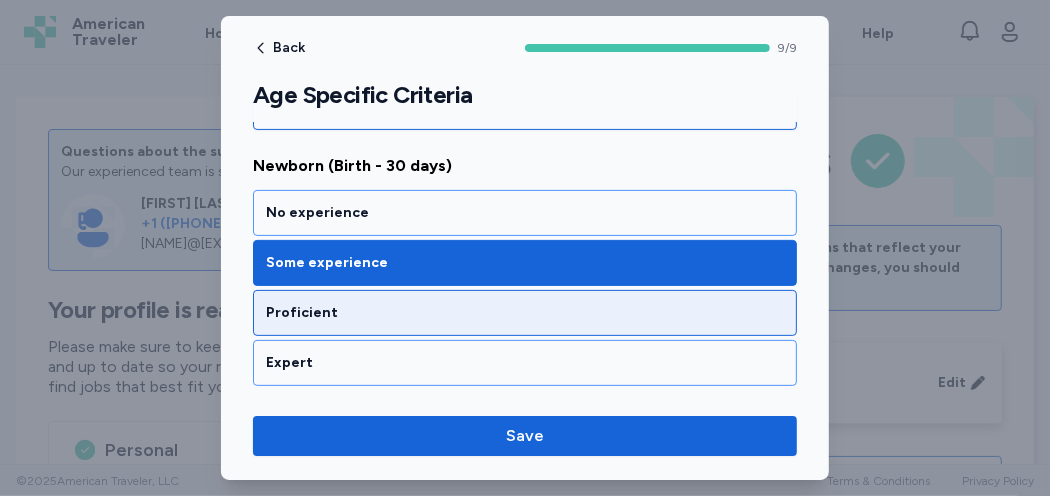 scroll, scrollTop: 300, scrollLeft: 0, axis: vertical 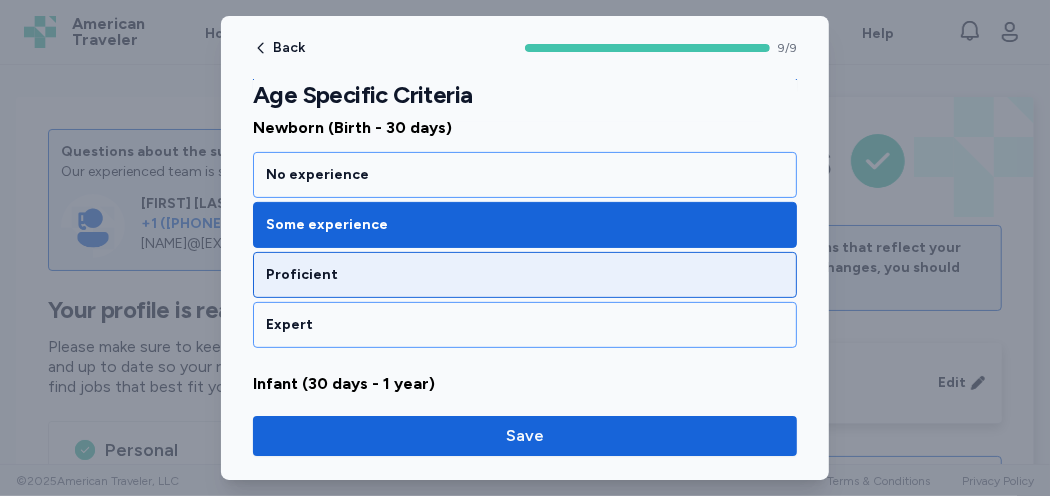 click on "Proficient" at bounding box center (525, 275) 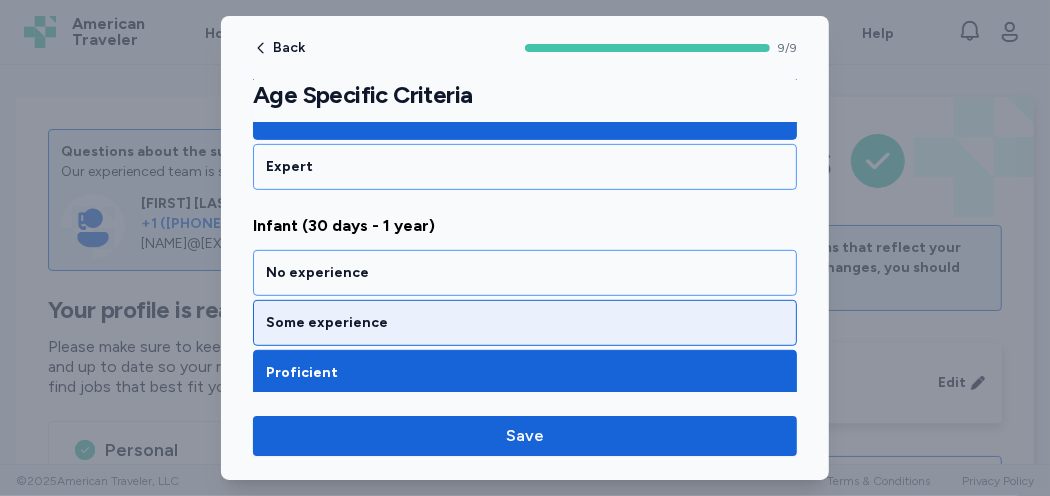 scroll, scrollTop: 500, scrollLeft: 0, axis: vertical 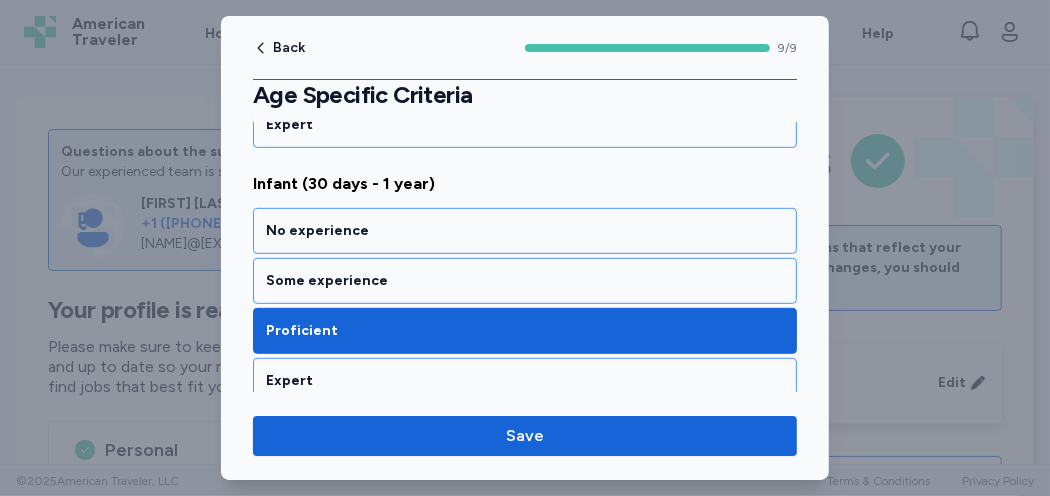 click on "Proficient" at bounding box center [525, 331] 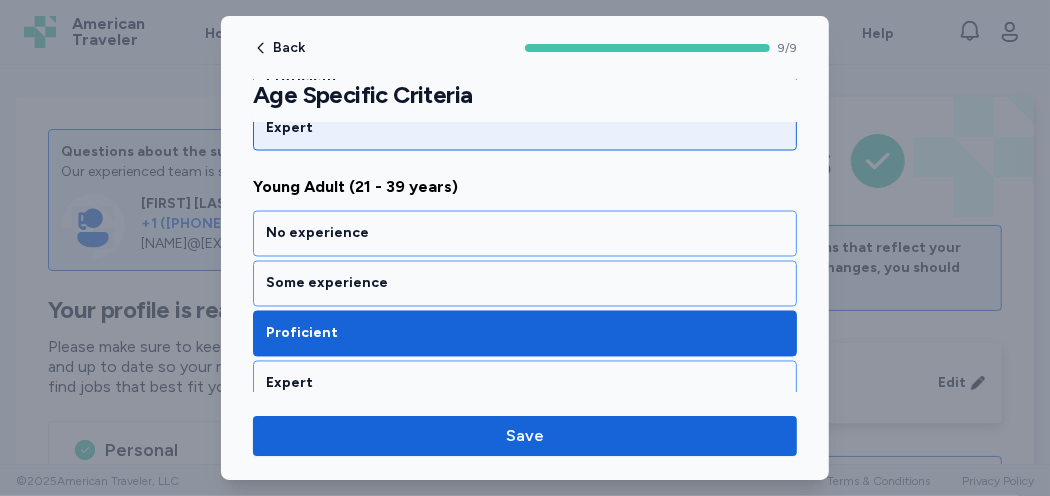 scroll, scrollTop: 1800, scrollLeft: 0, axis: vertical 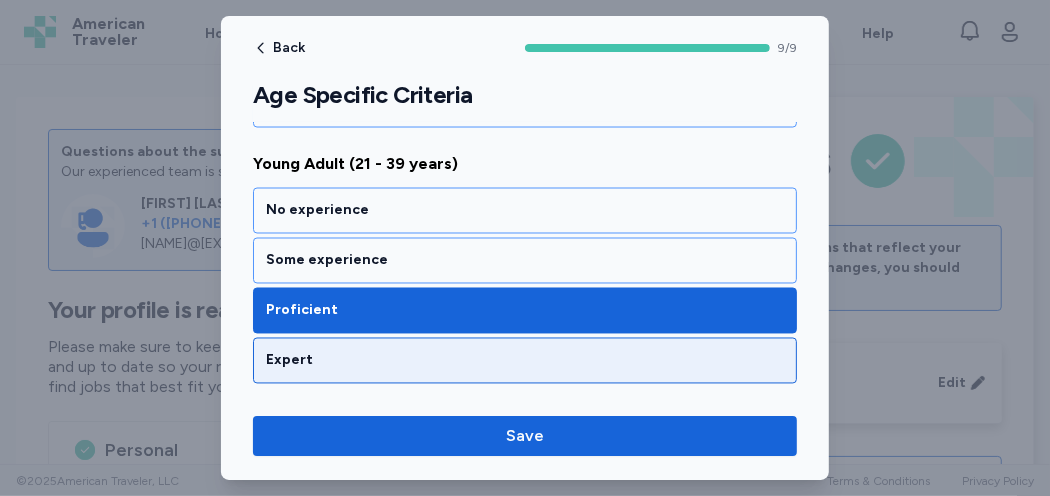 click on "Expert" at bounding box center (525, 361) 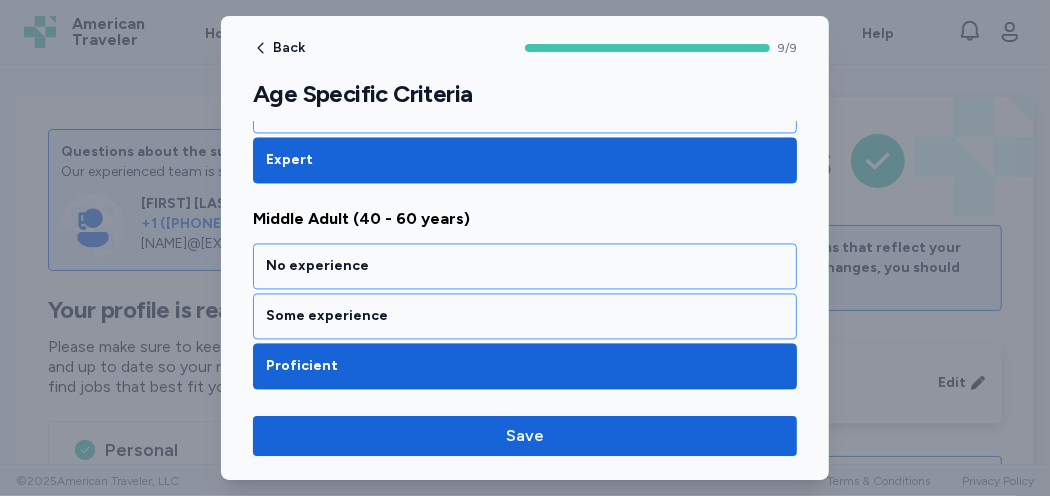scroll, scrollTop: 2100, scrollLeft: 0, axis: vertical 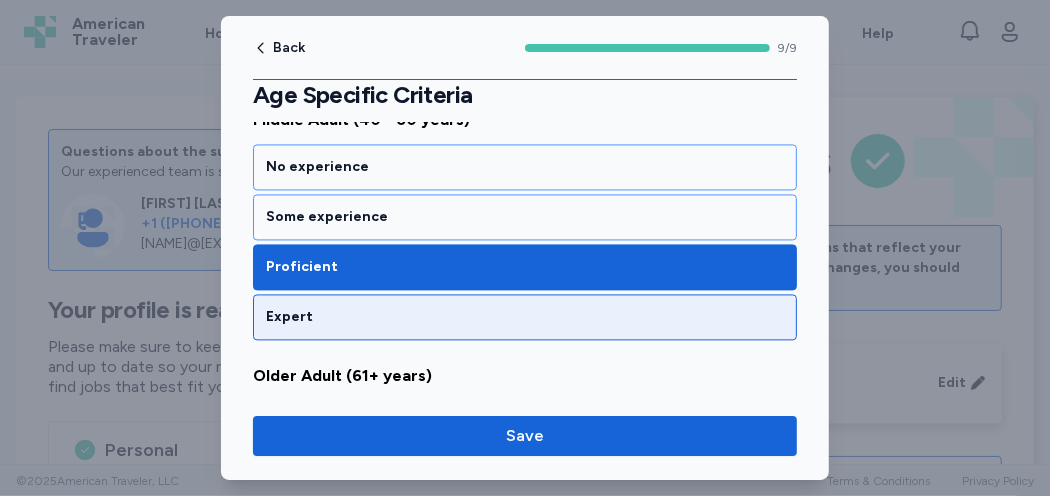 click on "Expert" at bounding box center [525, 317] 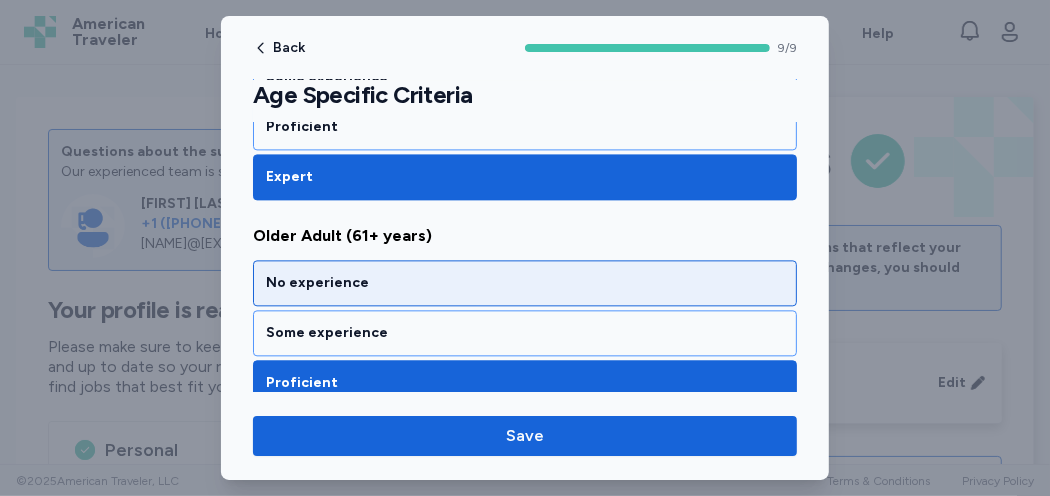 scroll, scrollTop: 2273, scrollLeft: 0, axis: vertical 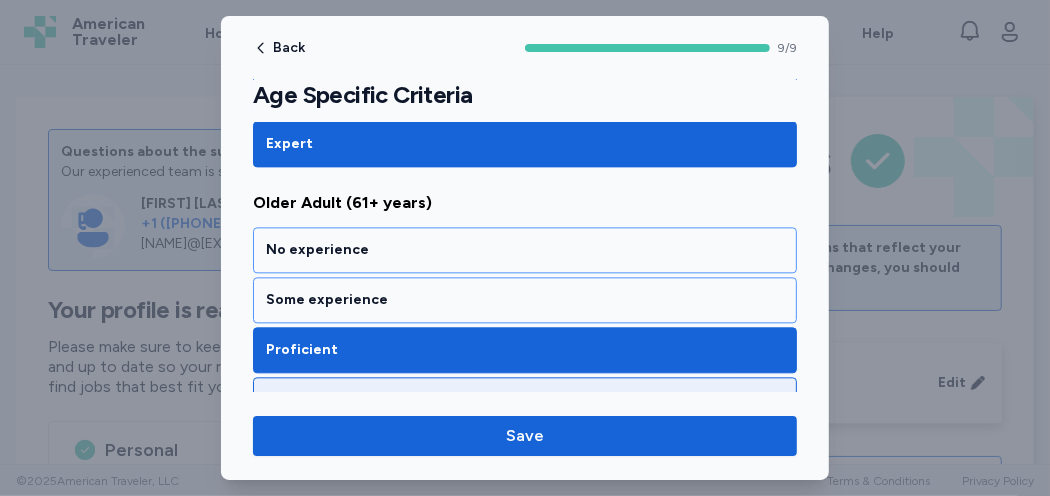 click on "Expert" at bounding box center [525, 400] 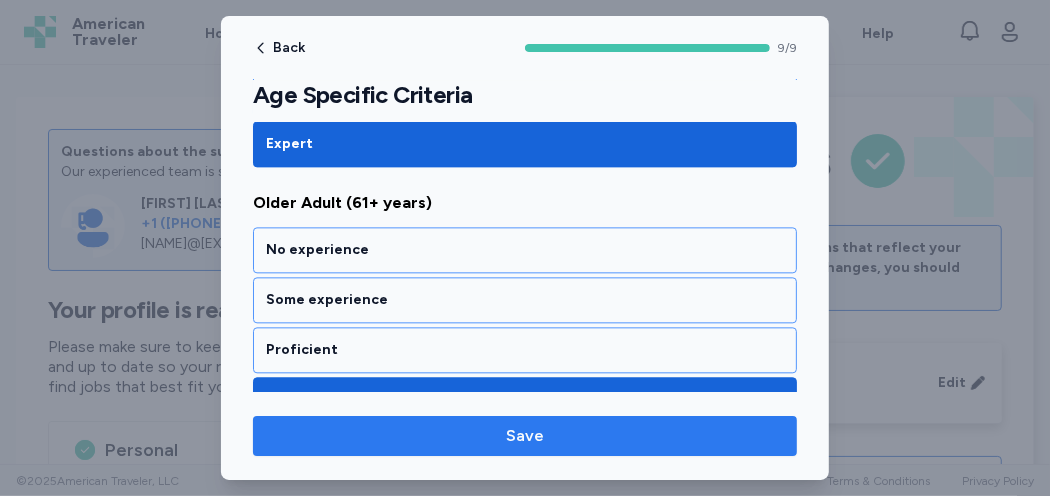 click on "Save" at bounding box center [525, 436] 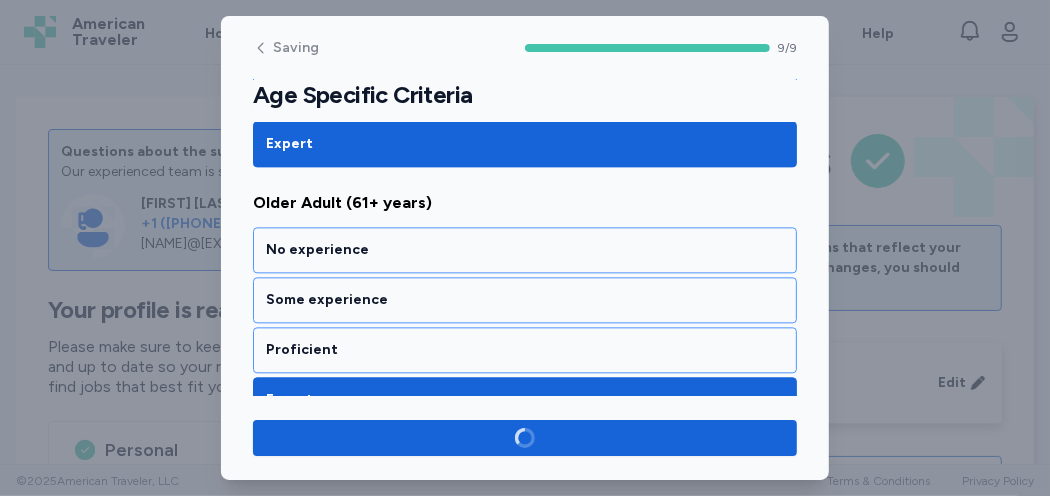 scroll, scrollTop: 2269, scrollLeft: 0, axis: vertical 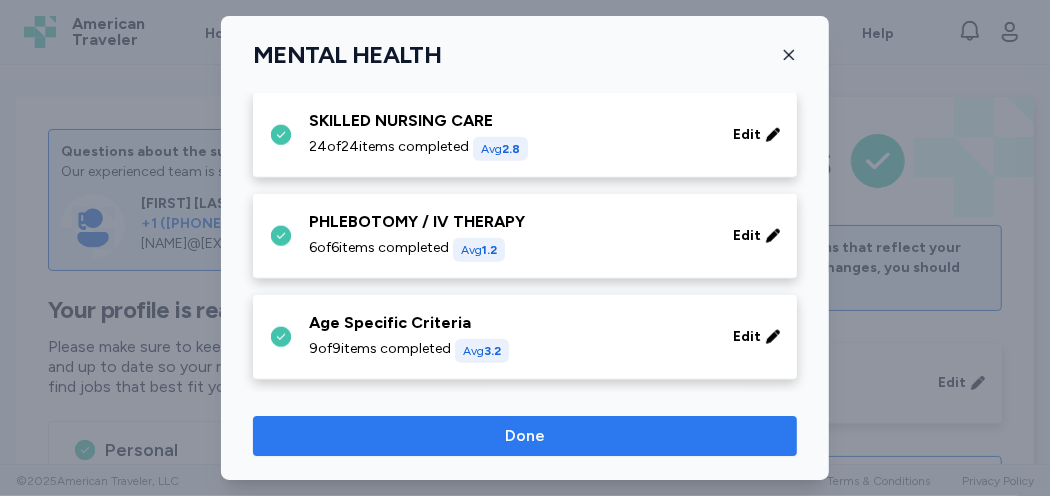 click on "Done" at bounding box center [525, 436] 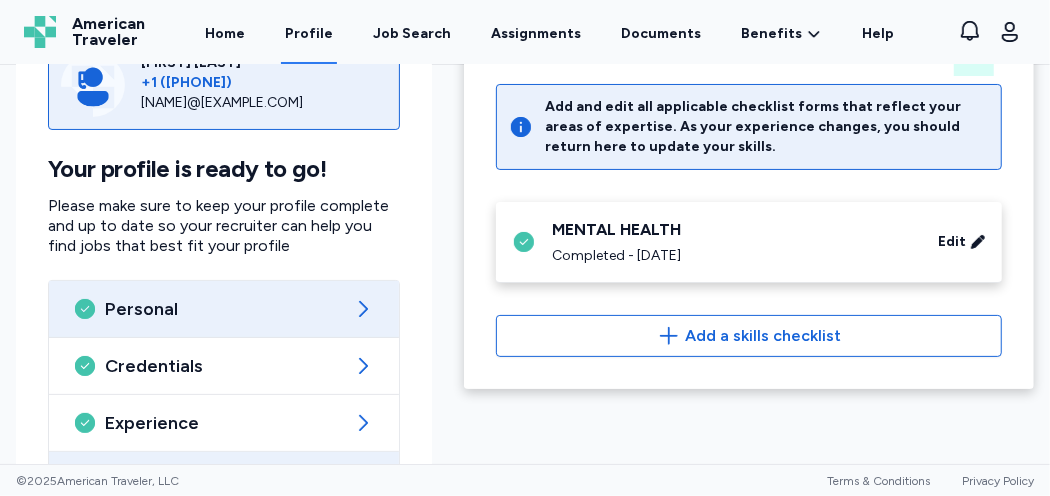 scroll, scrollTop: 0, scrollLeft: 0, axis: both 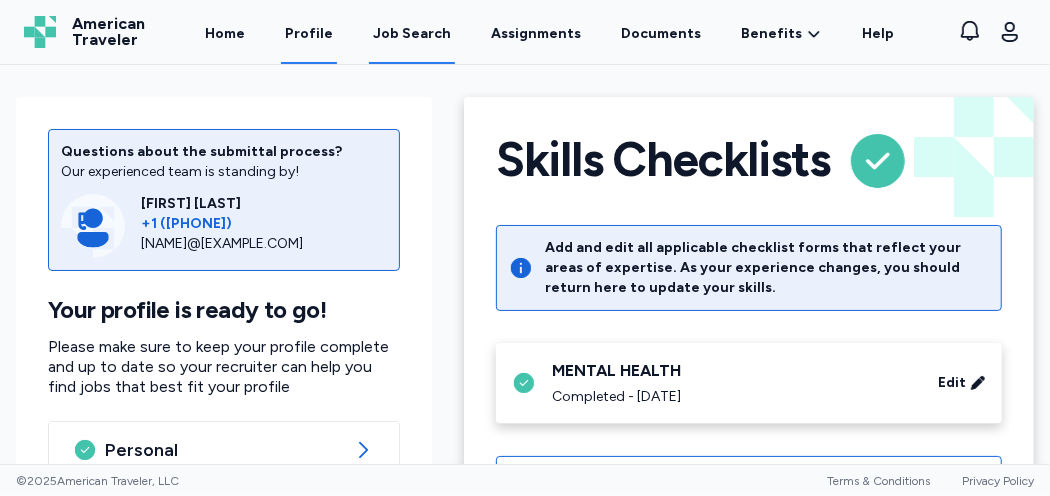 click on "Job Search" at bounding box center [412, 34] 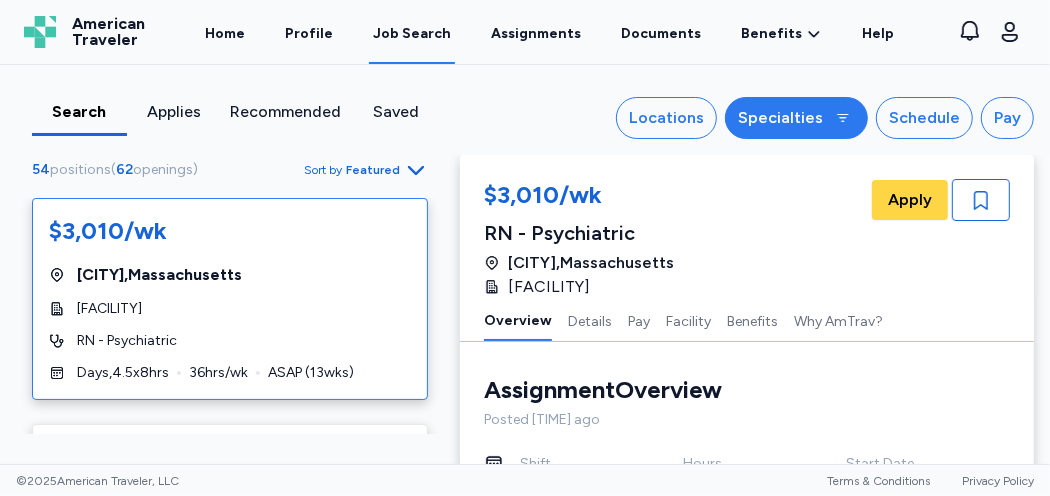 click on "Specialties" at bounding box center [780, 118] 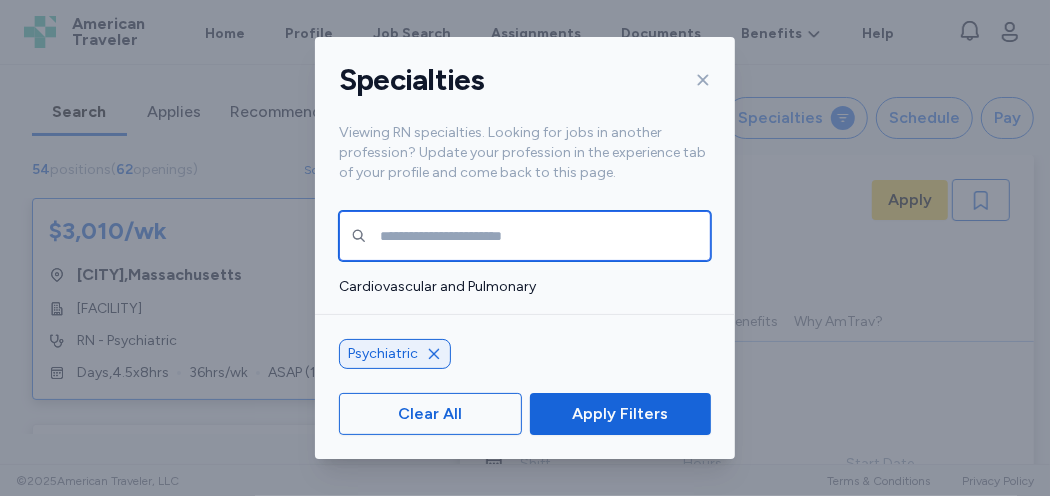 click at bounding box center (525, 236) 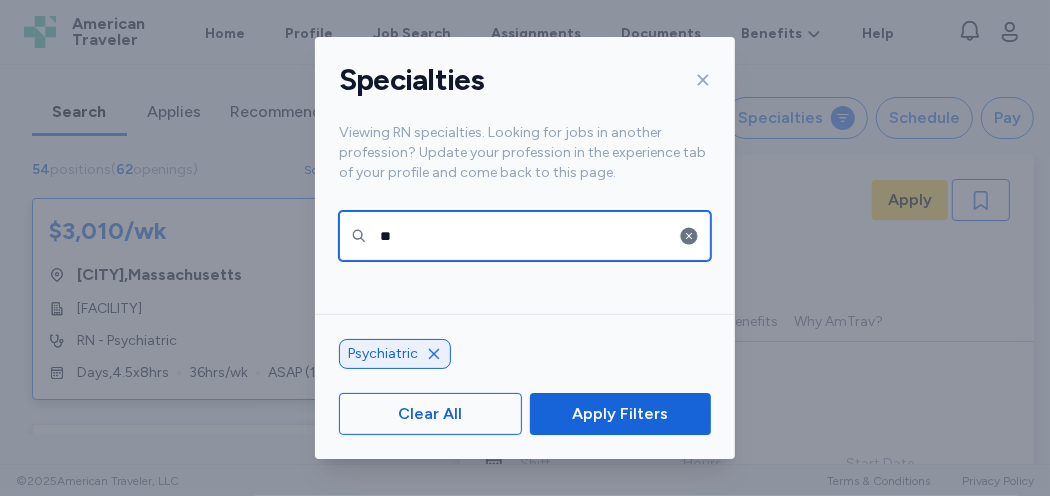 type on "*" 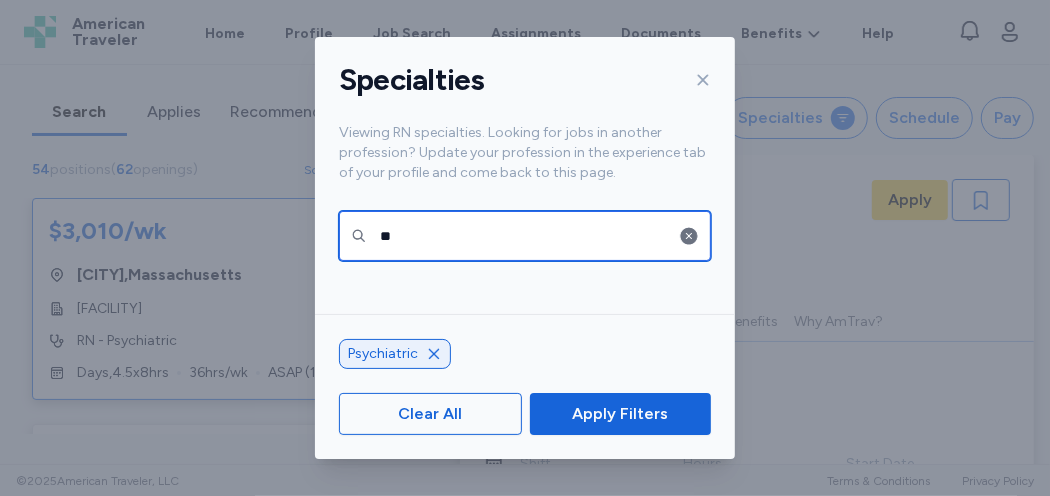 type on "*" 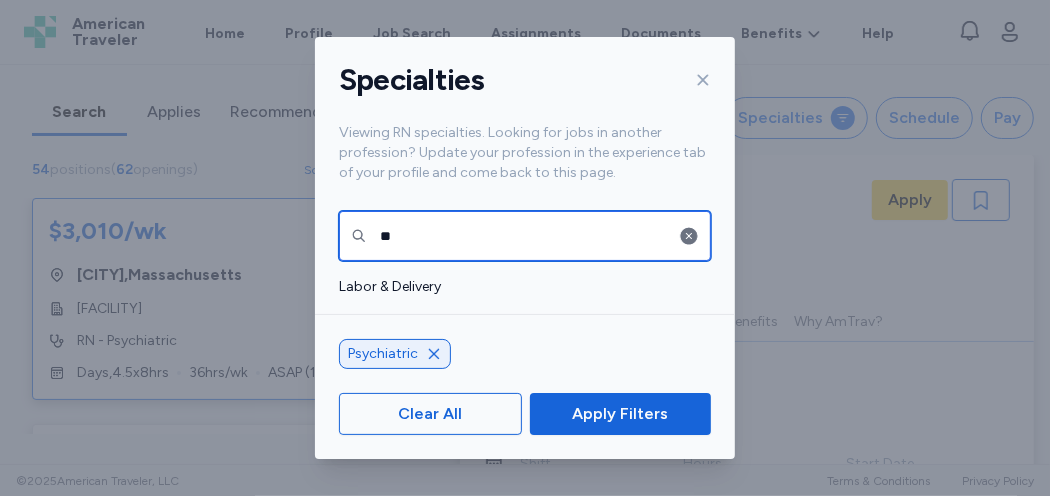 type on "*" 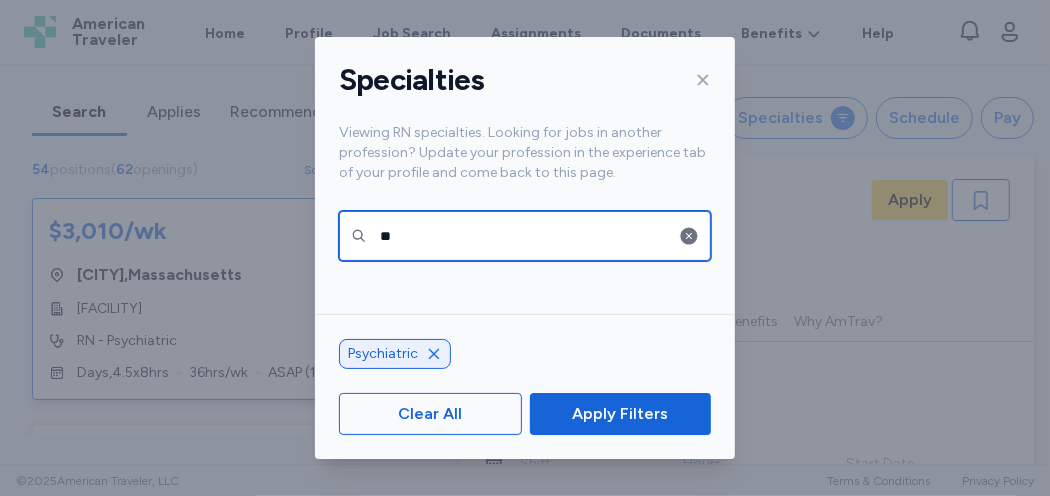 type on "*" 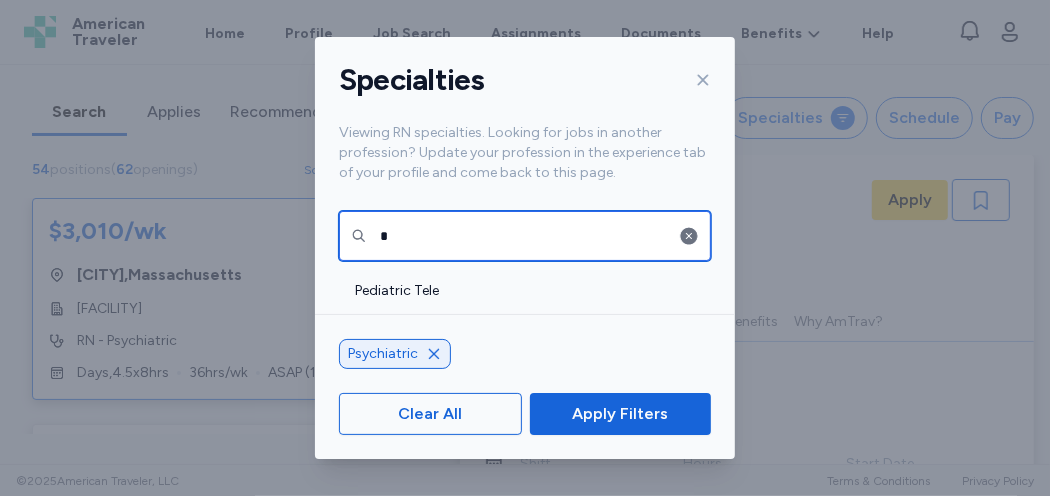 scroll, scrollTop: 3980, scrollLeft: 0, axis: vertical 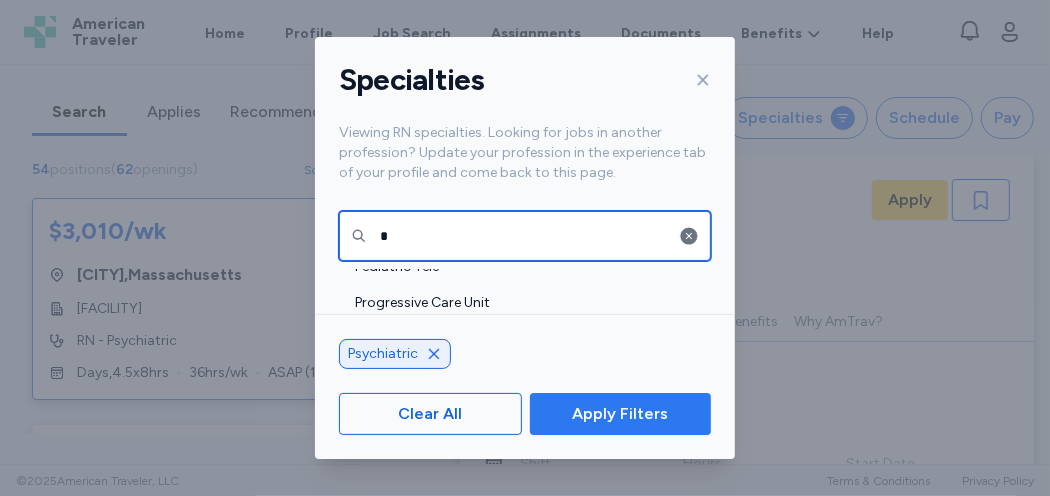 type on "*" 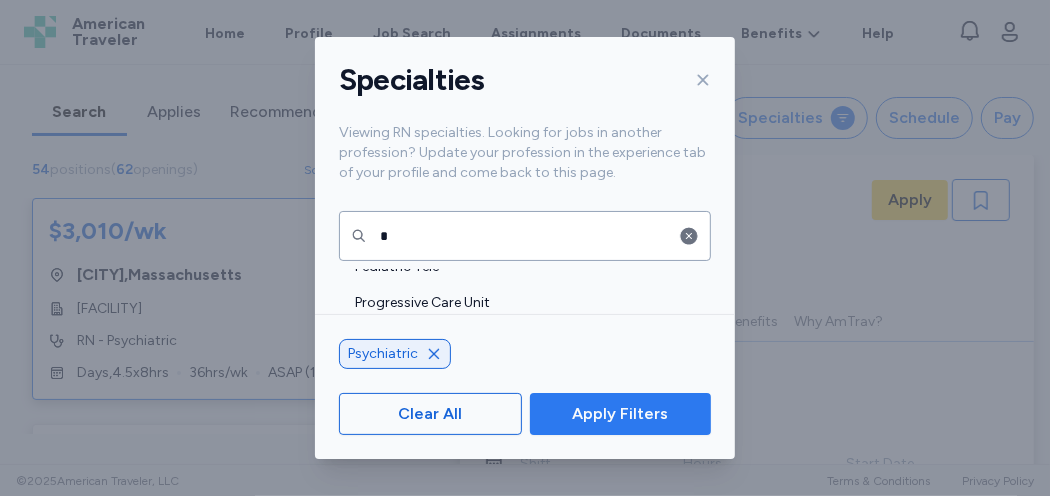 click on "Apply Filters" at bounding box center [620, 414] 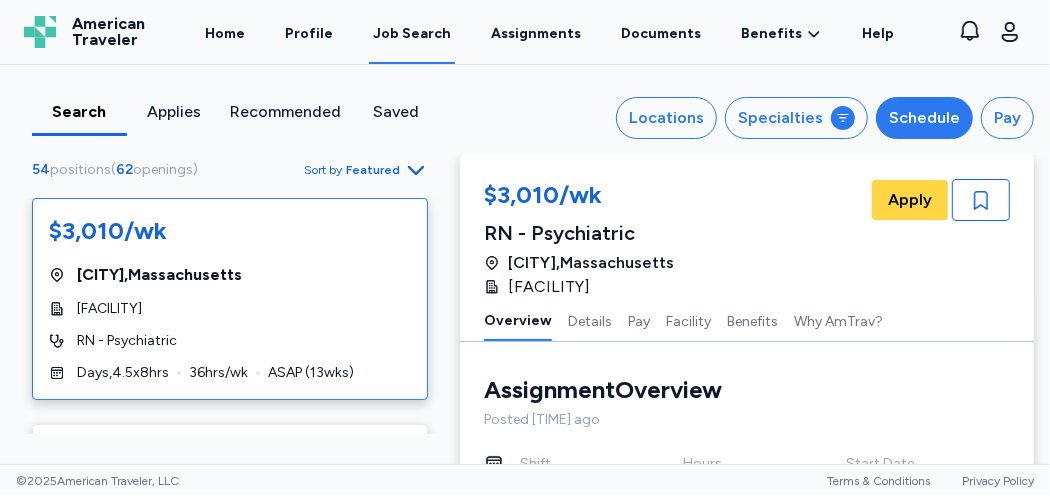 click on "Schedule" at bounding box center [924, 118] 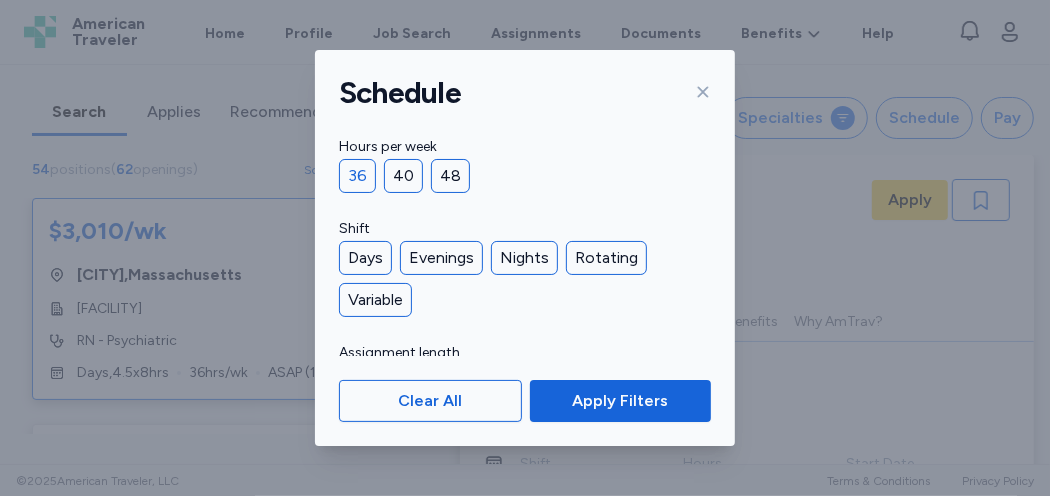 click on "36" at bounding box center [357, 176] 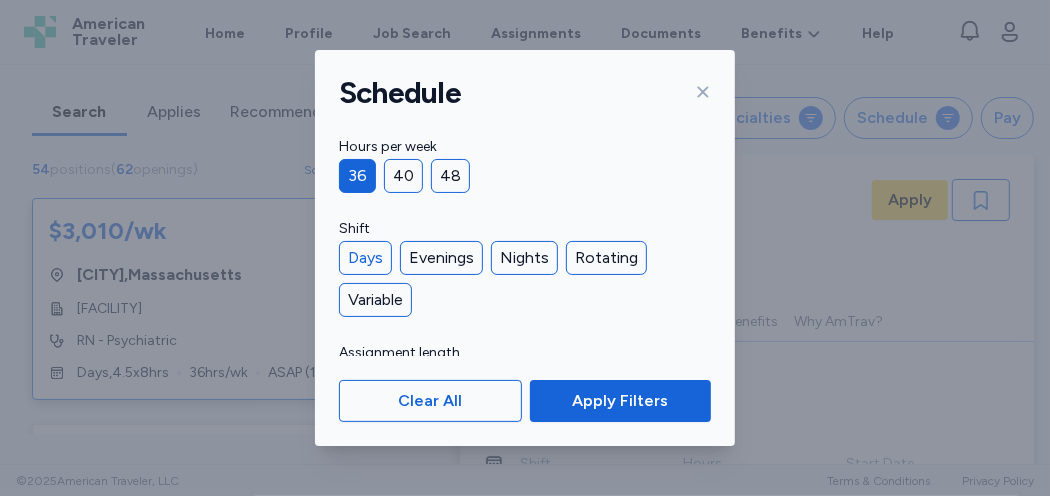 click on "Days" at bounding box center (365, 258) 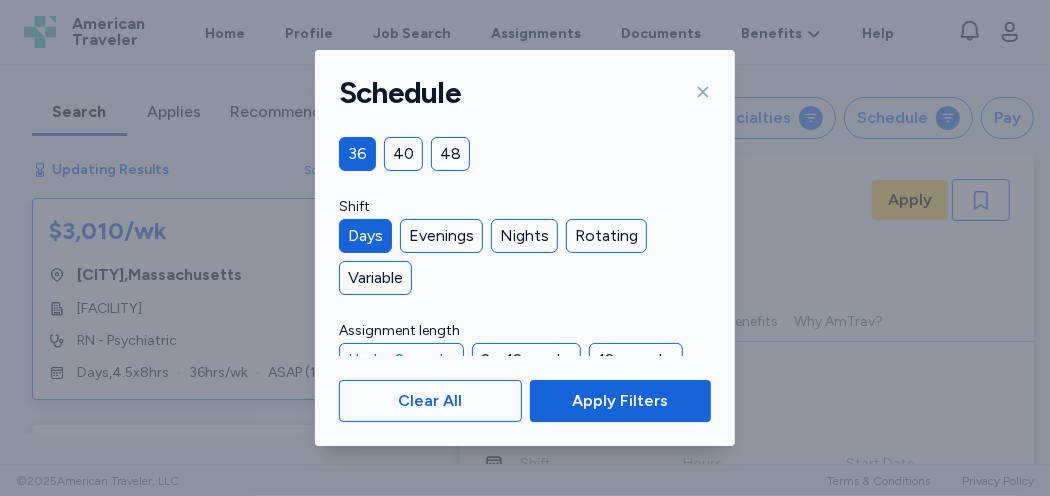 scroll, scrollTop: 37, scrollLeft: 0, axis: vertical 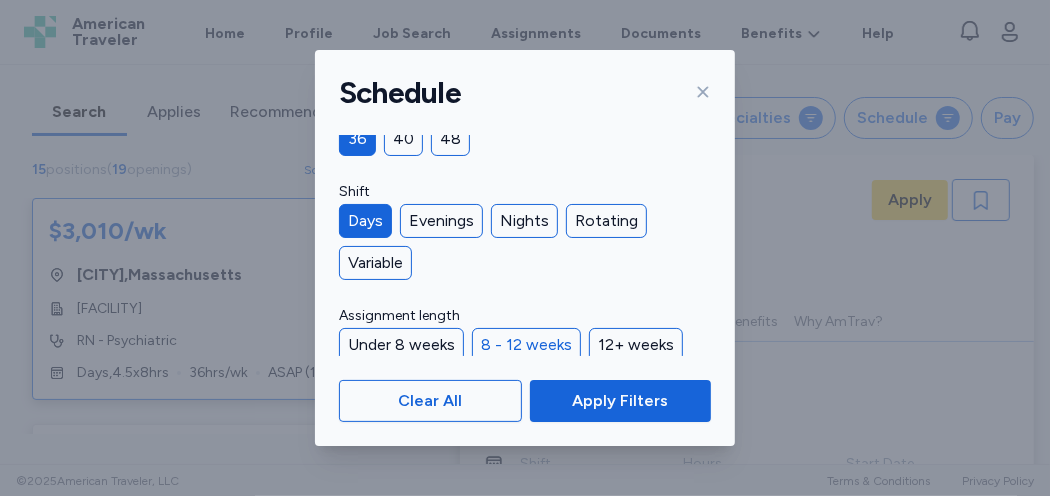 click on "8 - 12 weeks" at bounding box center [526, 345] 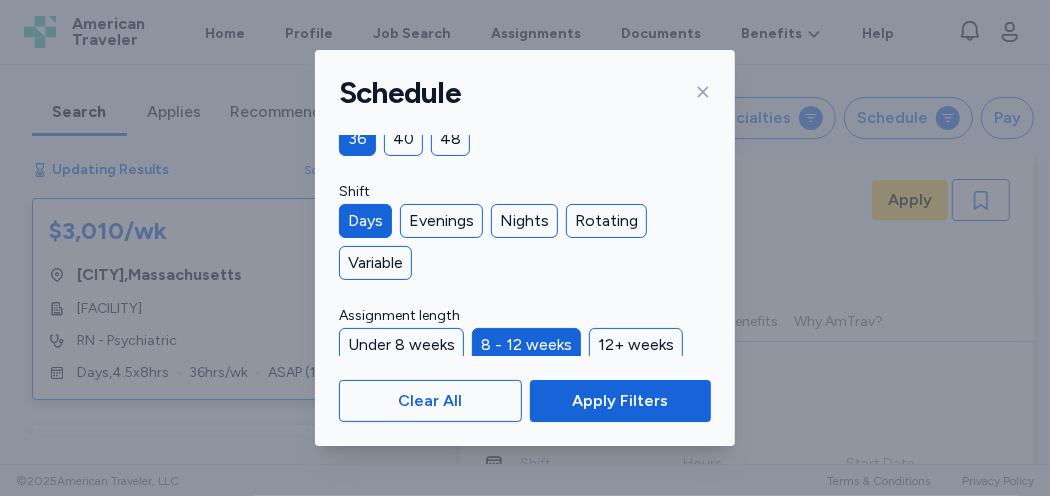 scroll, scrollTop: 25, scrollLeft: 0, axis: vertical 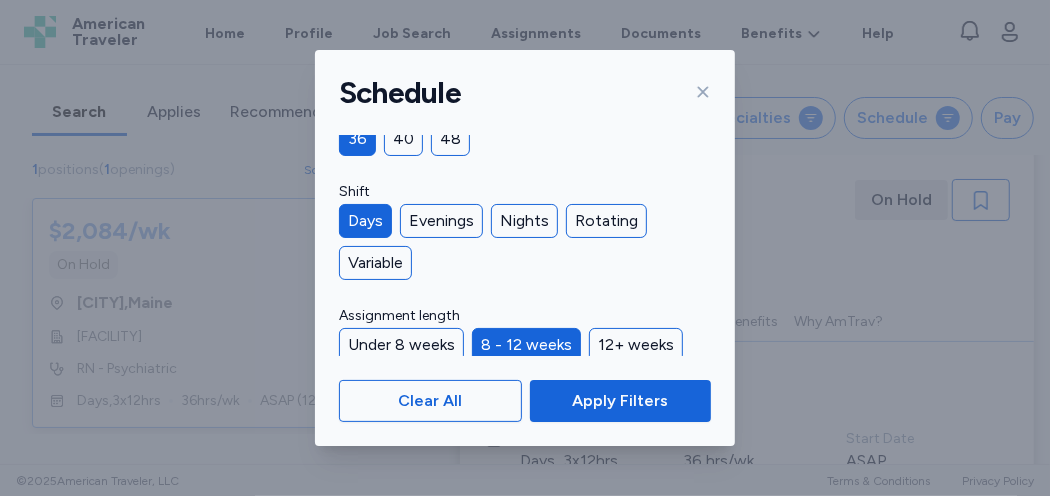 click on "8 - 12 weeks" at bounding box center [526, 345] 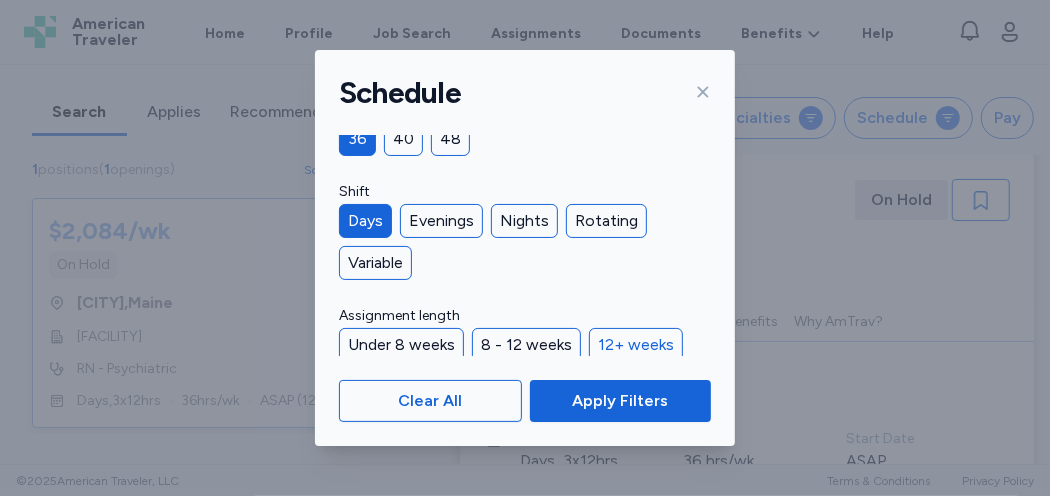 click on "12+ weeks" at bounding box center [636, 345] 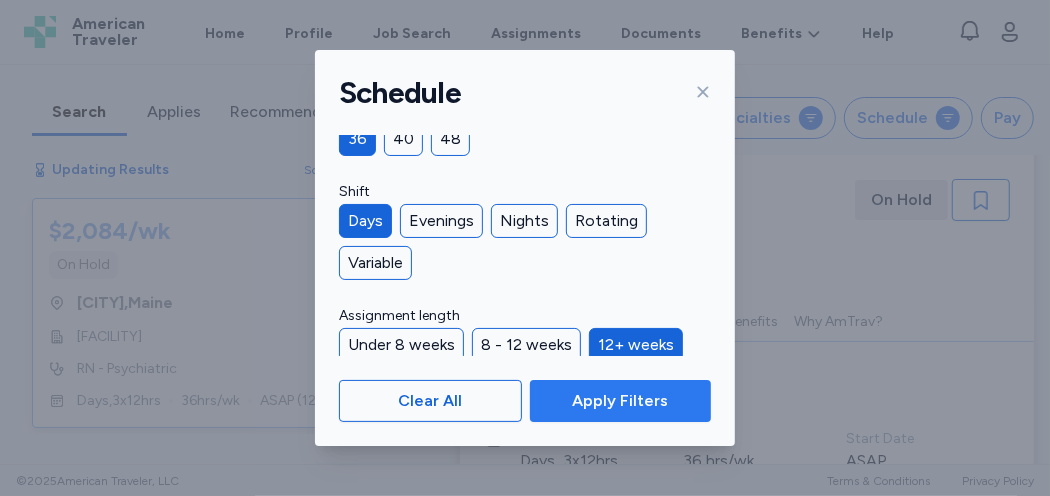 click on "Apply Filters" at bounding box center [620, 401] 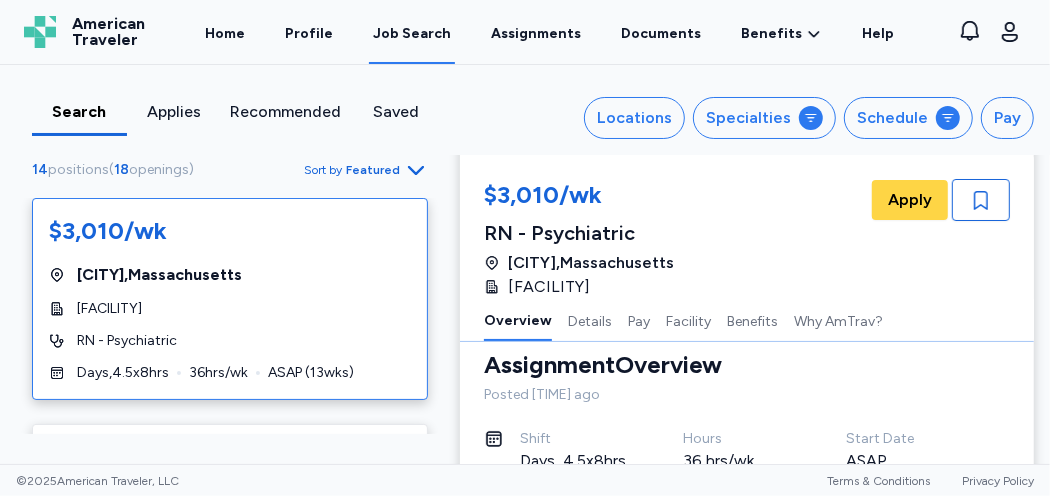 scroll, scrollTop: 0, scrollLeft: 0, axis: both 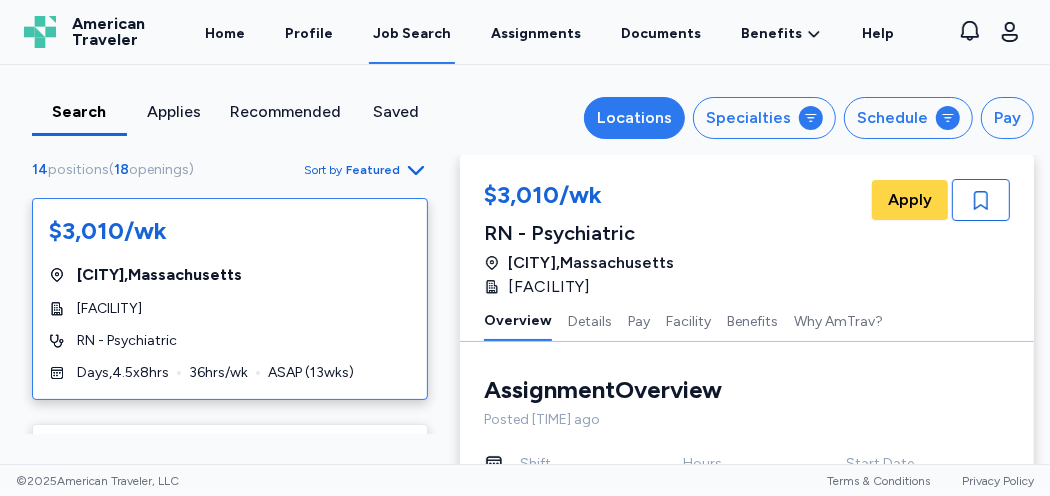 click on "Locations" at bounding box center [634, 118] 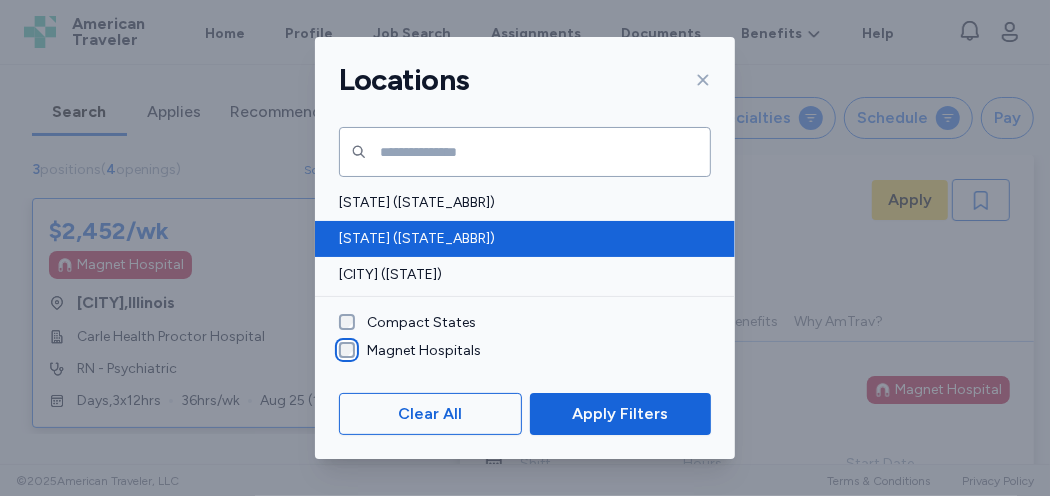 scroll, scrollTop: 1, scrollLeft: 0, axis: vertical 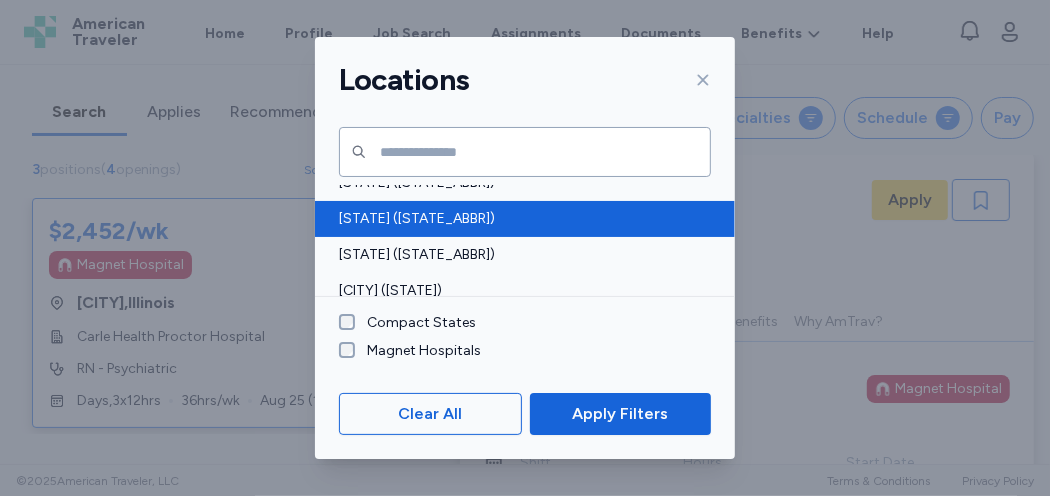 click on "[STATE] ([STATE_ABBR])" at bounding box center [519, 219] 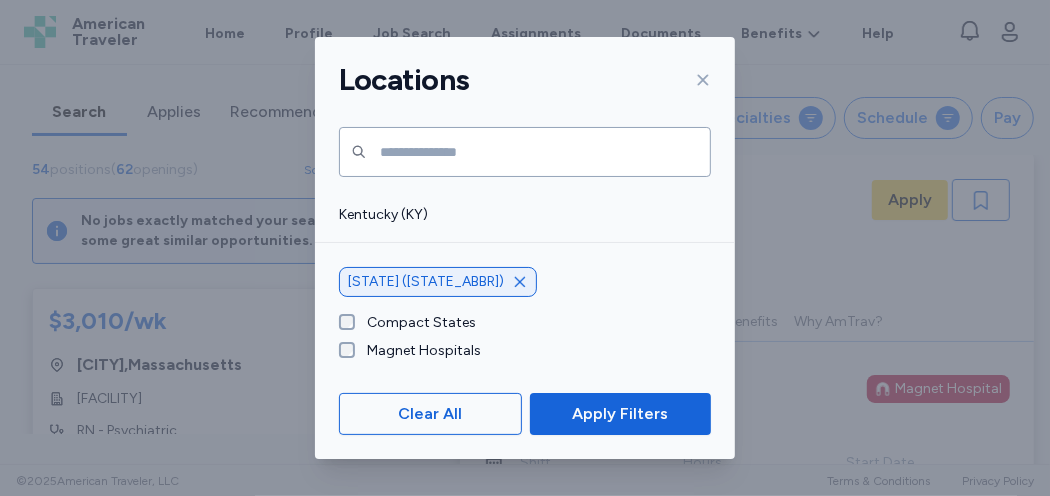 scroll, scrollTop: 700, scrollLeft: 0, axis: vertical 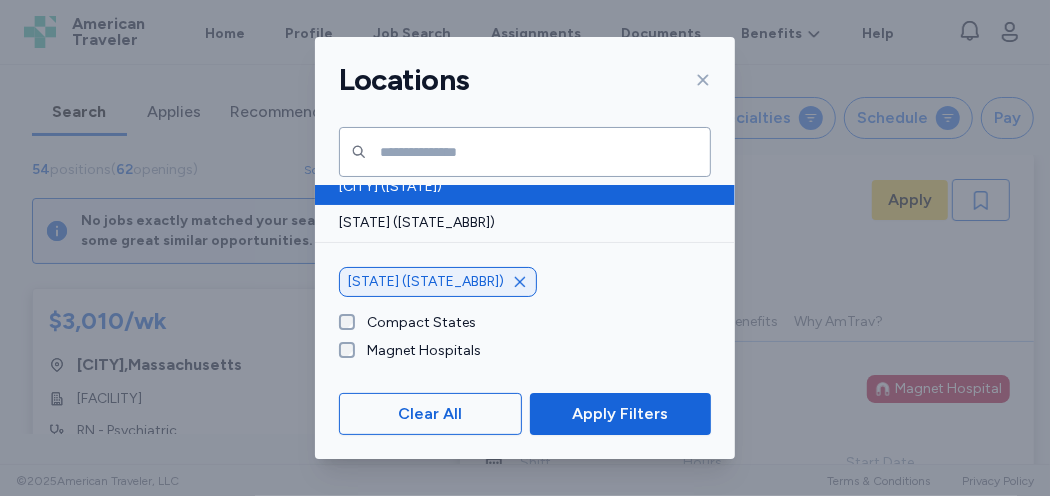 click on "[CITY] ([STATE])" at bounding box center (519, 187) 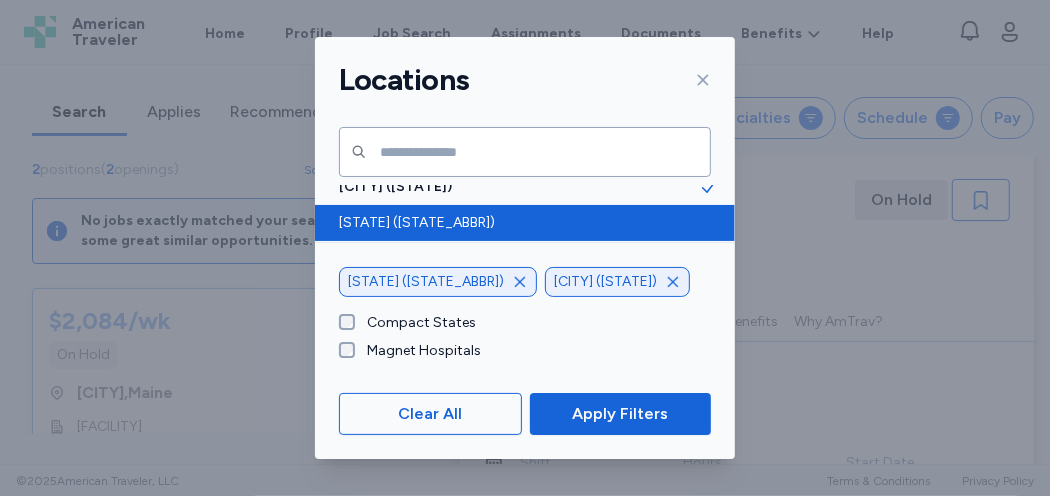 scroll, scrollTop: 25, scrollLeft: 0, axis: vertical 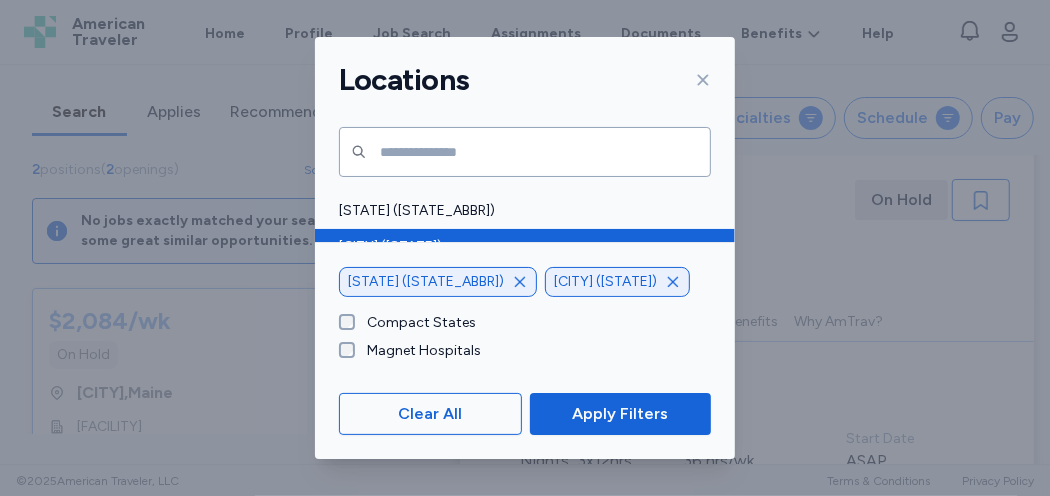 click on "[CITY] ([STATE])" at bounding box center [519, 247] 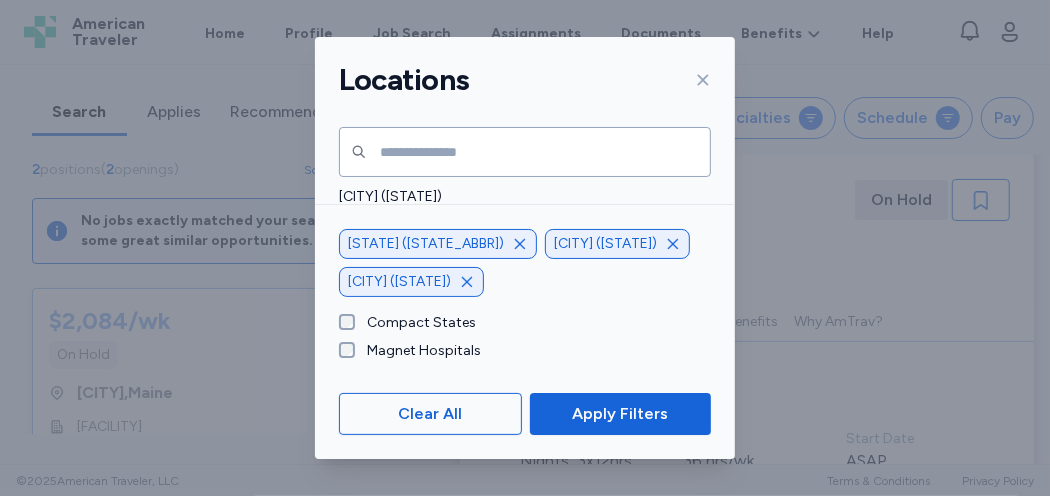 scroll, scrollTop: 1400, scrollLeft: 0, axis: vertical 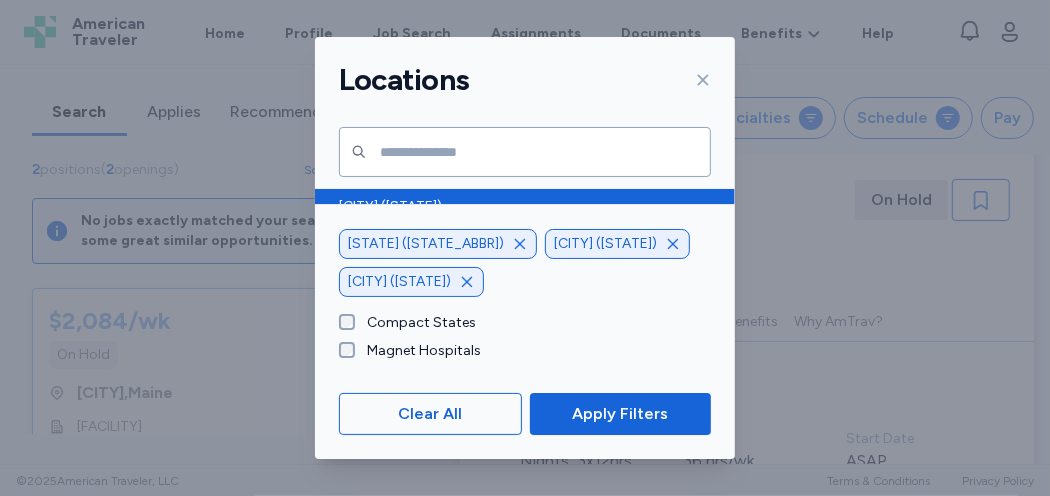 click on "[CITY] ([STATE])" at bounding box center (519, 207) 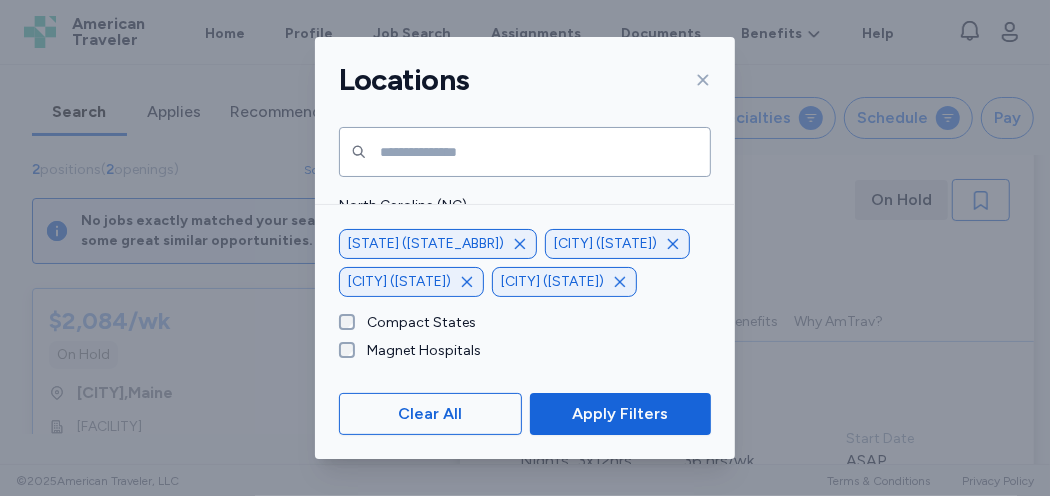 scroll, scrollTop: 1211, scrollLeft: 0, axis: vertical 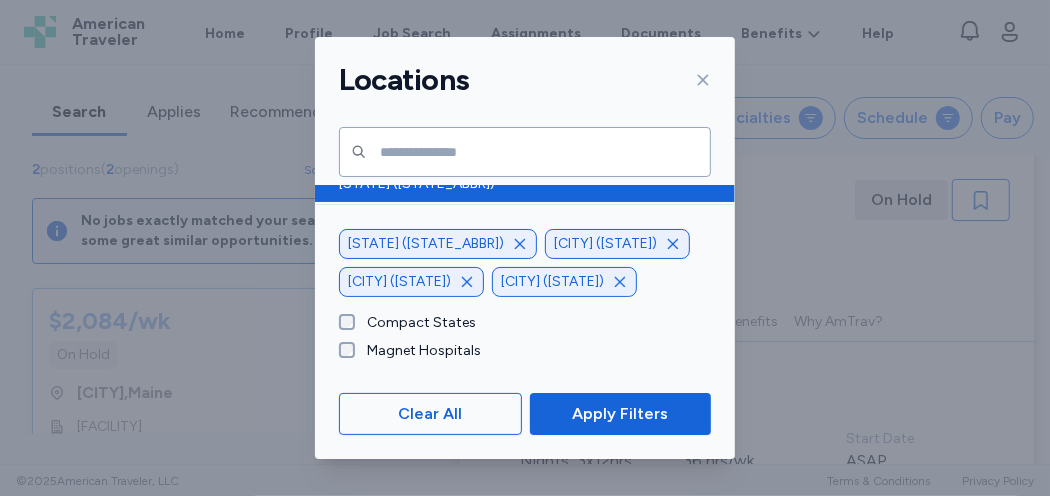 click on "[STATE] ([STATE_ABBR])" at bounding box center [519, 184] 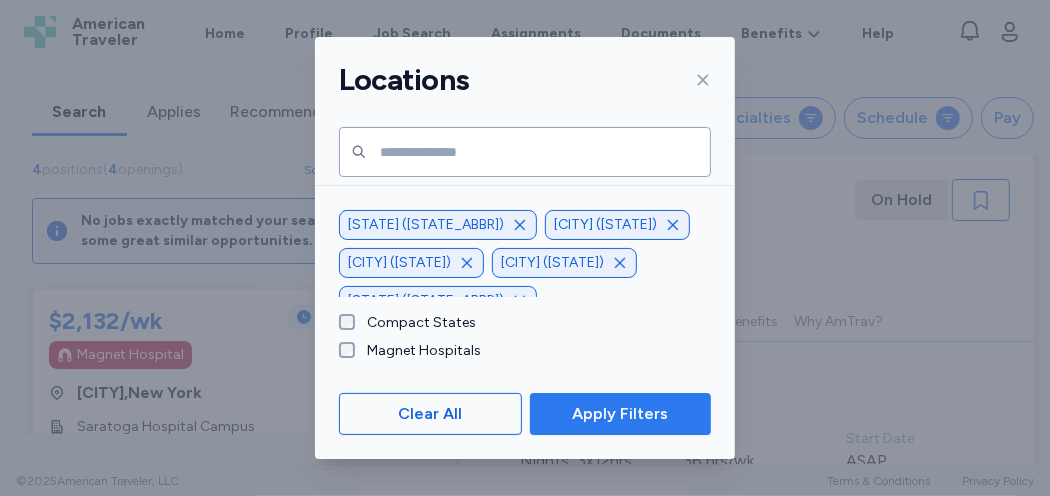 click on "Apply Filters" at bounding box center [620, 414] 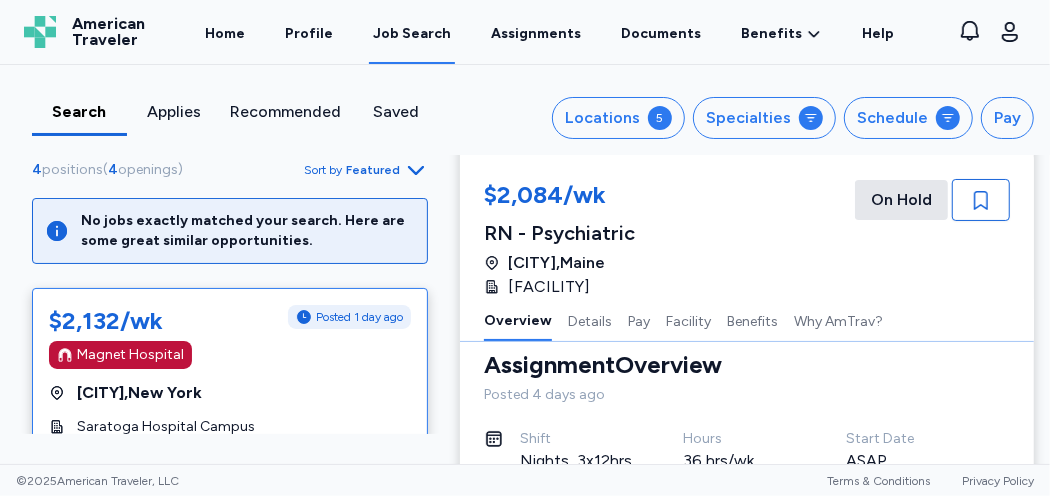 scroll, scrollTop: 0, scrollLeft: 0, axis: both 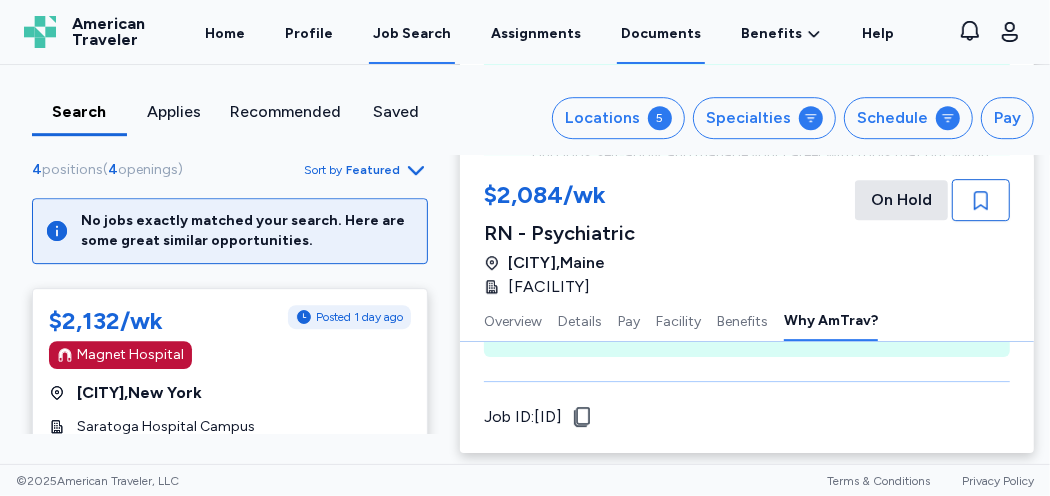 click on "Documents" at bounding box center (661, 33) 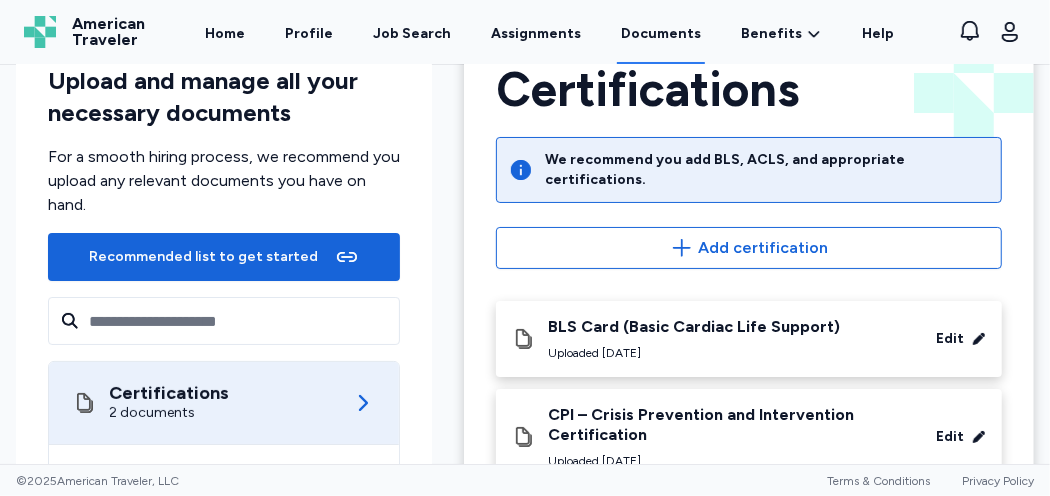 scroll, scrollTop: 100, scrollLeft: 0, axis: vertical 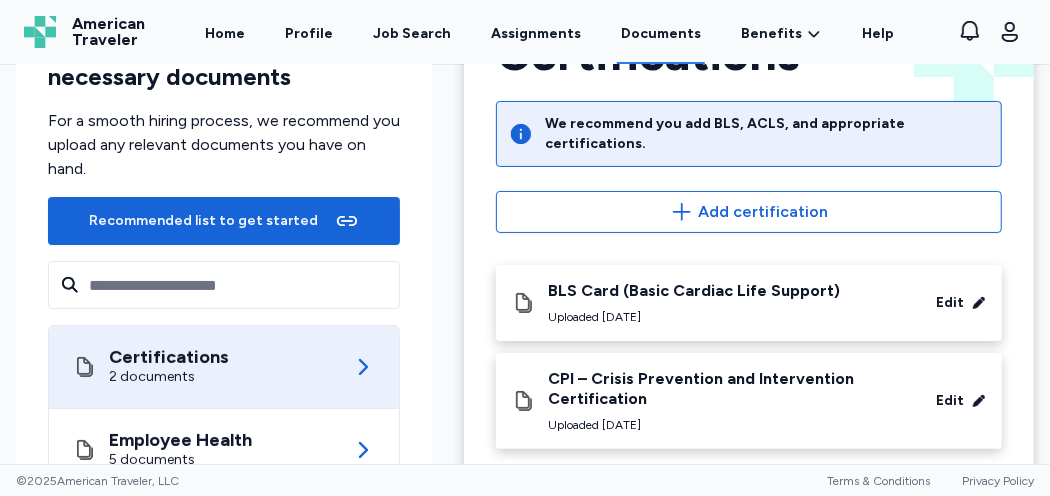 click on "Edit" at bounding box center [950, 401] 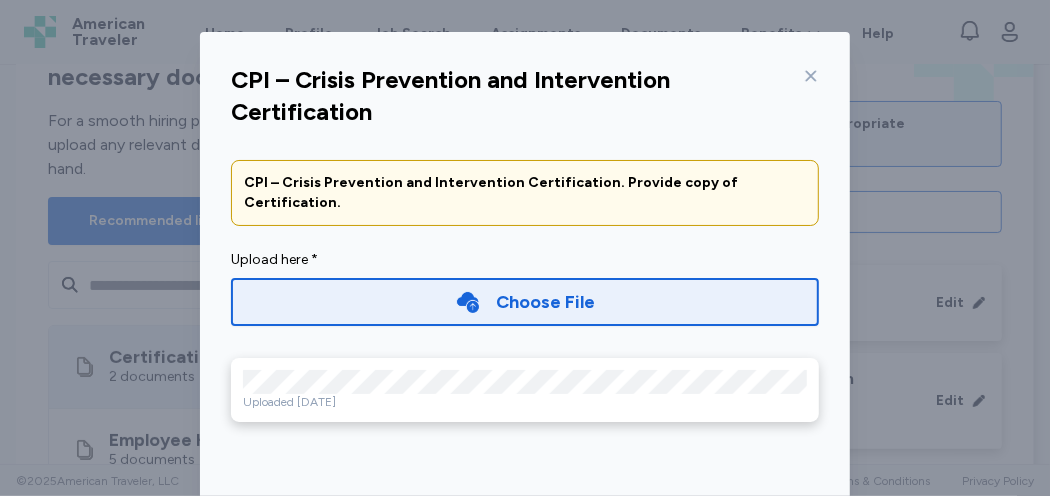 click on "Choose File" at bounding box center (546, 302) 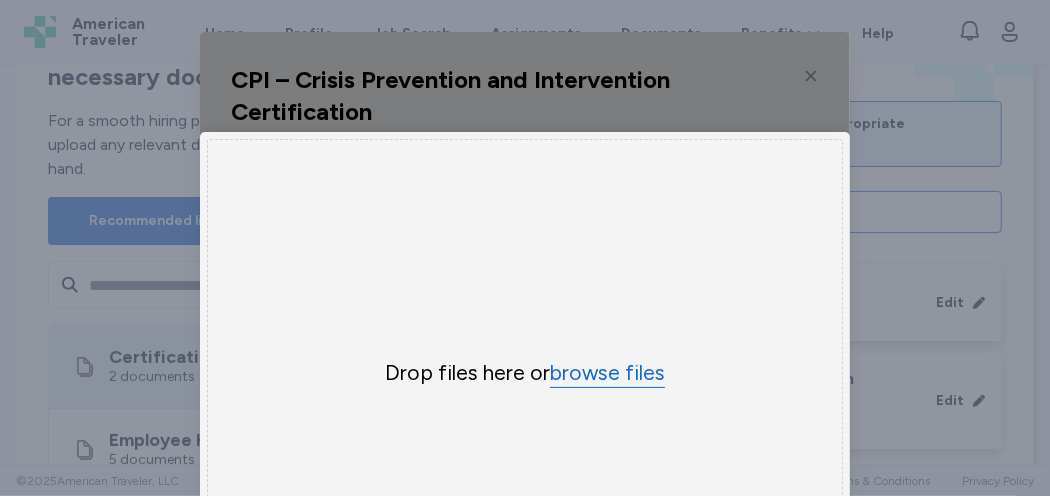 click on "browse files" at bounding box center [607, 373] 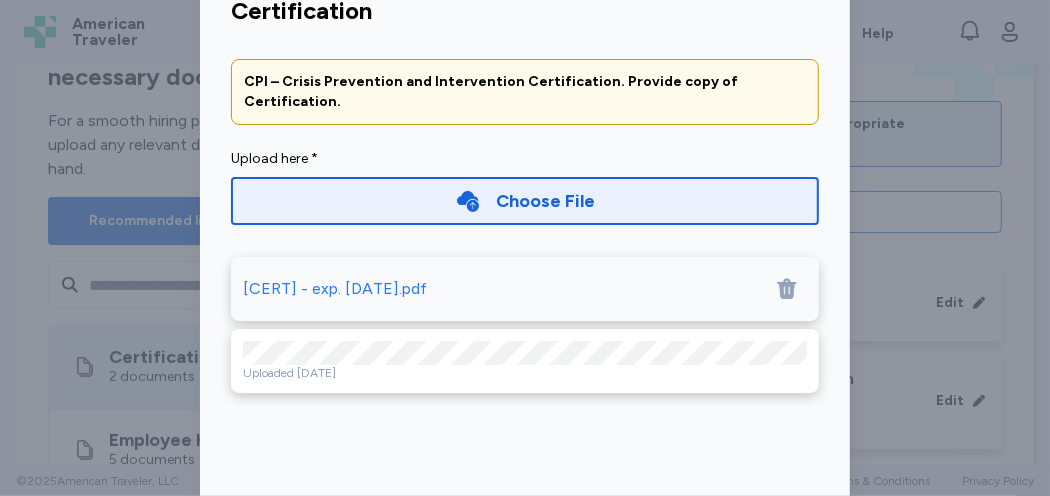 scroll, scrollTop: 200, scrollLeft: 0, axis: vertical 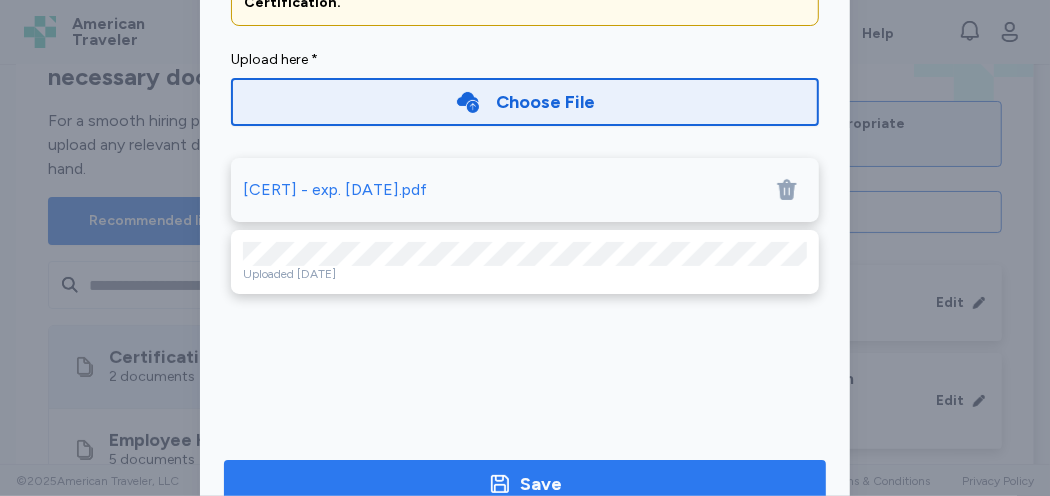 click on "Save" at bounding box center [541, 484] 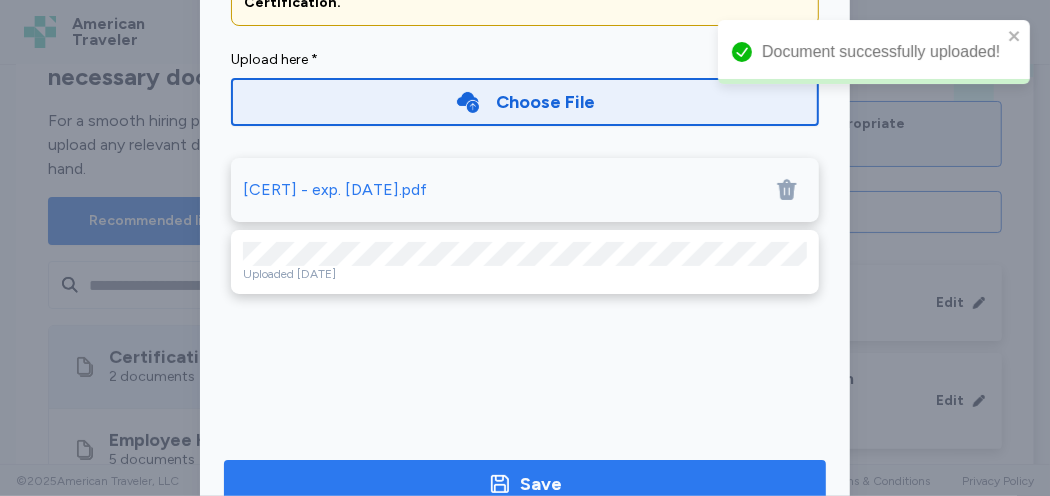 scroll, scrollTop: 167, scrollLeft: 0, axis: vertical 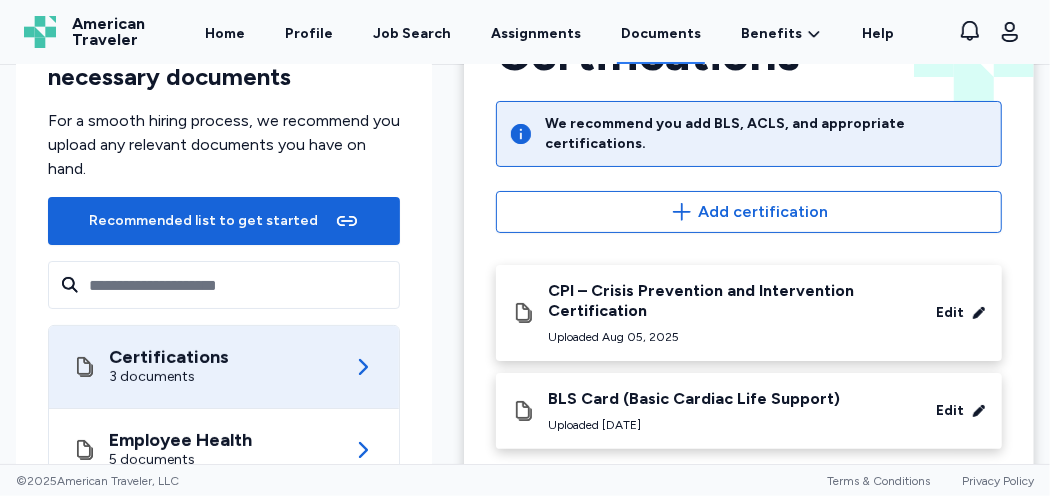 click on "Edit" at bounding box center (950, 411) 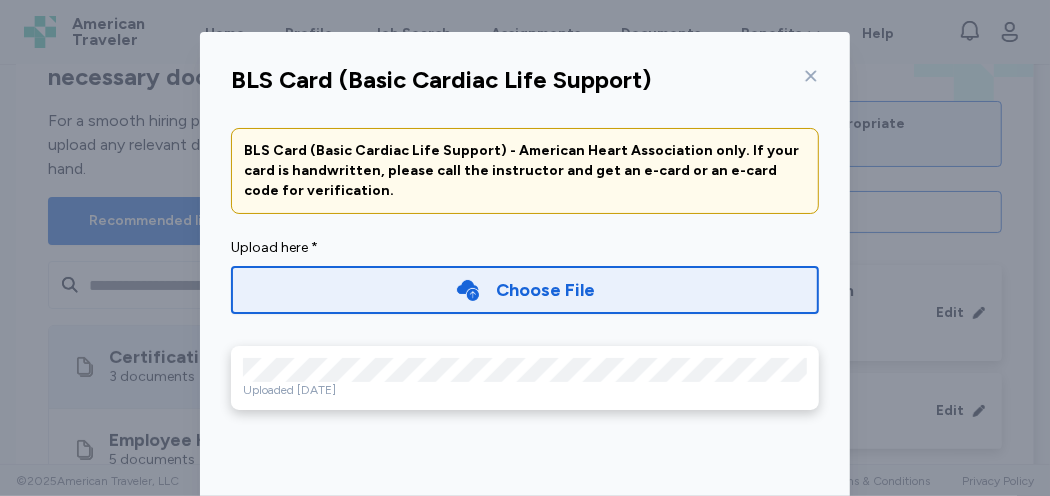 click on "Choose File" at bounding box center (546, 290) 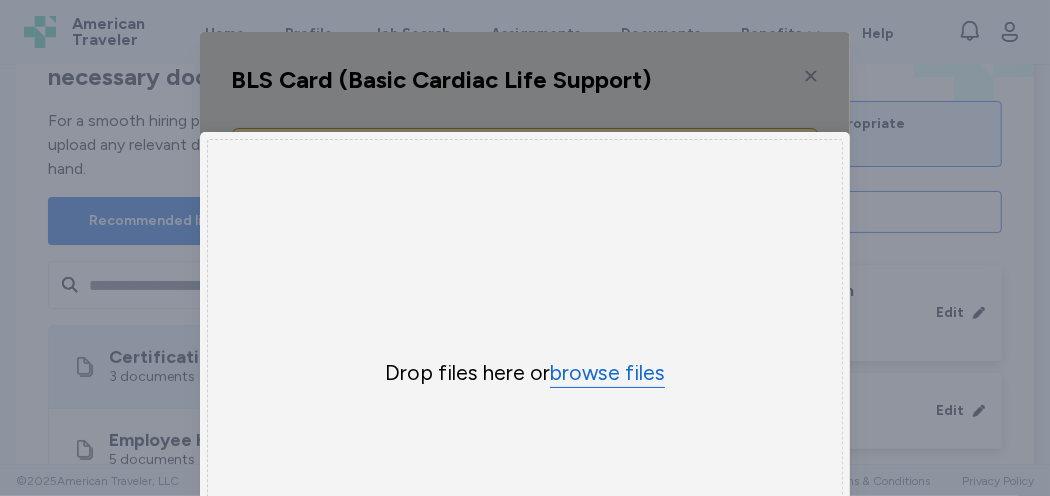 click on "browse files" at bounding box center (607, 373) 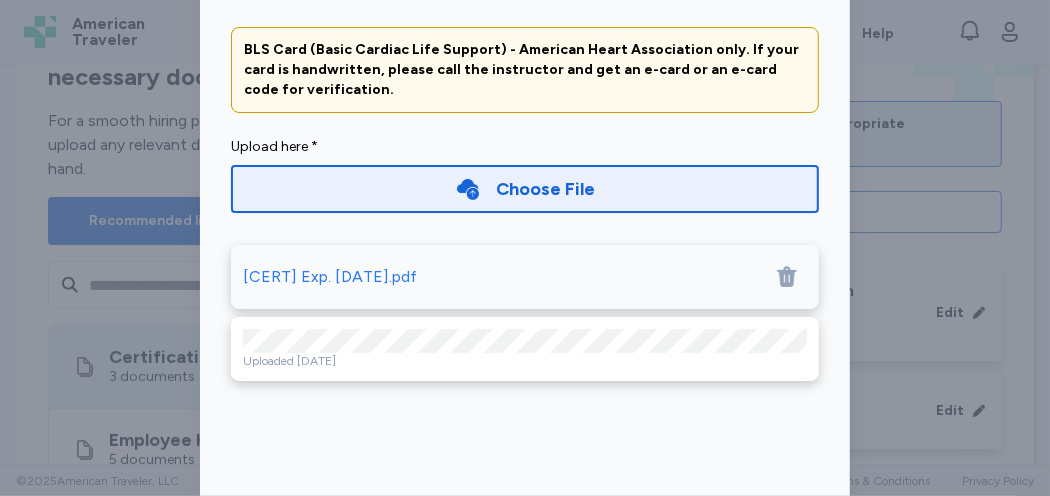 scroll, scrollTop: 200, scrollLeft: 0, axis: vertical 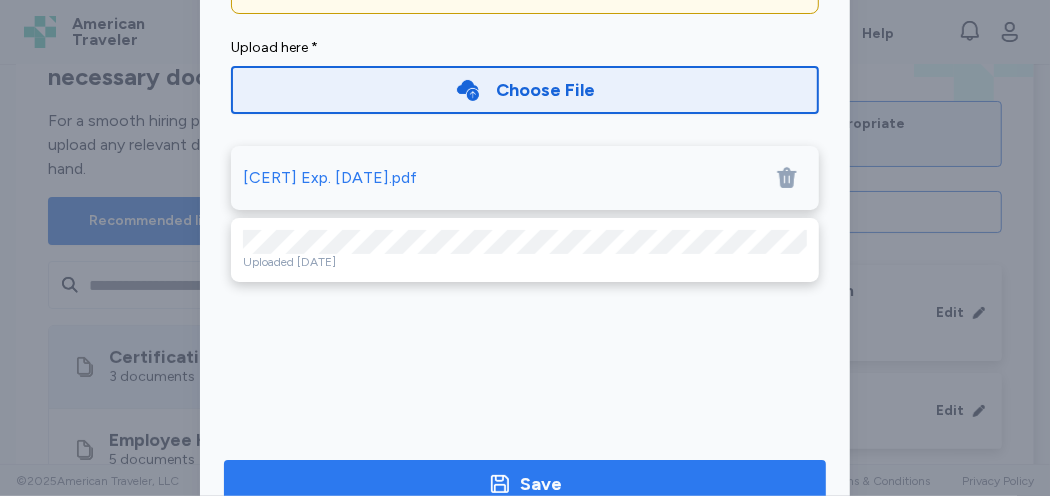 click on "Save" at bounding box center (525, 484) 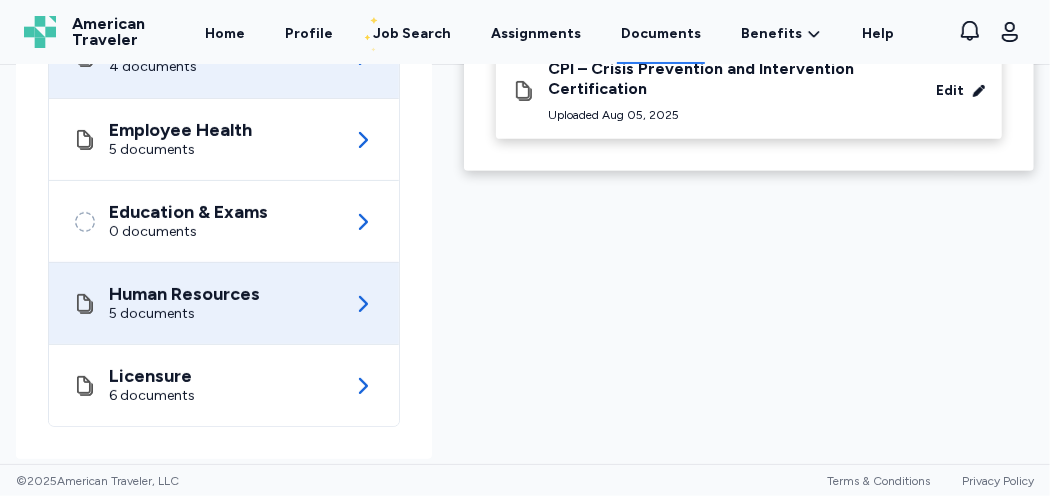 scroll, scrollTop: 419, scrollLeft: 0, axis: vertical 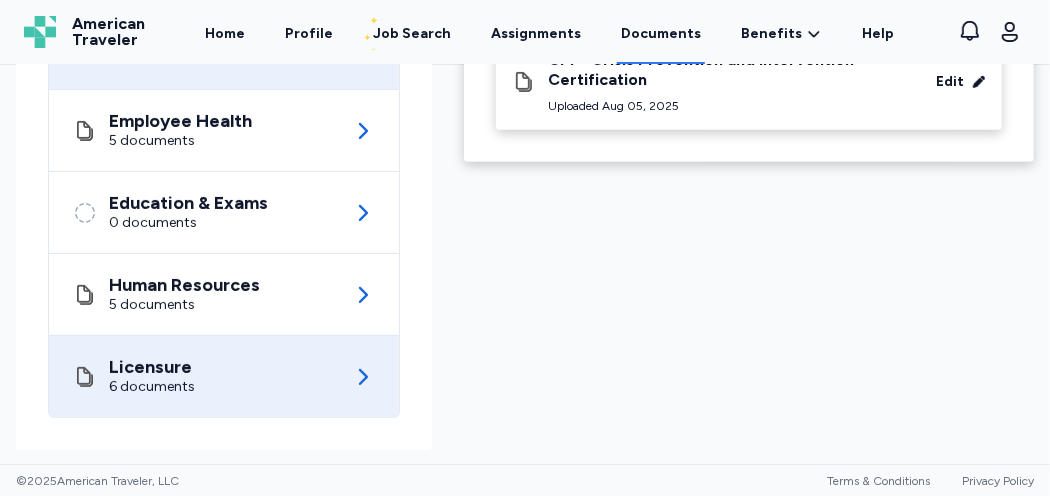 click on "Licensure 6   documents" at bounding box center [224, 376] 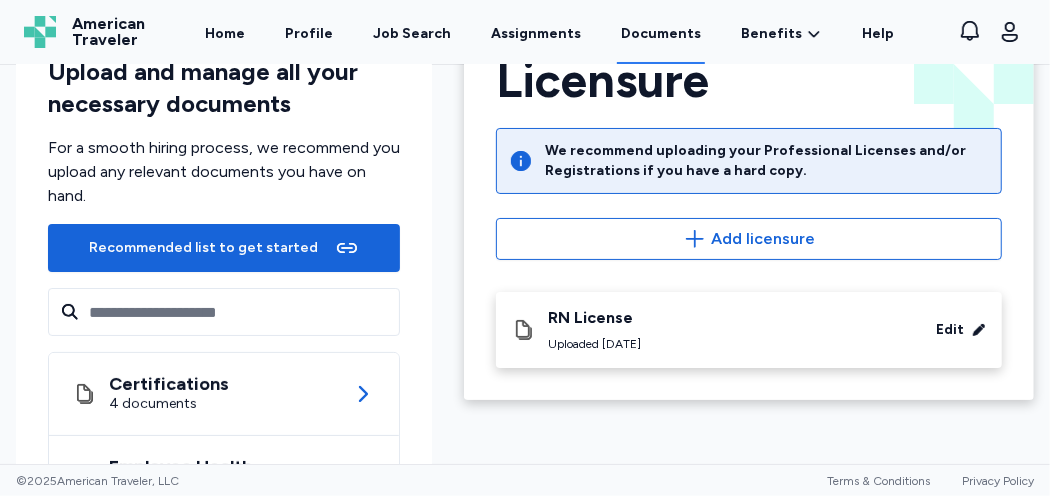 scroll, scrollTop: 100, scrollLeft: 0, axis: vertical 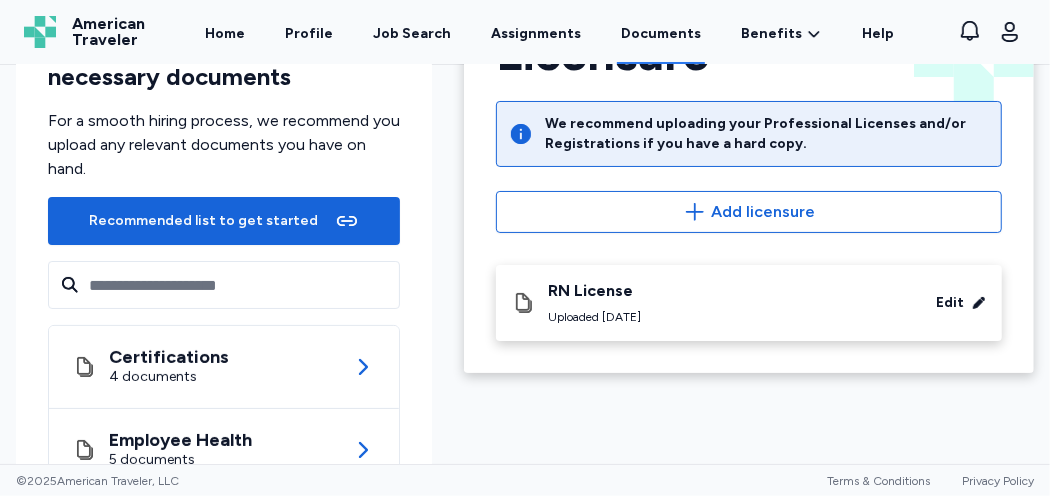 click on "Edit" at bounding box center (950, 303) 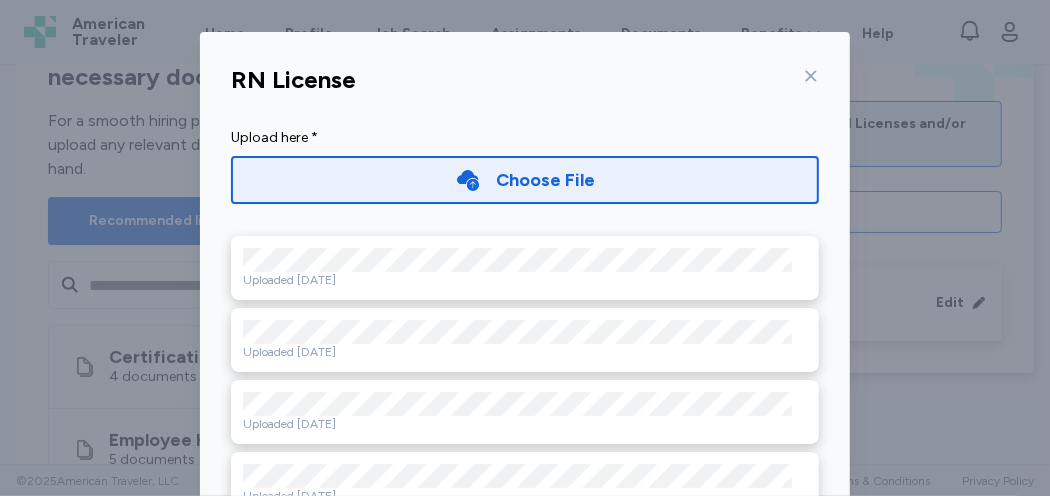 click on "Choose File" at bounding box center [546, 180] 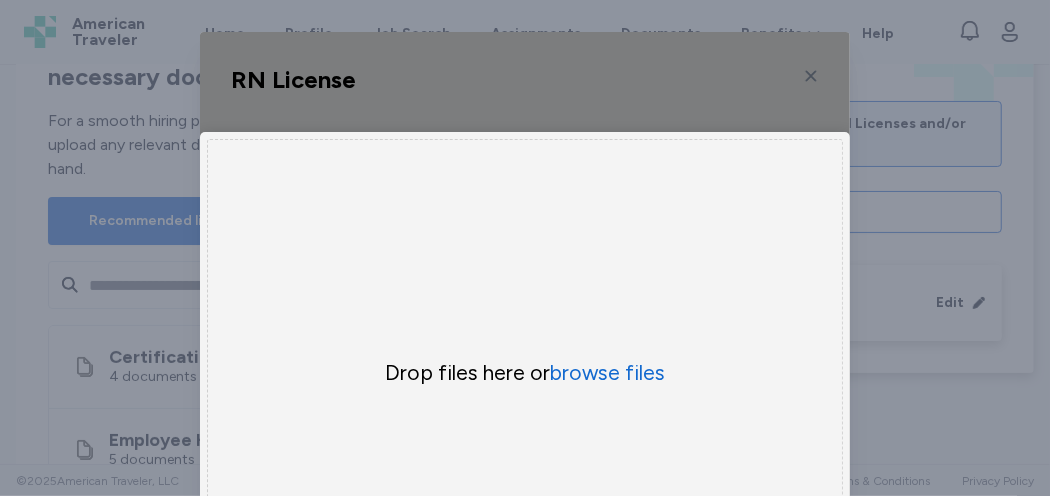click on "RN License Upload here * Choose File × Drop your files here Drop files here or  browse files Uploaded Sep 08, 2024 Uploaded Sep 08, 2024 Uploaded Sep 08, 2024 Uploaded Sep 08, 2024 Uploaded Sep 08, 2024 Uploaded Sep 08, 2024 Save" at bounding box center (525, 382) 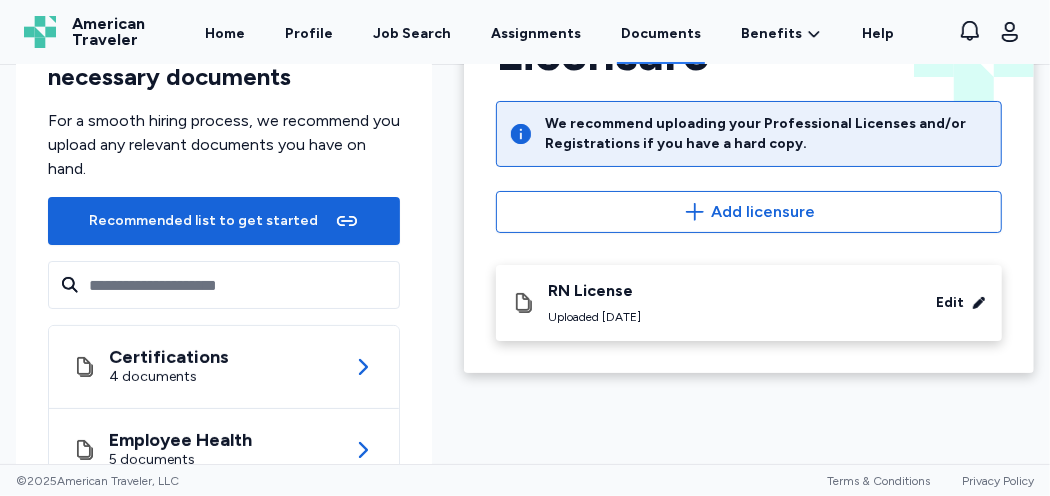 click on "Edit" at bounding box center (950, 303) 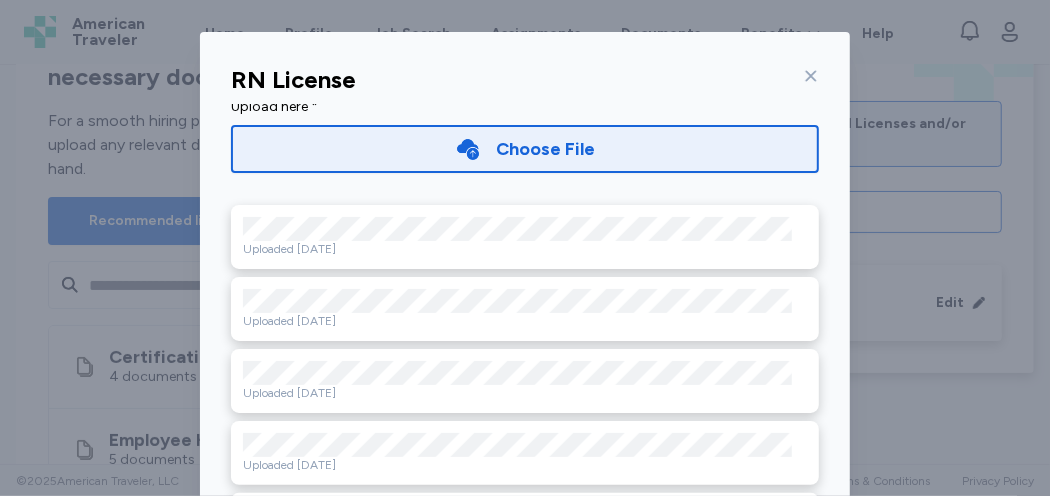 scroll, scrollTop: 47, scrollLeft: 0, axis: vertical 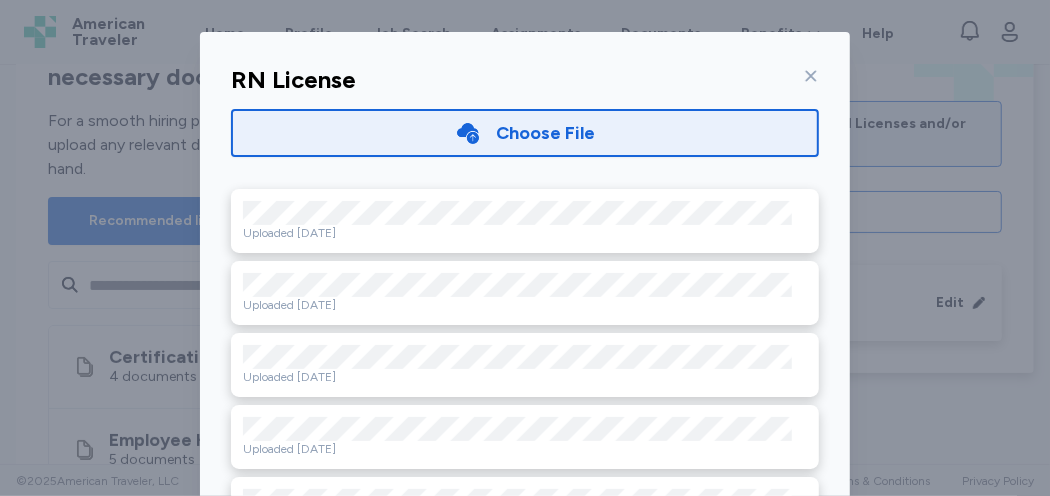click 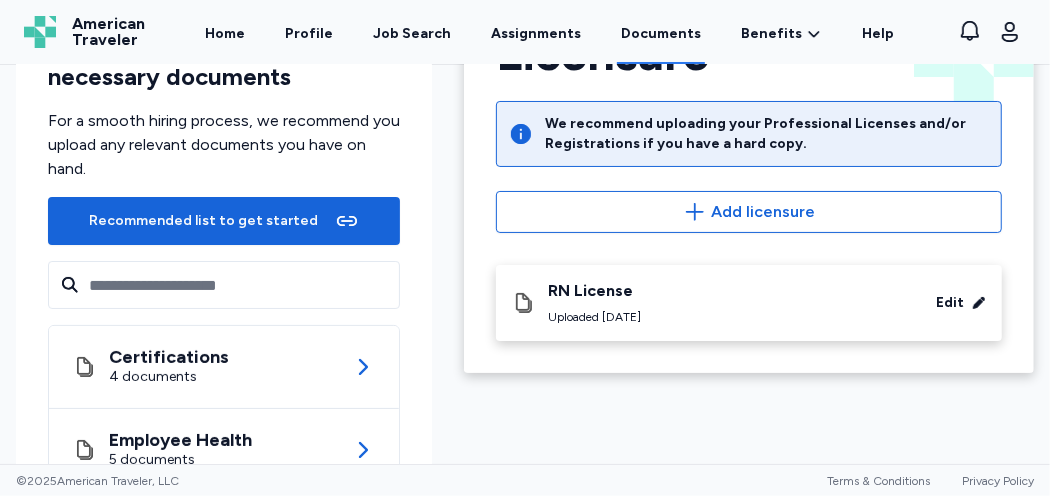 scroll, scrollTop: 0, scrollLeft: 0, axis: both 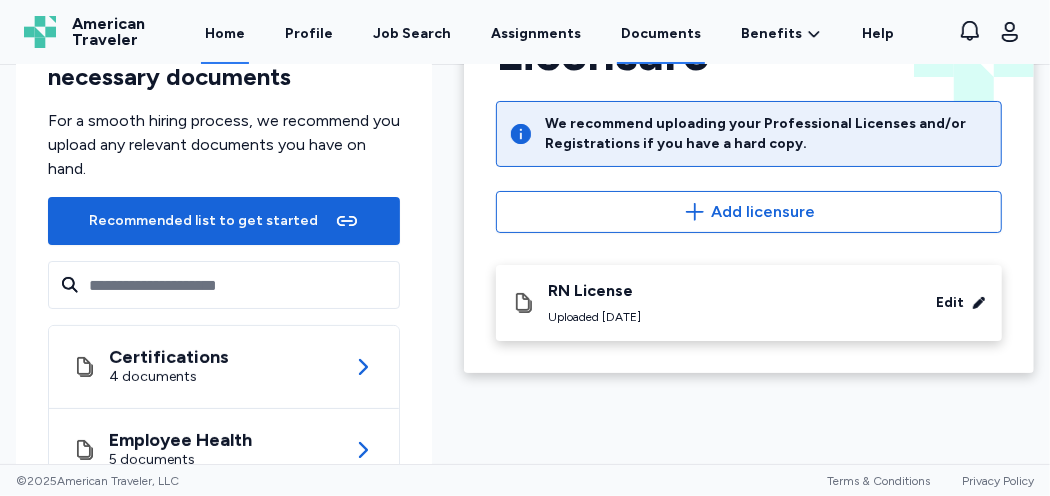 click on "Home" at bounding box center (225, 33) 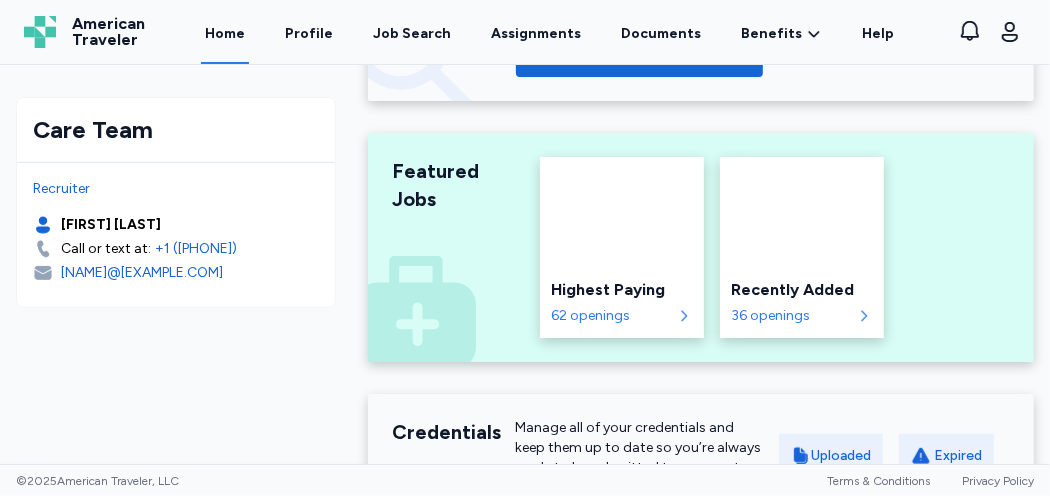 scroll, scrollTop: 600, scrollLeft: 0, axis: vertical 